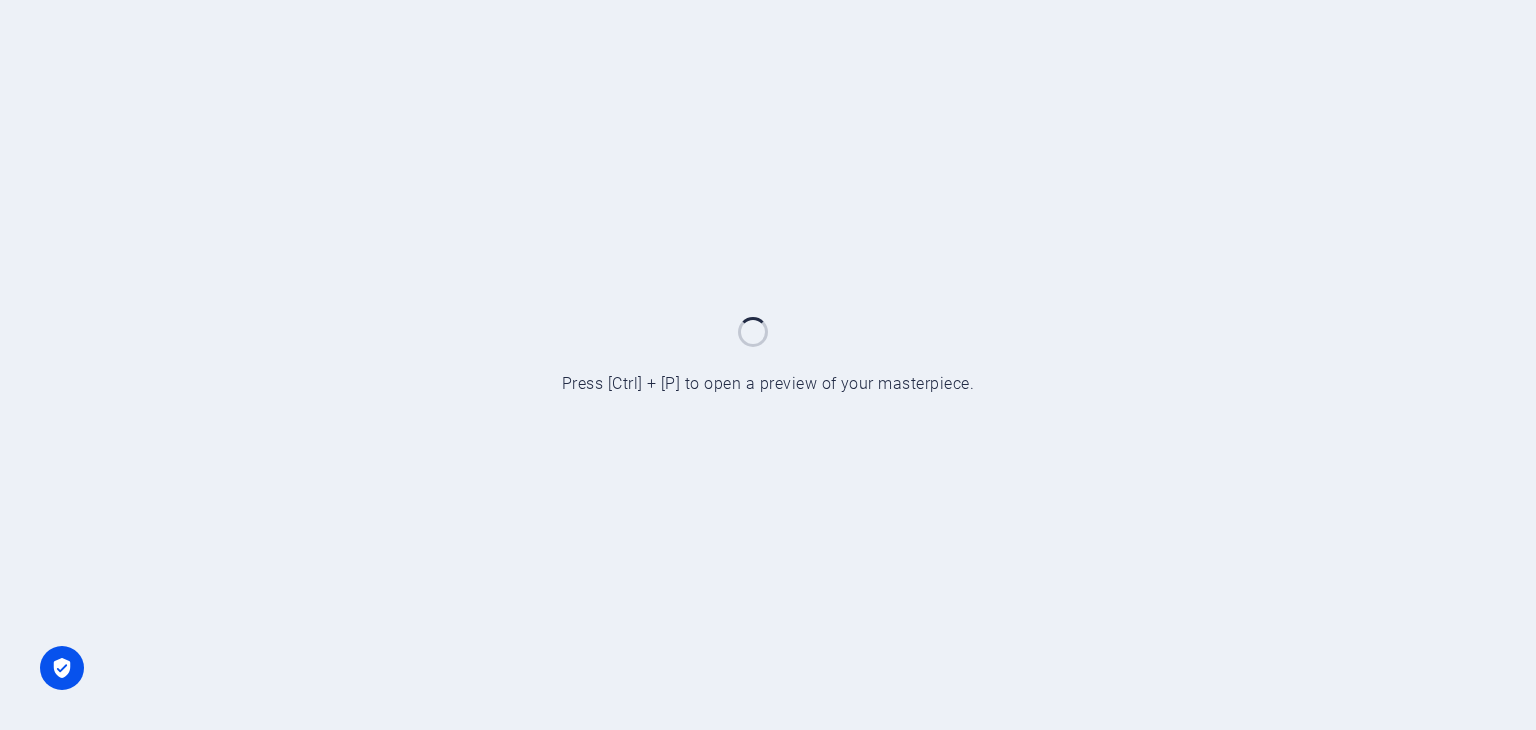 scroll, scrollTop: 0, scrollLeft: 0, axis: both 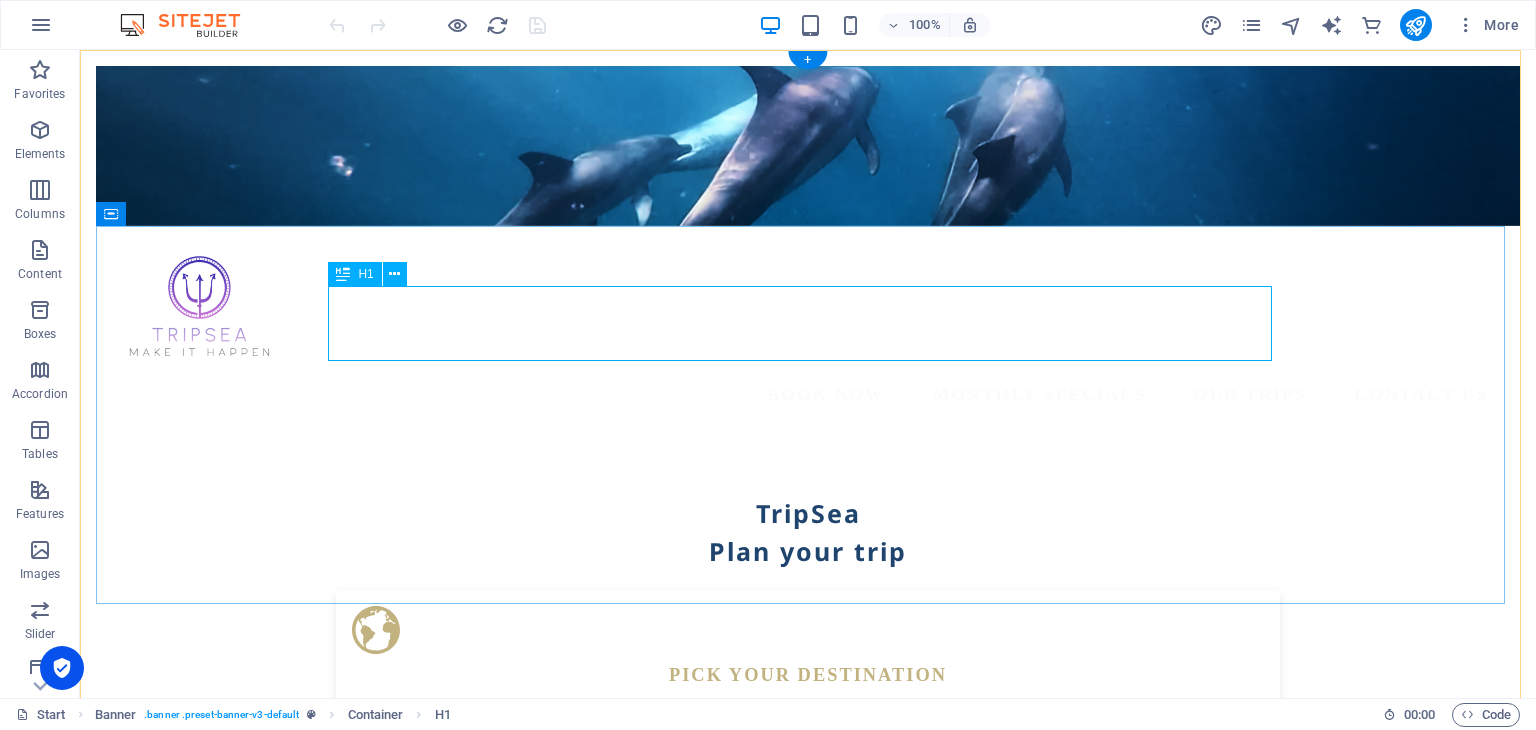click on "TripSea Plan your trip" at bounding box center (808, 532) 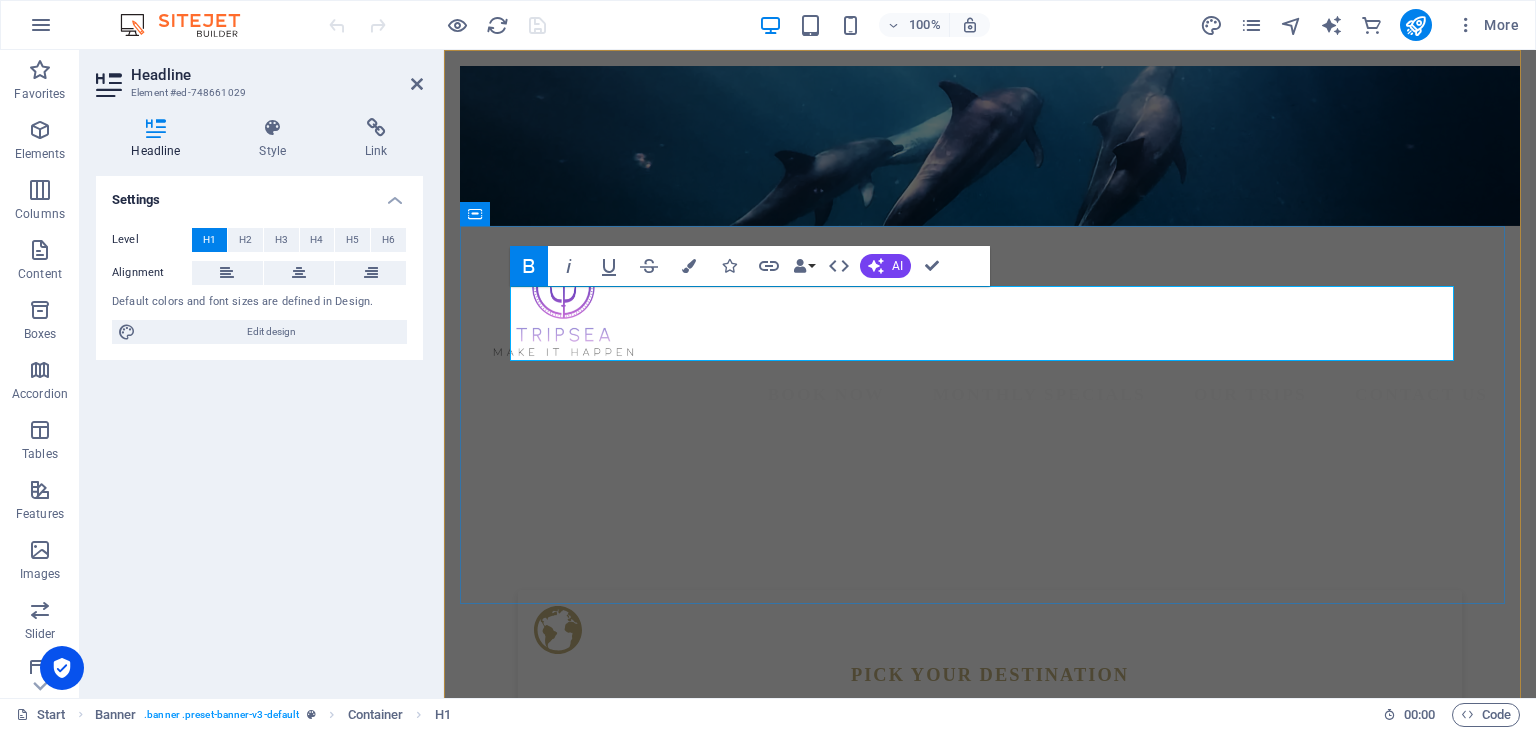 type 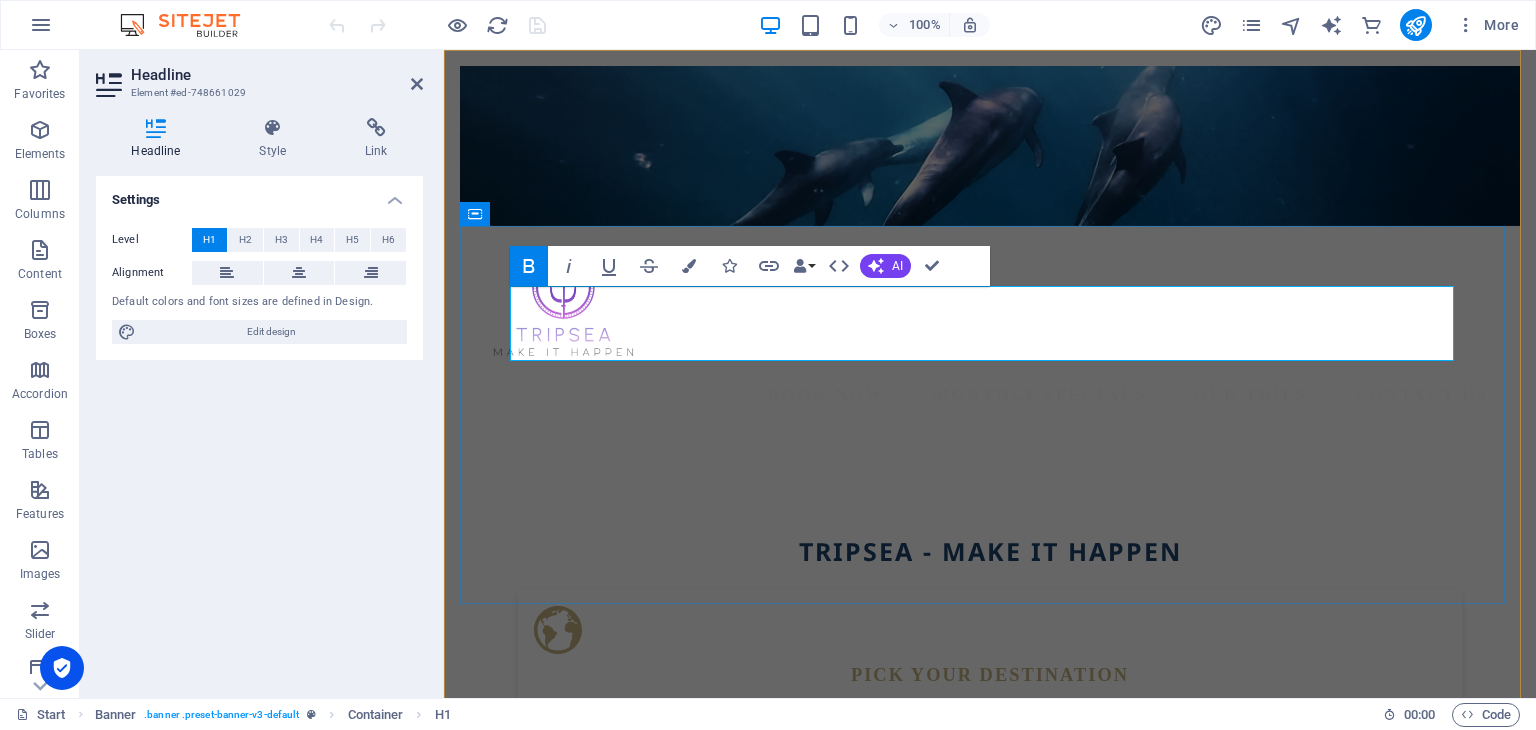 click on "TRIPSEA - MAKE IT HAPPEN" at bounding box center (990, 532) 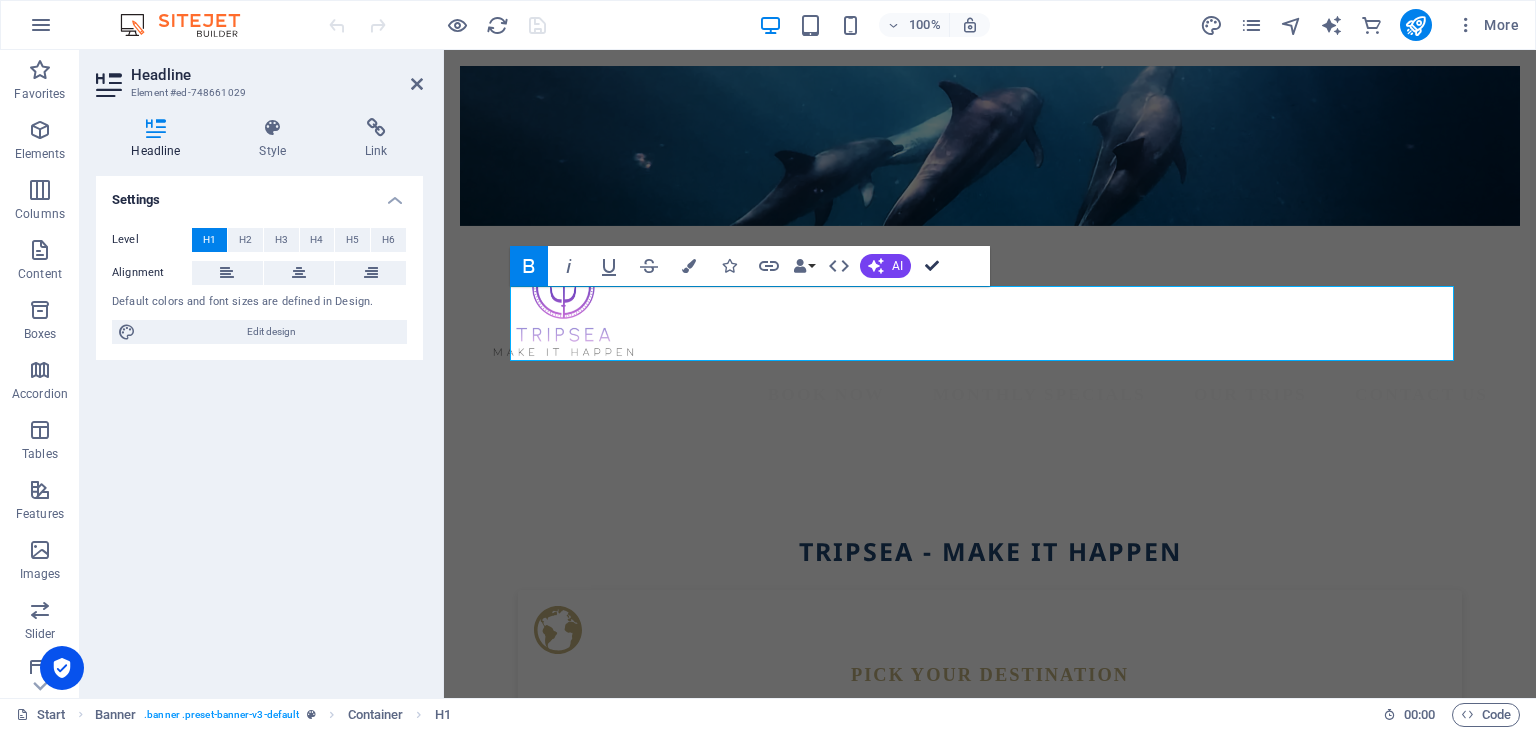 drag, startPoint x: 925, startPoint y: 261, endPoint x: 874, endPoint y: 211, distance: 71.42129 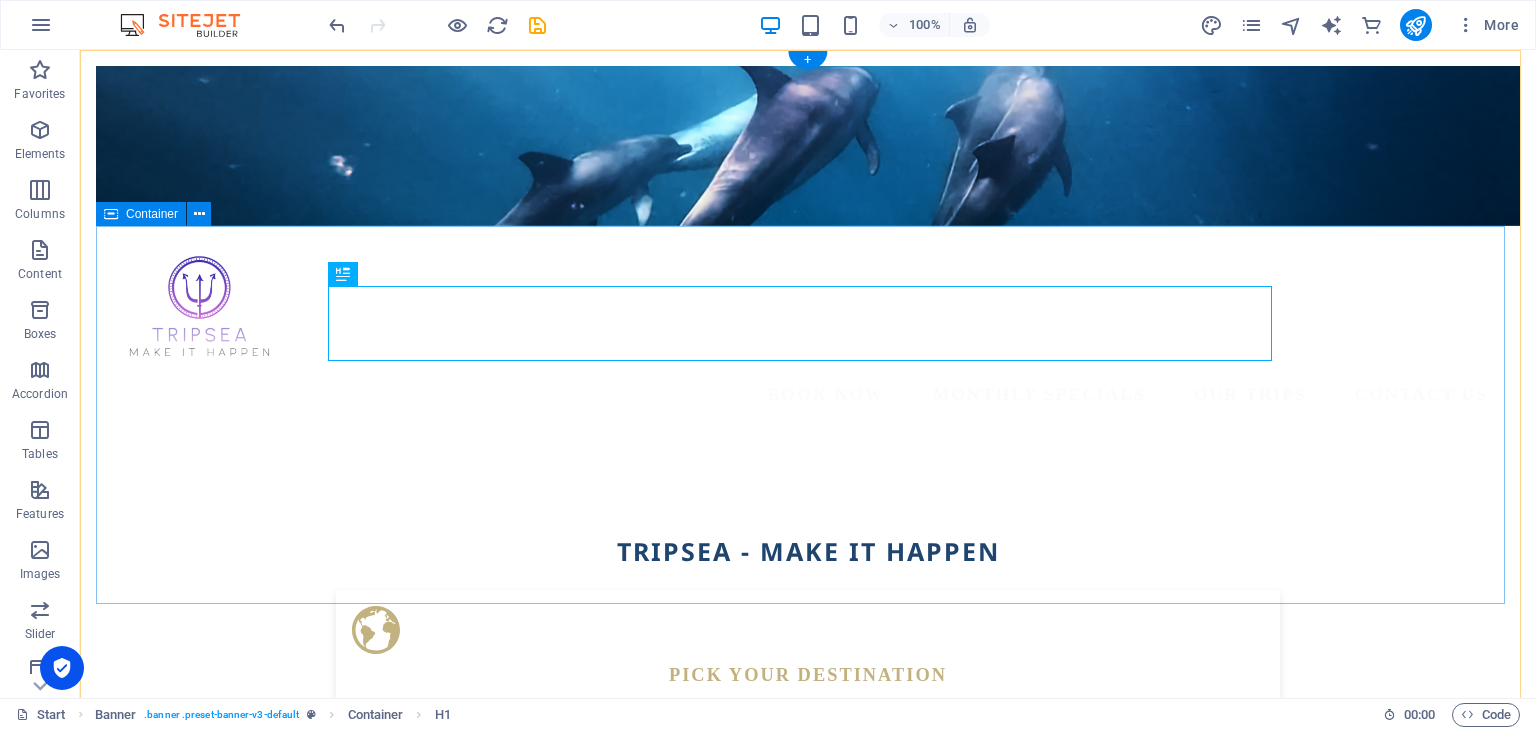 click on "TRIPSEA - MAKE IT HAPPEN Pick your Destination Book your TRIP Enjoy your Vacation" at bounding box center (808, 734) 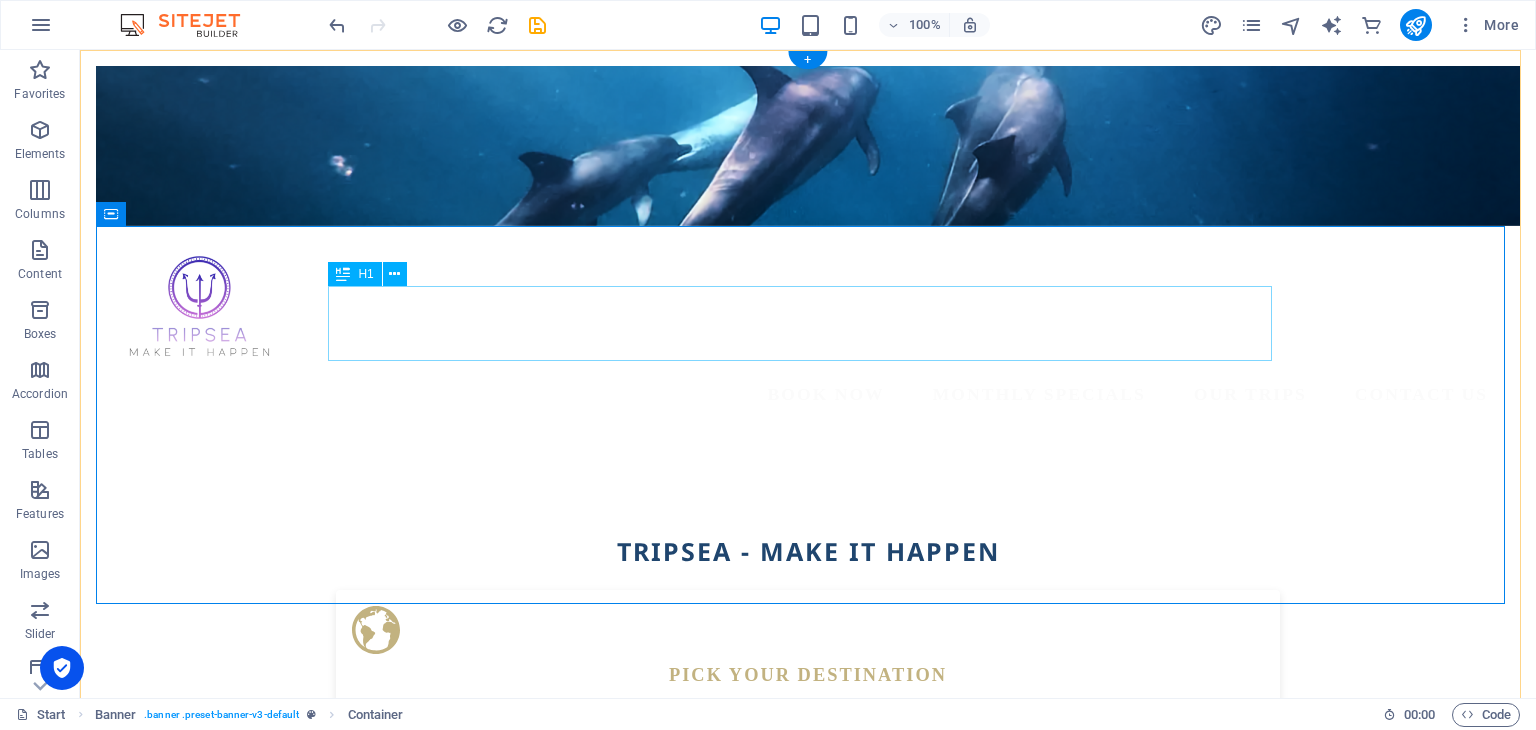 click on "TRIPSEA - MAKE IT HAPPEN" at bounding box center [808, 532] 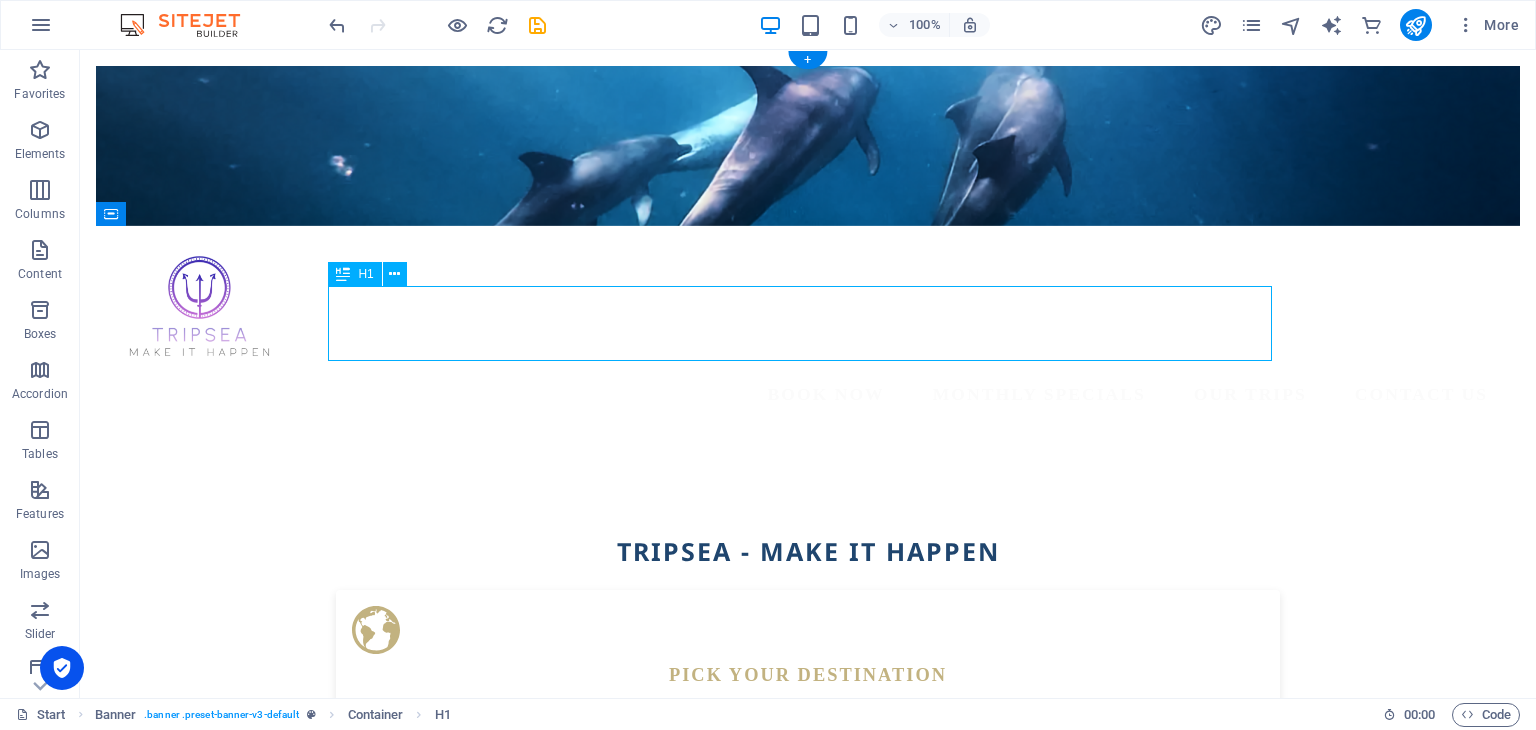 click on "TRIPSEA - MAKE IT HAPPEN" at bounding box center (808, 532) 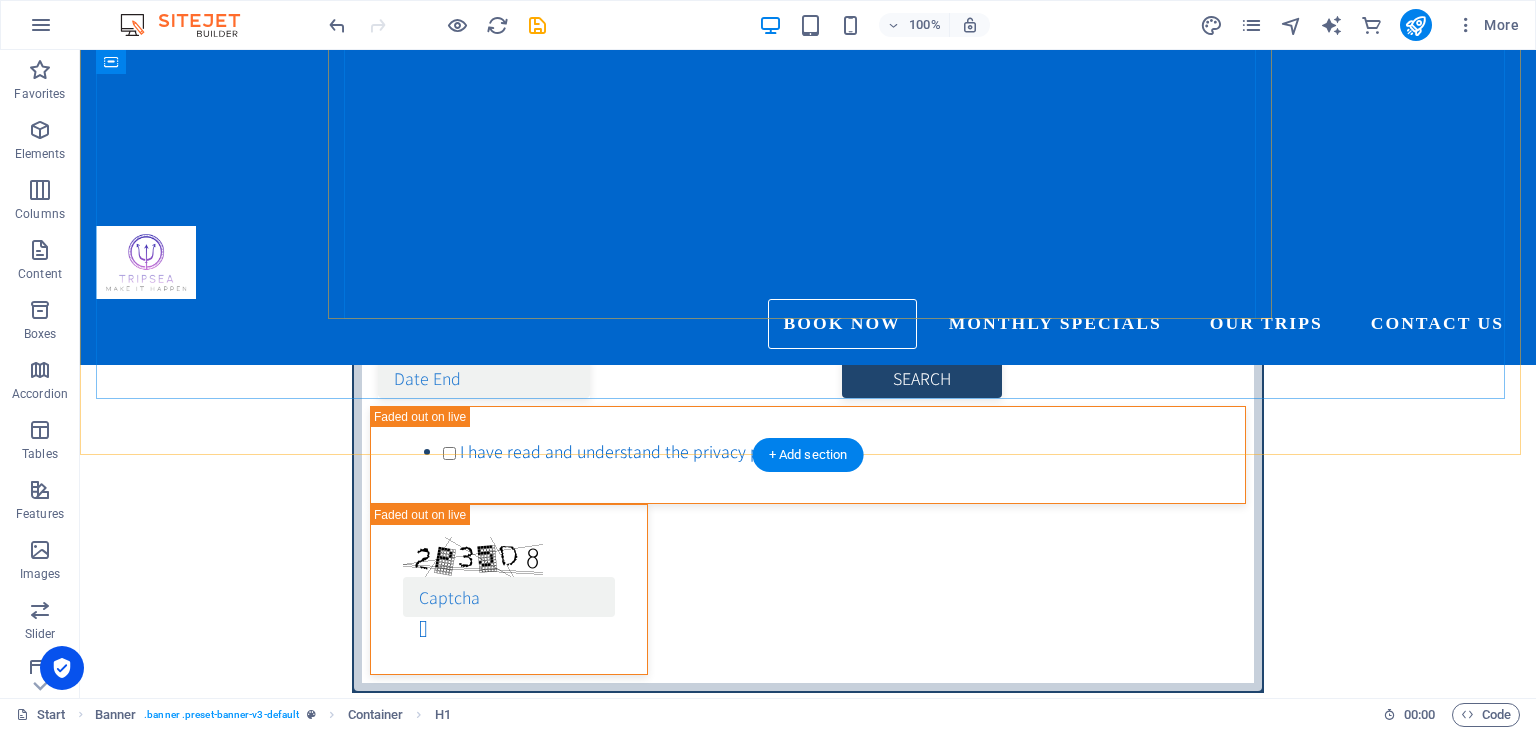 scroll, scrollTop: 600, scrollLeft: 0, axis: vertical 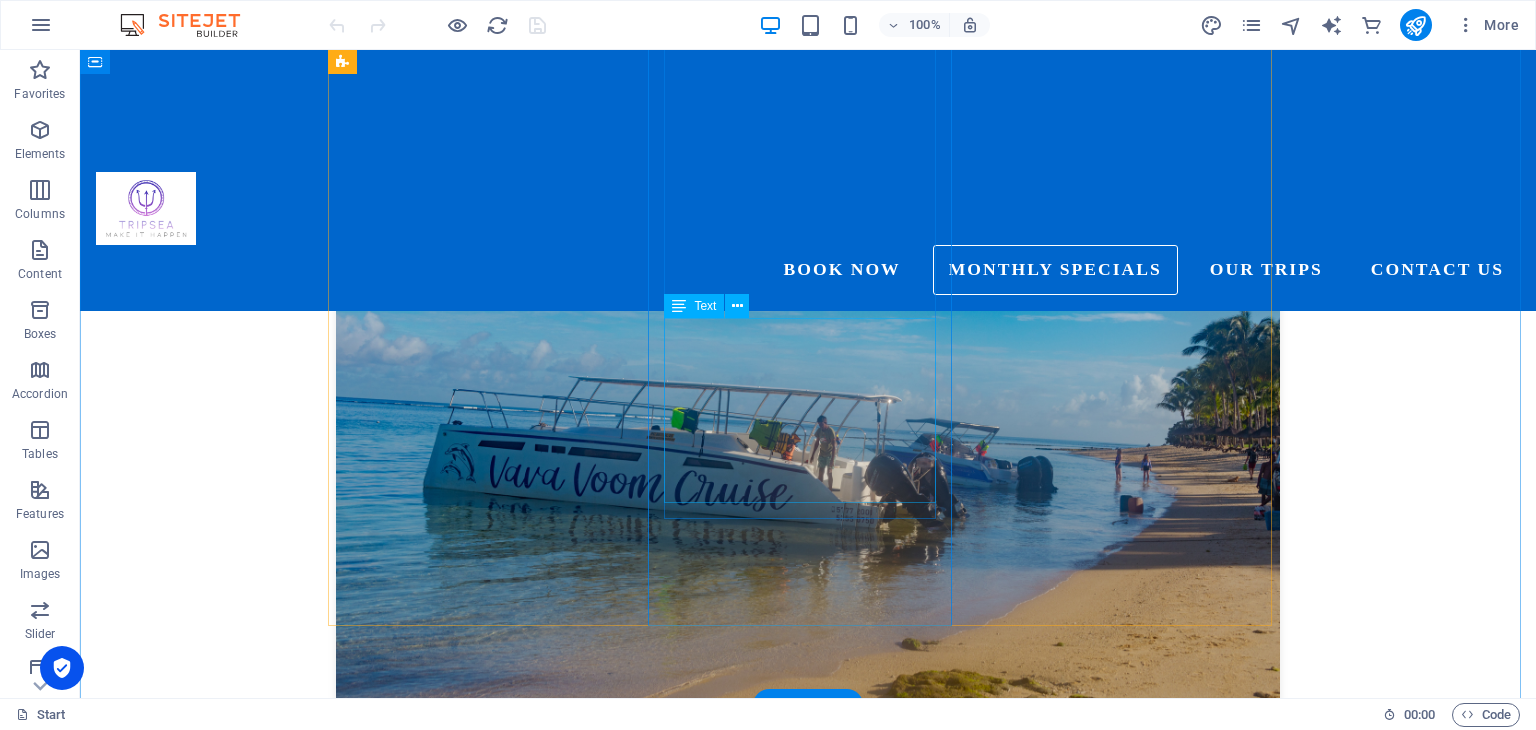 click on "Key Features FULL DAY (08:00 - 15:00) Visit [GEOGRAPHIC_DATA] BBQ Lunch Exclusive Private Boat Package € 600  (up to 4 pax)" at bounding box center (808, 2138) 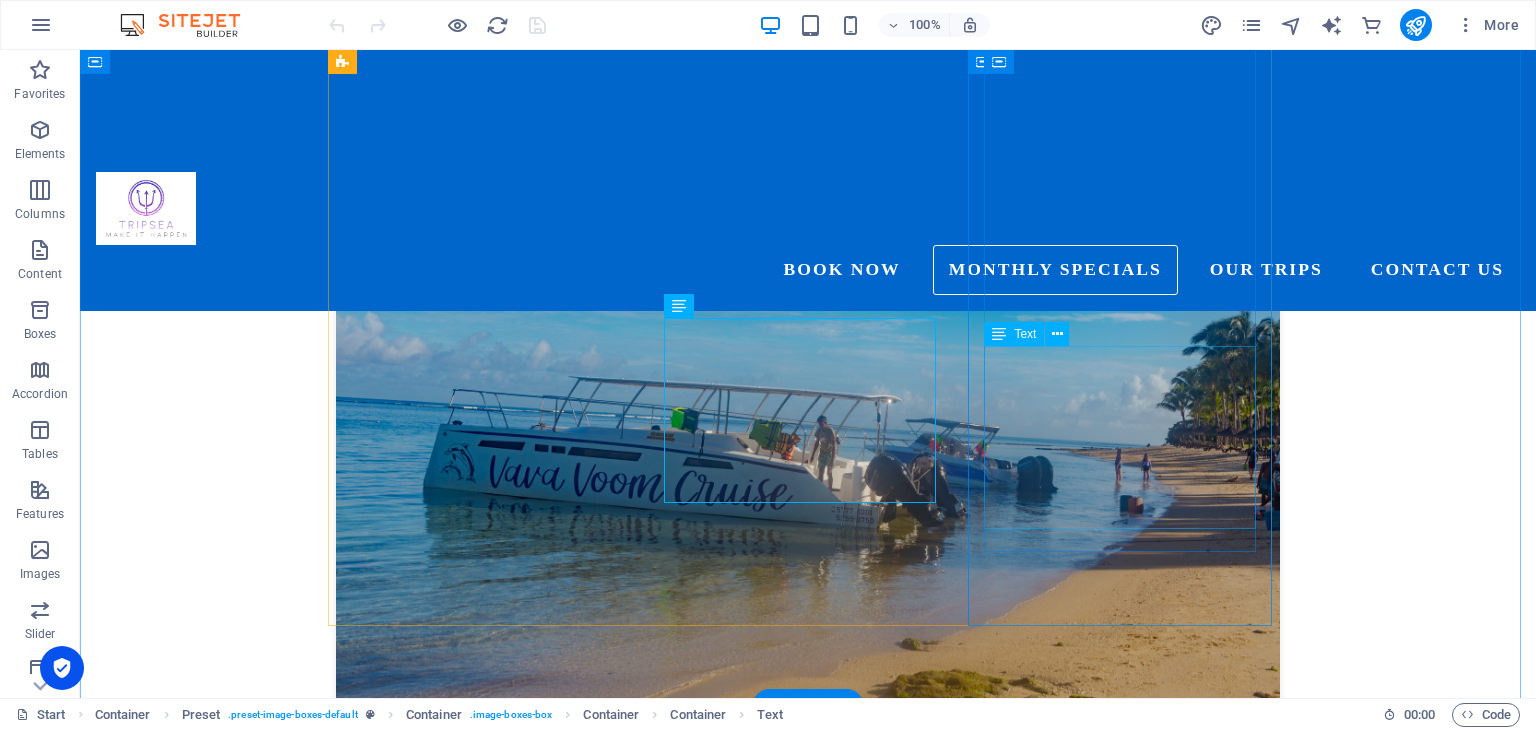 click on "Key Features HALF DAY (07:00 - 10:00) Swim with Dolphins Observation of Whales Exclusive Private Boat Package € 450  (up to 4 pax)" at bounding box center [808, 3289] 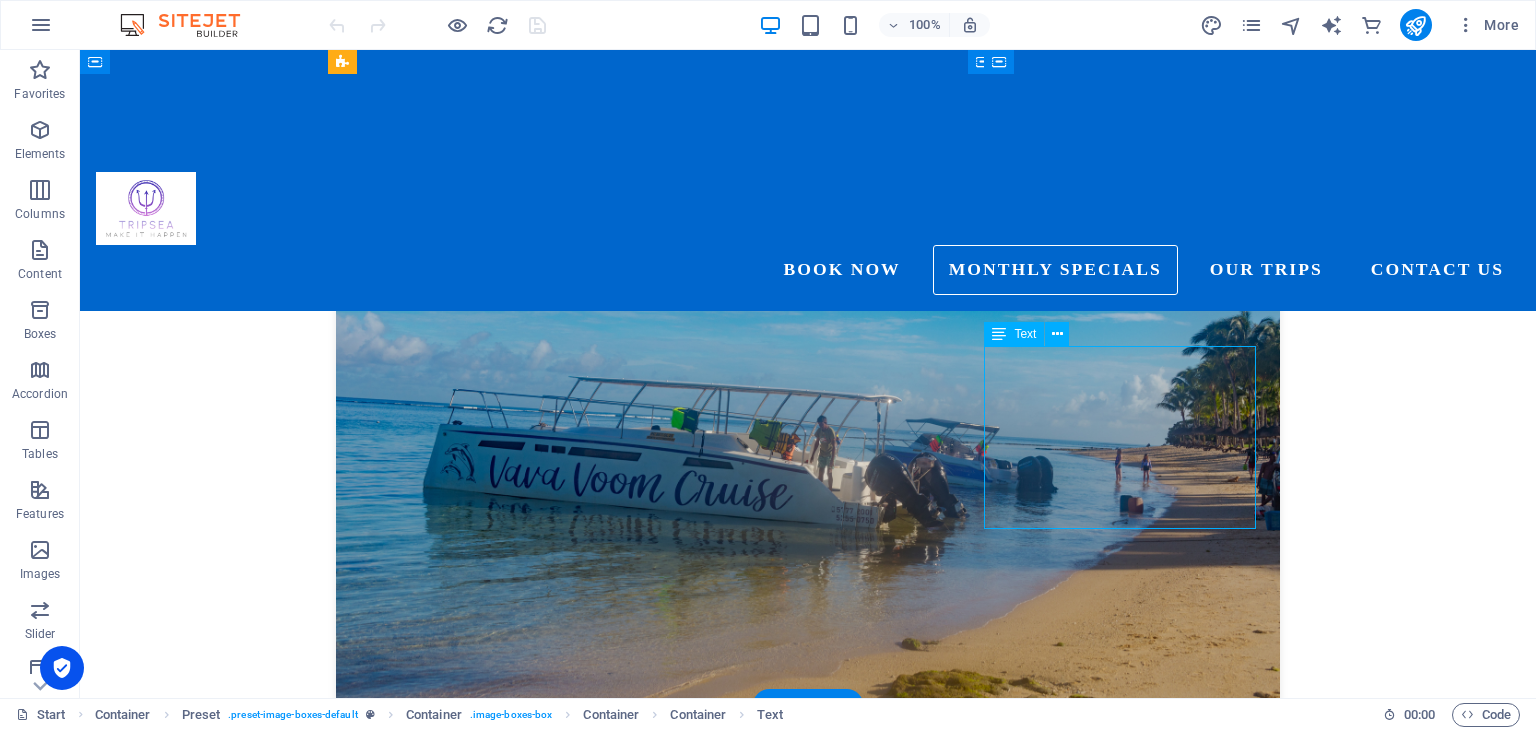 scroll, scrollTop: 1100, scrollLeft: 0, axis: vertical 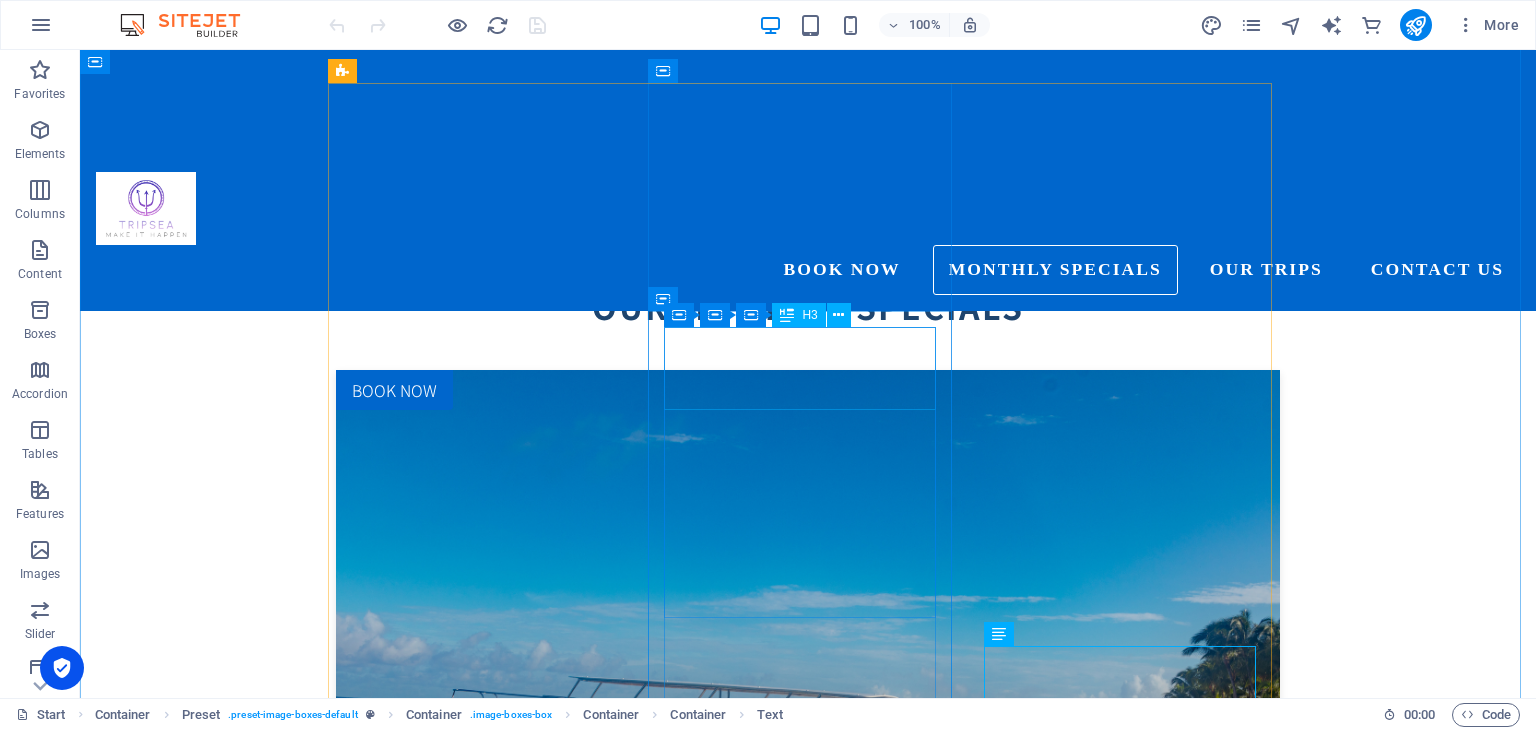 click on "THE WEST COAST SPEEDBOAT" at bounding box center (808, 2230) 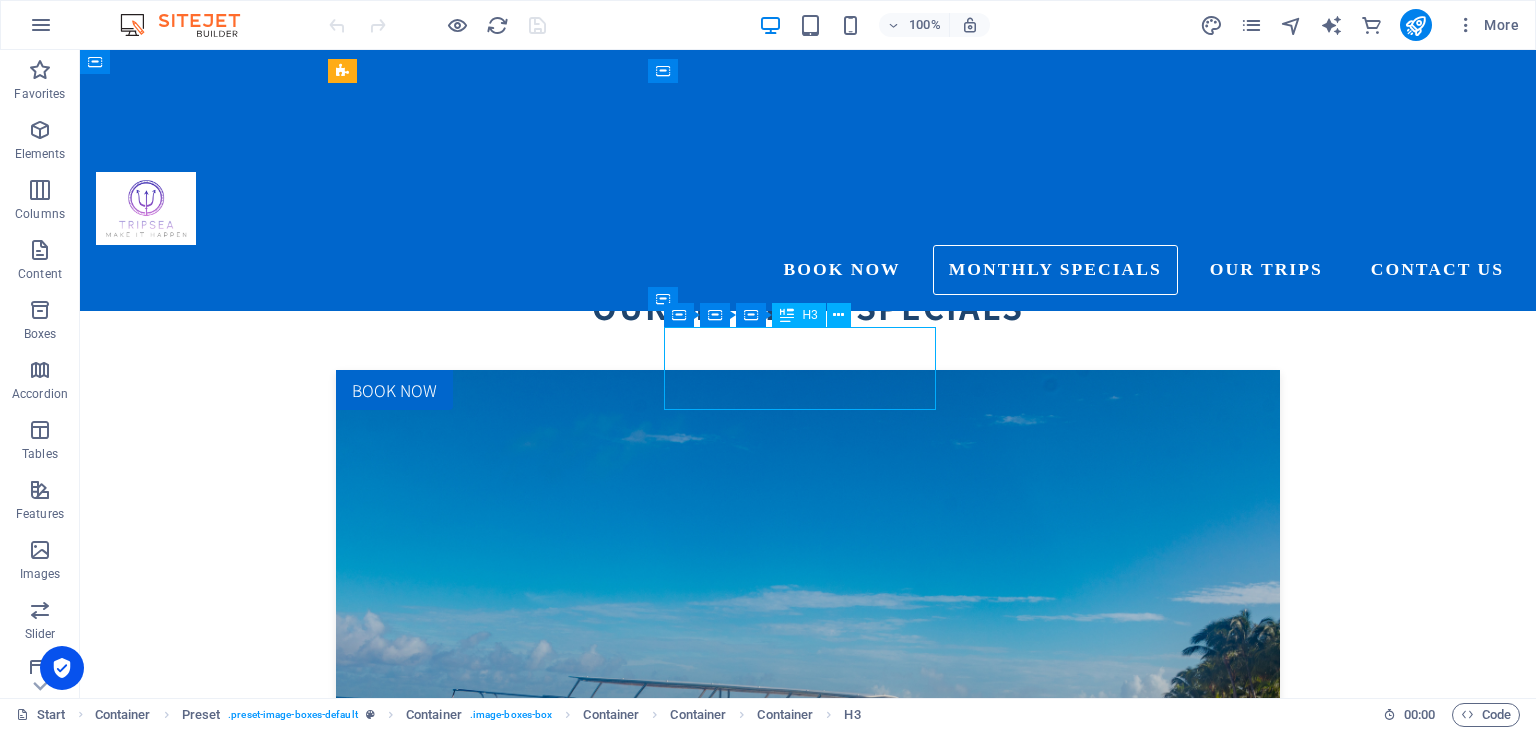 click on "THE WEST COAST SPEEDBOAT" at bounding box center (808, 2230) 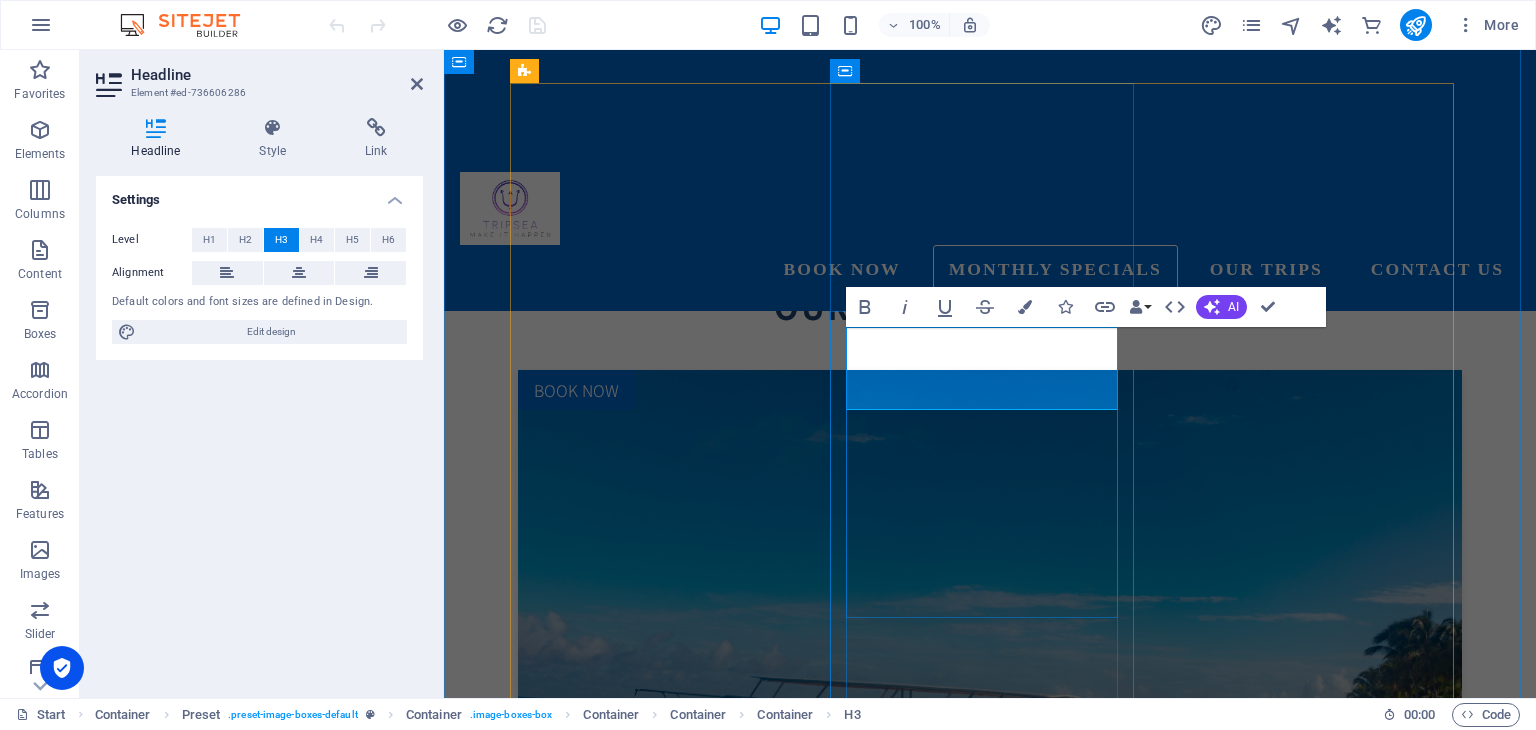 click on "THE WEST COAST SPEEDBOAT" at bounding box center (990, 2230) 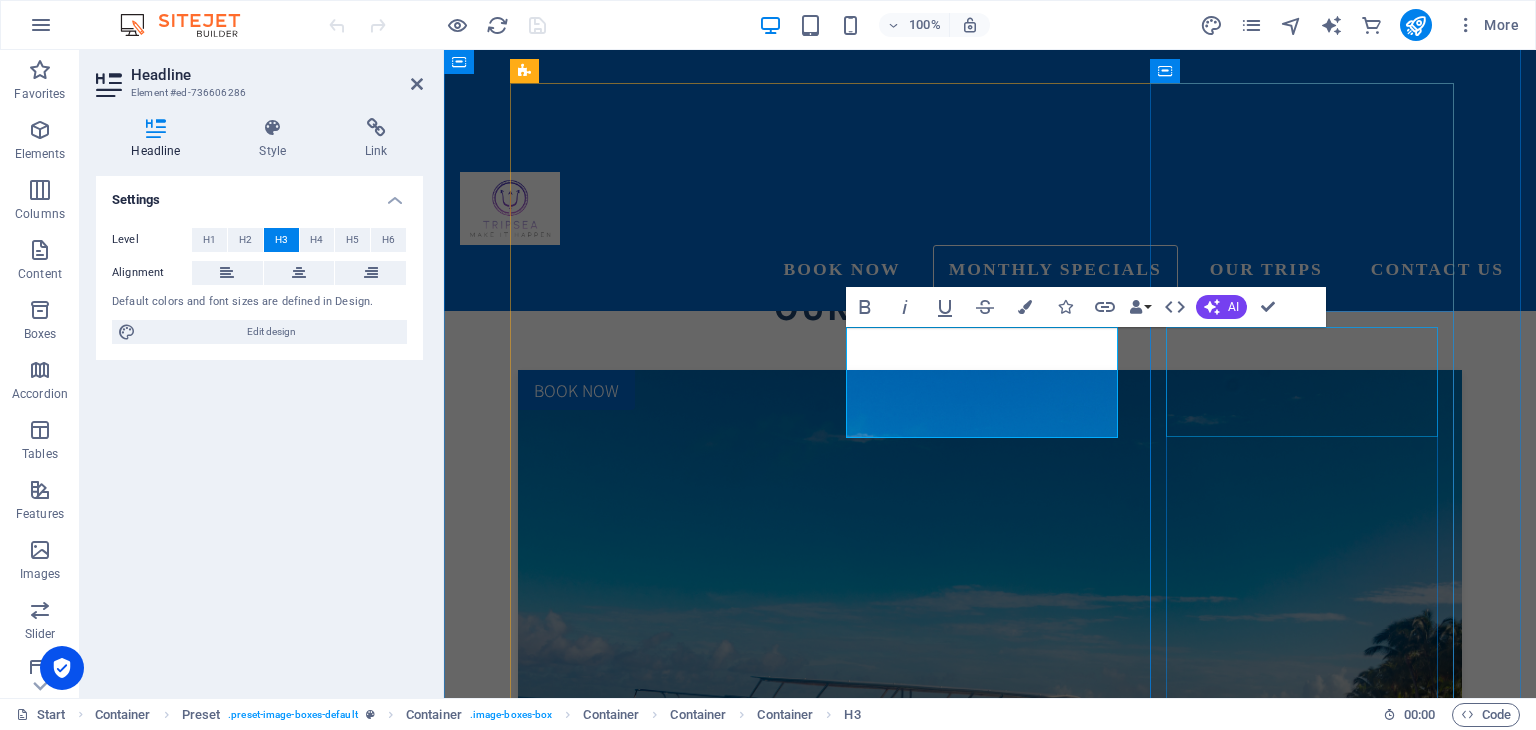 click on "Swim with the Dolphins in [GEOGRAPHIC_DATA]" at bounding box center [990, 3409] 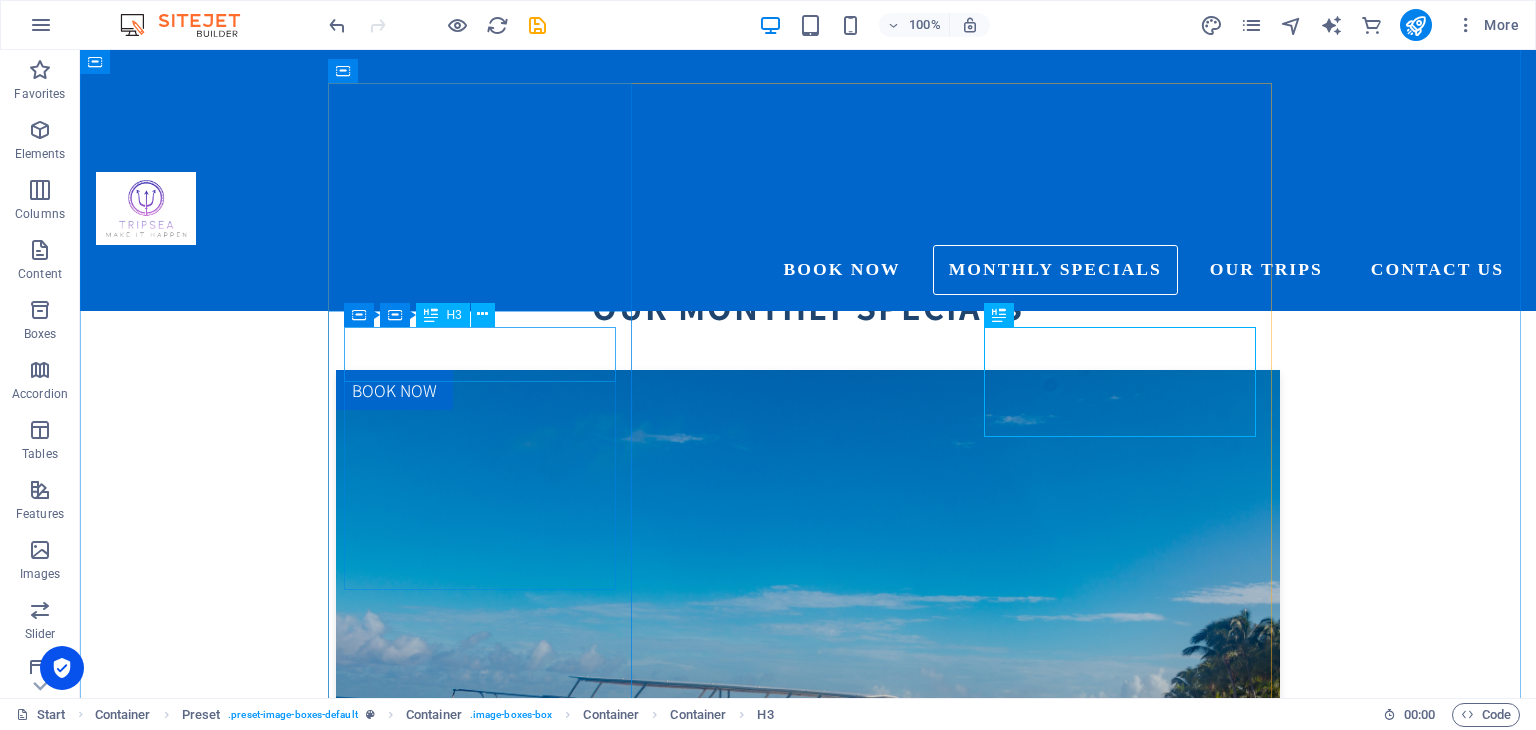 click on "3 Northern island Catamaran cruise" at bounding box center (808, 1108) 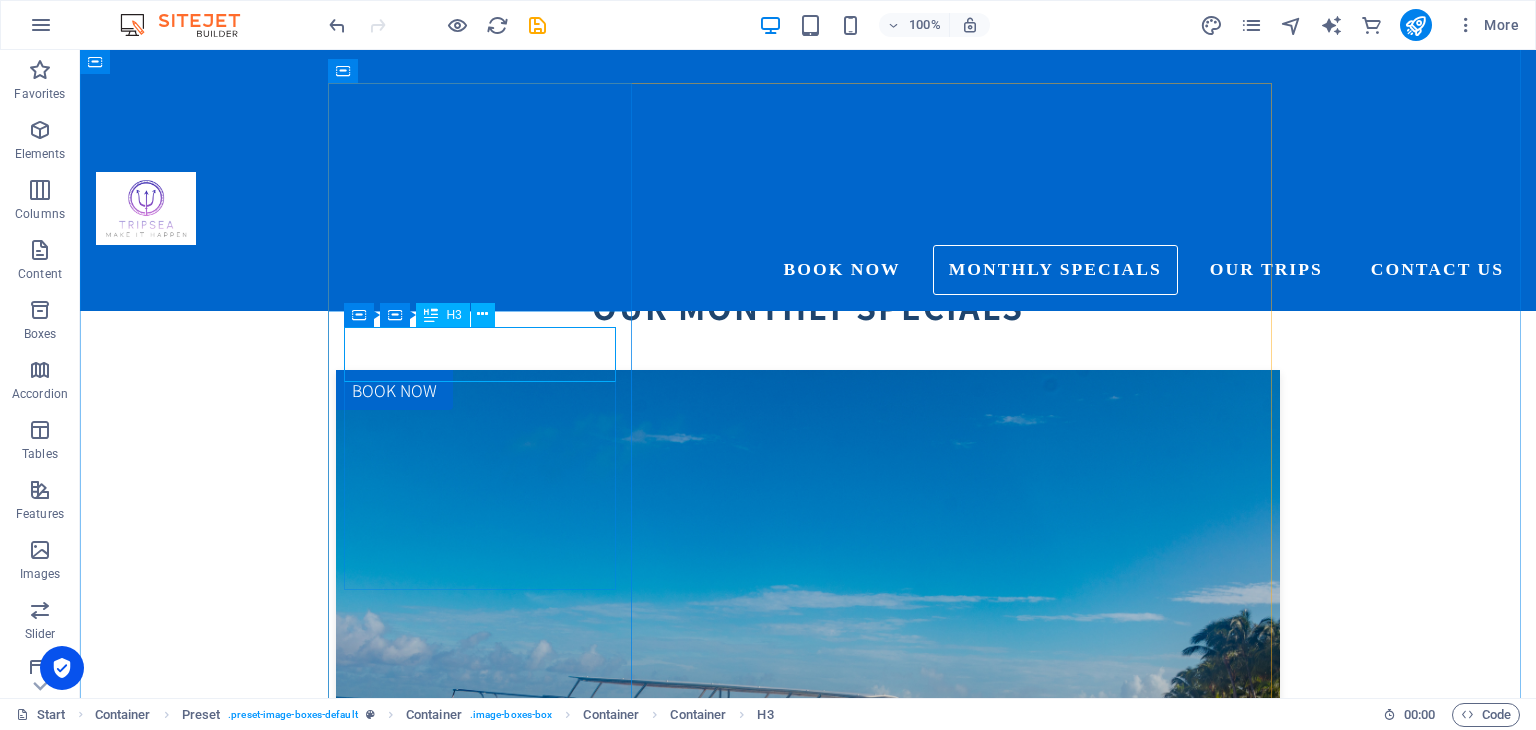 click on "3 Northern island Catamaran cruise" at bounding box center (808, 1108) 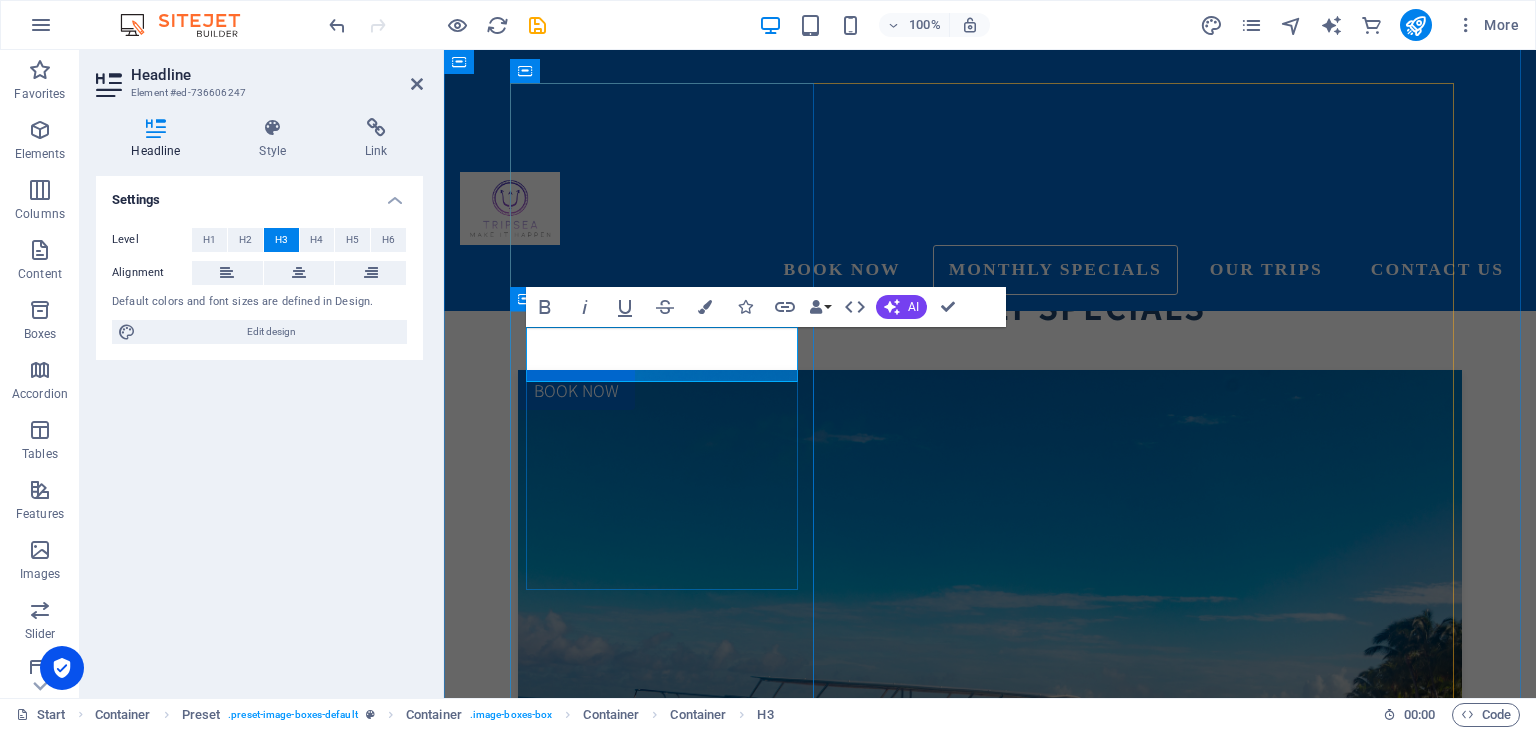 click on "3 Northern island Catamaran cruise" at bounding box center [990, 1107] 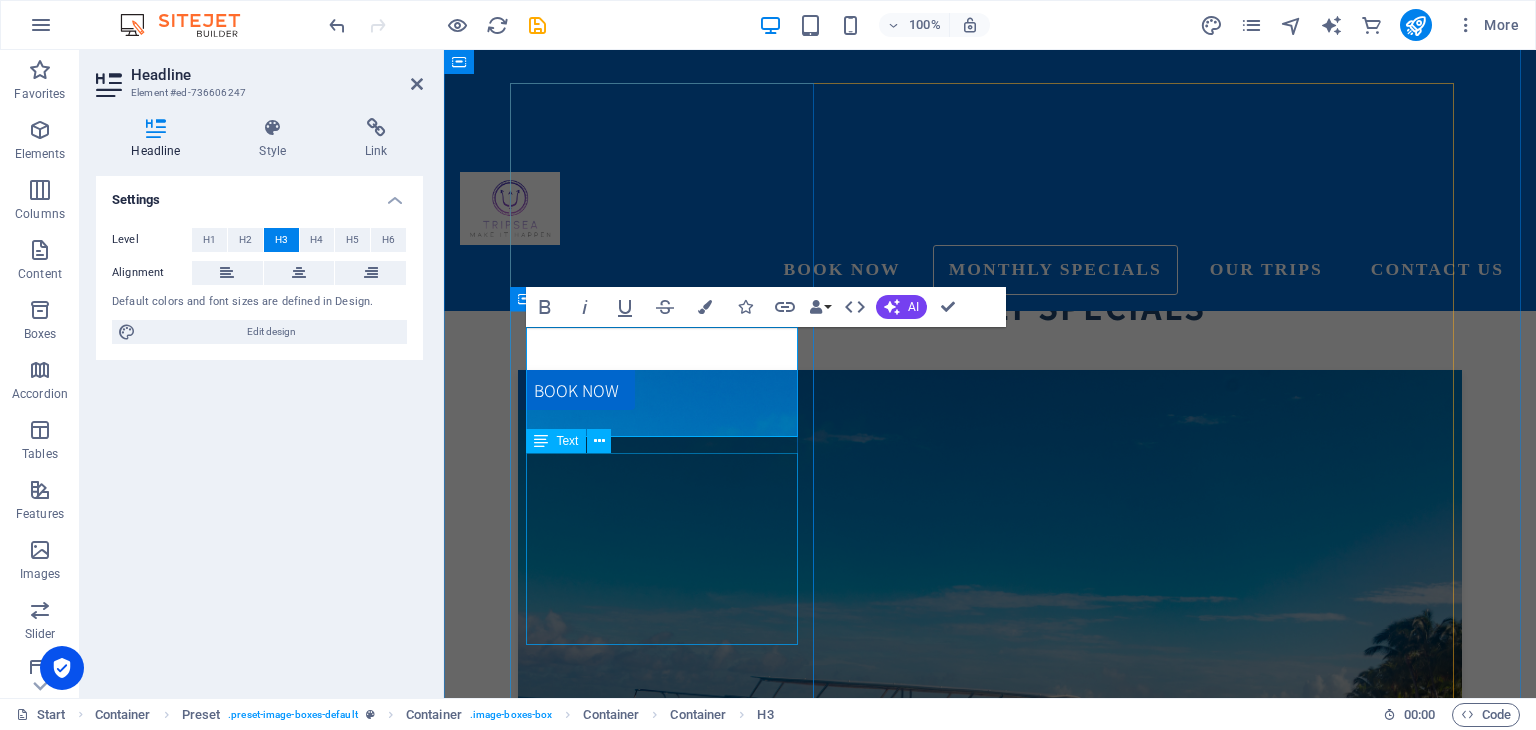 click on "Set sail from [GEOGRAPHIC_DATA] to [GEOGRAPHIC_DATA], [PERSON_NAME][GEOGRAPHIC_DATA], and [GEOGRAPHIC_DATA][PERSON_NAME].   Enjoy snorkeling in crystal-clear waters, bask on pristine beaches, and indulge in a delectable BBQ lunch onboard.   An unforgettable full-day adventure awaits—book your island escape [DATE]!  Super Holidays+8" at bounding box center (990, 1229) 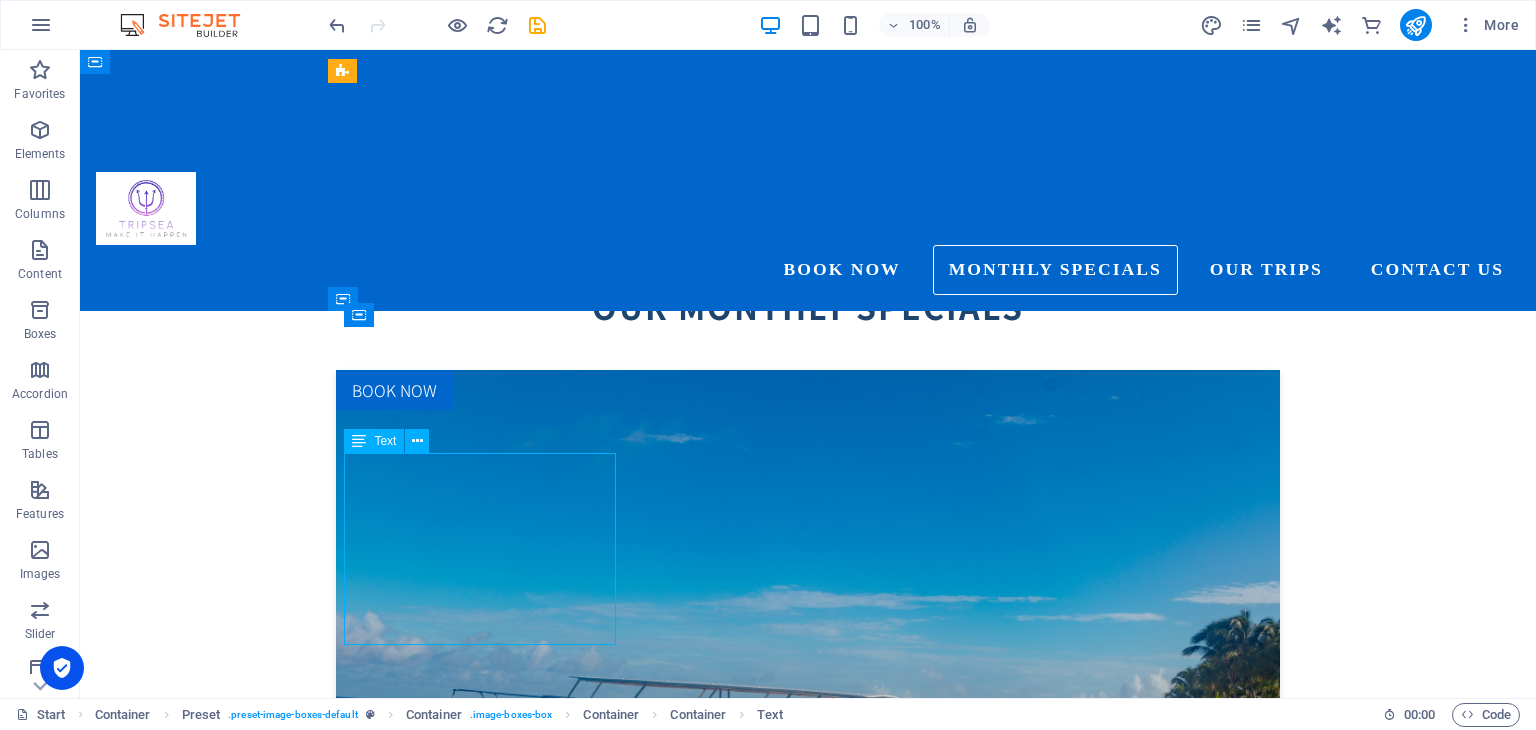 click on "Set sail from [GEOGRAPHIC_DATA] to [GEOGRAPHIC_DATA], [PERSON_NAME][GEOGRAPHIC_DATA], and [GEOGRAPHIC_DATA][PERSON_NAME].   Enjoy snorkeling in crystal-clear waters, bask on pristine beaches, and indulge in a delectable BBQ lunch onboard.   An unforgettable full-day adventure awaits—book your island escape [DATE]!  Super Holidays+8" at bounding box center [808, 1229] 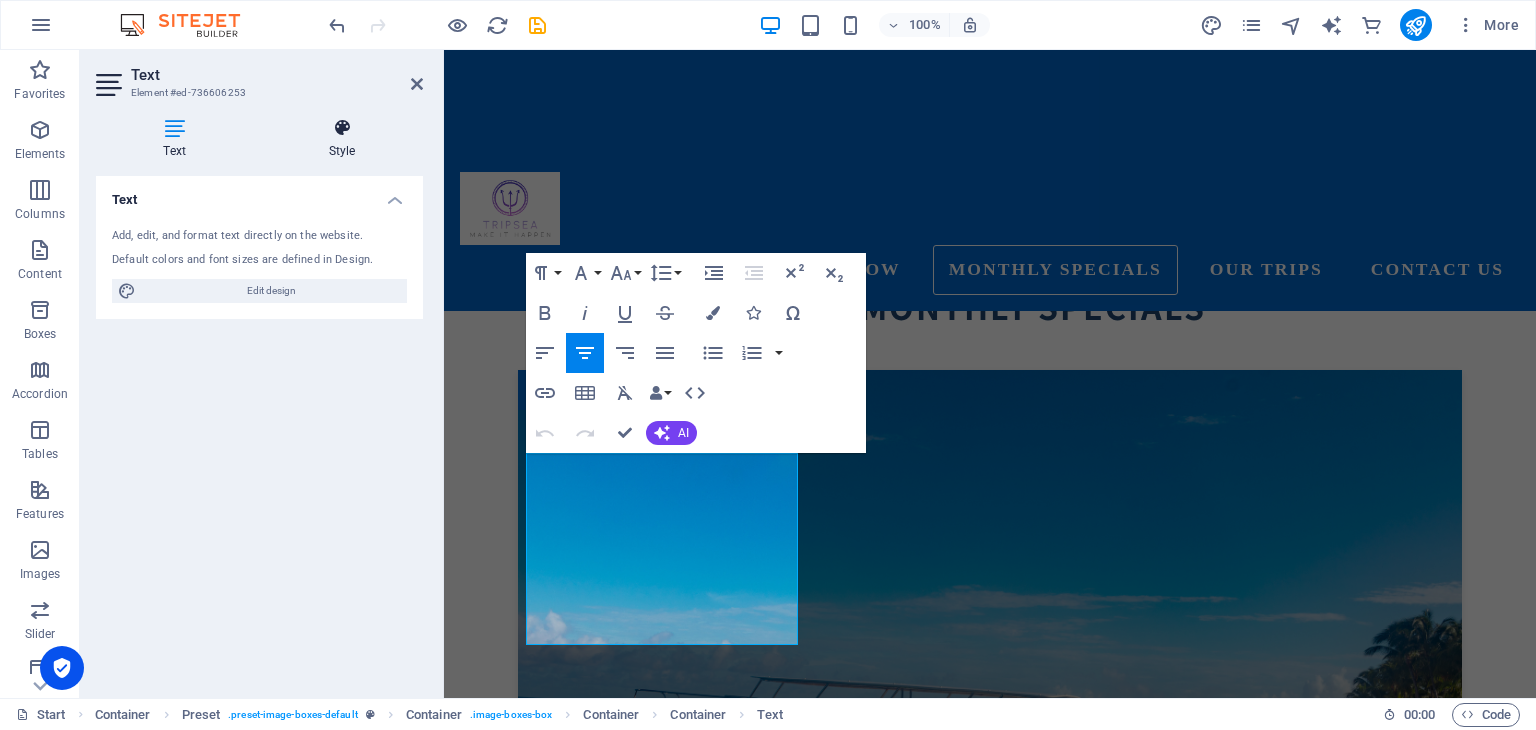 click at bounding box center (342, 128) 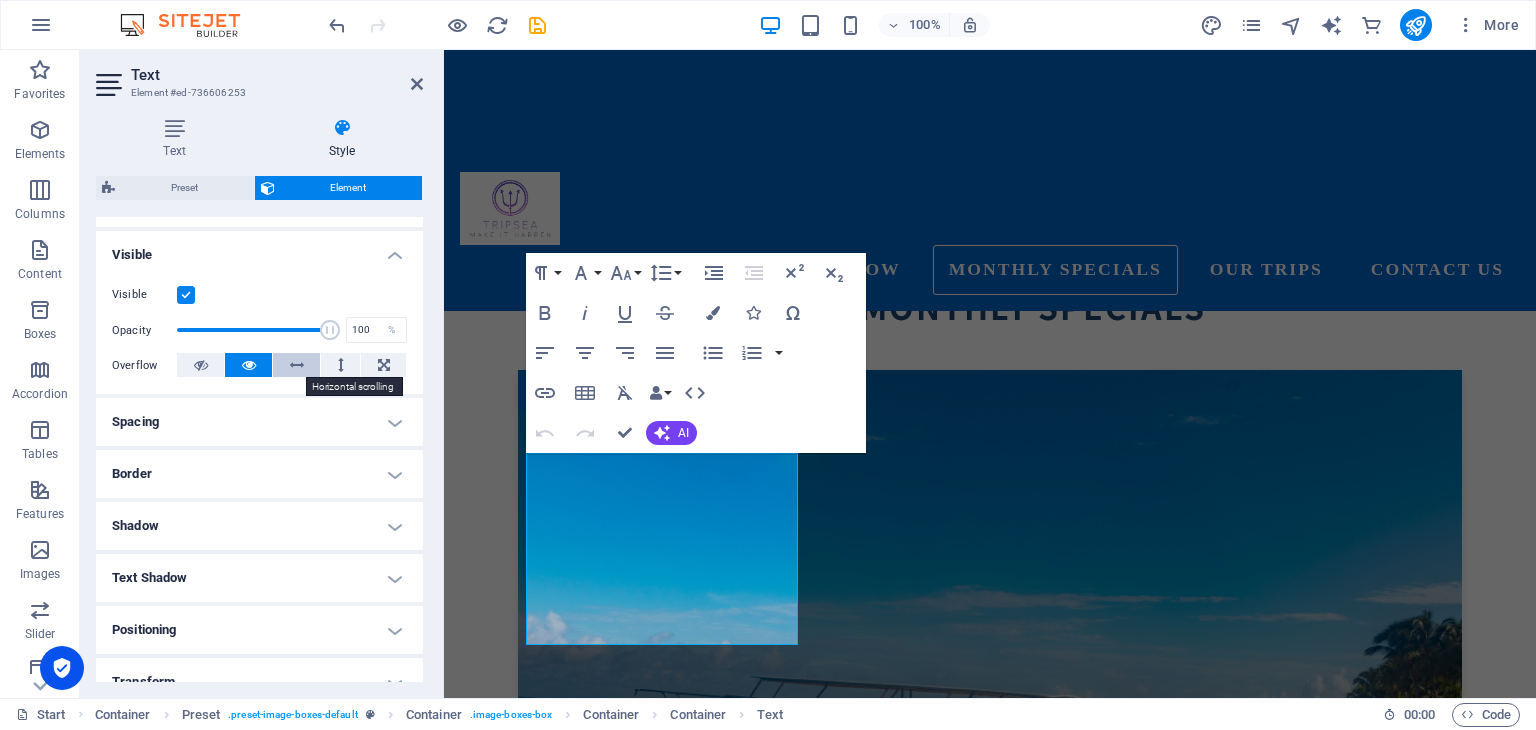scroll, scrollTop: 380, scrollLeft: 0, axis: vertical 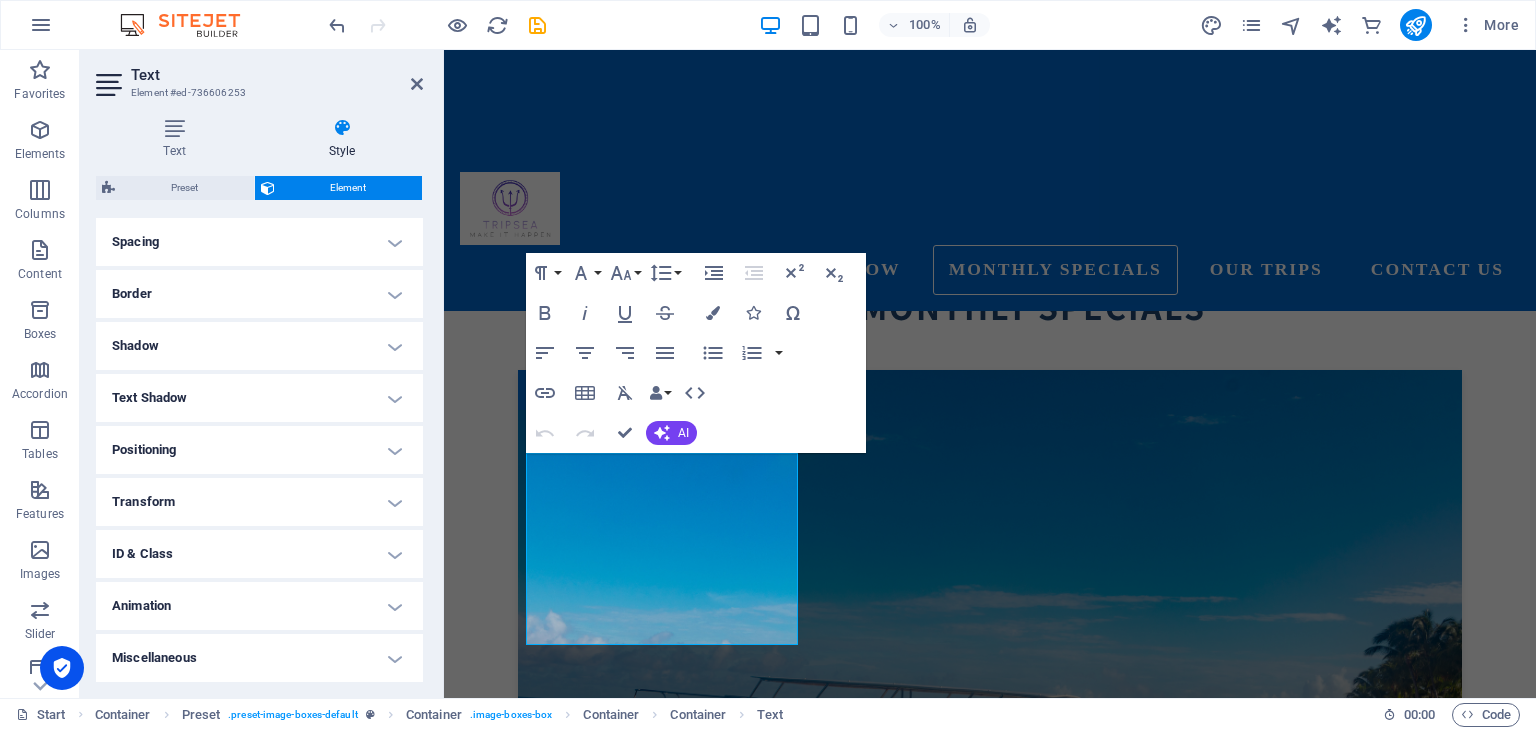 click on "Transform" at bounding box center [259, 502] 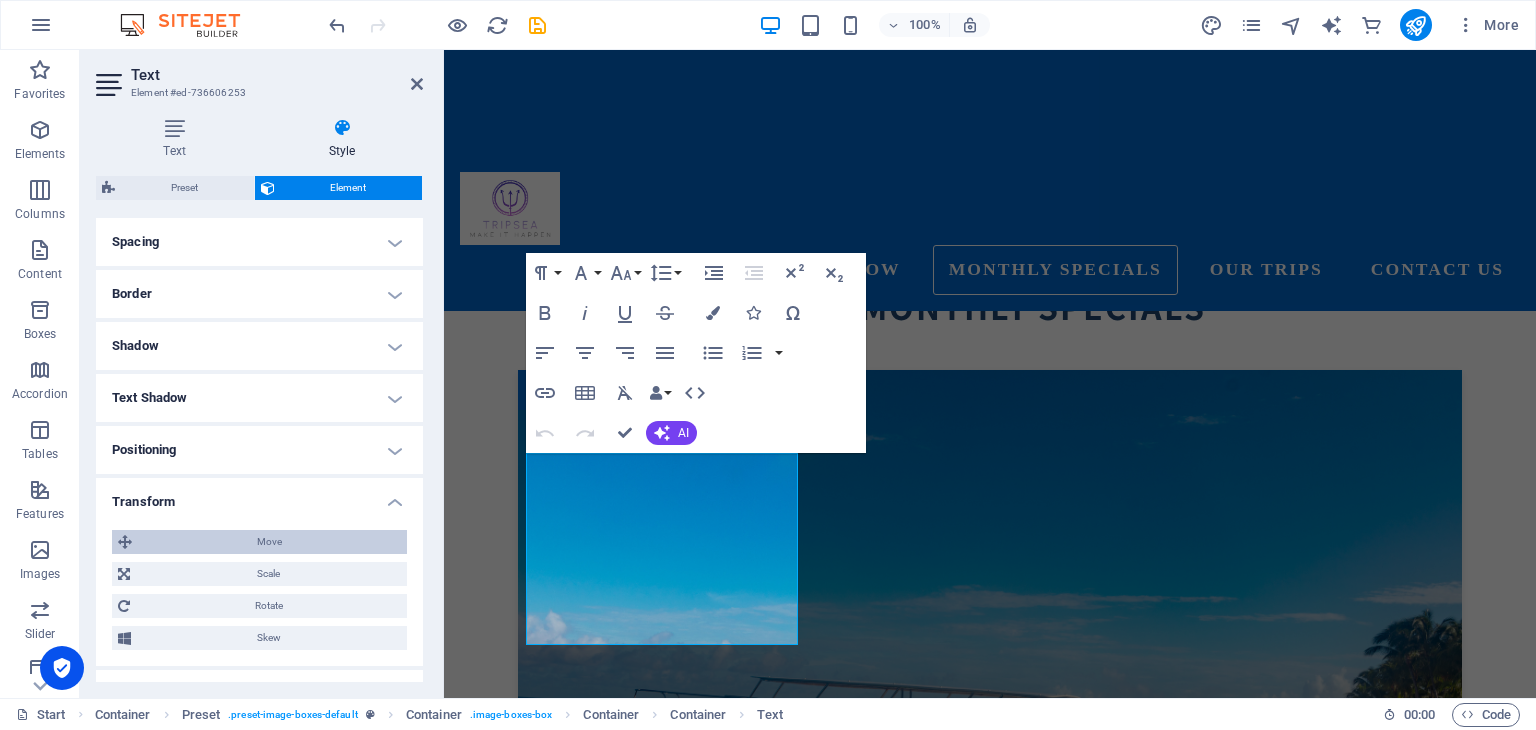 click on "Move" at bounding box center [269, 542] 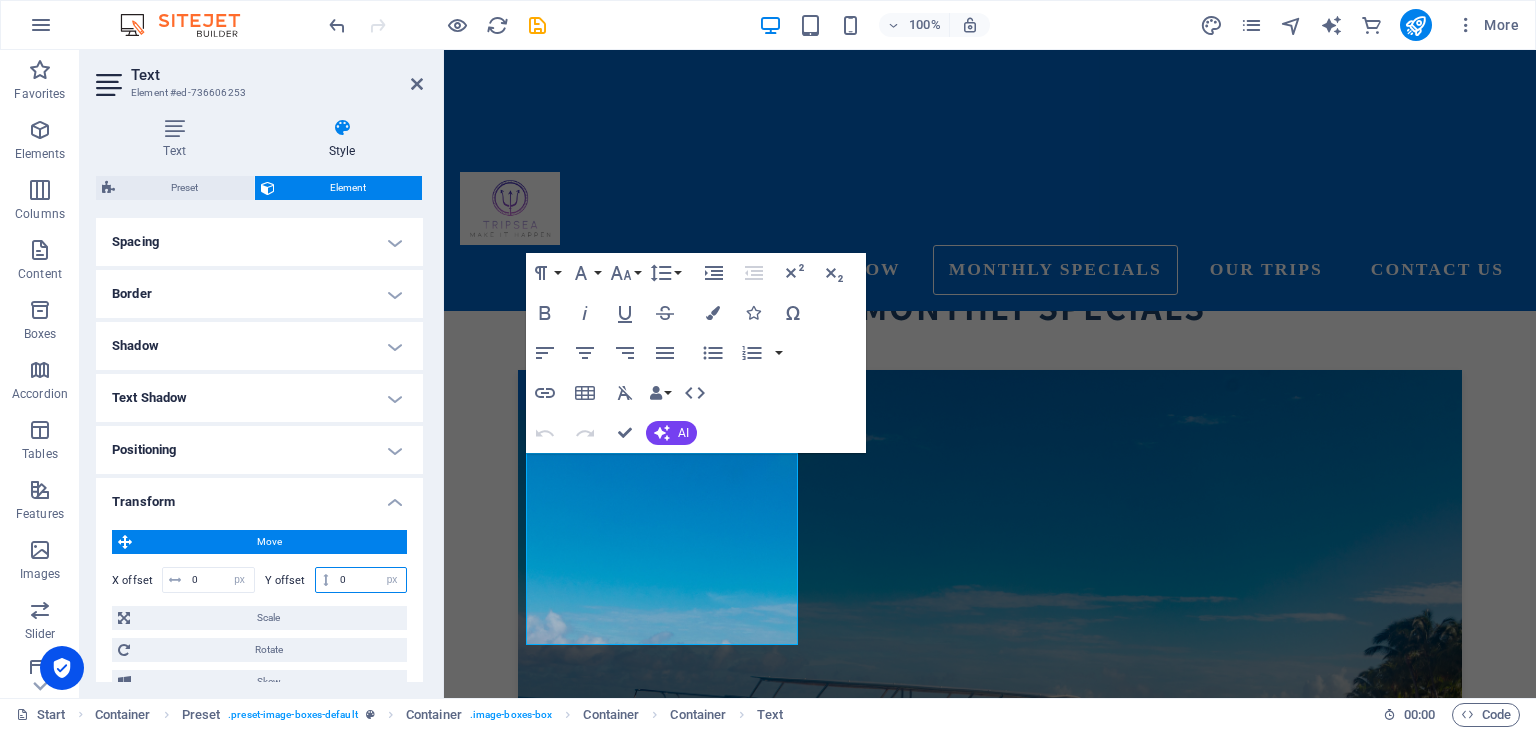 click on "0" at bounding box center (370, 580) 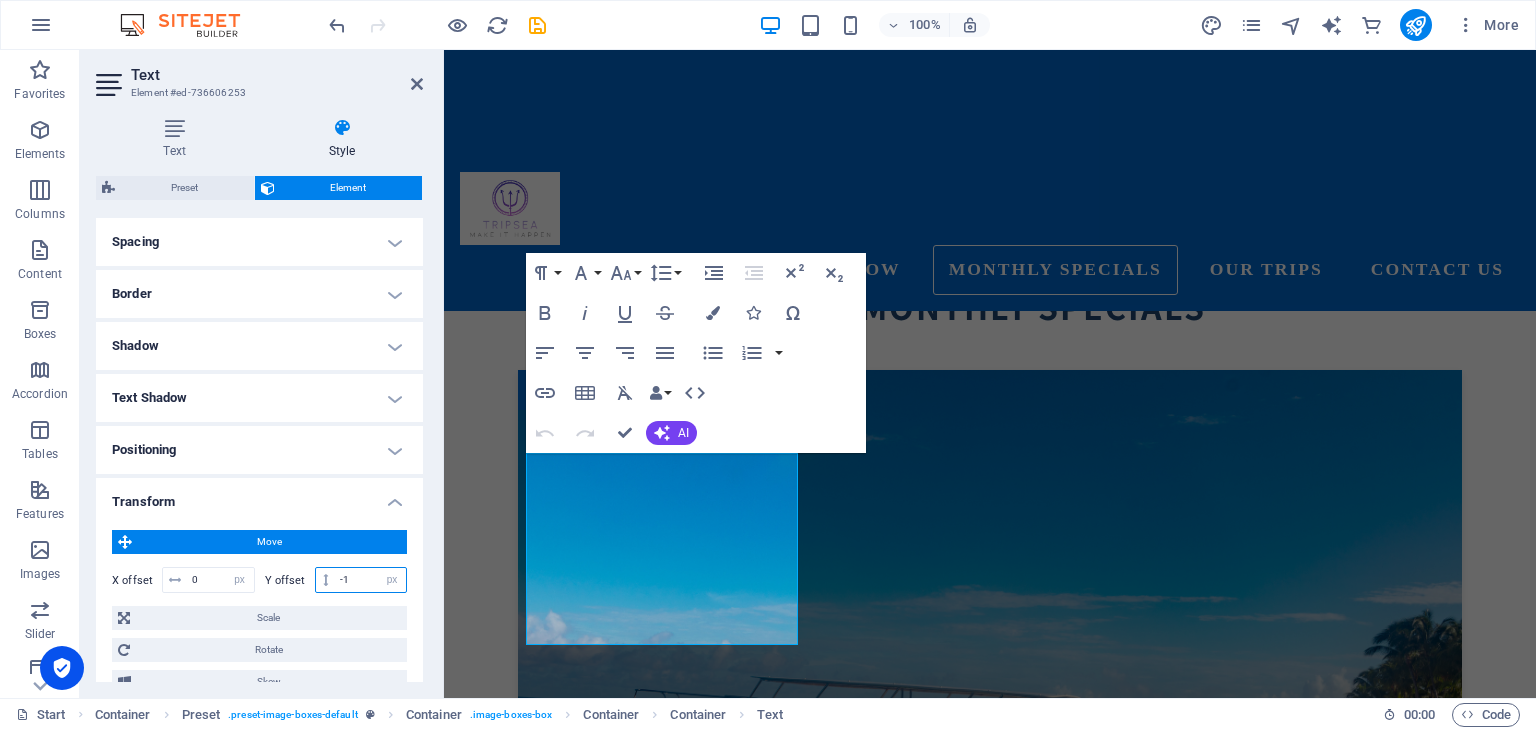 type on "-10" 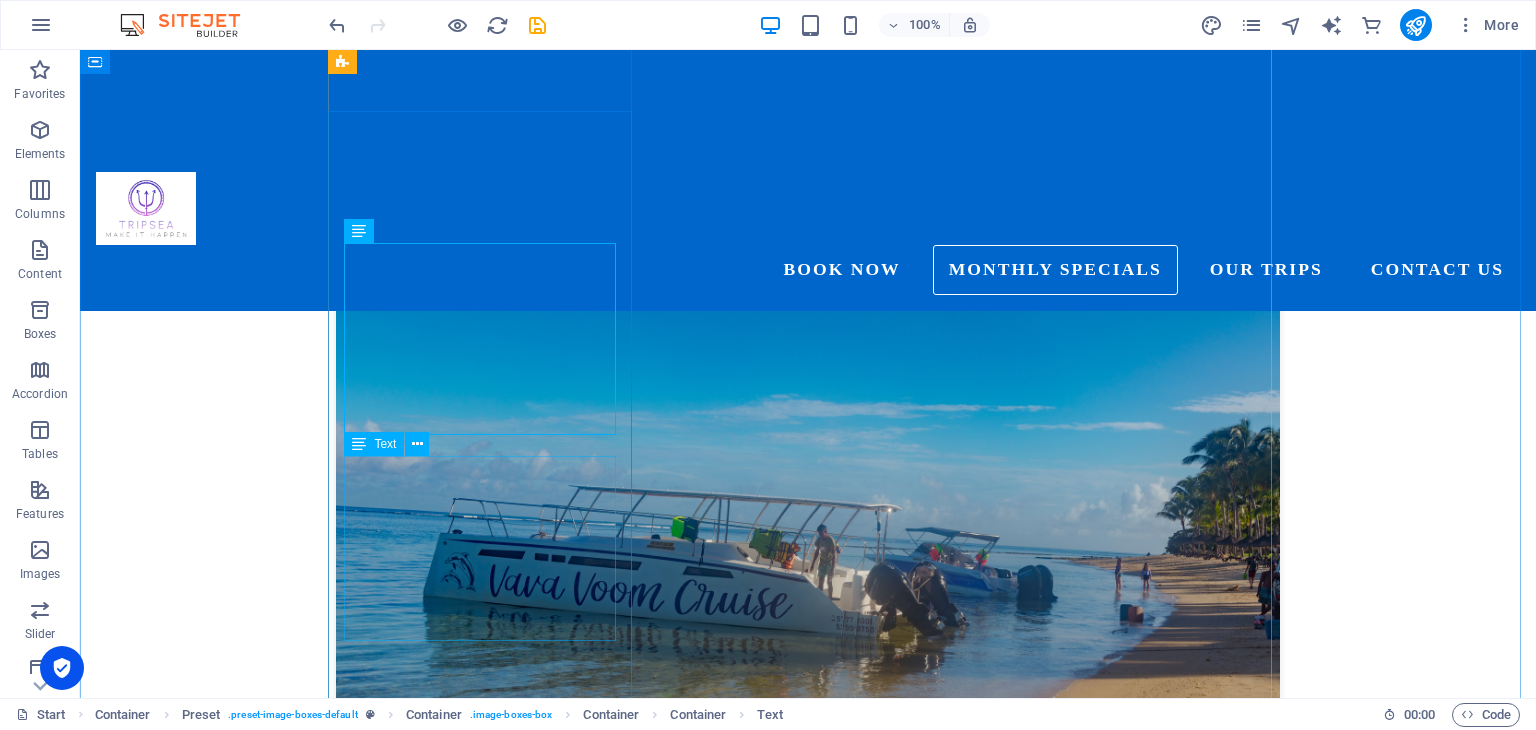 scroll, scrollTop: 1300, scrollLeft: 0, axis: vertical 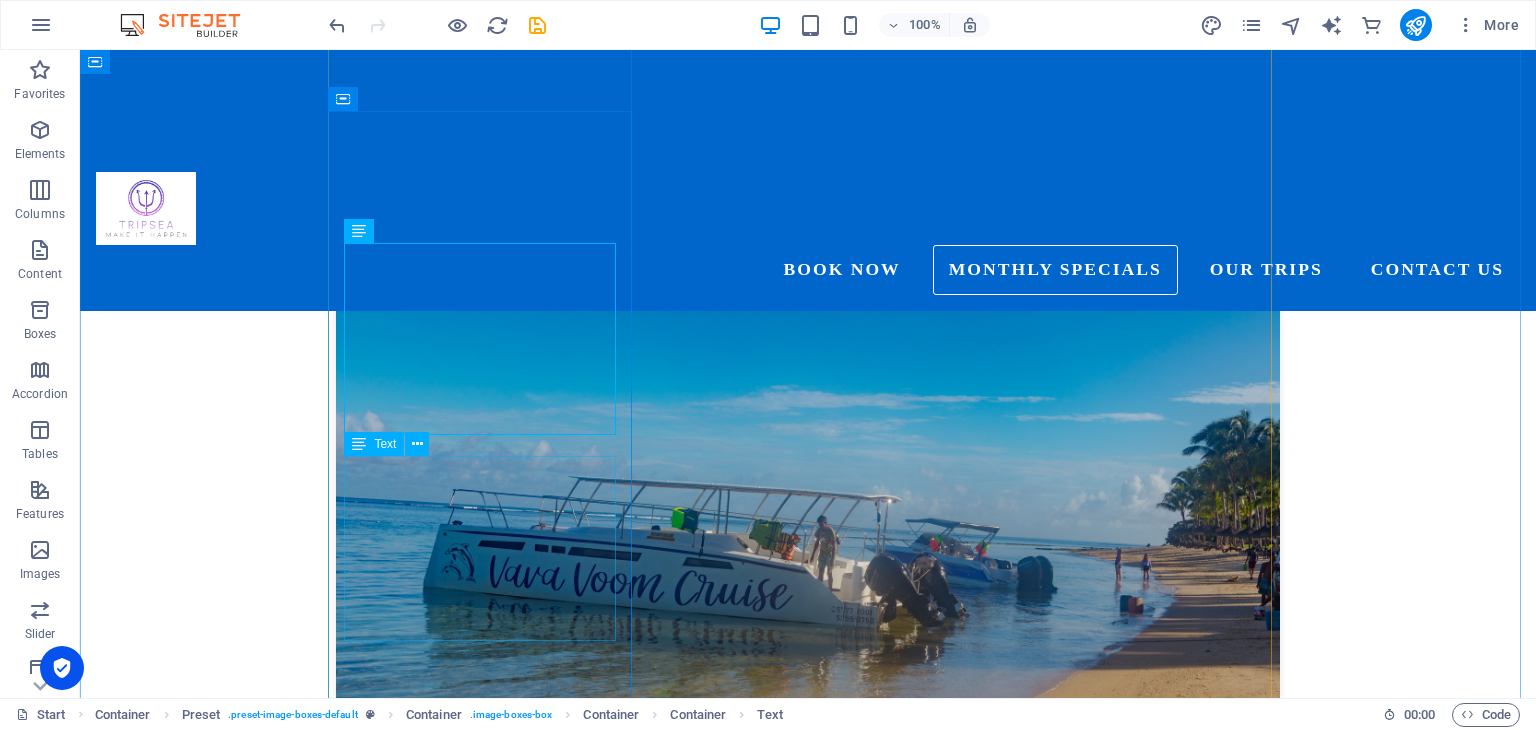 click on "Key Features FULL DAY (08:00 - 15:00) Visit Coin de [GEOGRAPHIC_DATA] Lunch inclusive Drink (alcoholic & non alcoholic)  € 35 pax" at bounding box center [808, 1157] 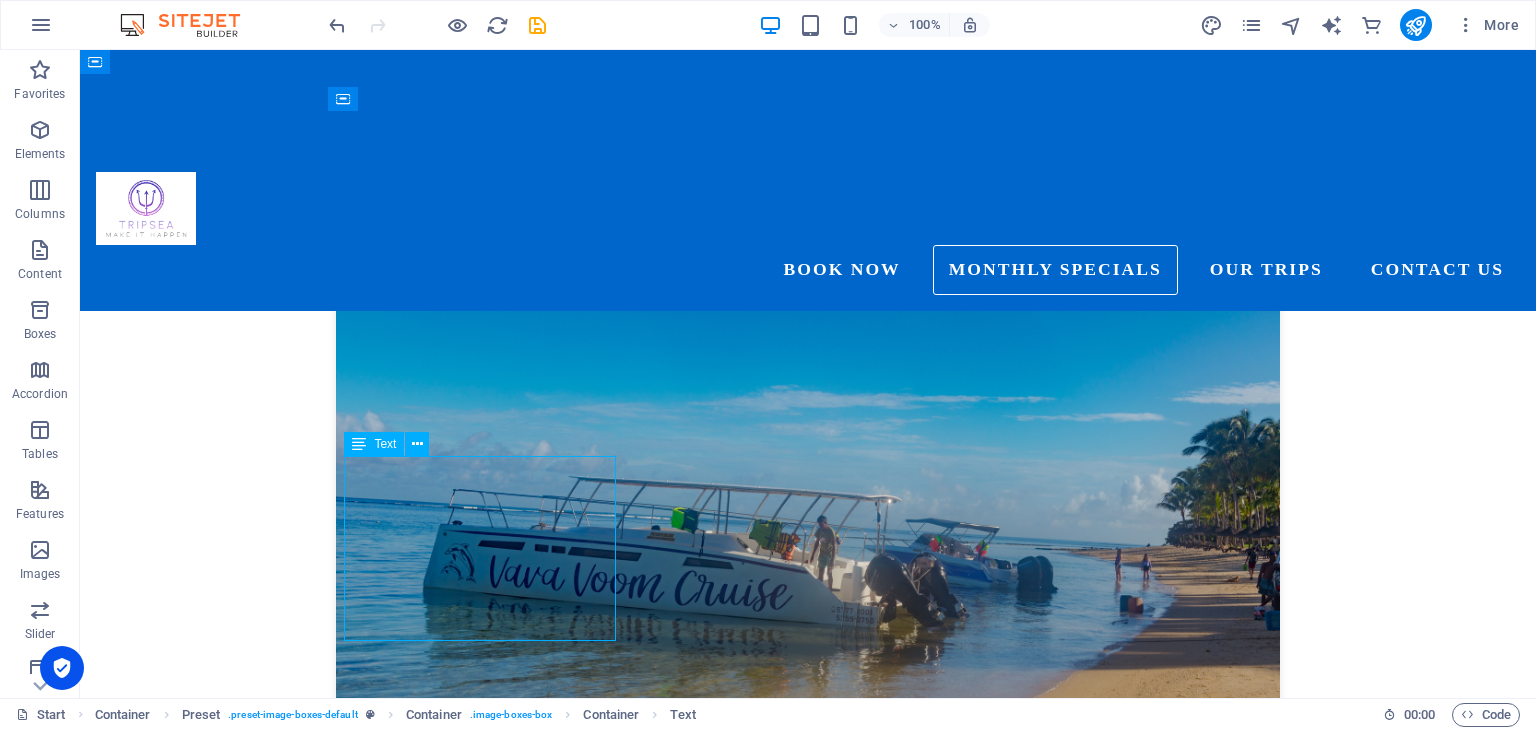 click on "Key Features FULL DAY (08:00 - 15:00) Visit Coin de [GEOGRAPHIC_DATA] Lunch inclusive Drink (alcoholic & non alcoholic)  € 35 pax" at bounding box center (808, 1157) 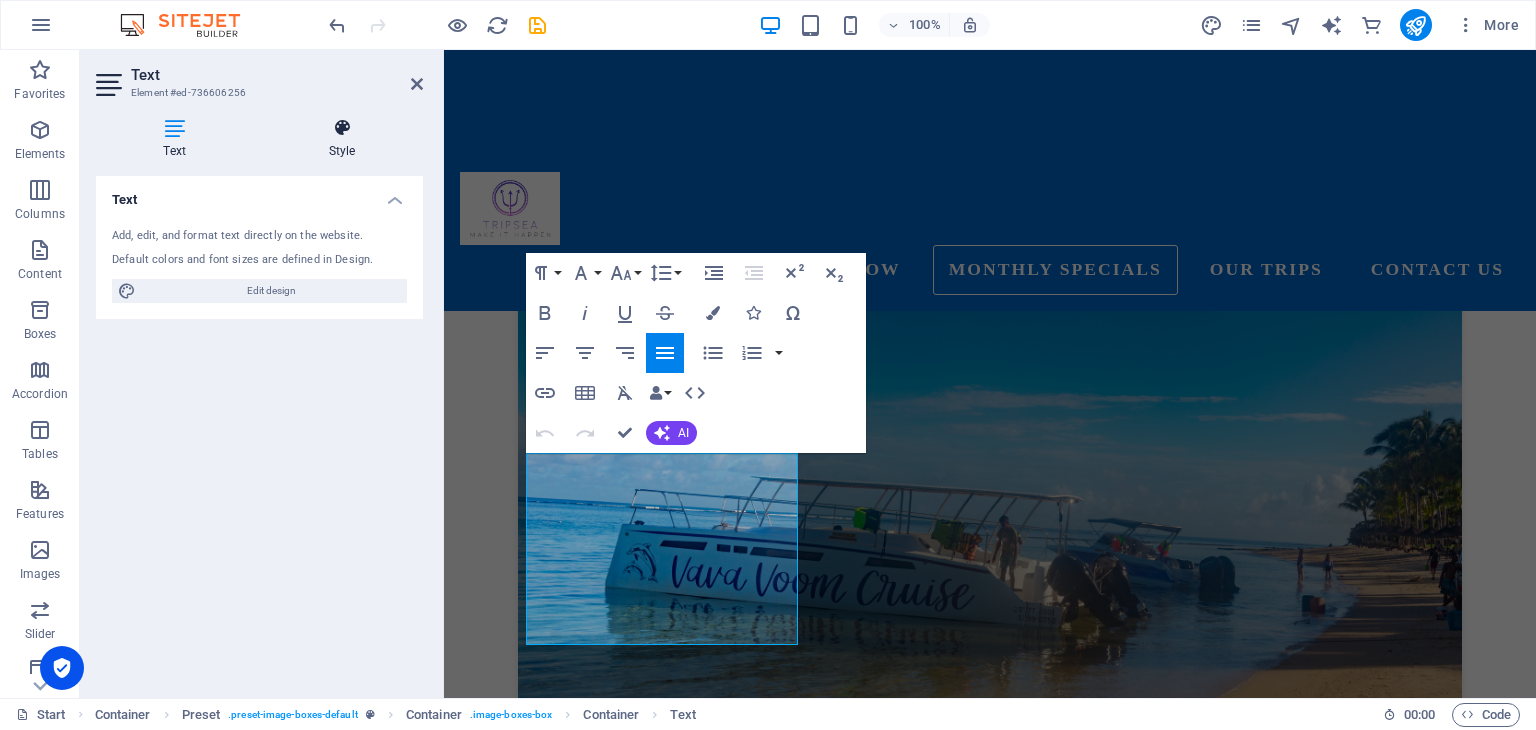 click at bounding box center (342, 128) 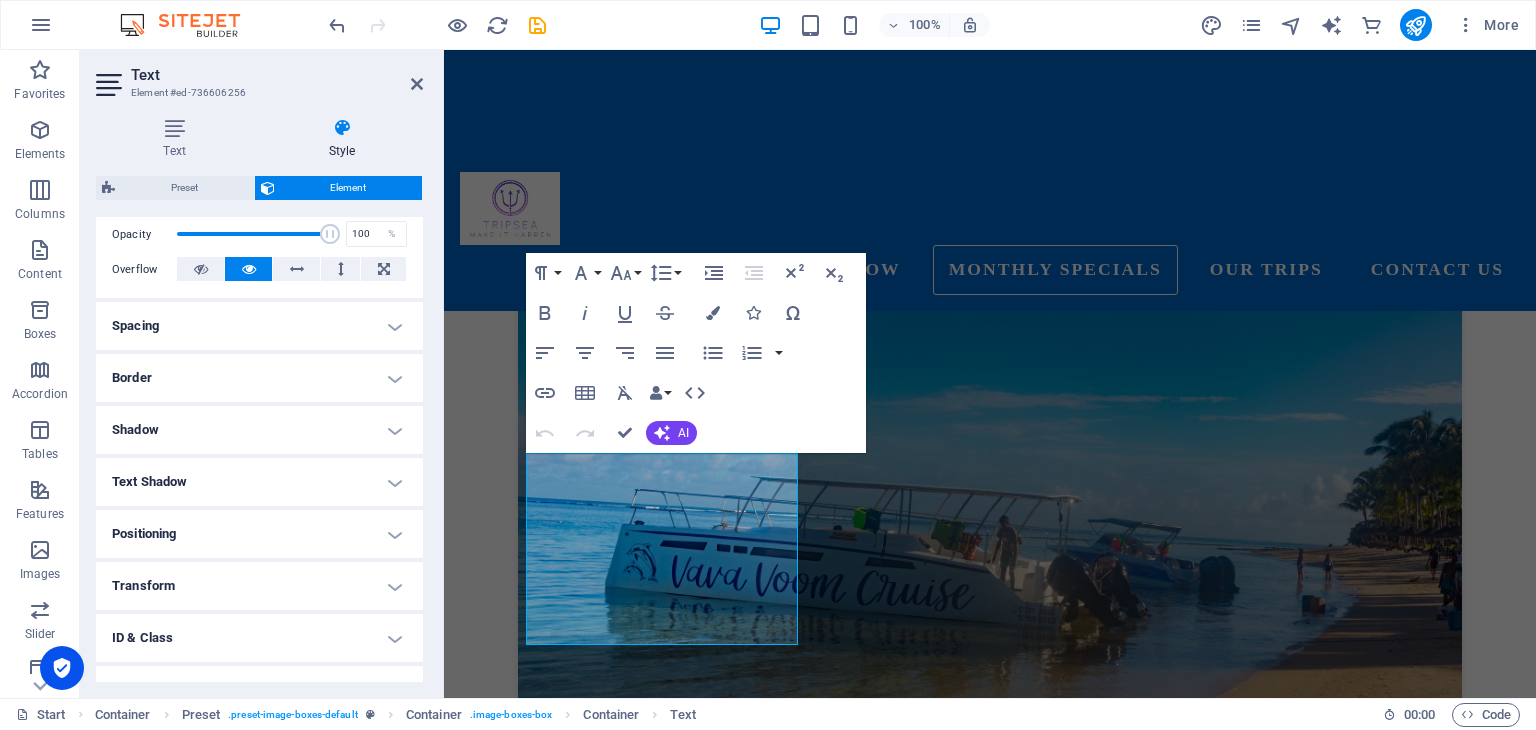 scroll, scrollTop: 380, scrollLeft: 0, axis: vertical 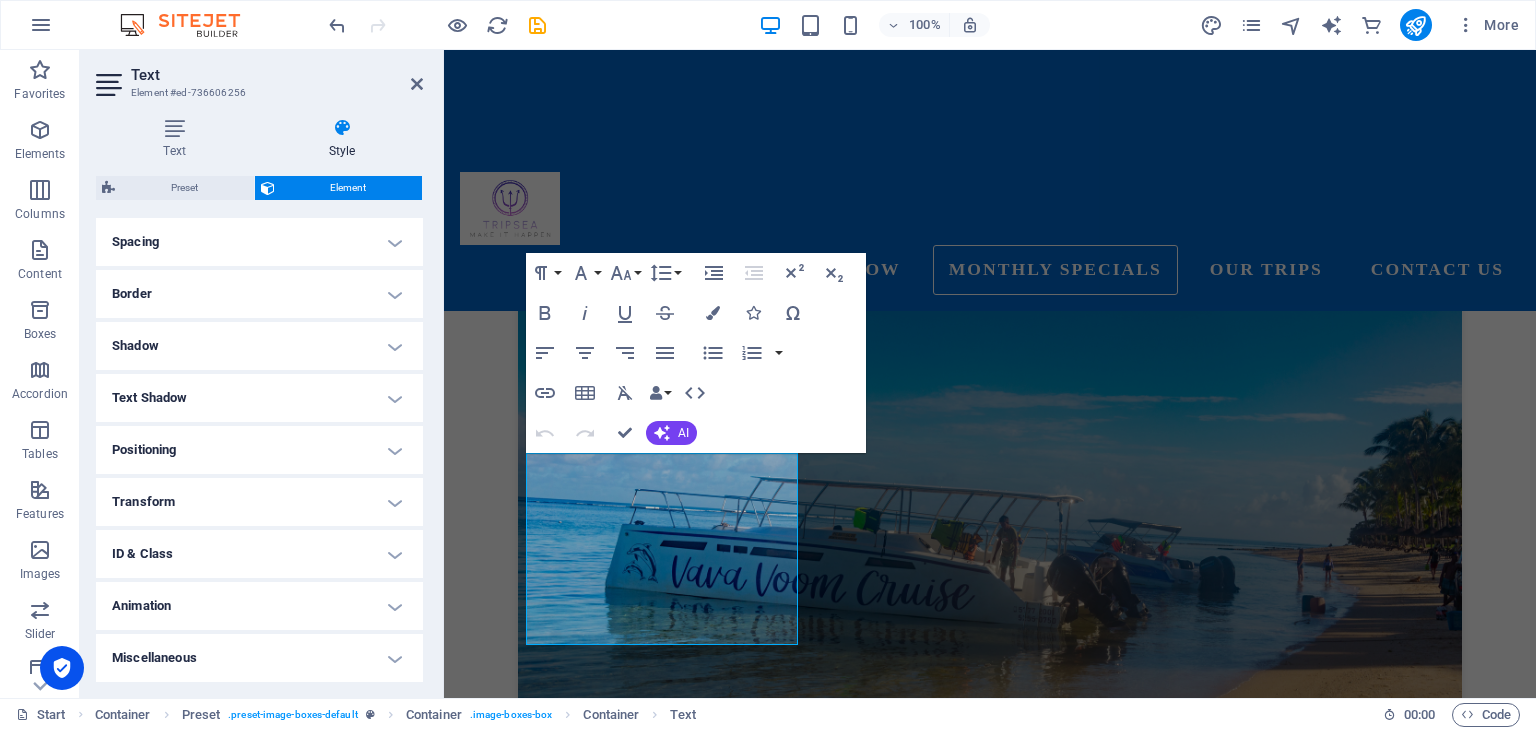 click on "Transform" at bounding box center [259, 502] 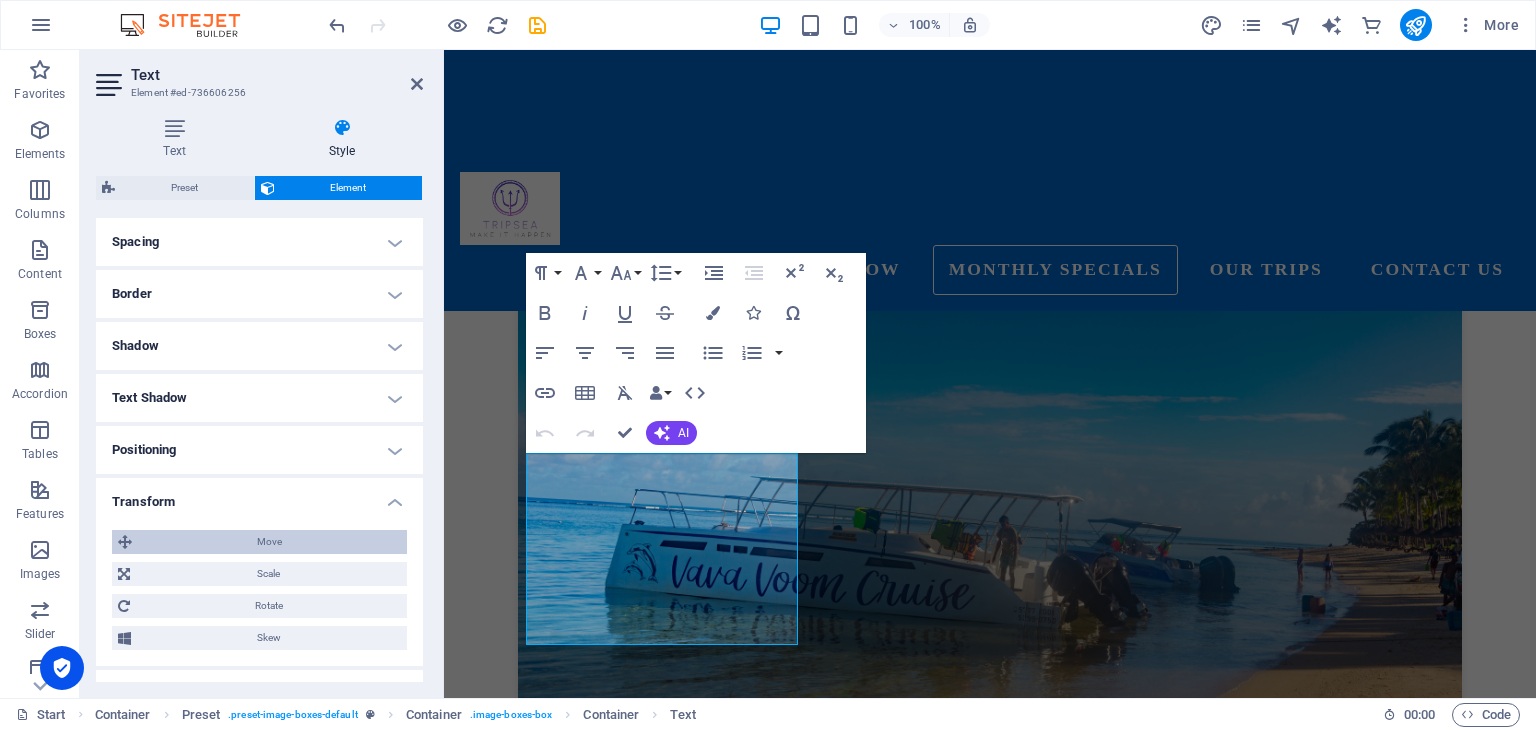 click on "Move" at bounding box center (269, 542) 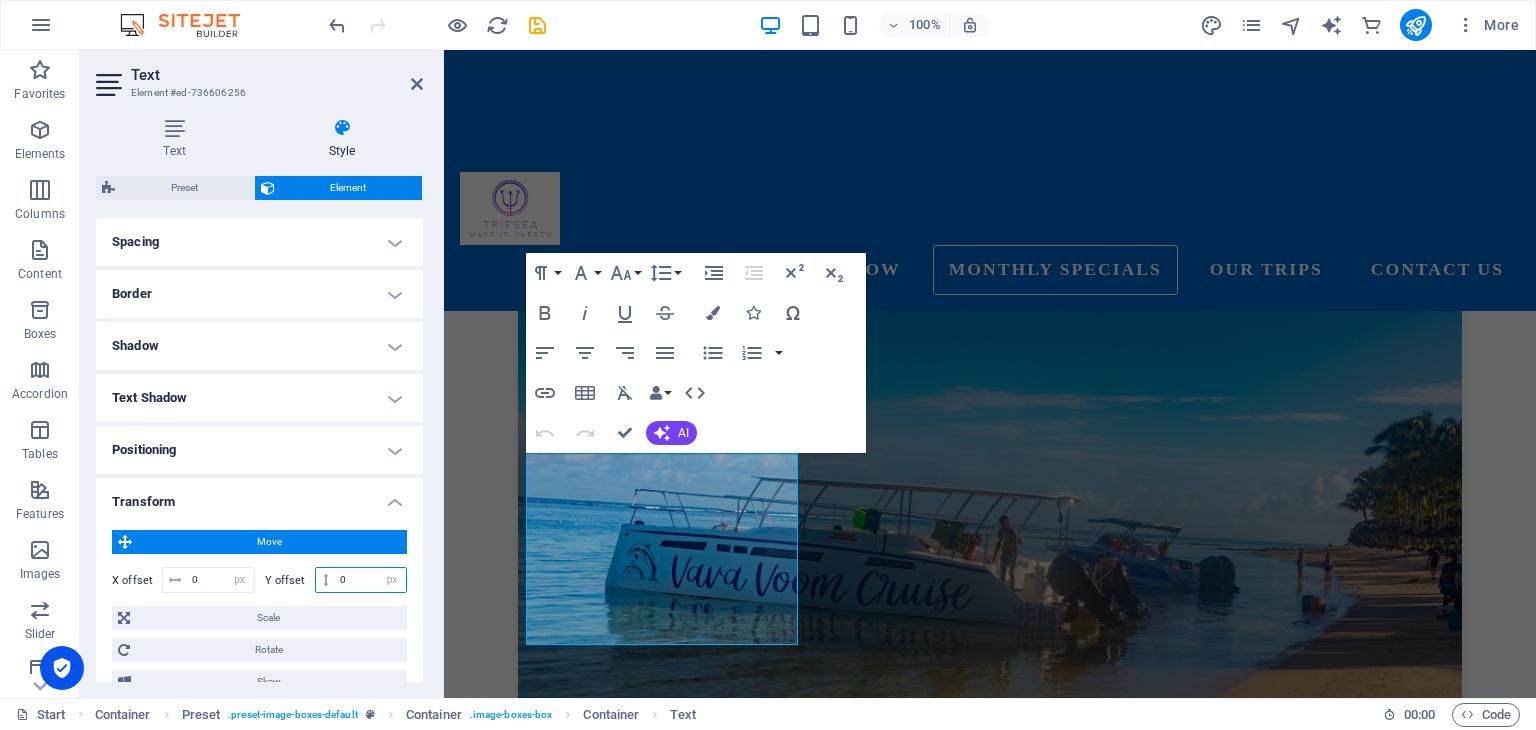 drag, startPoint x: 344, startPoint y: 577, endPoint x: 306, endPoint y: 577, distance: 38 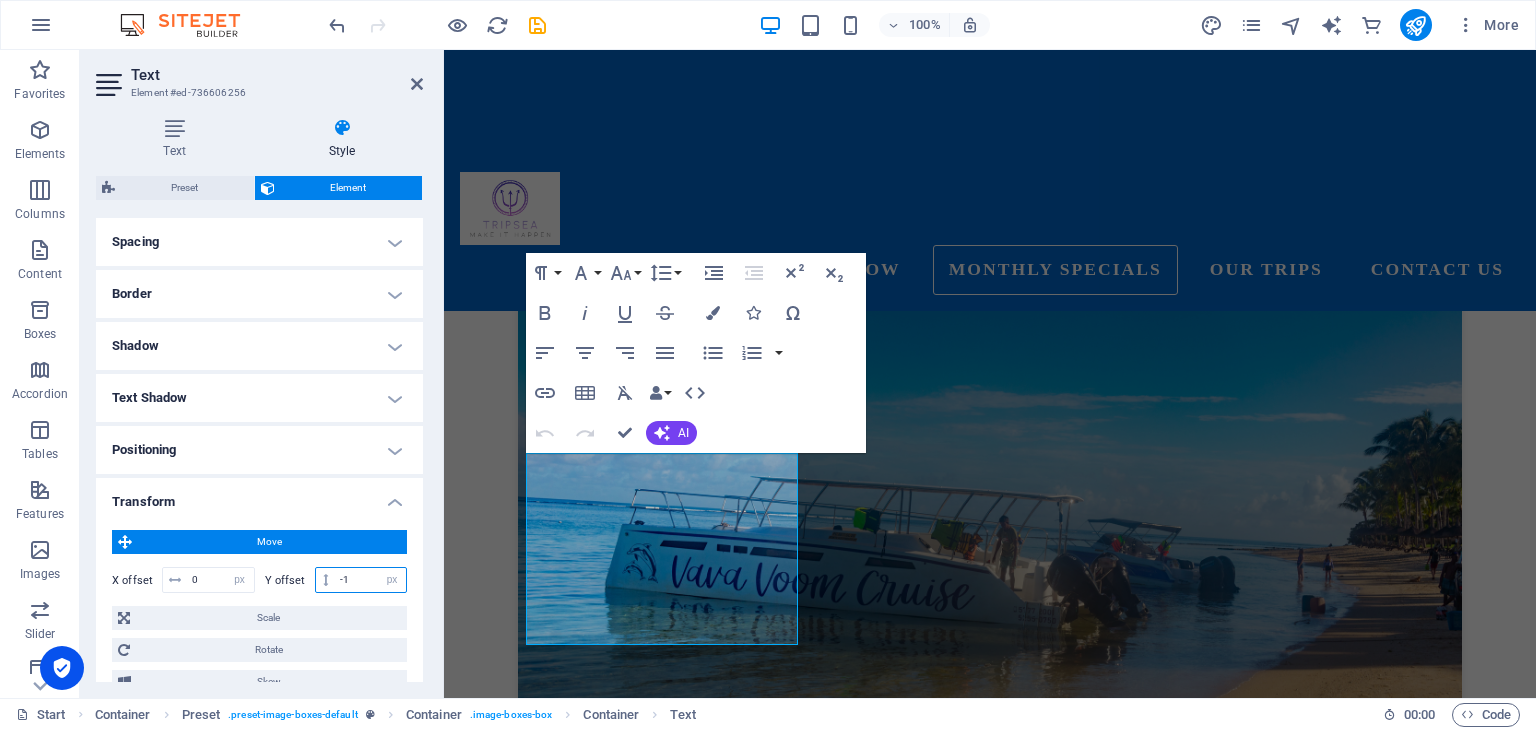 type on "-10" 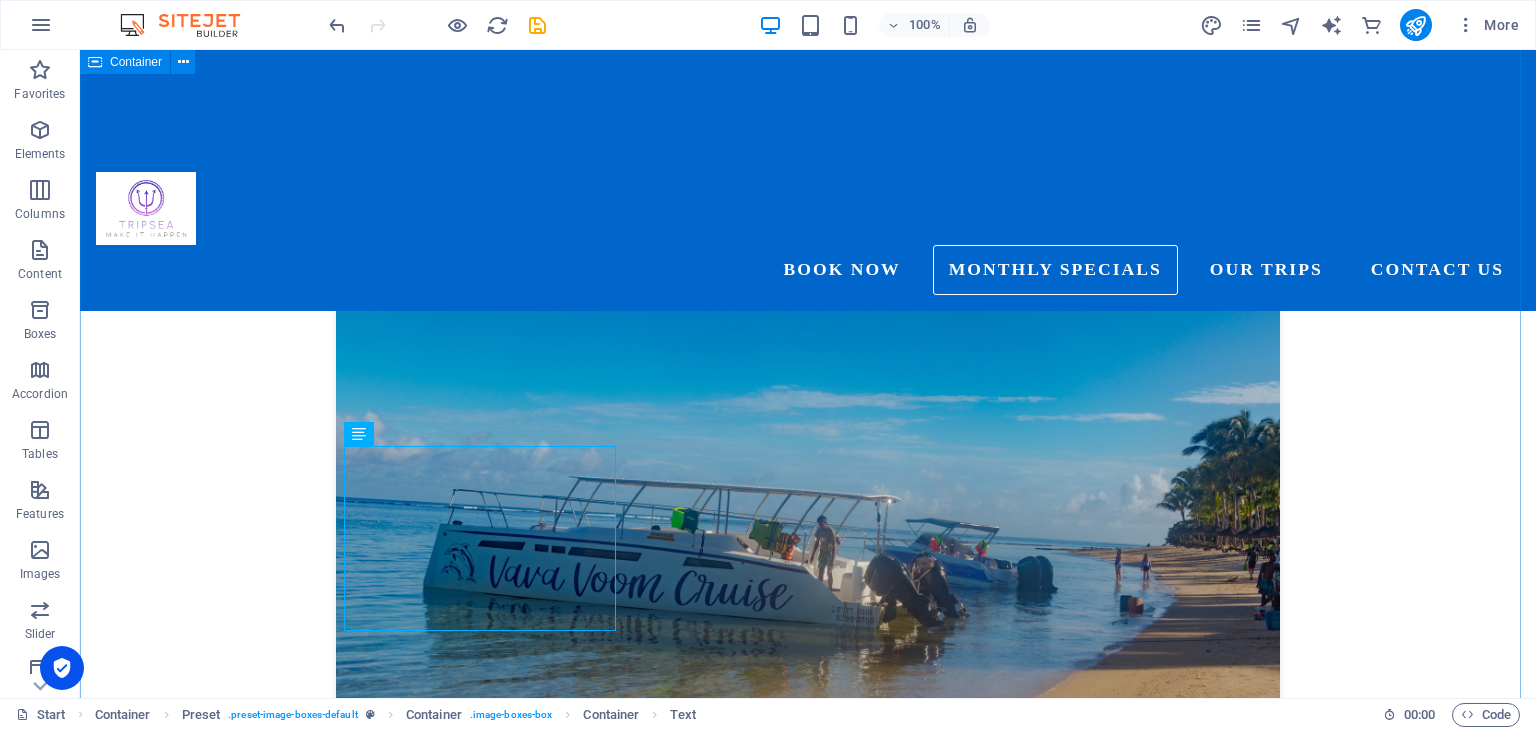 click on "OUR Monthly Specials BOOK NOW 3 Northern island Catamaran cruise Set sail from [GEOGRAPHIC_DATA] to [GEOGRAPHIC_DATA], [PERSON_NAME][GEOGRAPHIC_DATA], and [GEOGRAPHIC_DATA][PERSON_NAME].   Enjoy snorkeling in crystal-clear waters, bask on pristine beaches, and indulge in a delectable BBQ lunch onboard.   An unforgettable full-day adventure awaits—book your island escape [DATE]!  Super Holidays+8 Key Features FULL DAY (08:00 - 15:00) Visit Coin de [GEOGRAPHIC_DATA] Lunch inclusive Drink (alcoholic & non alcoholic)  € 35 pax Learn more BOOK NOW THE WEST COAST SPEEDBOAT Set sail on a catamaran or speedboat to [GEOGRAPHIC_DATA]' stunning islands.   Snorkel vibrant reefs, relax on pristine beaches, and indulge in a delicious BBQ lunch.   With hotel transfers and expert guides, your tropical escape is seamless and unforgettable.   Book your island getaway [DATE]! Key Features FULL DAY (08:00 - 15:00) Visit [GEOGRAPHIC_DATA] BBQ Lunch Exclusive Private Boat Package € 600  (up to 4 pax) Learn more BOOK NOW Swim with the Dolphins in [GEOGRAPHIC_DATA] Key Features Swim with Dolphins" at bounding box center [808, 1891] 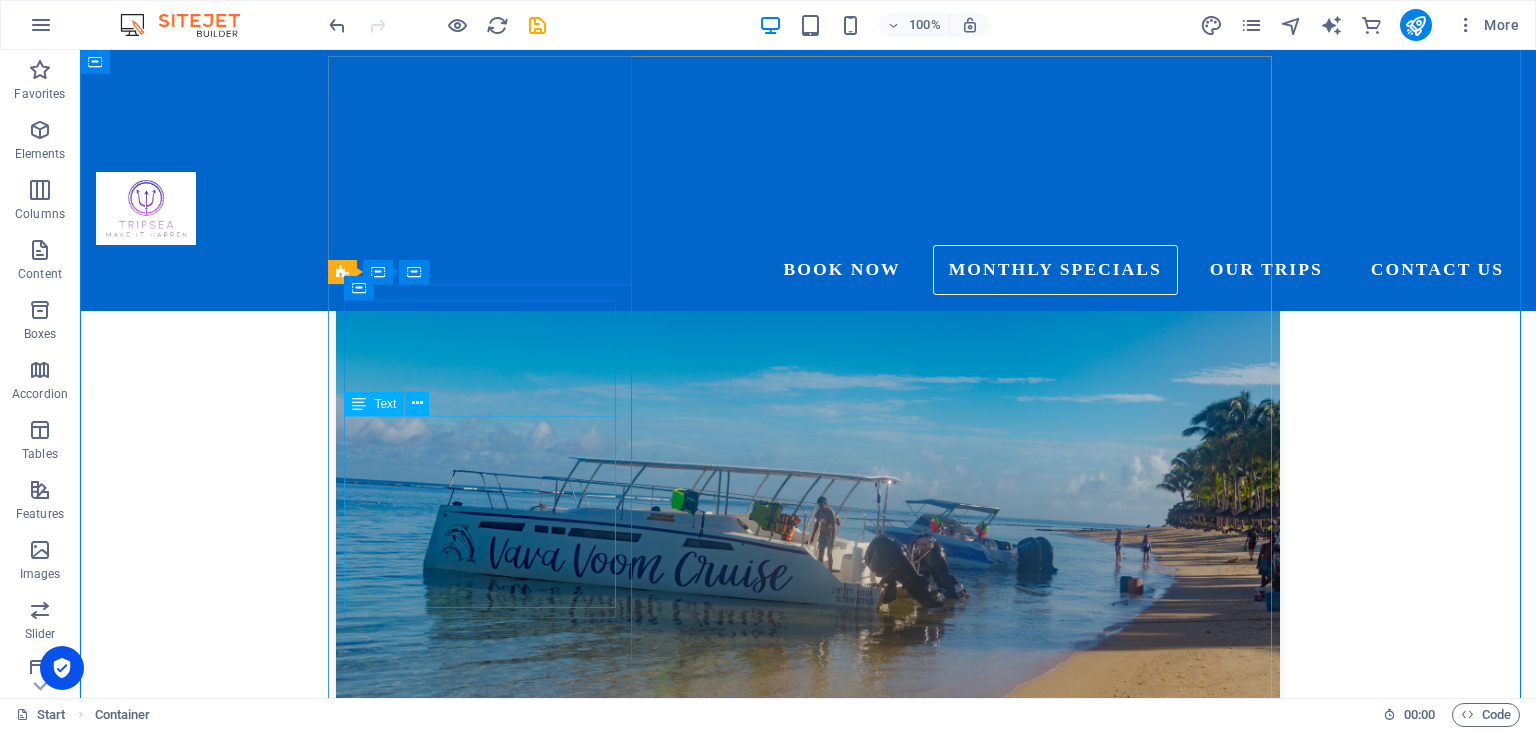 scroll, scrollTop: 1100, scrollLeft: 0, axis: vertical 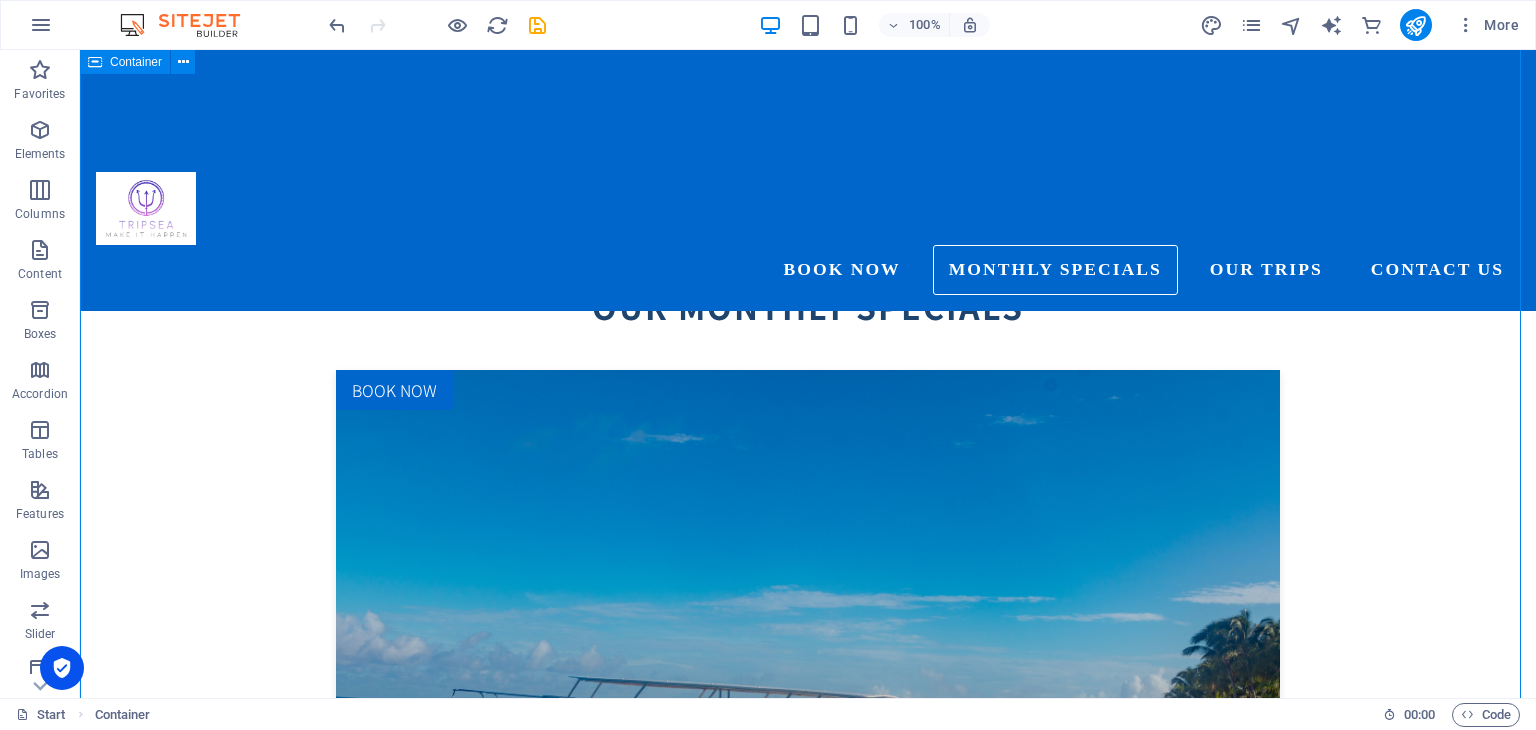 click on "OUR Monthly Specials BOOK NOW 3 Northern island Catamaran cruise Set sail from [GEOGRAPHIC_DATA] to [GEOGRAPHIC_DATA], [PERSON_NAME][GEOGRAPHIC_DATA], and [GEOGRAPHIC_DATA][PERSON_NAME].   Enjoy snorkeling in crystal-clear waters, bask on pristine beaches, and indulge in a delectable BBQ lunch onboard.   An unforgettable full-day adventure awaits—book your island escape [DATE]!  Super Holidays+8 Key Features FULL DAY (08:00 - 15:00) Visit Coin de [GEOGRAPHIC_DATA] Lunch inclusive Drink (alcoholic & non alcoholic)  € 35 pax Learn more BOOK NOW THE WEST COAST SPEEDBOAT Set sail on a catamaran or speedboat to [GEOGRAPHIC_DATA]' stunning islands.   Snorkel vibrant reefs, relax on pristine beaches, and indulge in a delicious BBQ lunch.   With hotel transfers and expert guides, your tropical escape is seamless and unforgettable.   Book your island getaway [DATE]! Key Features FULL DAY (08:00 - 15:00) Visit [GEOGRAPHIC_DATA] BBQ Lunch Exclusive Private Boat Package € 600  (up to 4 pax) Learn more BOOK NOW Swim with the Dolphins in [GEOGRAPHIC_DATA] Key Features Swim with Dolphins" at bounding box center (808, 2091) 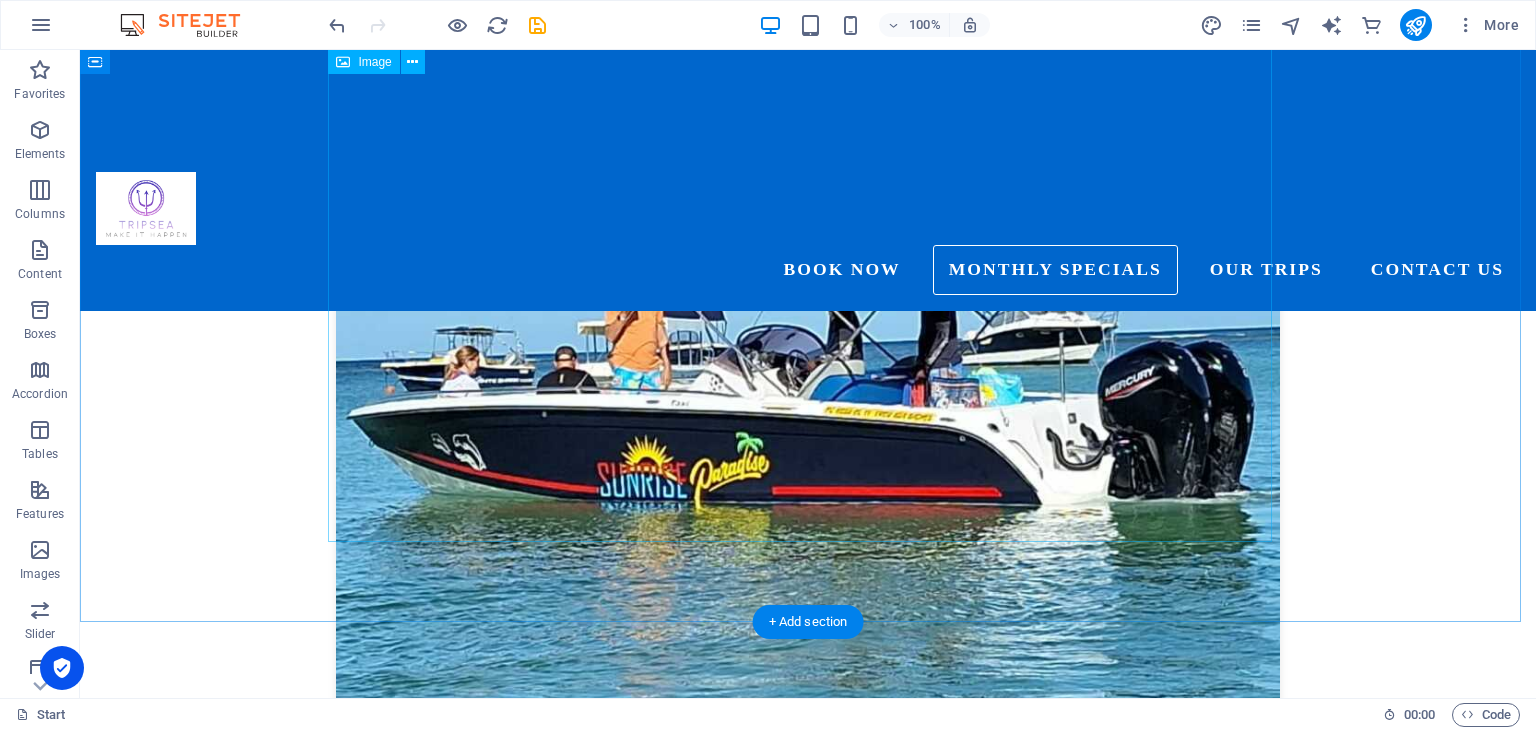 scroll, scrollTop: 1937, scrollLeft: 0, axis: vertical 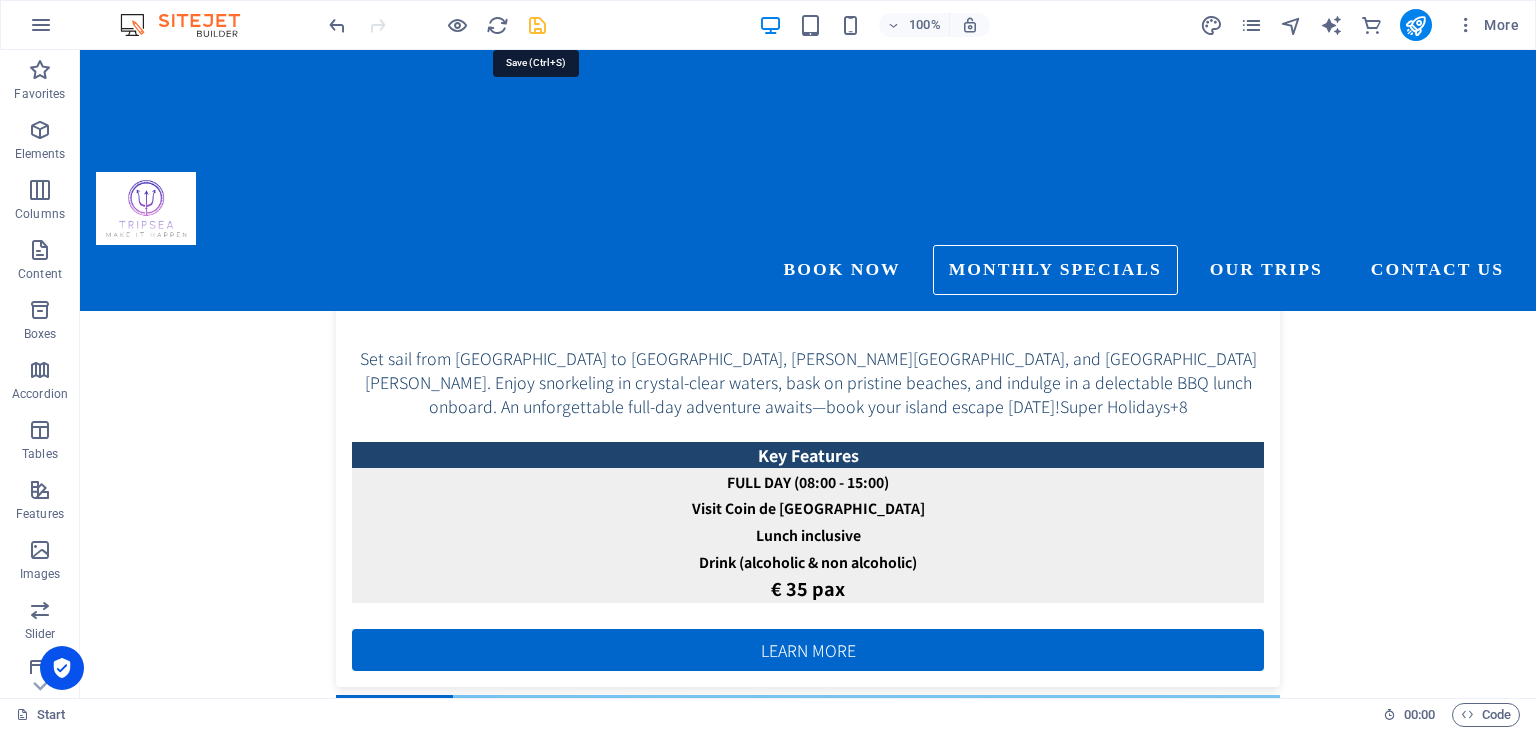 click at bounding box center (537, 25) 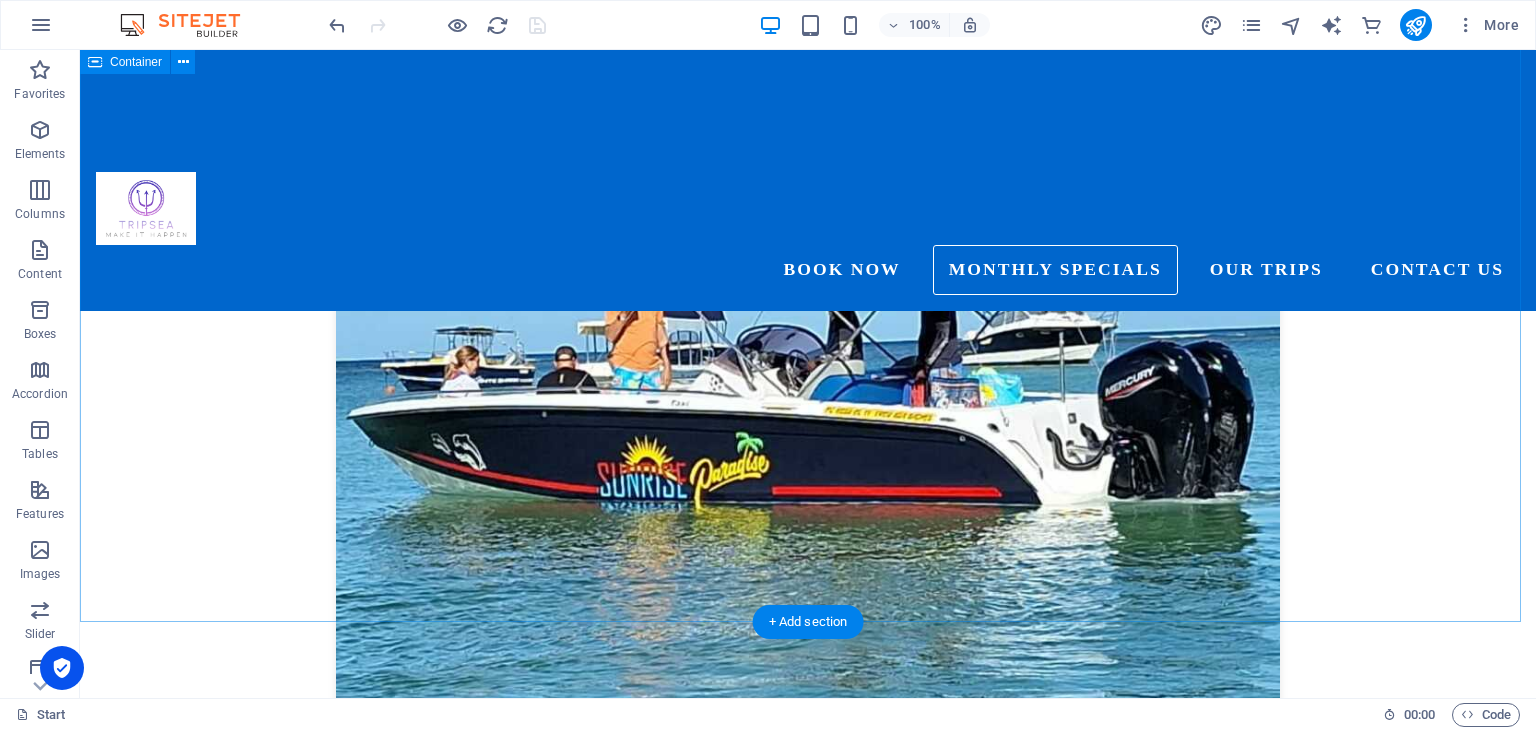 scroll, scrollTop: 3037, scrollLeft: 0, axis: vertical 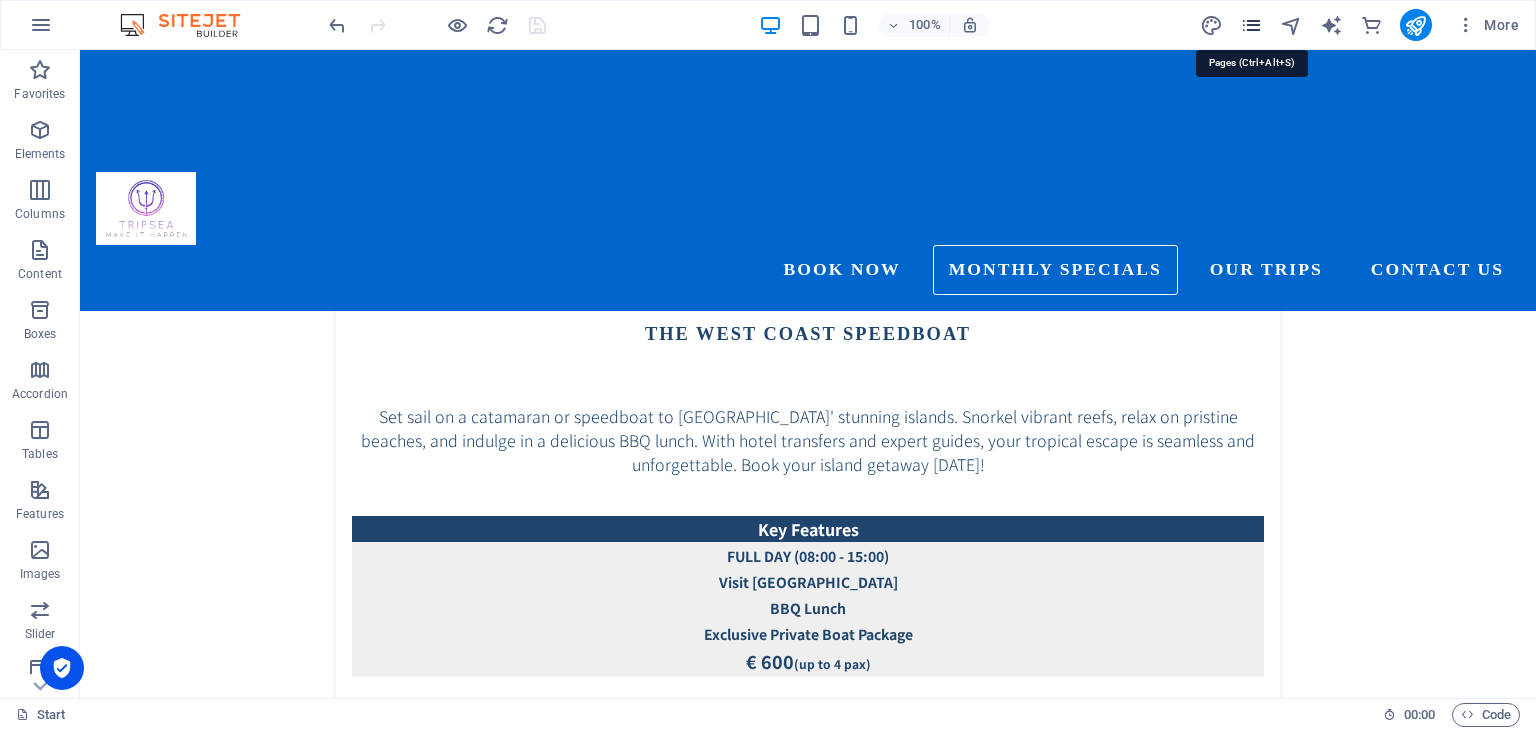 click at bounding box center [1251, 25] 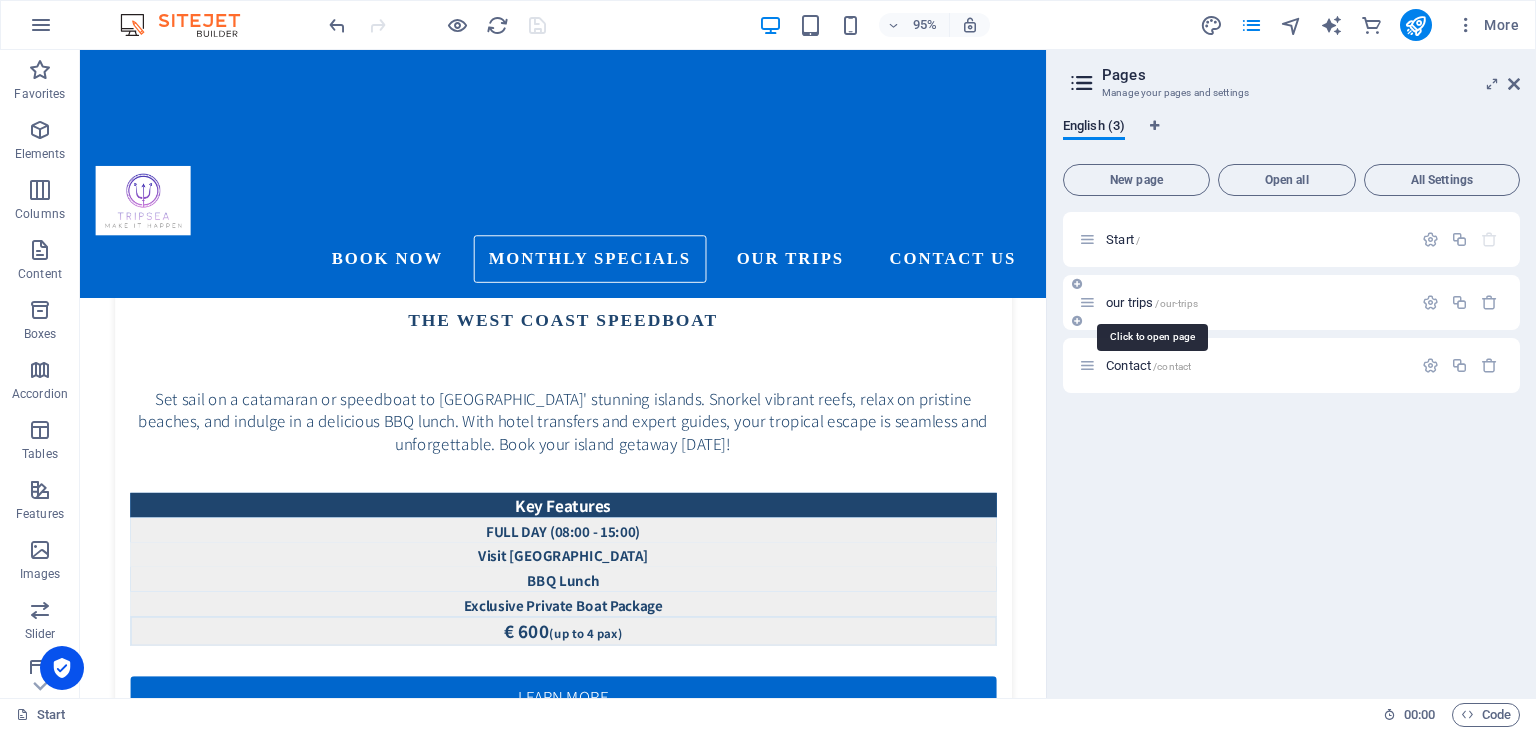 click on "our trips /our-trips" at bounding box center (1152, 302) 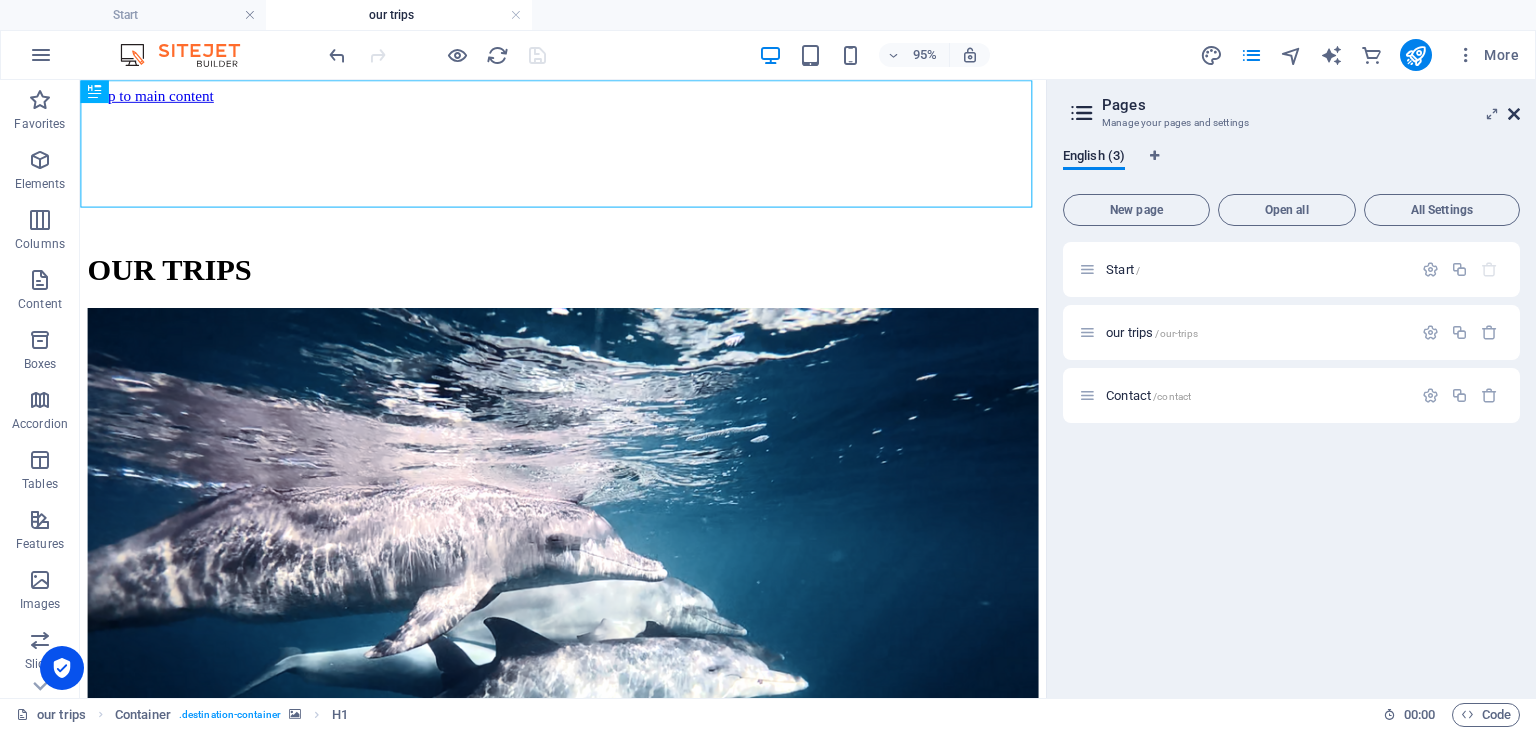 scroll, scrollTop: 0, scrollLeft: 0, axis: both 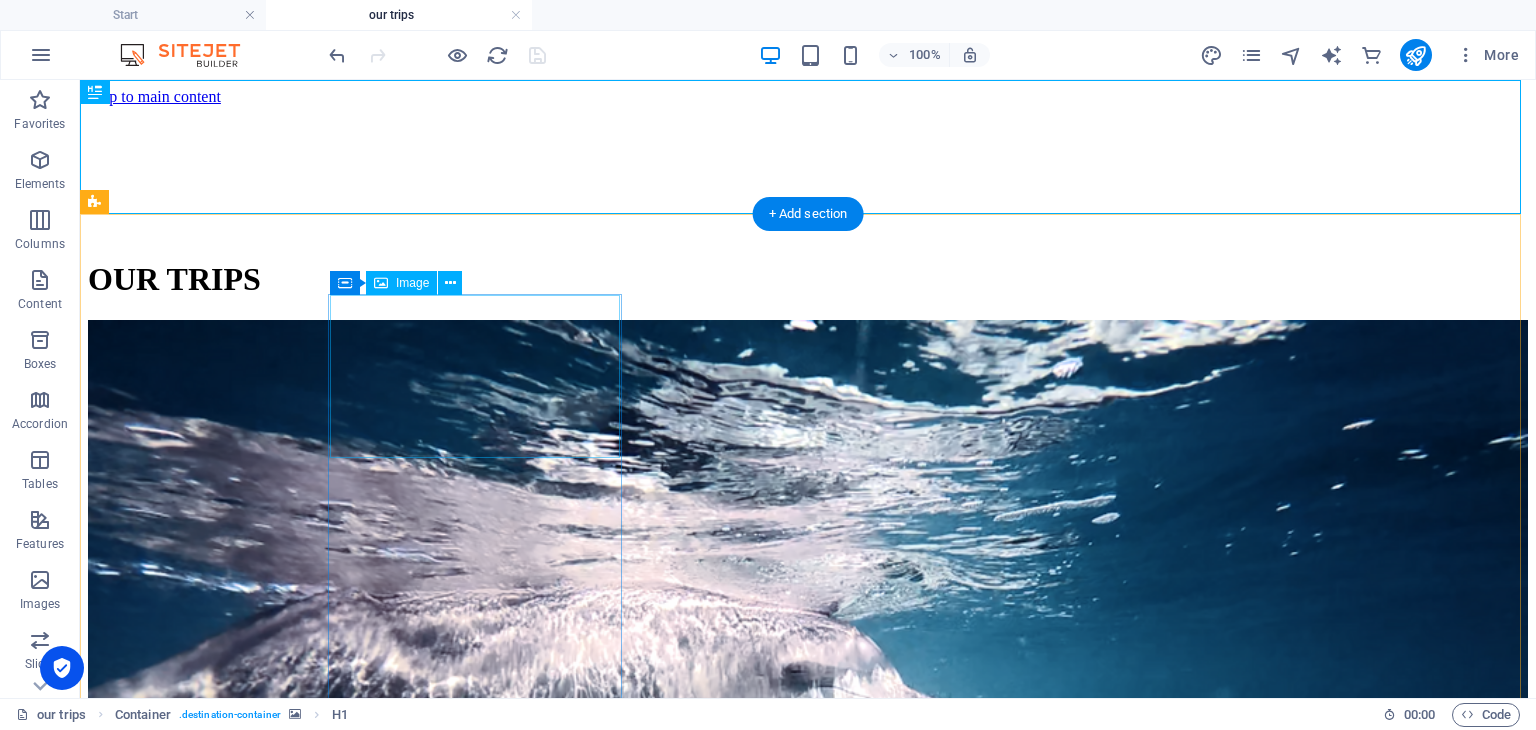 click at bounding box center [808, 727] 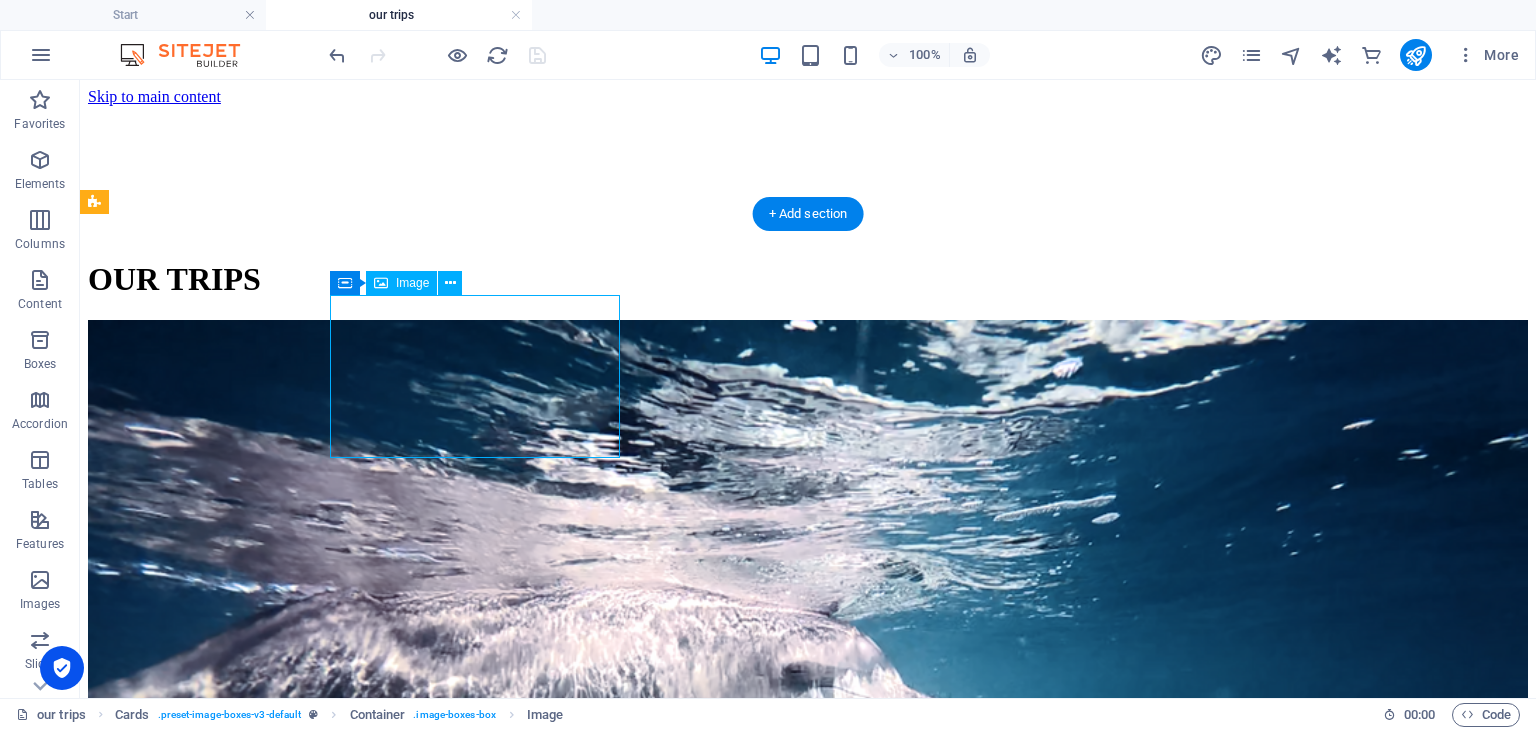 click at bounding box center [808, 727] 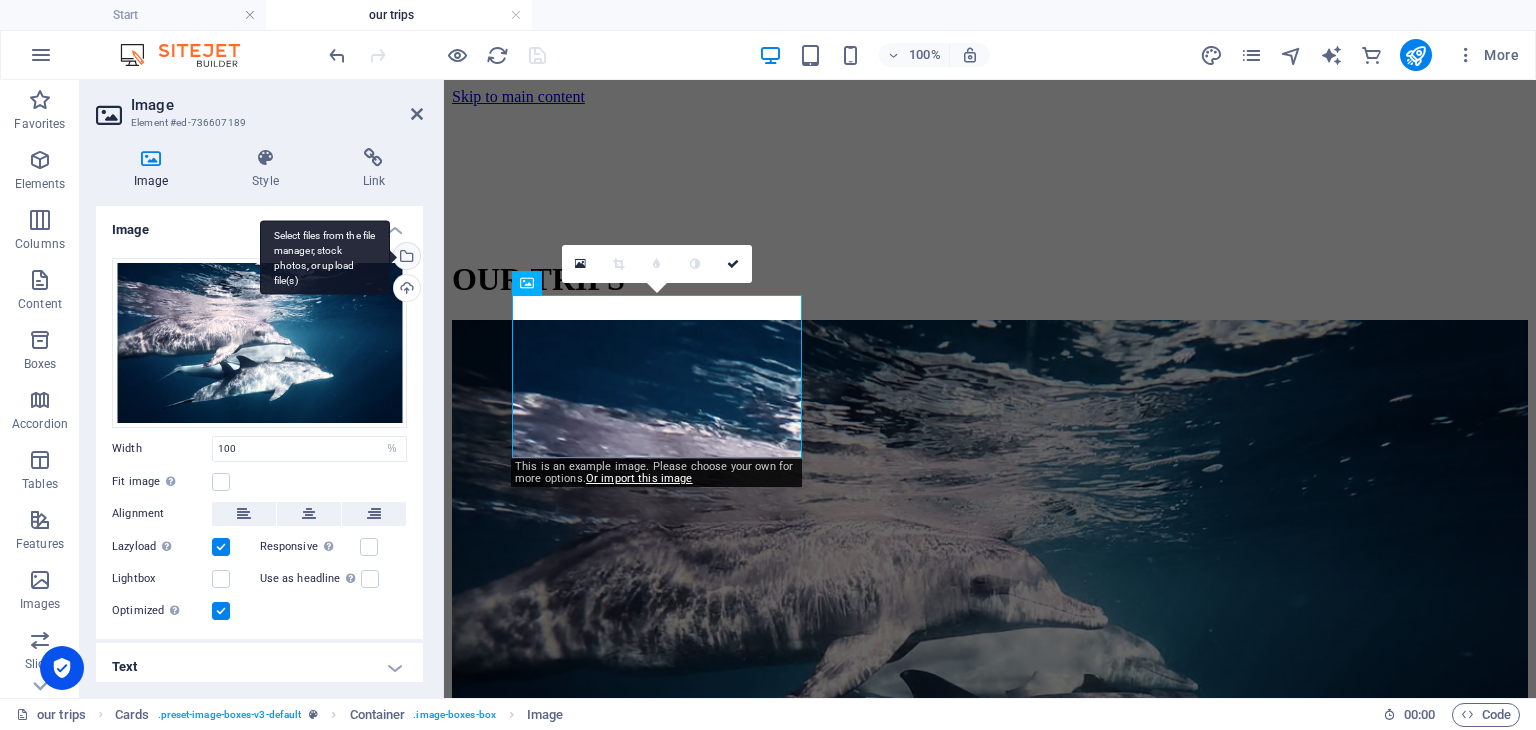 click on "Select files from the file manager, stock photos, or upload file(s)" at bounding box center (405, 258) 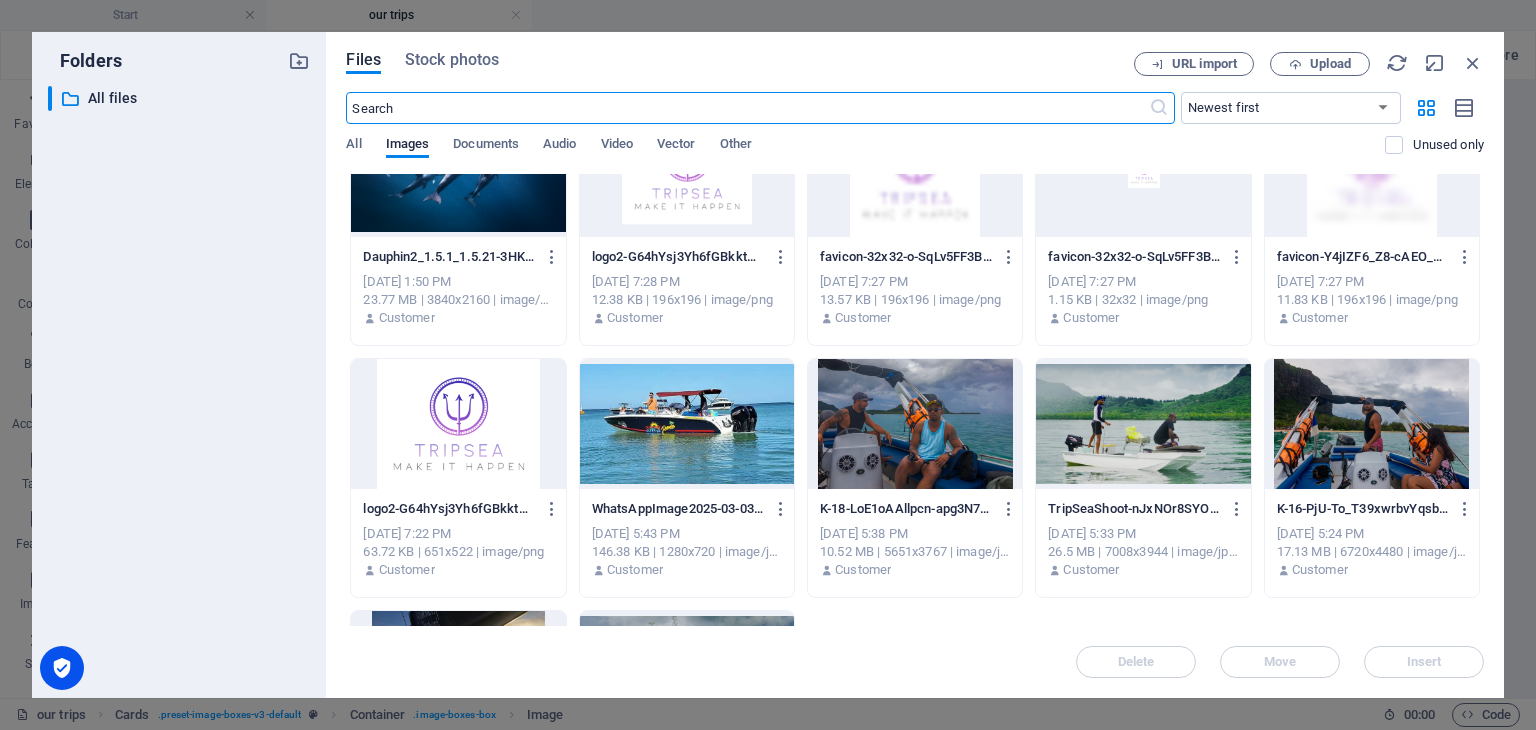 scroll, scrollTop: 0, scrollLeft: 0, axis: both 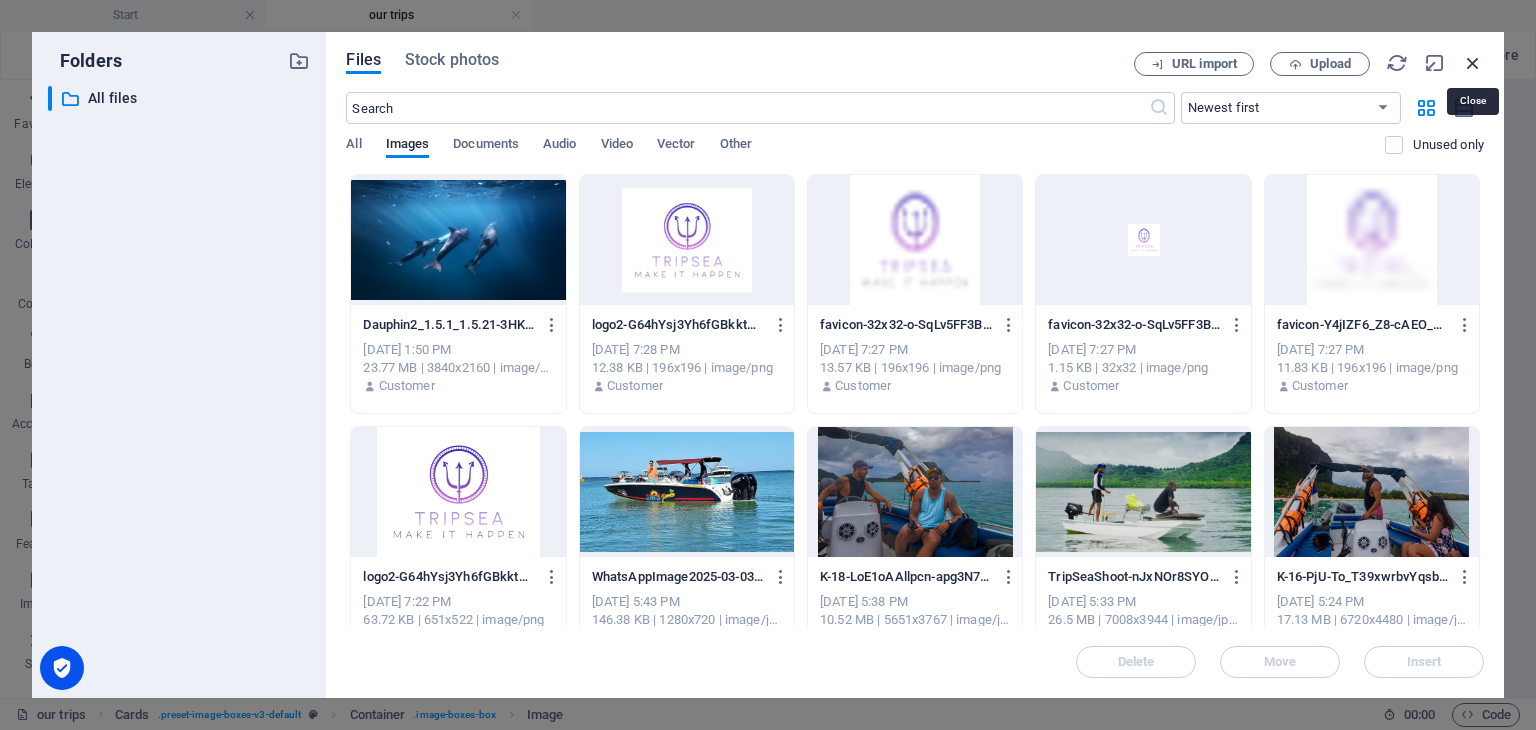 click at bounding box center [1473, 63] 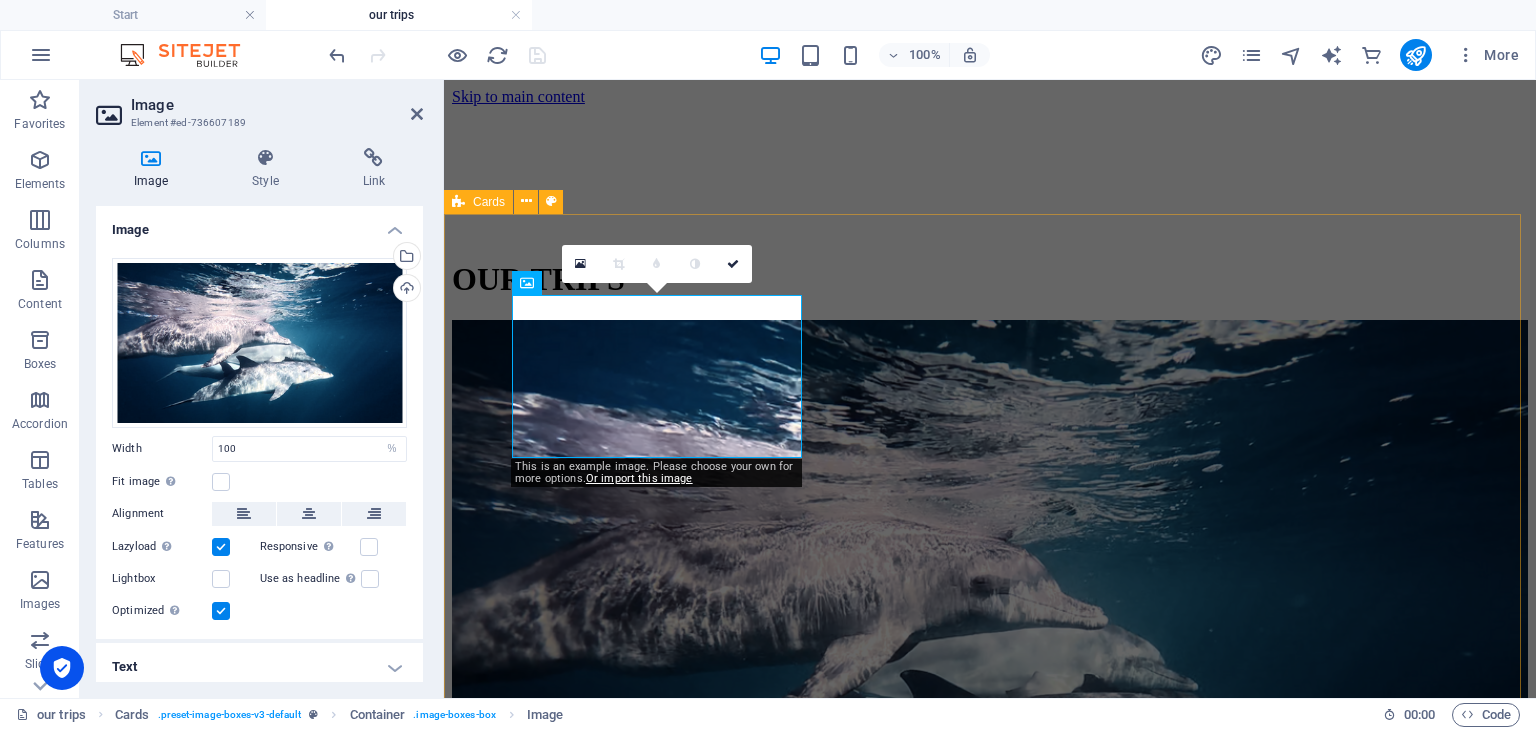 click on "Dolphin Trip Half Day(SP) 08:00 to 11:00   Swim with the Dolphin Swim with the Turtle Snorkeling *Includes soft drinks & Water *Include snorkeling equipment 1 to 4 persons  € 300 Additional person  €  75 *Maximum up to 9 persons BOOK NOW WEST-Dolphin SWIM HALF day(PEL) 07:00 to 09:30   Swim with the Dolphin Swim with the Turtle Snorkeling *Includes soft drinks & Water *Include snorkeling equipment 1 to 4 persons  € 300 Additional person  €  75 *Maximum up to 9 persons BOOK NOW Whale&Dolphin Trip Half DAY(SP) 08:00 to 11:00  Swim with the Dolphin Swim with the Turtle Snorkeling *Includes soft drinks & Water *Include snorkeling equipment 1 to 4 persons  € 400 Additional person  €  120 *Maximum up to 9 persons BOOK NOW" at bounding box center [990, 2095] 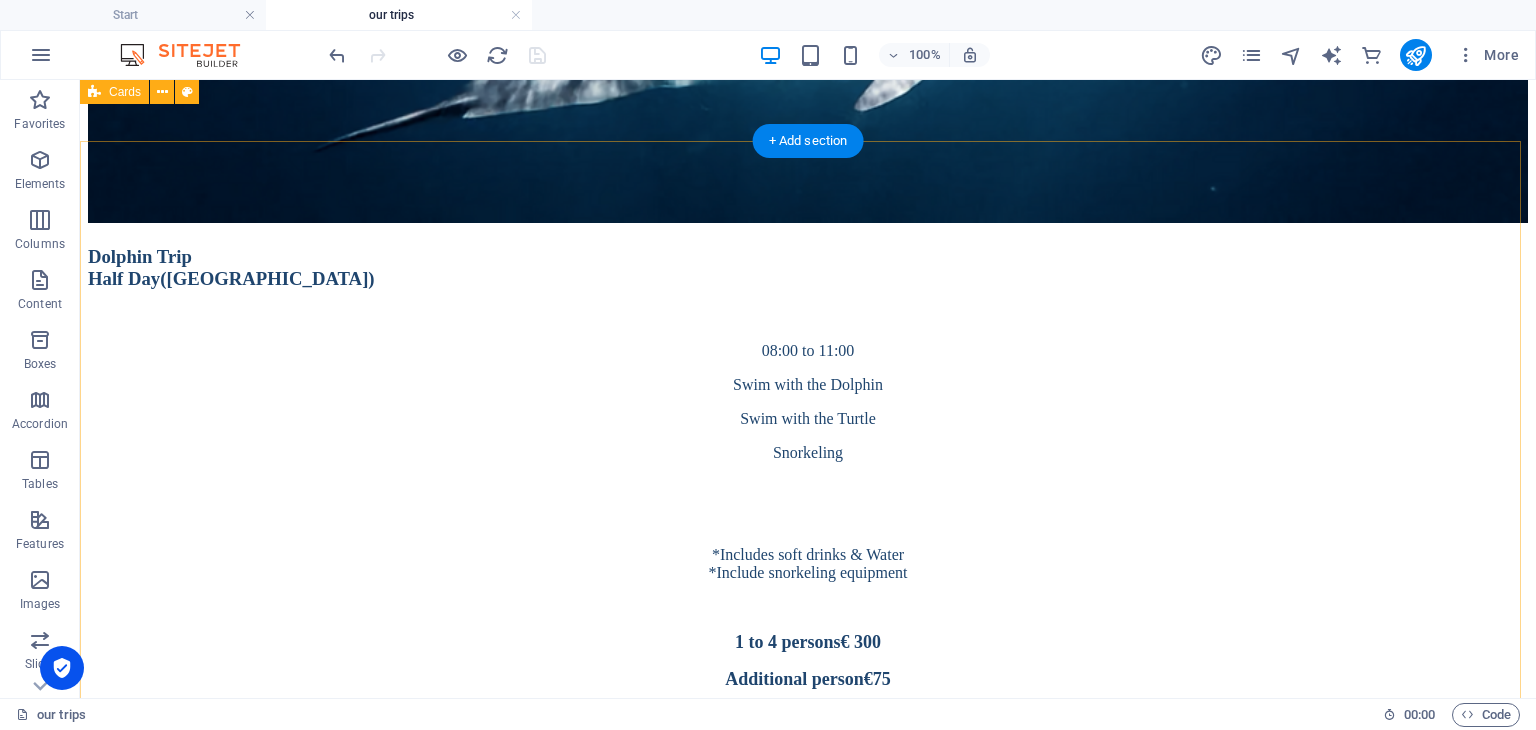 scroll, scrollTop: 900, scrollLeft: 0, axis: vertical 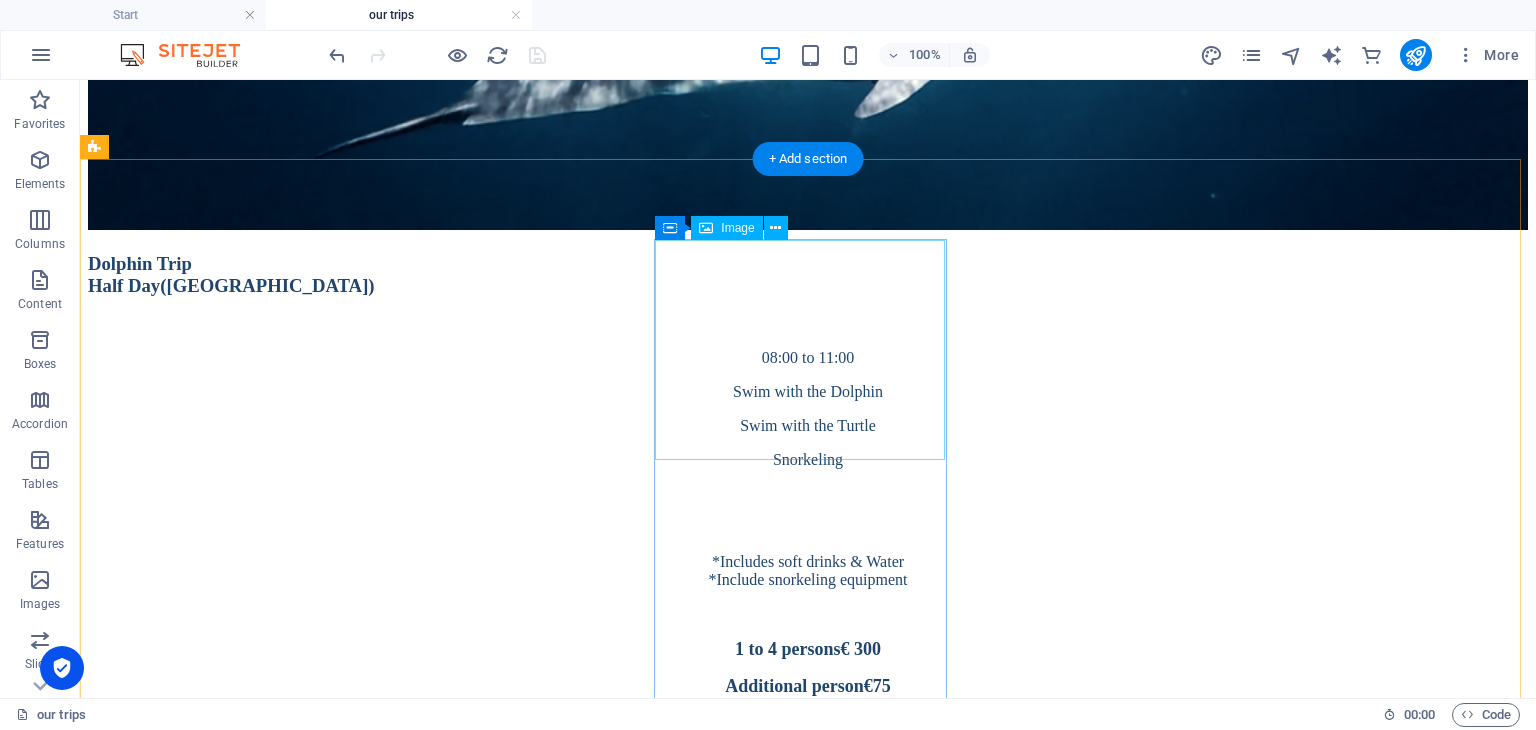 click at bounding box center [808, 5075] 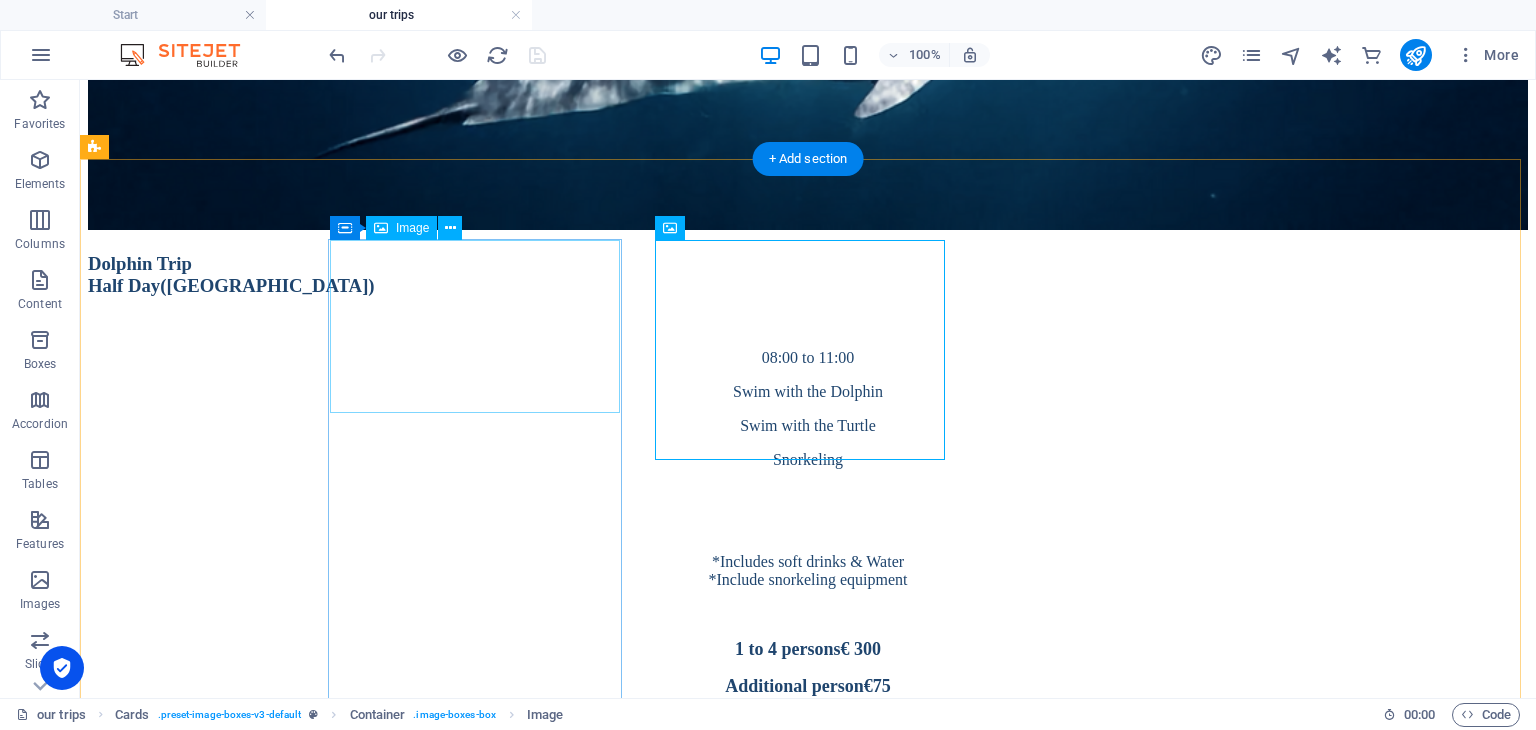 click at bounding box center (808, 3670) 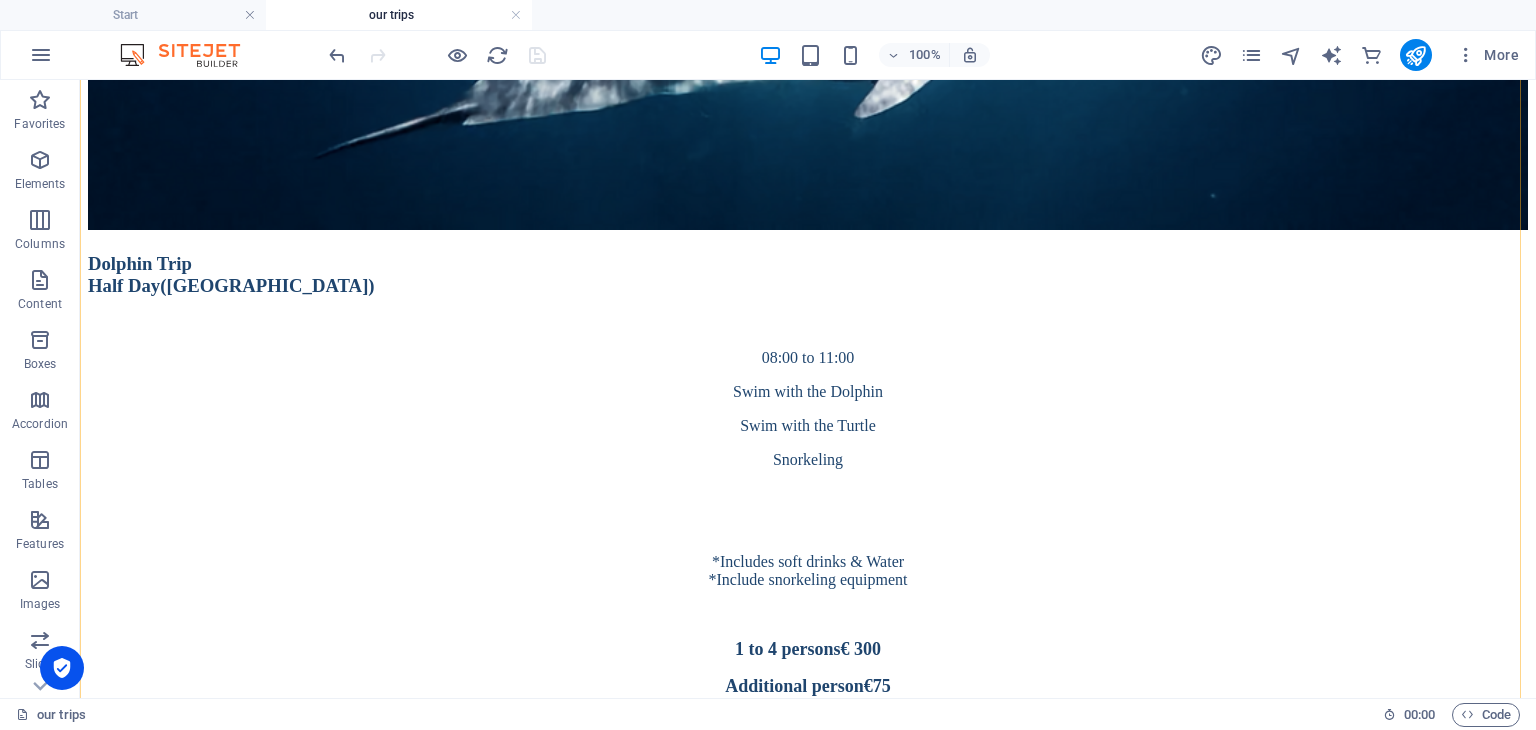scroll, scrollTop: 1200, scrollLeft: 0, axis: vertical 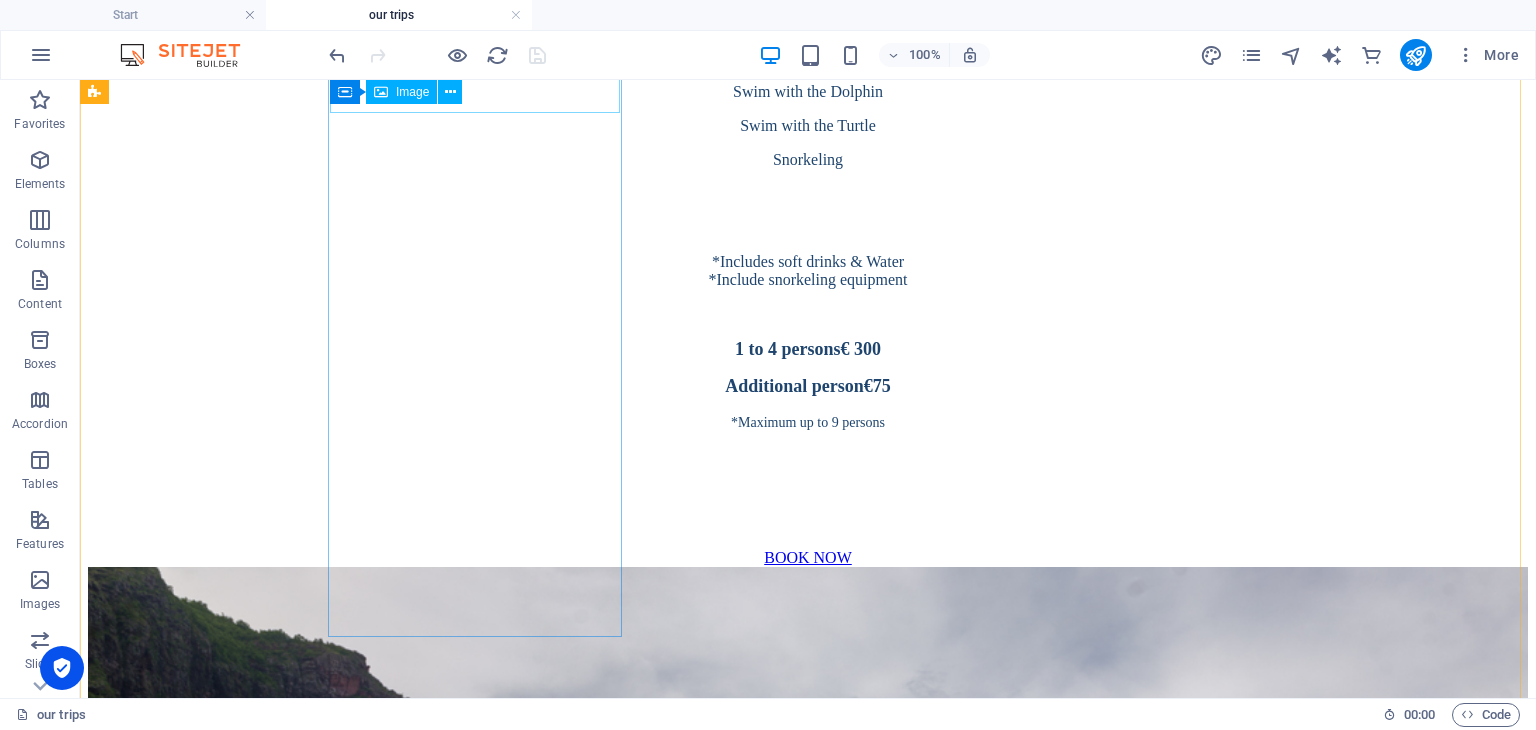 click at bounding box center (808, 3370) 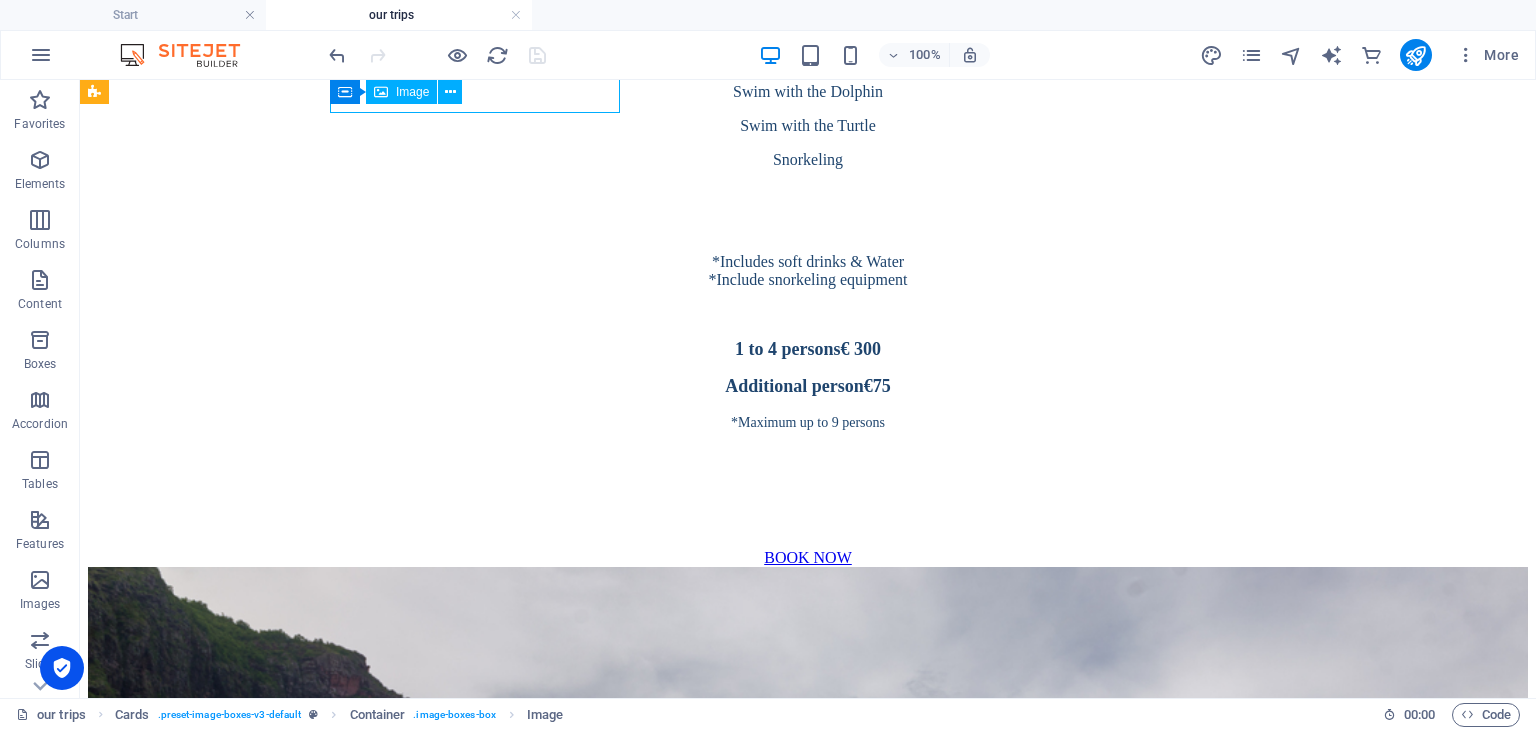 click at bounding box center [808, 3370] 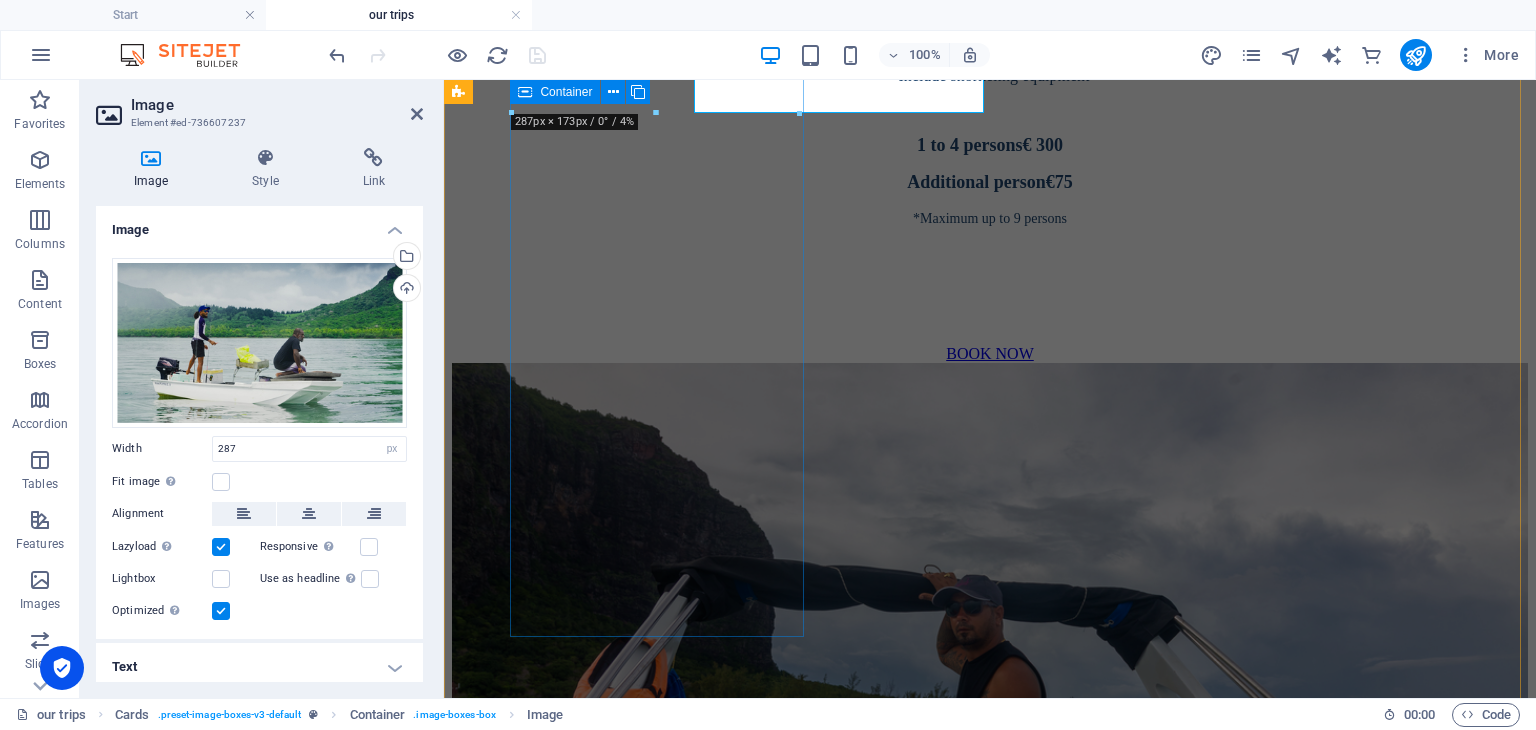 click at bounding box center [525, 92] 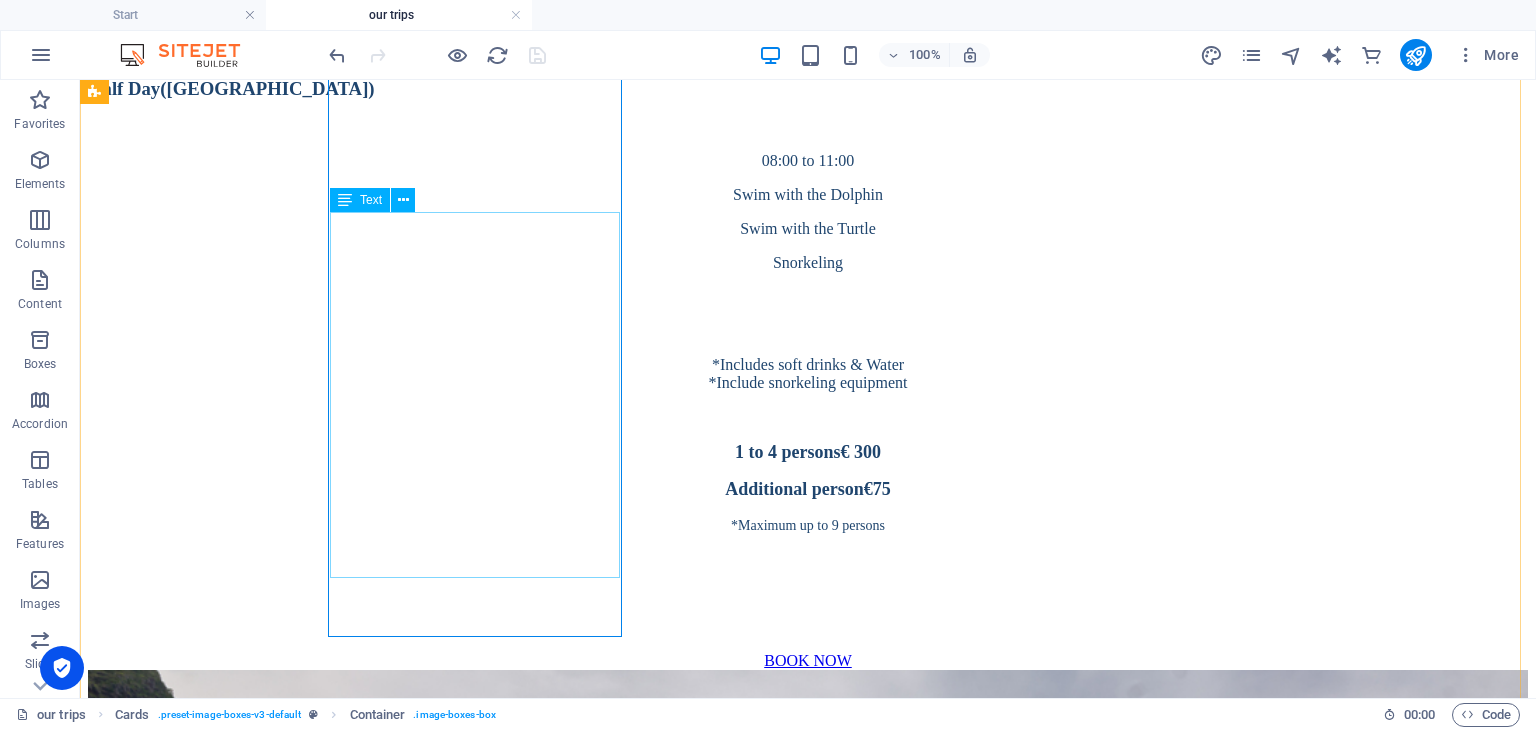 scroll, scrollTop: 1200, scrollLeft: 0, axis: vertical 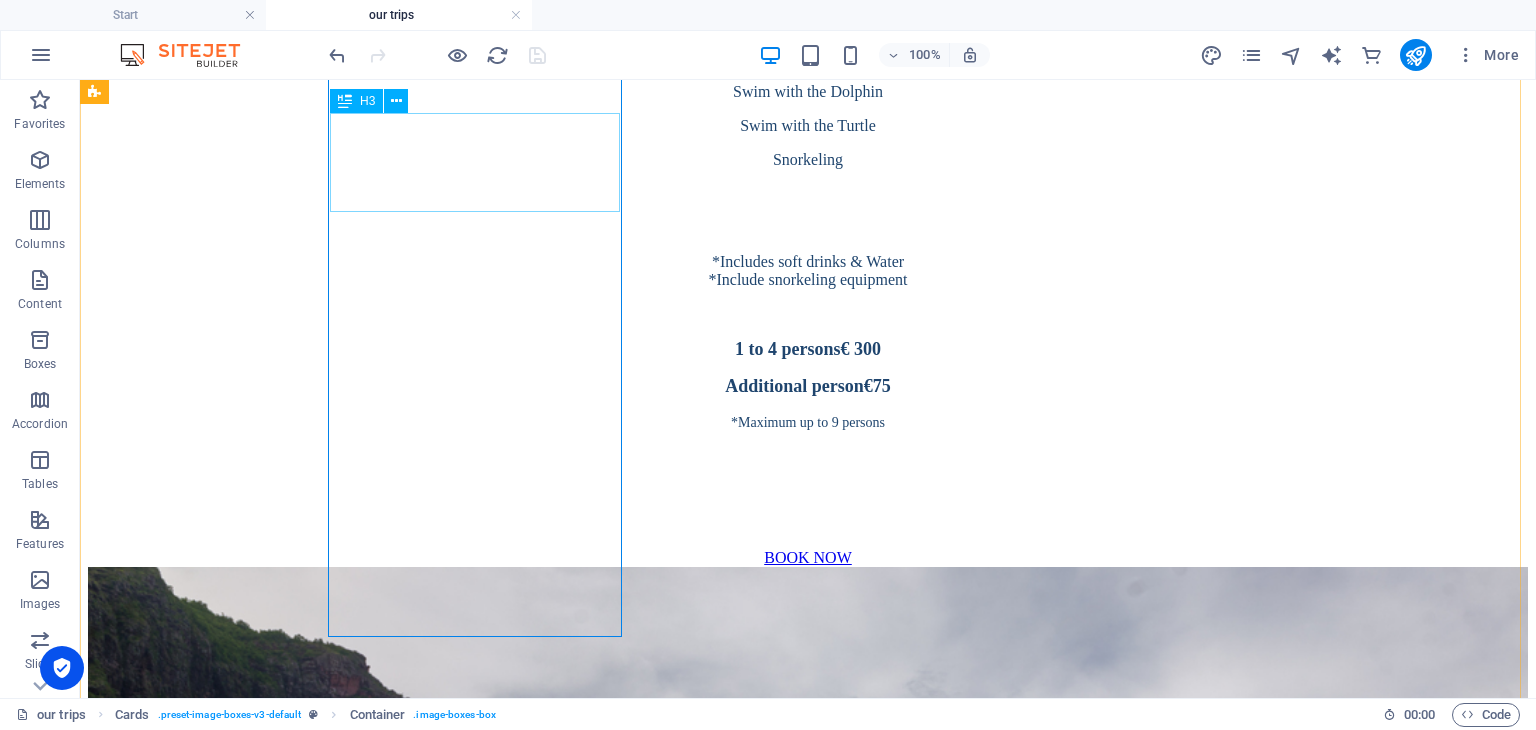 click on "3 [GEOGRAPHIC_DATA] Half day([GEOGRAPHIC_DATA])" at bounding box center (808, 3511) 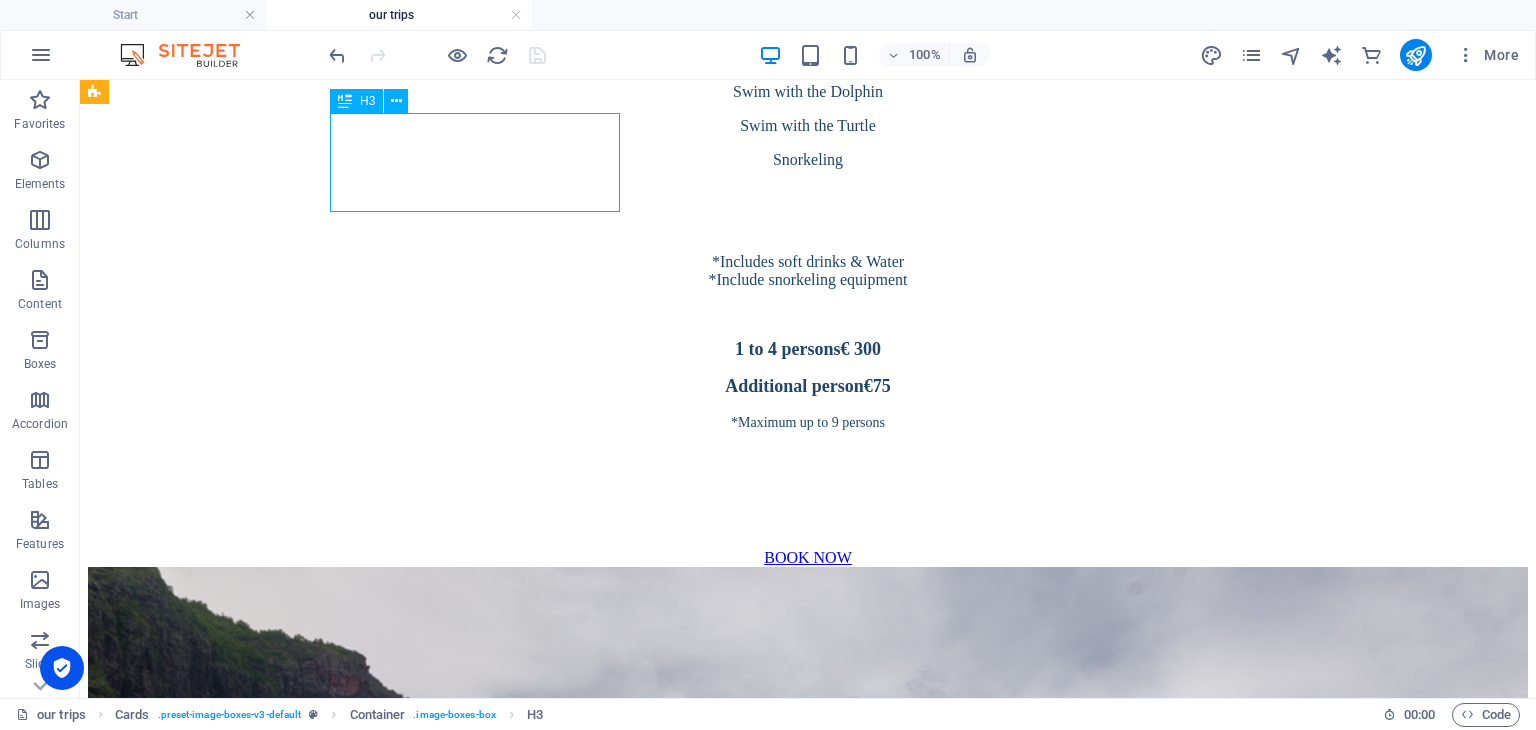 click on "3 [GEOGRAPHIC_DATA] Half day([GEOGRAPHIC_DATA])" at bounding box center [808, 3511] 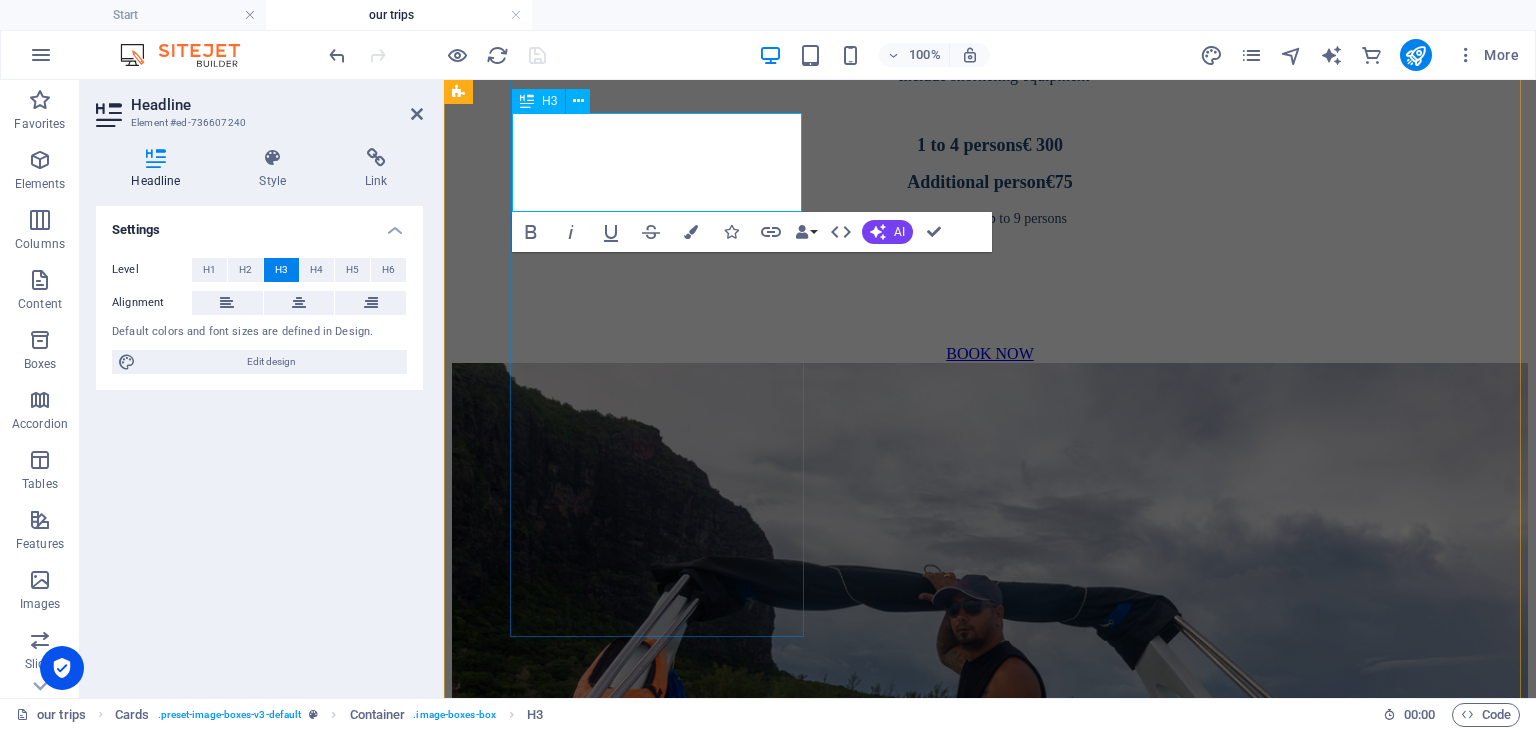 click on "3 [GEOGRAPHIC_DATA] Half day([GEOGRAPHIC_DATA])" at bounding box center [990, 2899] 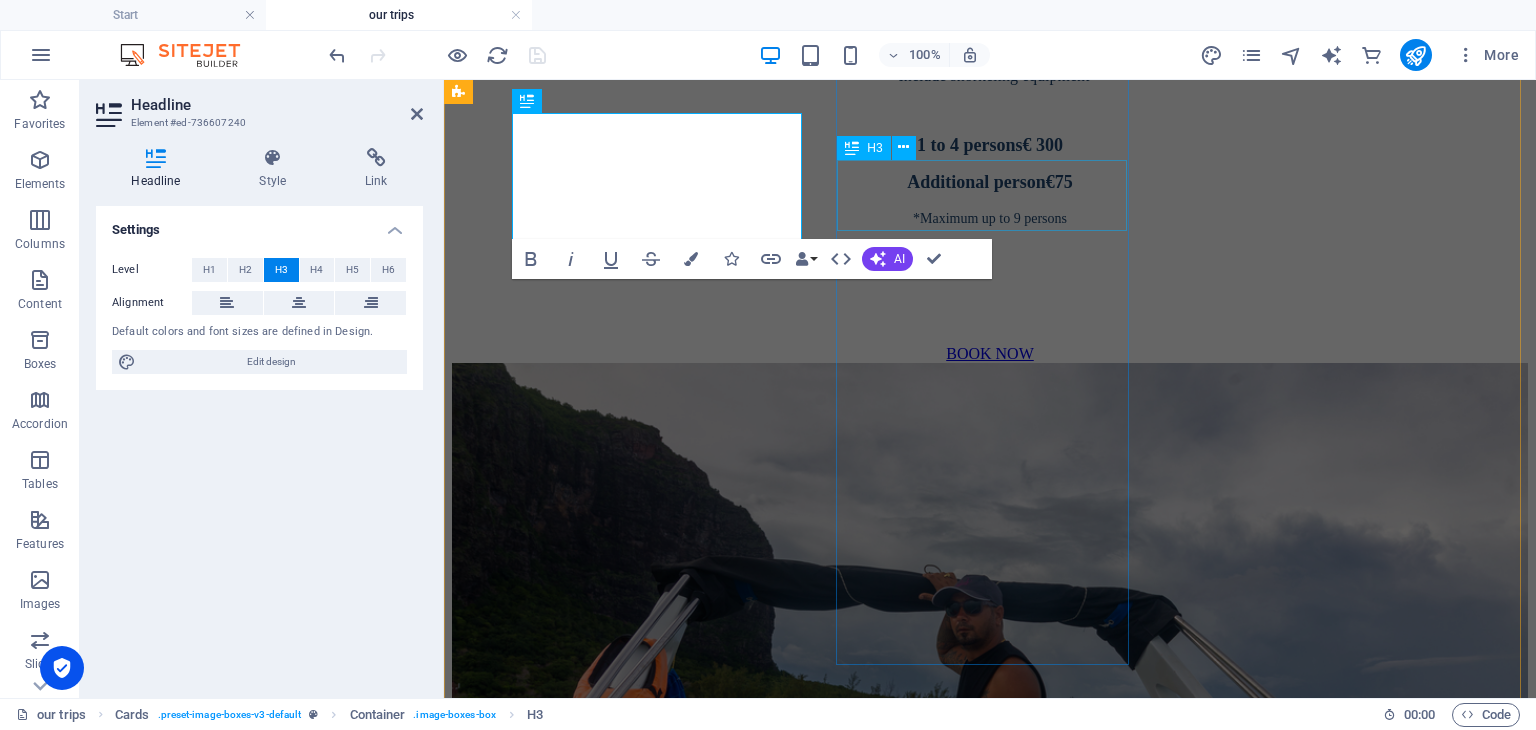 click on "Catamaran Crystal Rock-full day(VV)" at bounding box center [990, 4942] 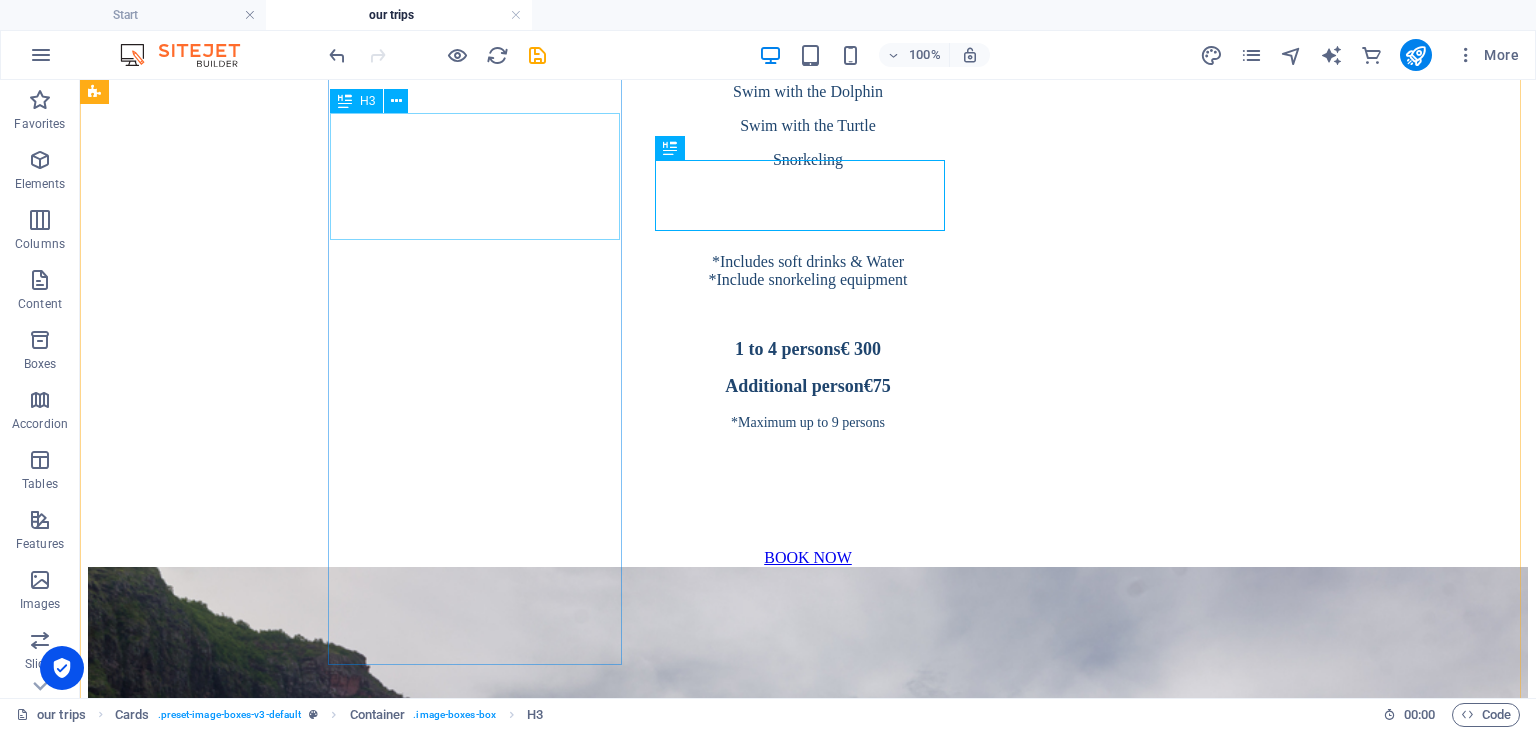 click on "3 [GEOGRAPHIC_DATA] Half day([GEOGRAPHIC_DATA])" at bounding box center (808, 3522) 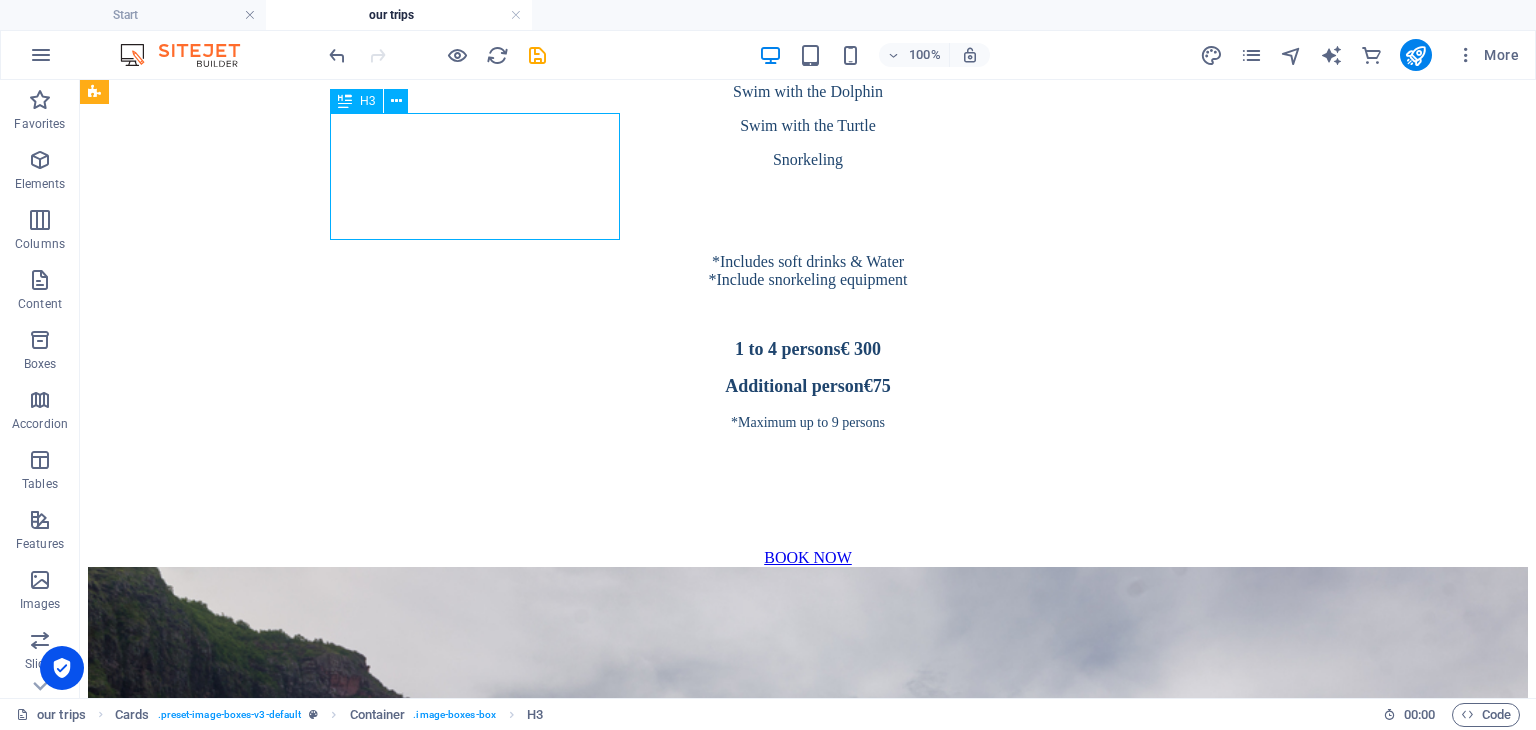 click on "3 [GEOGRAPHIC_DATA] Half day([GEOGRAPHIC_DATA])" at bounding box center [808, 3522] 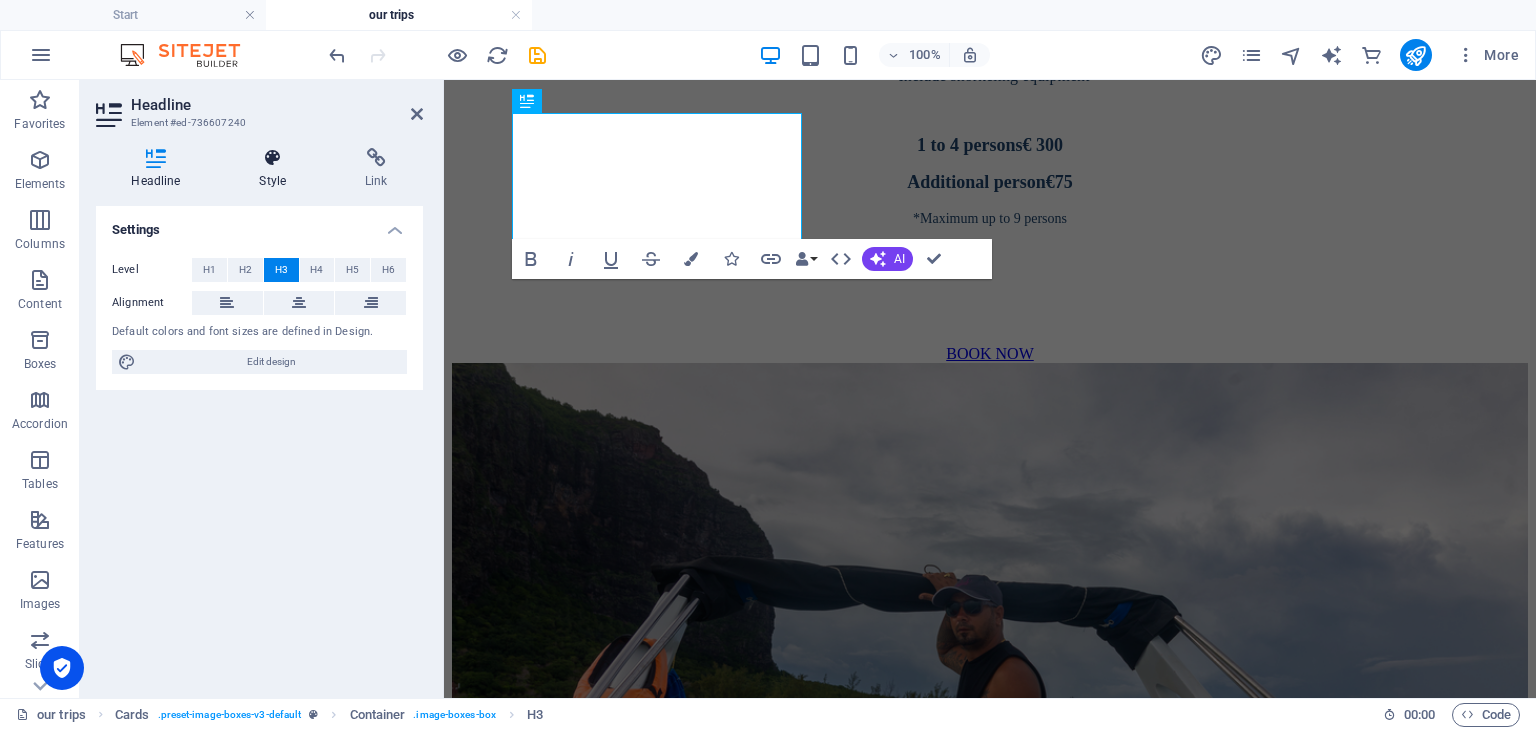 click at bounding box center [273, 158] 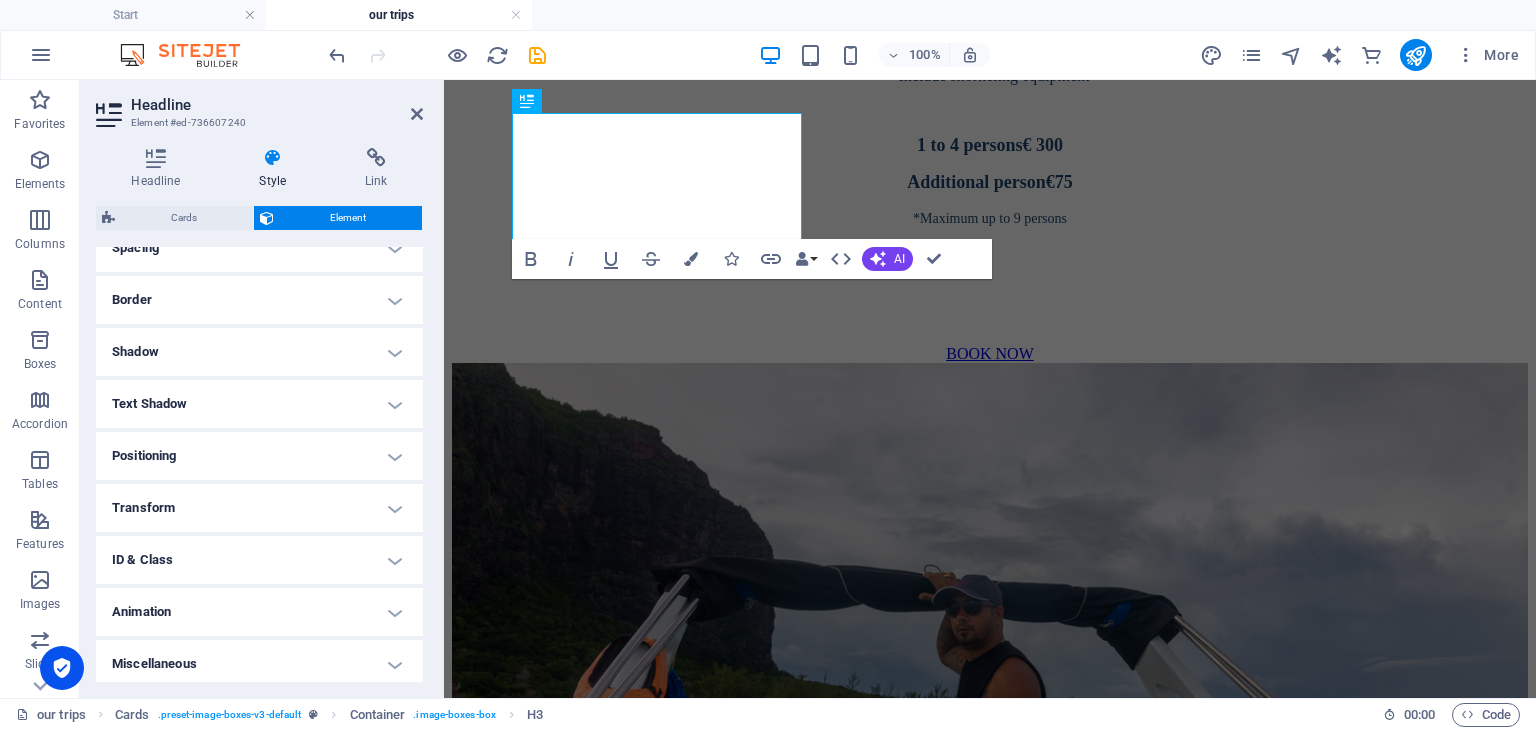 scroll, scrollTop: 409, scrollLeft: 0, axis: vertical 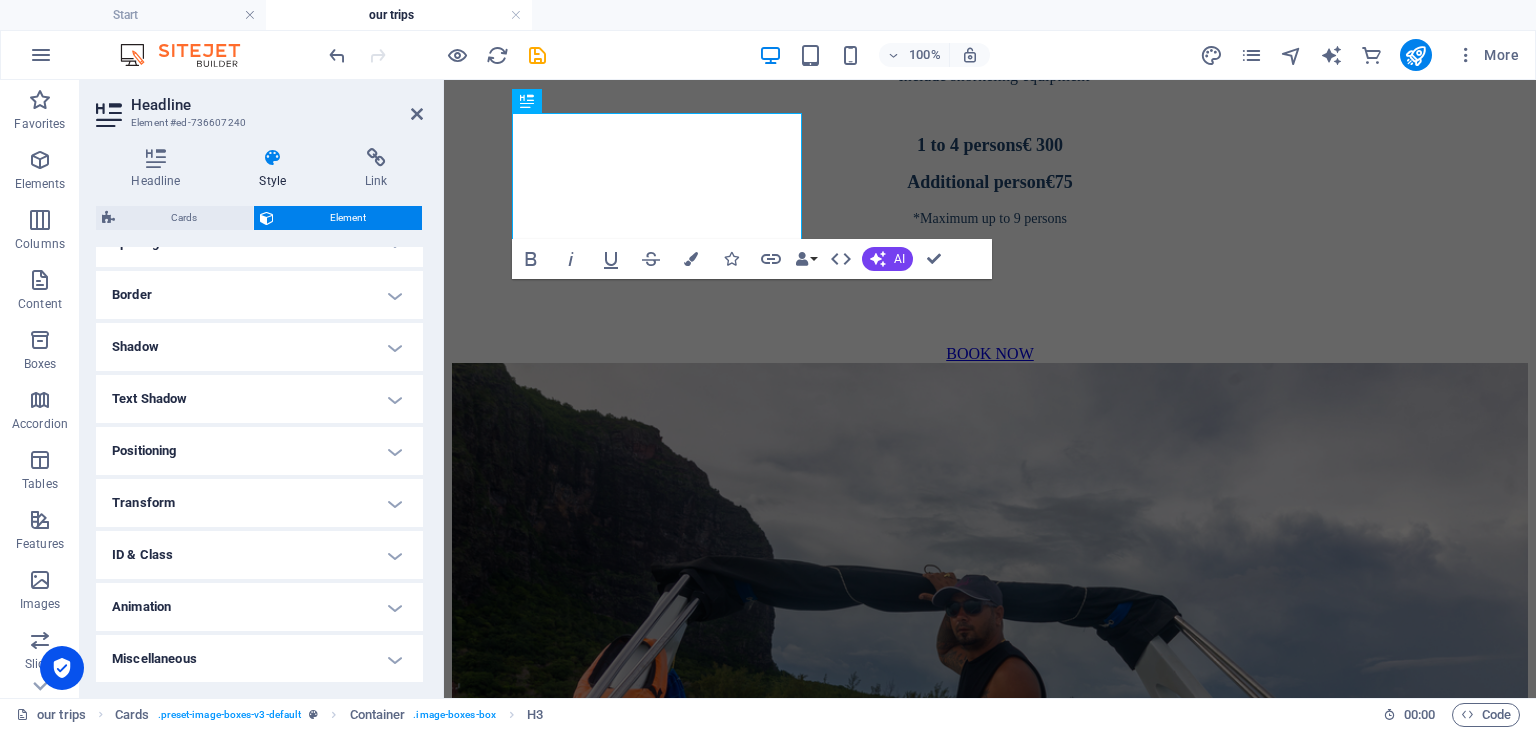 click on "Positioning" at bounding box center (259, 451) 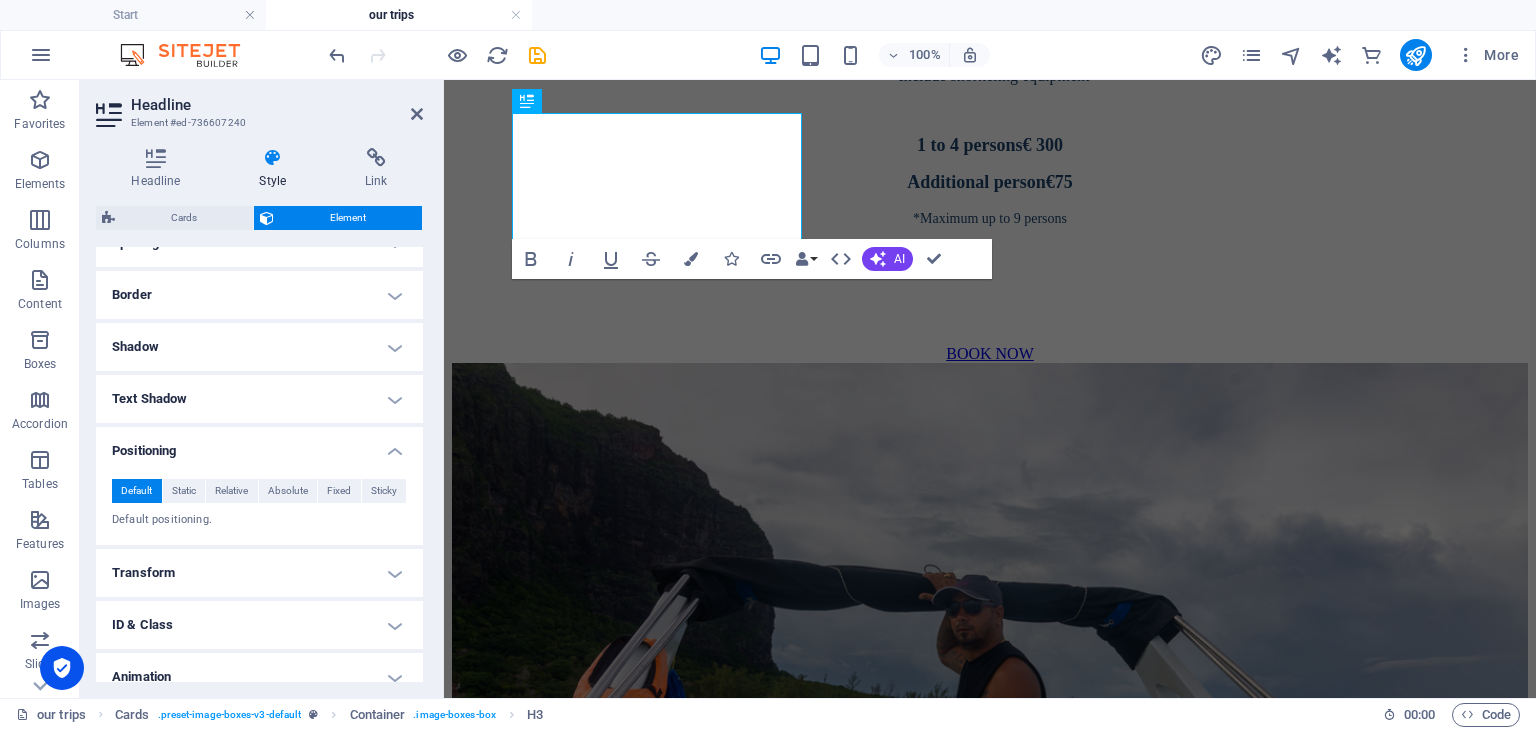 click on "Transform" at bounding box center [259, 573] 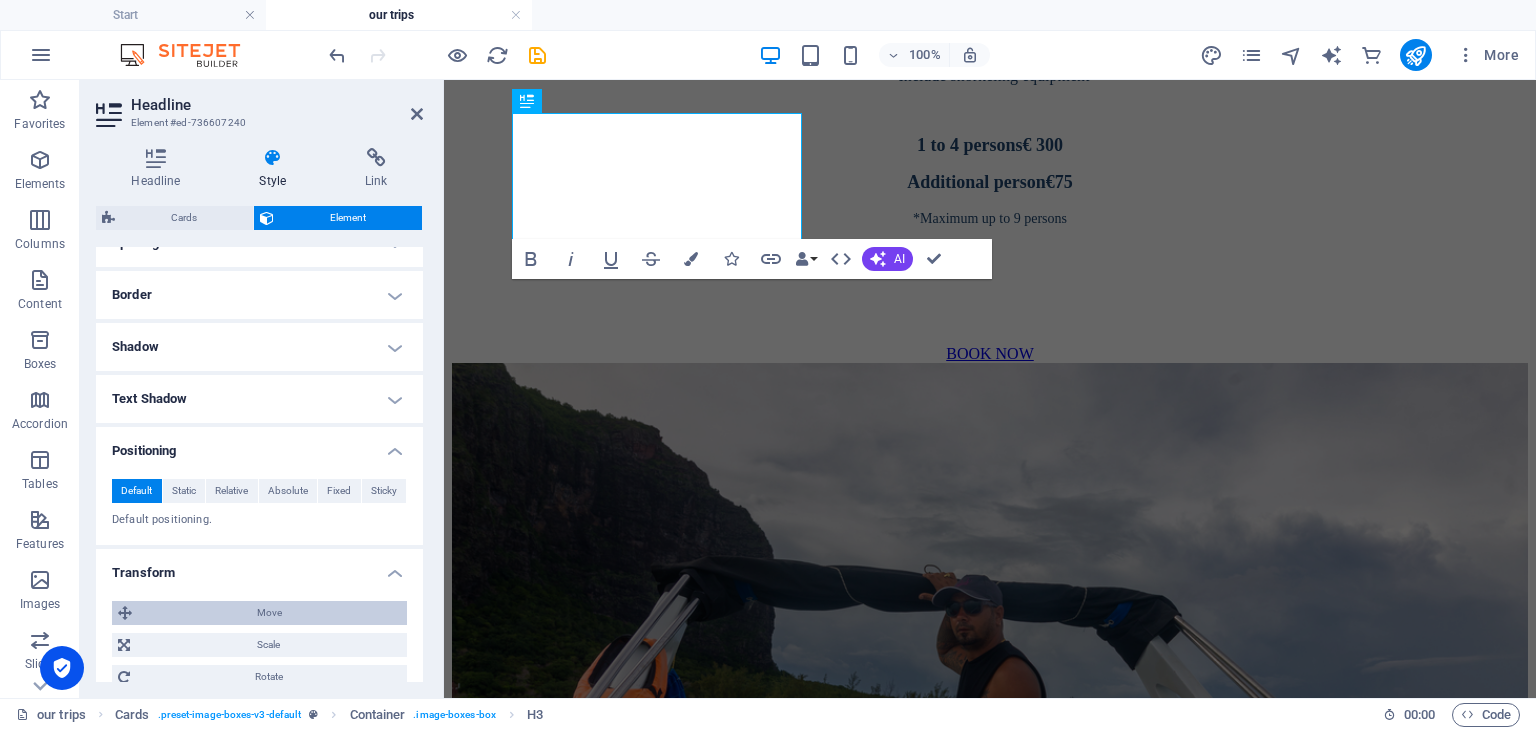 click on "Move" at bounding box center [269, 613] 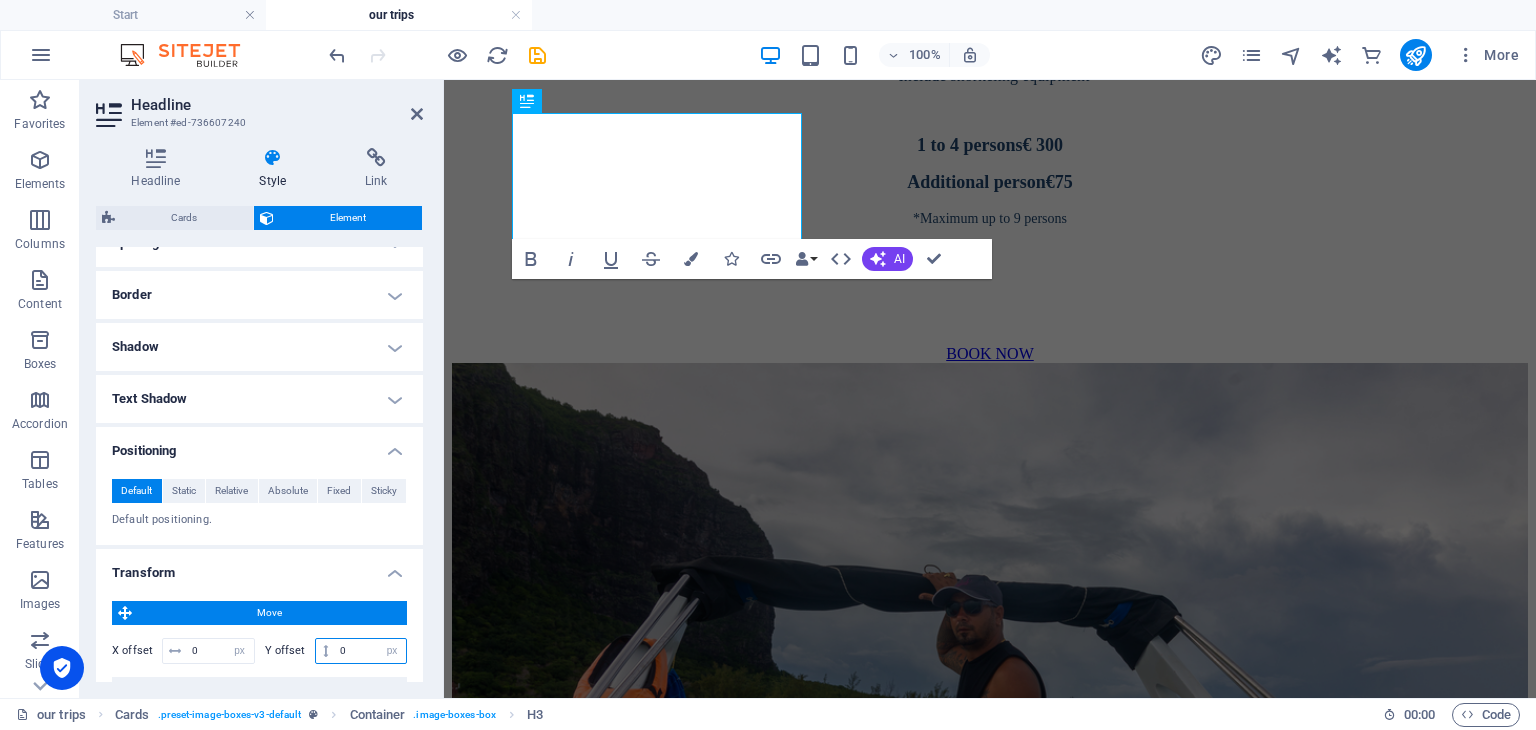 click on "0" at bounding box center [370, 651] 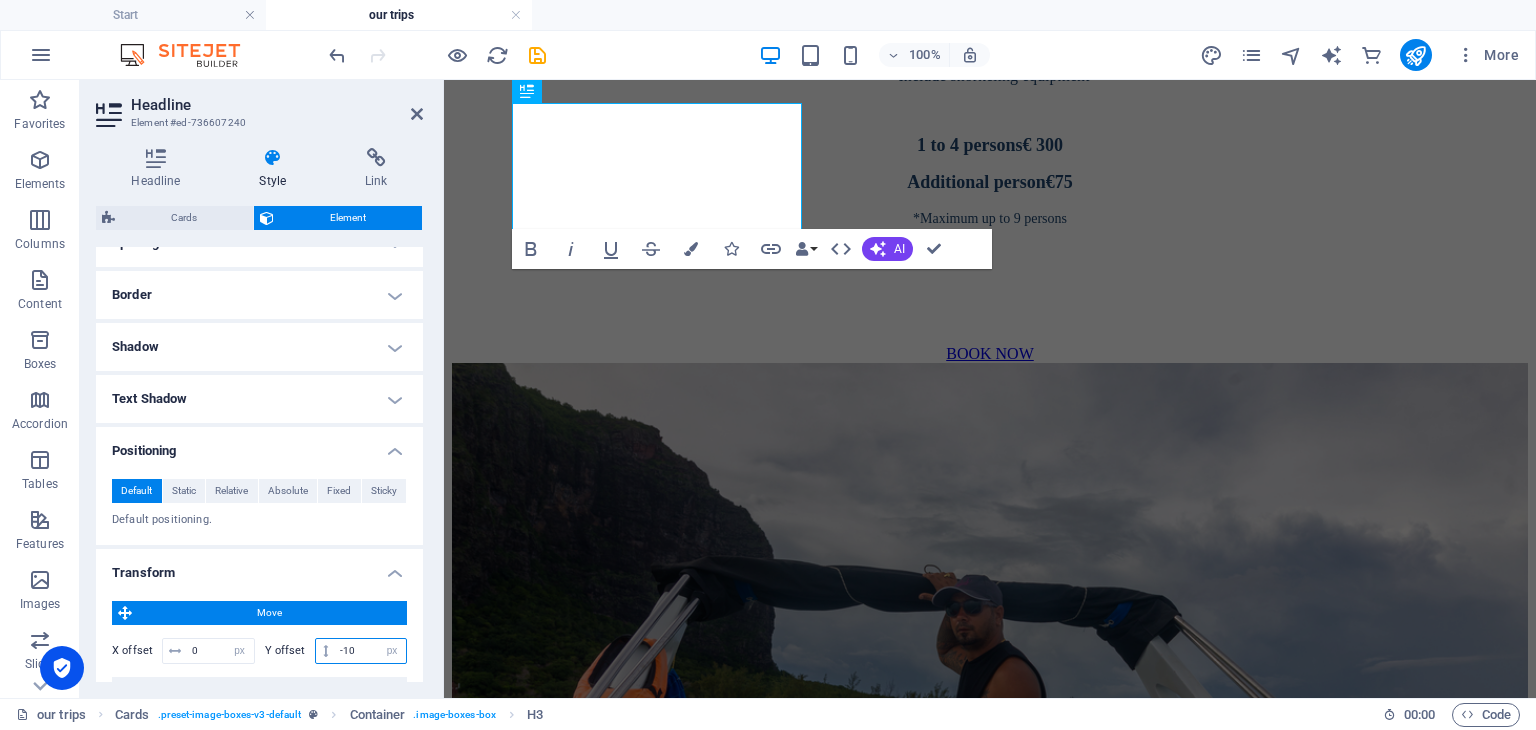 type on "-10" 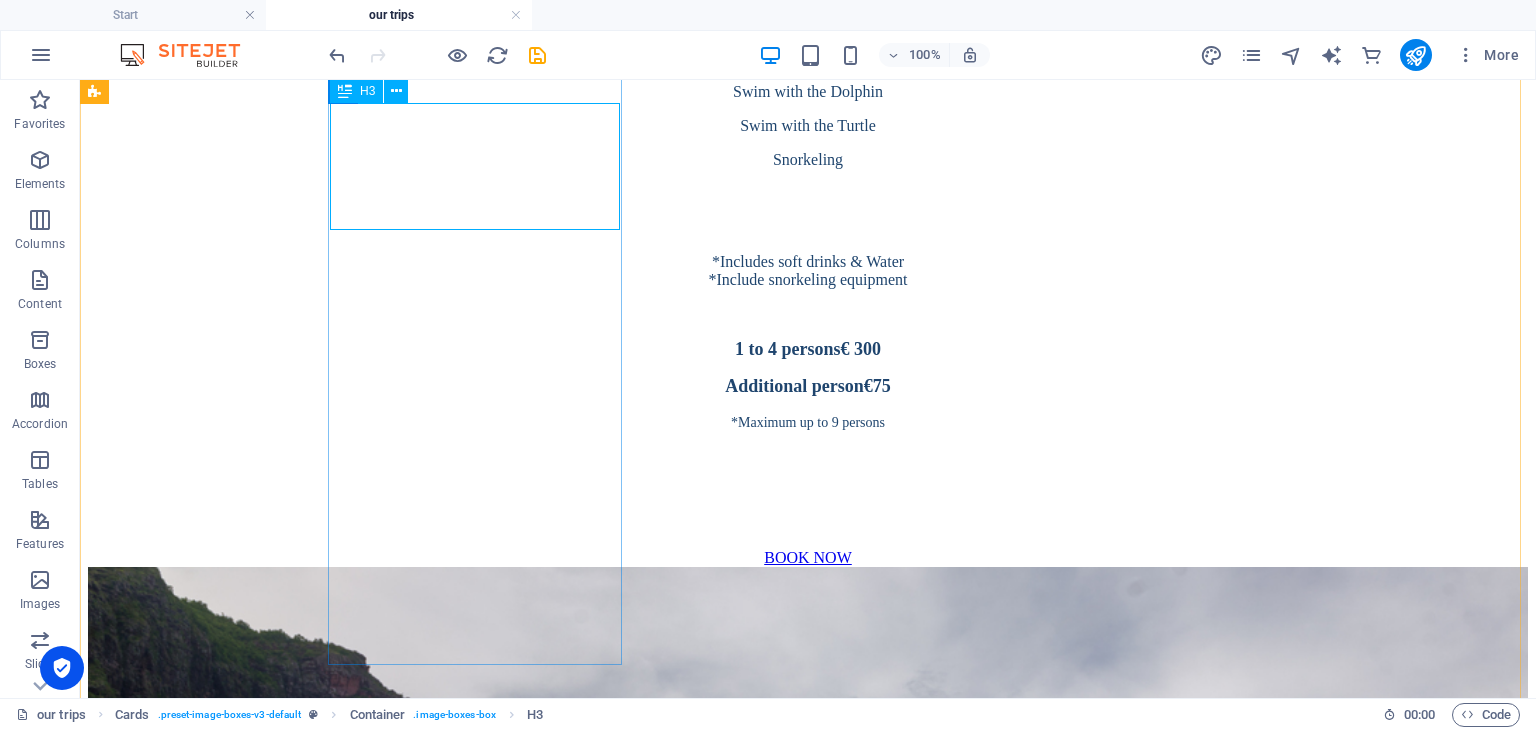 click on "3 [GEOGRAPHIC_DATA] Half day([GEOGRAPHIC_DATA])" at bounding box center [808, 3512] 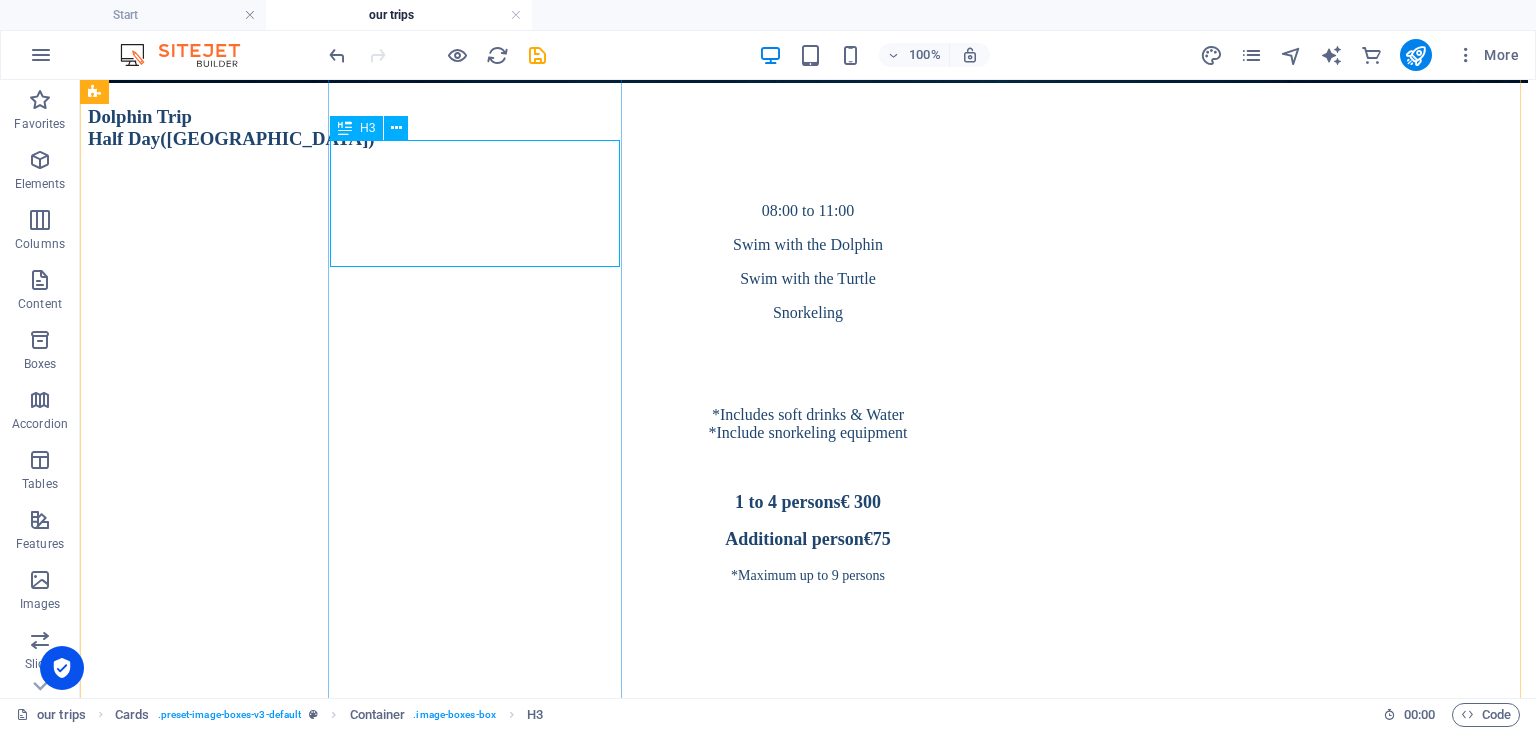 scroll, scrollTop: 900, scrollLeft: 0, axis: vertical 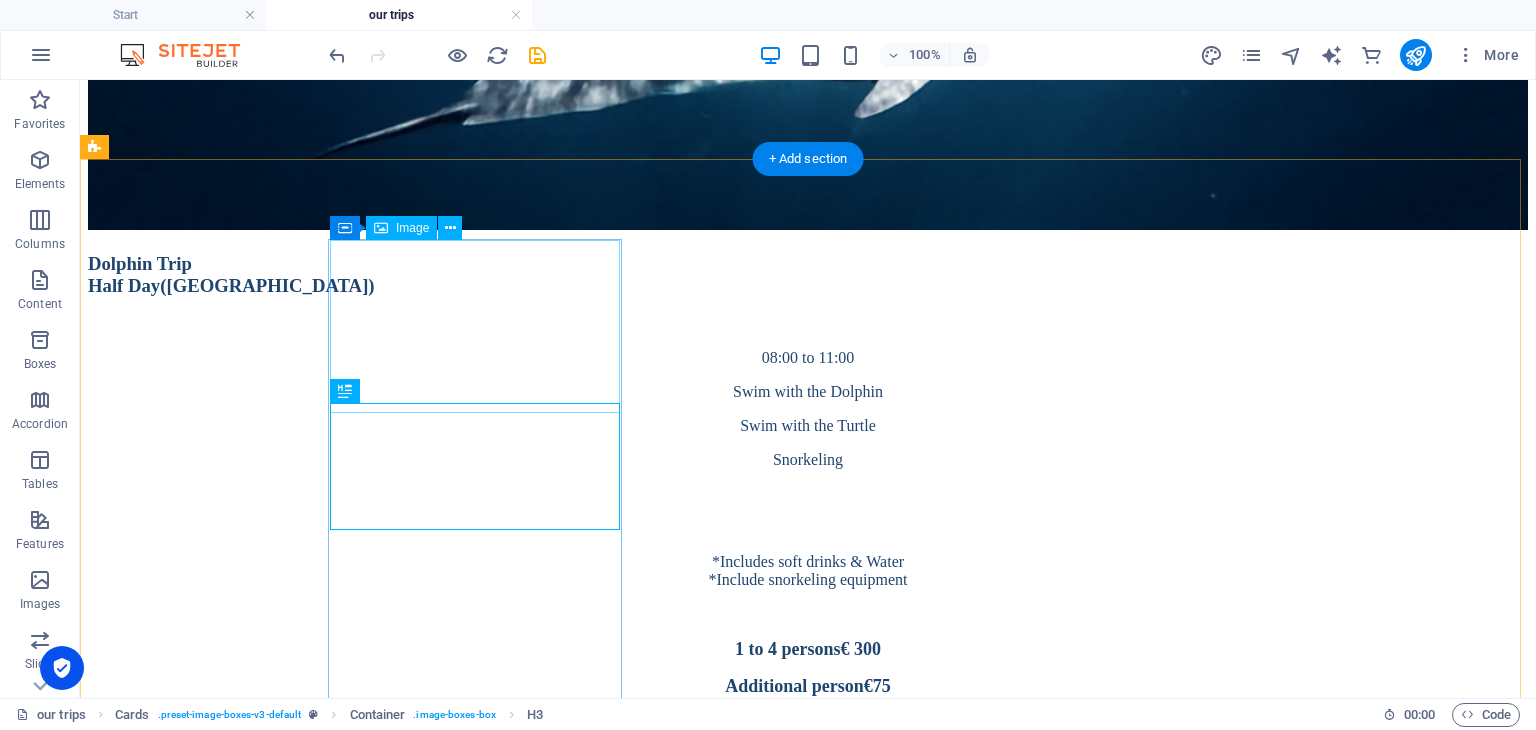 click at bounding box center [808, 3670] 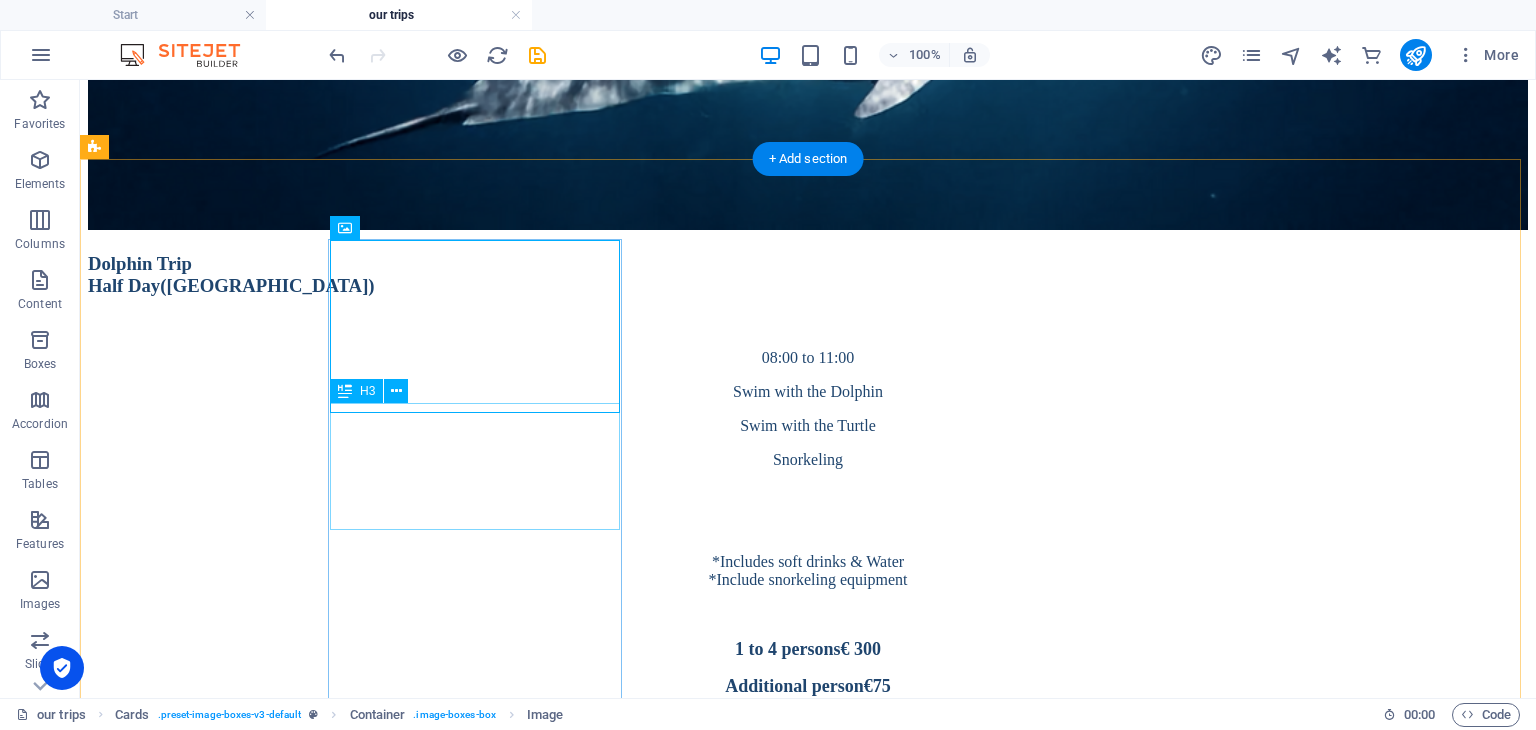 click on "3 [GEOGRAPHIC_DATA] Half day([GEOGRAPHIC_DATA])" at bounding box center (808, 3812) 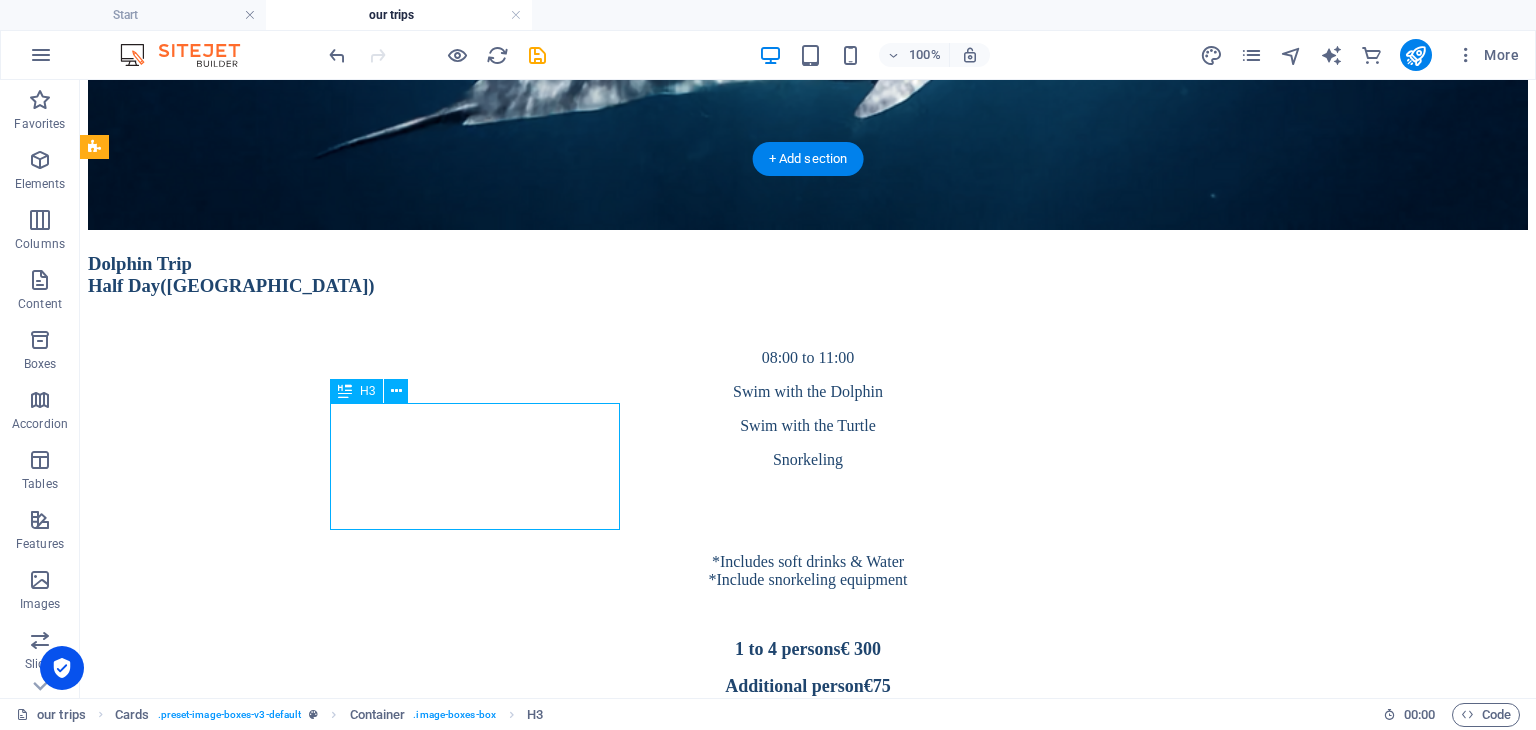 click on "3 [GEOGRAPHIC_DATA] Half day([GEOGRAPHIC_DATA])" at bounding box center [808, 3812] 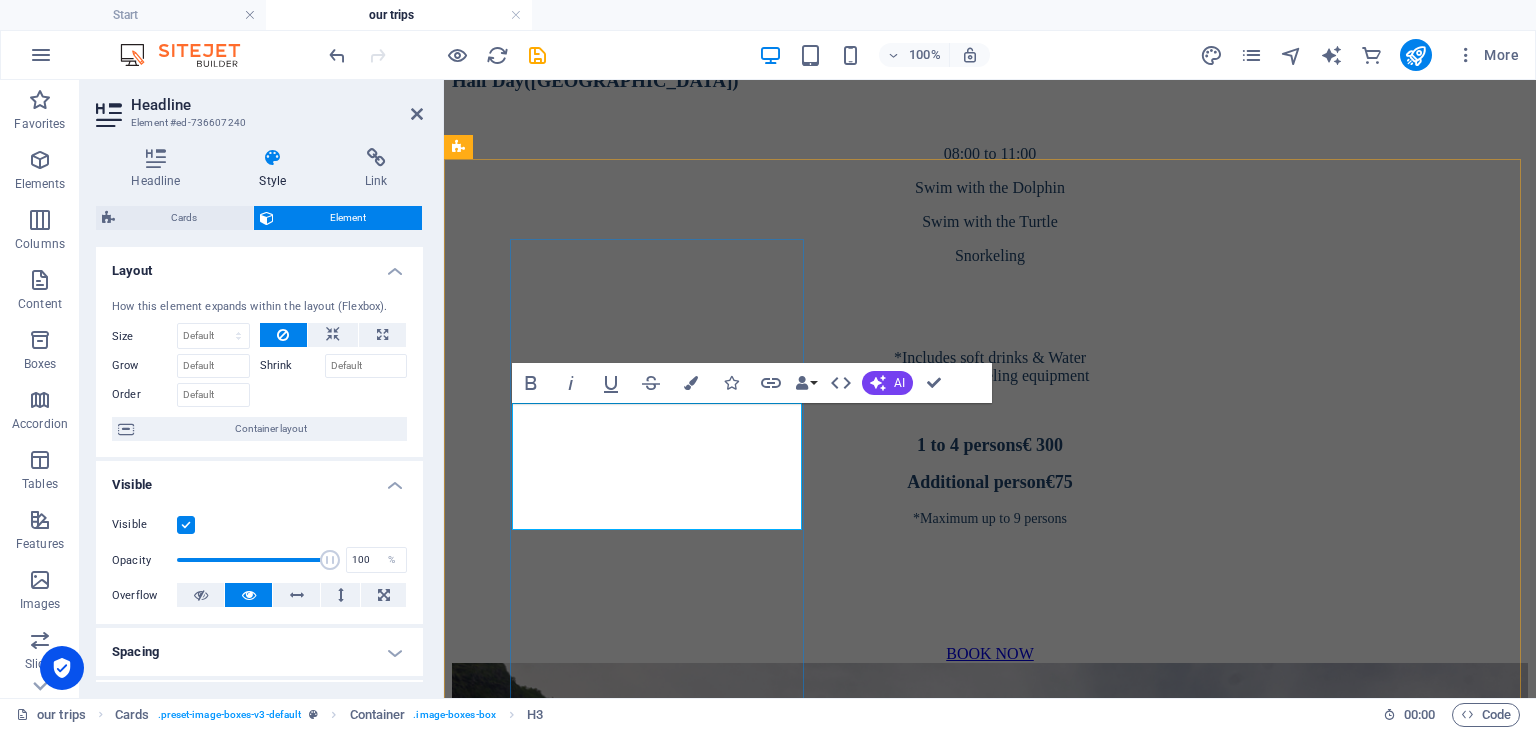 click on "3 [GEOGRAPHIC_DATA] Half day([GEOGRAPHIC_DATA])" at bounding box center (990, 3200) 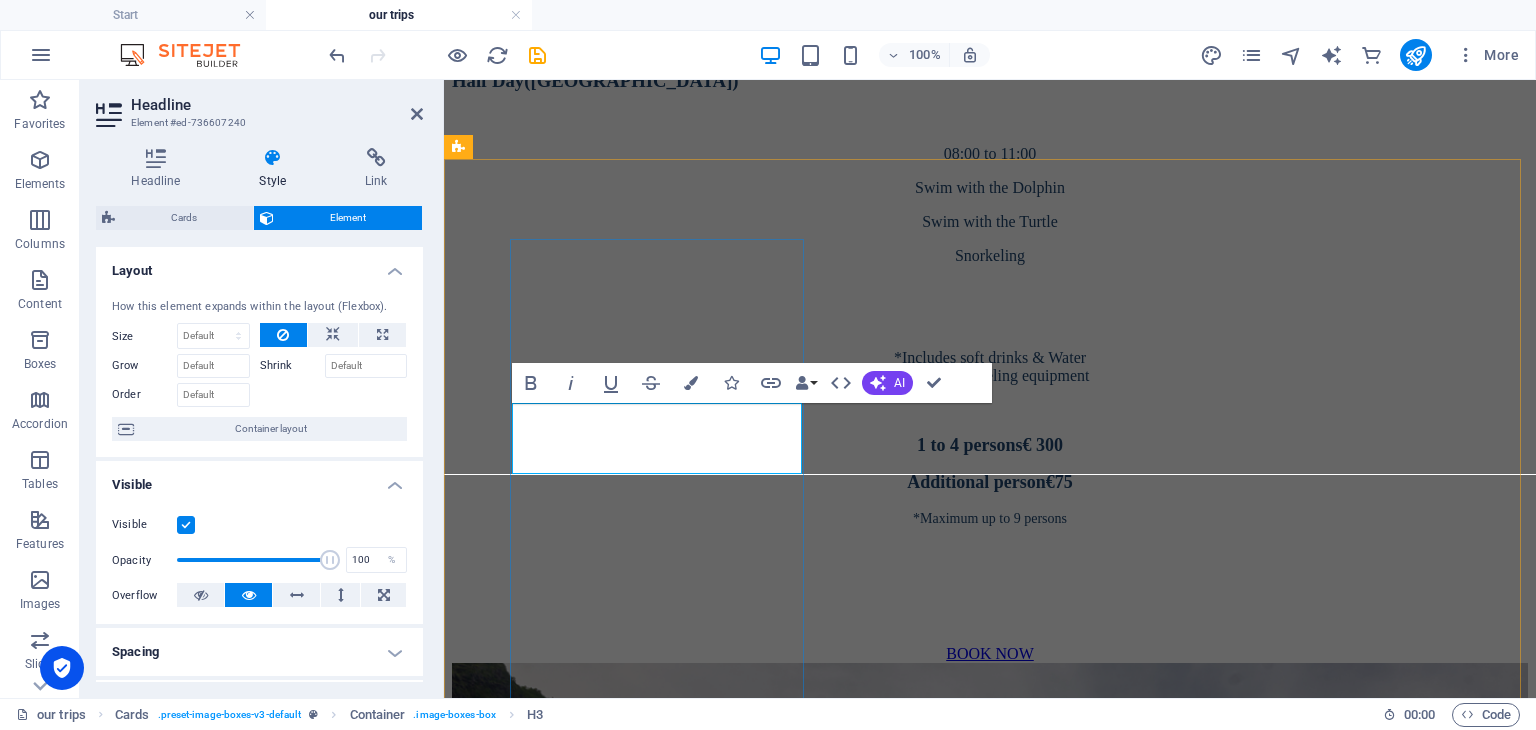 type 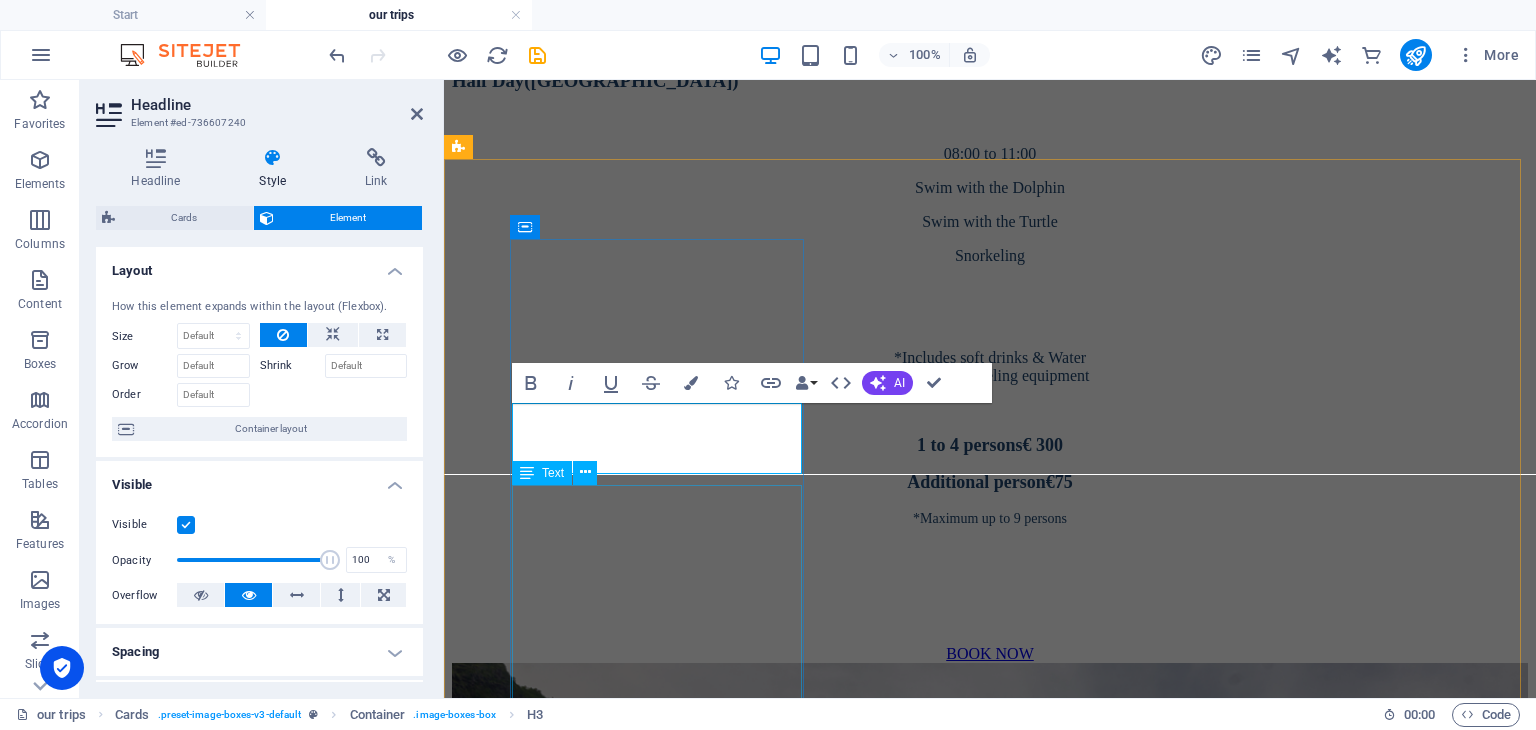 click on "08:00 to 12:00  [PERSON_NAME]'s Quoin, [PERSON_NAME] & Flat Island Snorkeling *Includes soft drinks & Water *Include snorkeling equipment 1 to 4 persons  € 400 Additional person  €  80 Maximum up to 9 persons" at bounding box center (990, 3454) 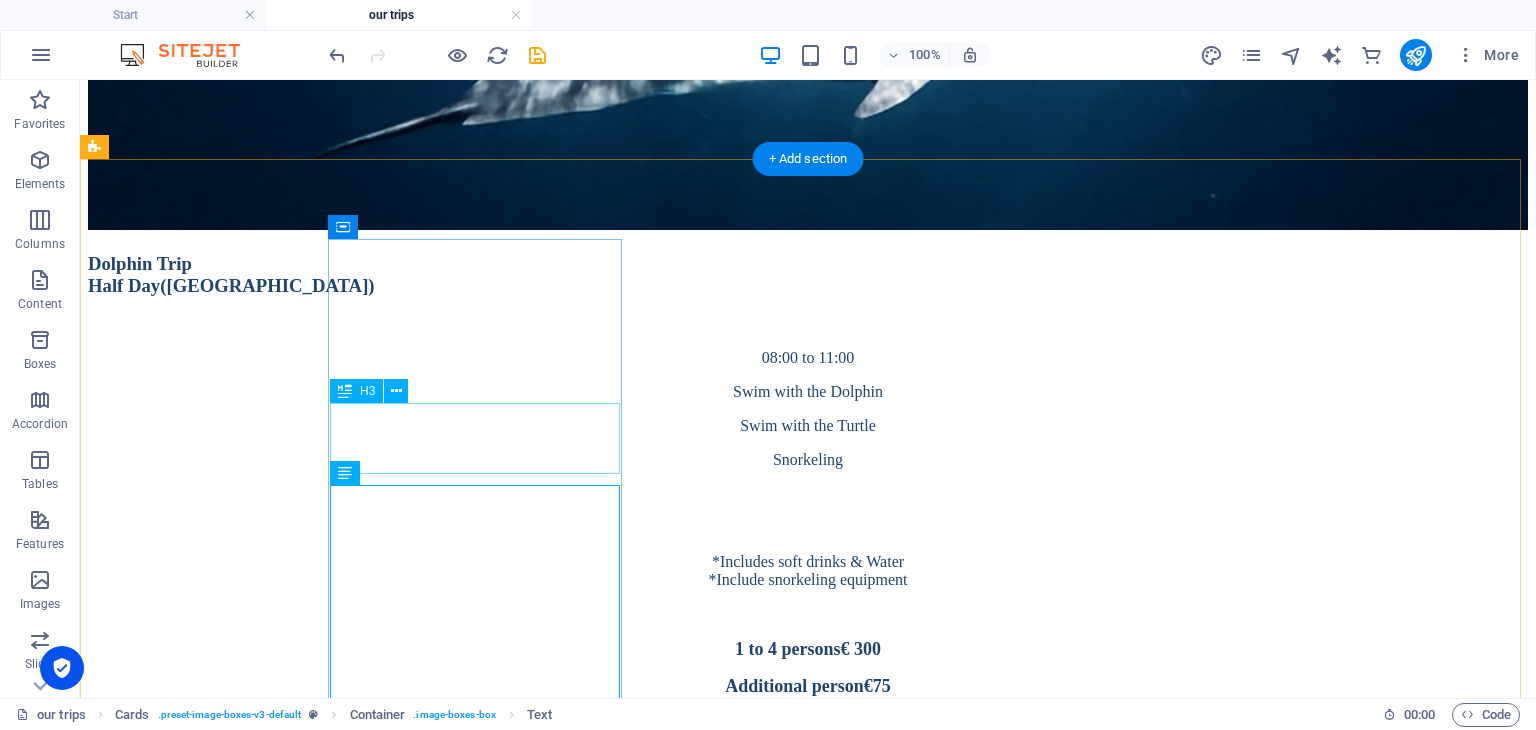 click on "3 [GEOGRAPHIC_DATA] Half day([GEOGRAPHIC_DATA])" at bounding box center [808, 3790] 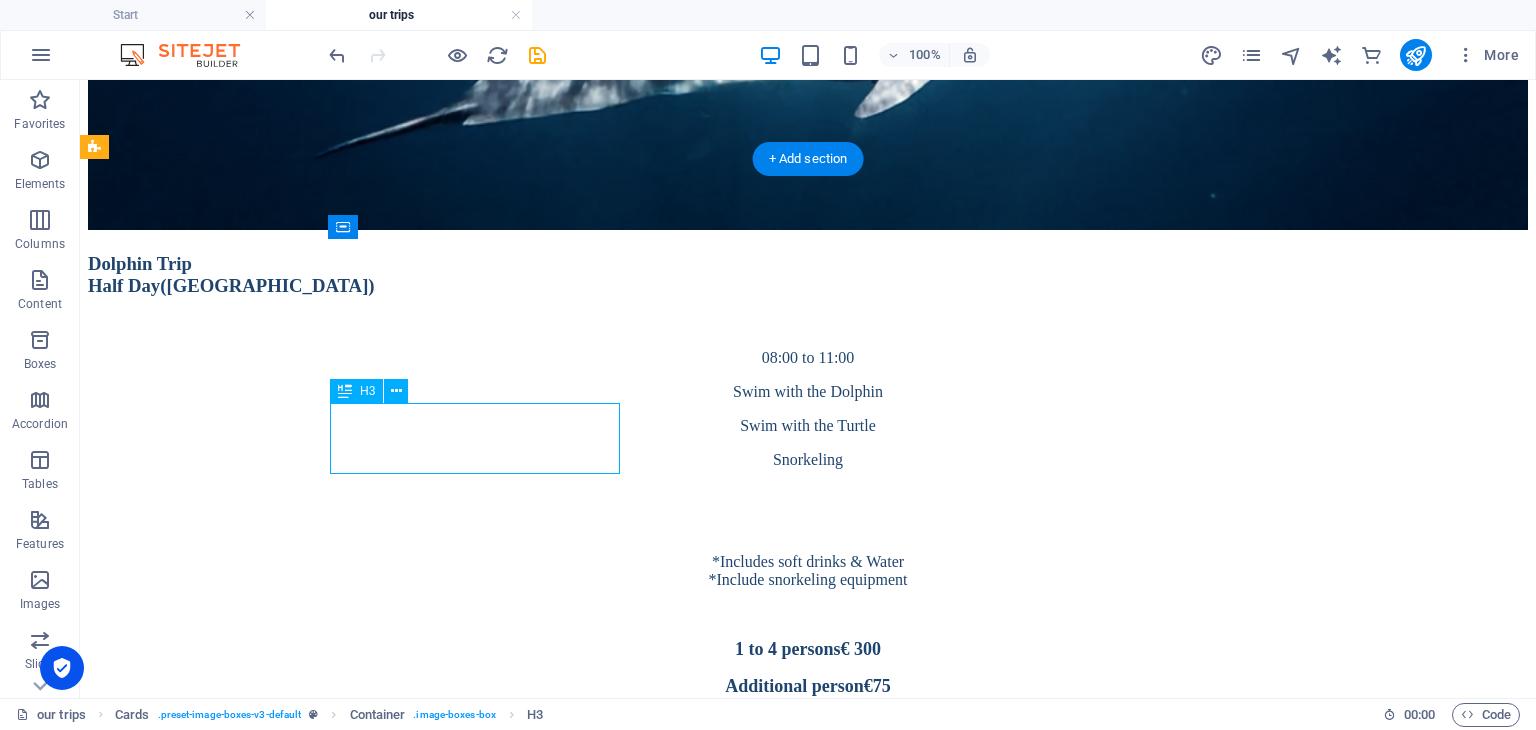 click on "3 [GEOGRAPHIC_DATA] Half day([GEOGRAPHIC_DATA])" at bounding box center [808, 3790] 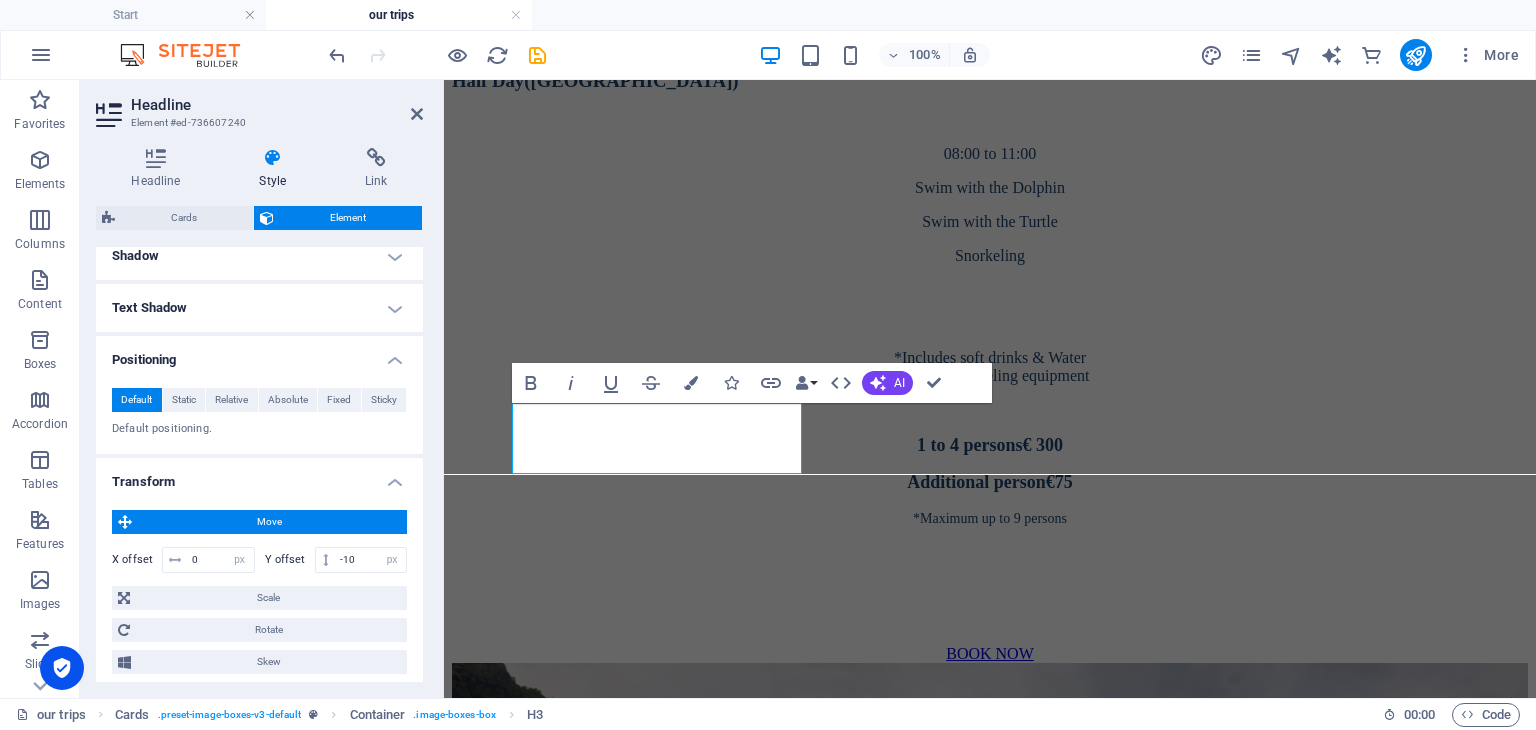 scroll, scrollTop: 600, scrollLeft: 0, axis: vertical 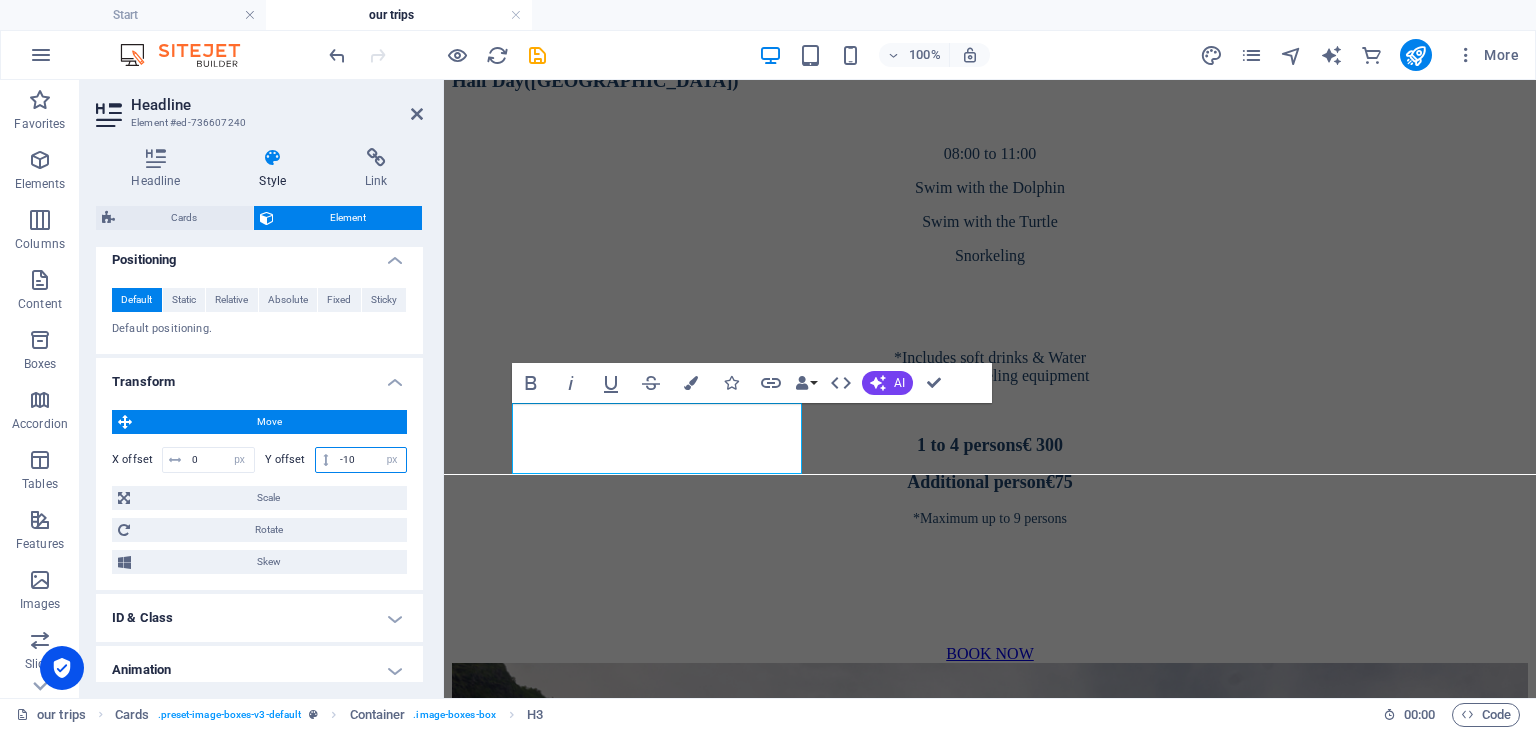 drag, startPoint x: 361, startPoint y: 453, endPoint x: 314, endPoint y: 450, distance: 47.095646 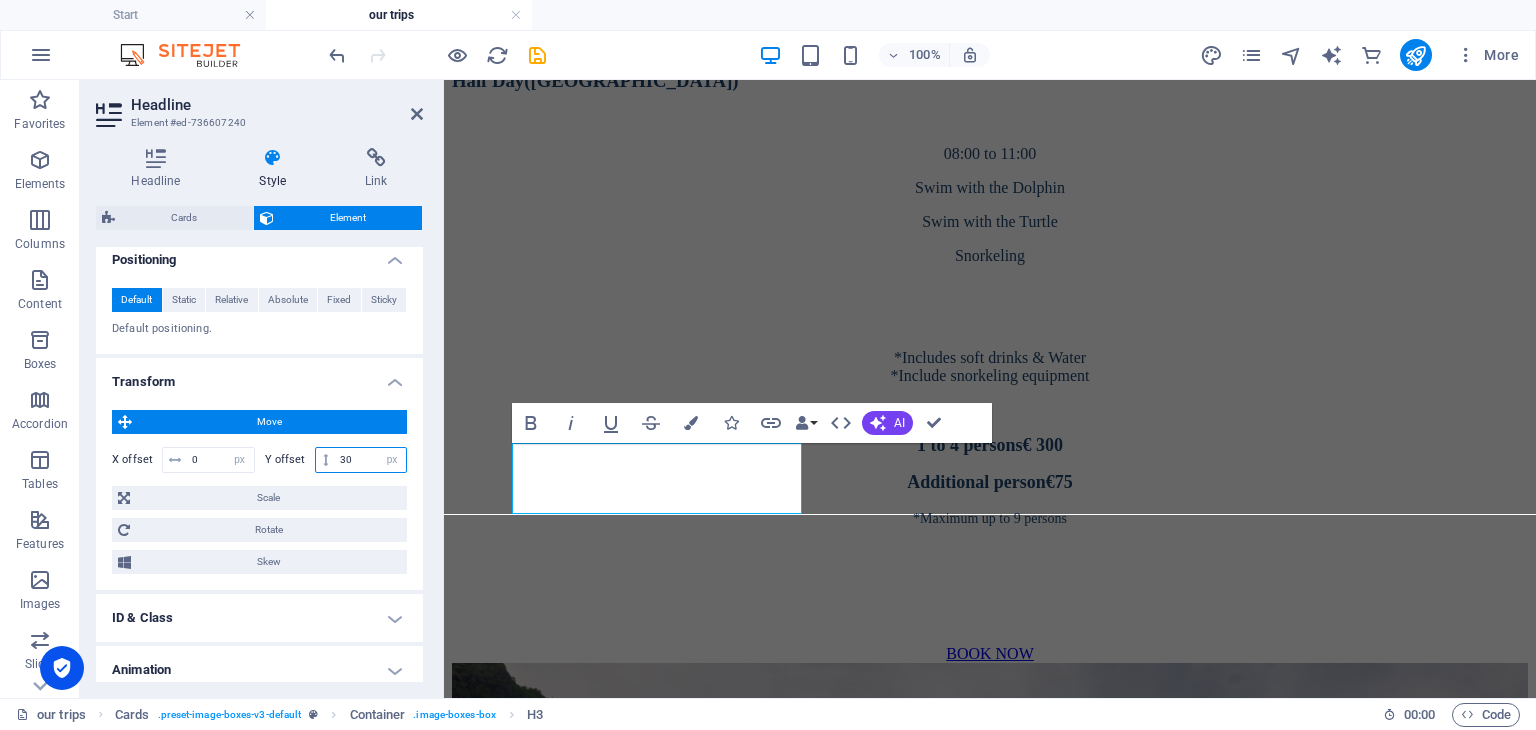 type on "3" 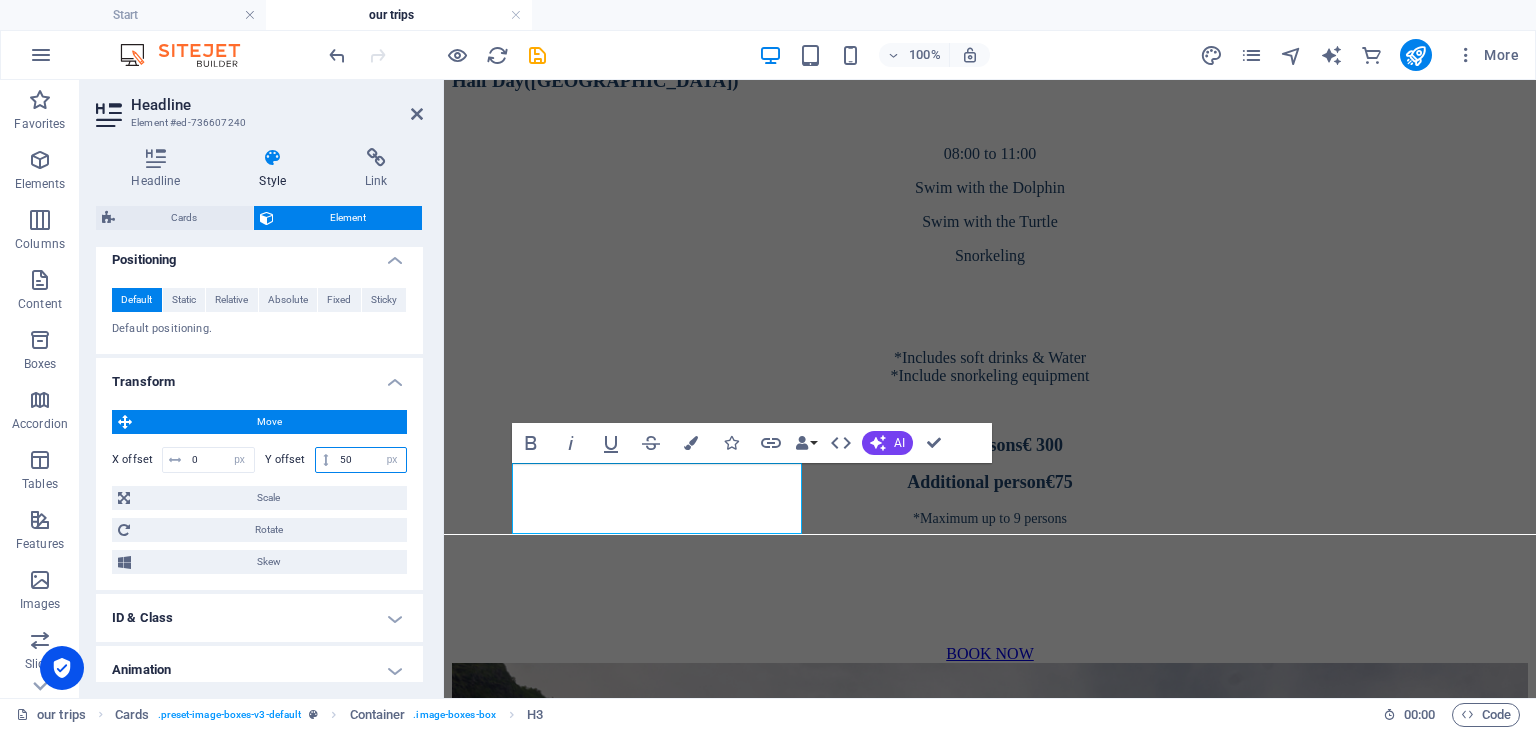 type on "50" 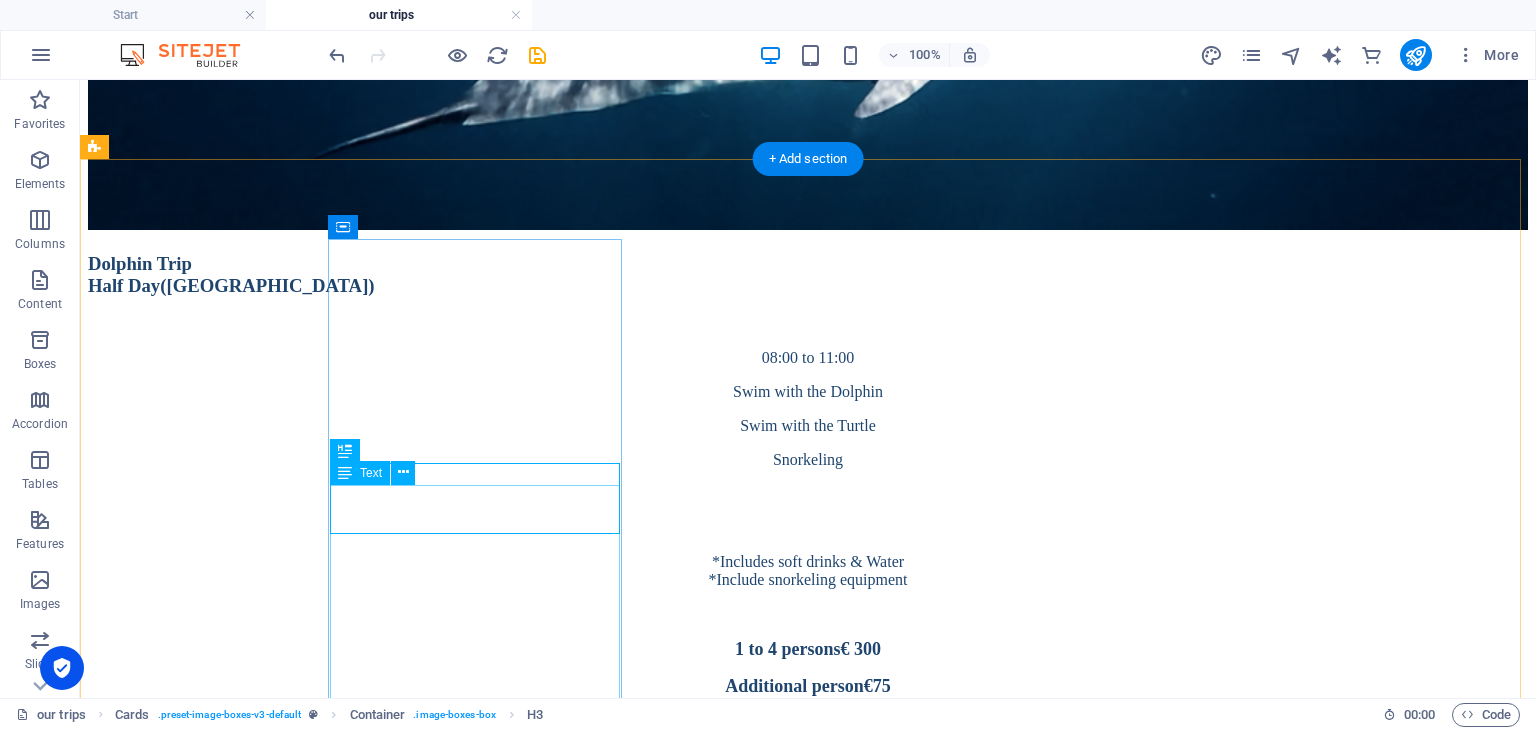 click on "08:00 to 12:00  [PERSON_NAME]'s Quoin, [PERSON_NAME] & Flat Island Snorkeling *Includes soft drinks & Water *Include snorkeling equipment 1 to 4 persons  € 400 Additional person  €  80 Maximum up to 9 persons" at bounding box center (808, 4066) 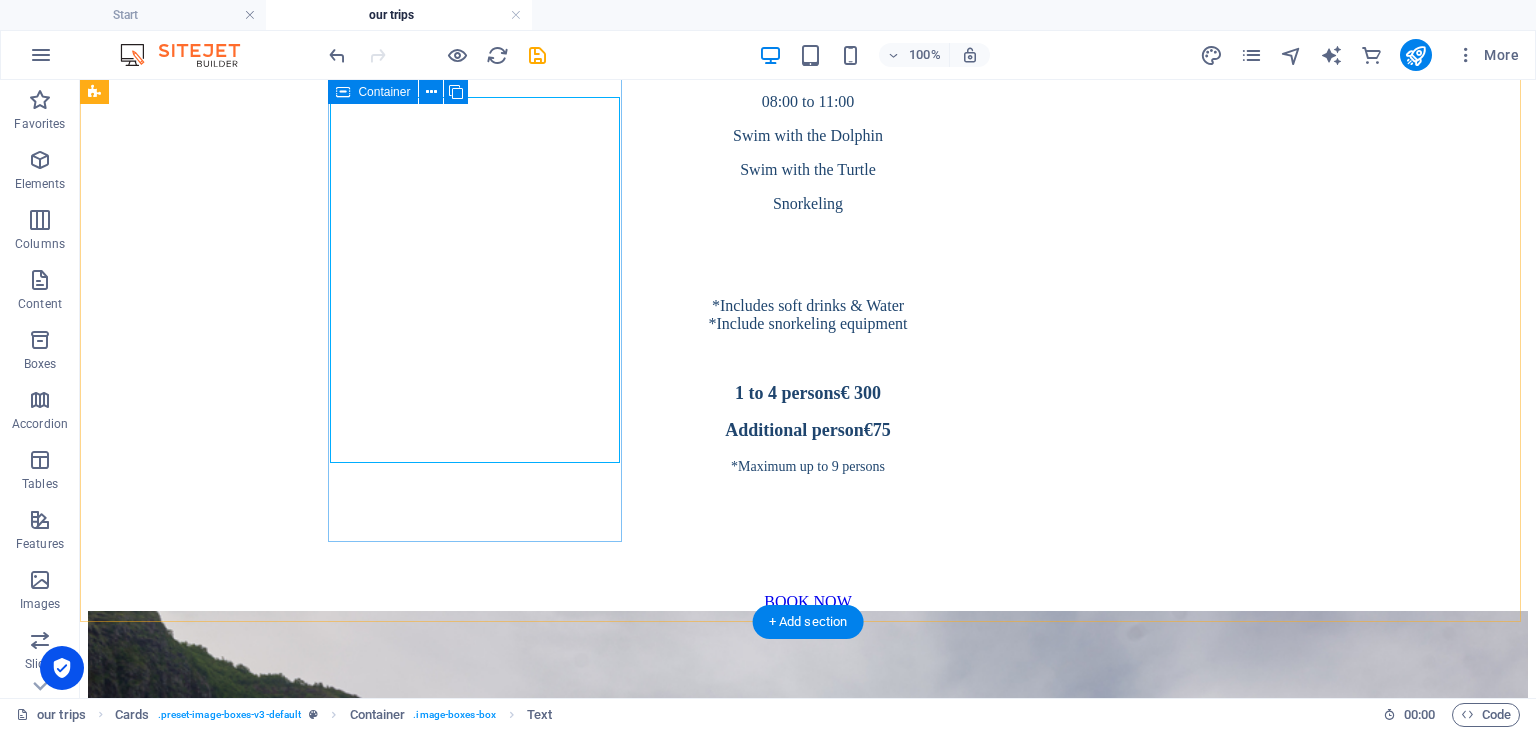 scroll, scrollTop: 1300, scrollLeft: 0, axis: vertical 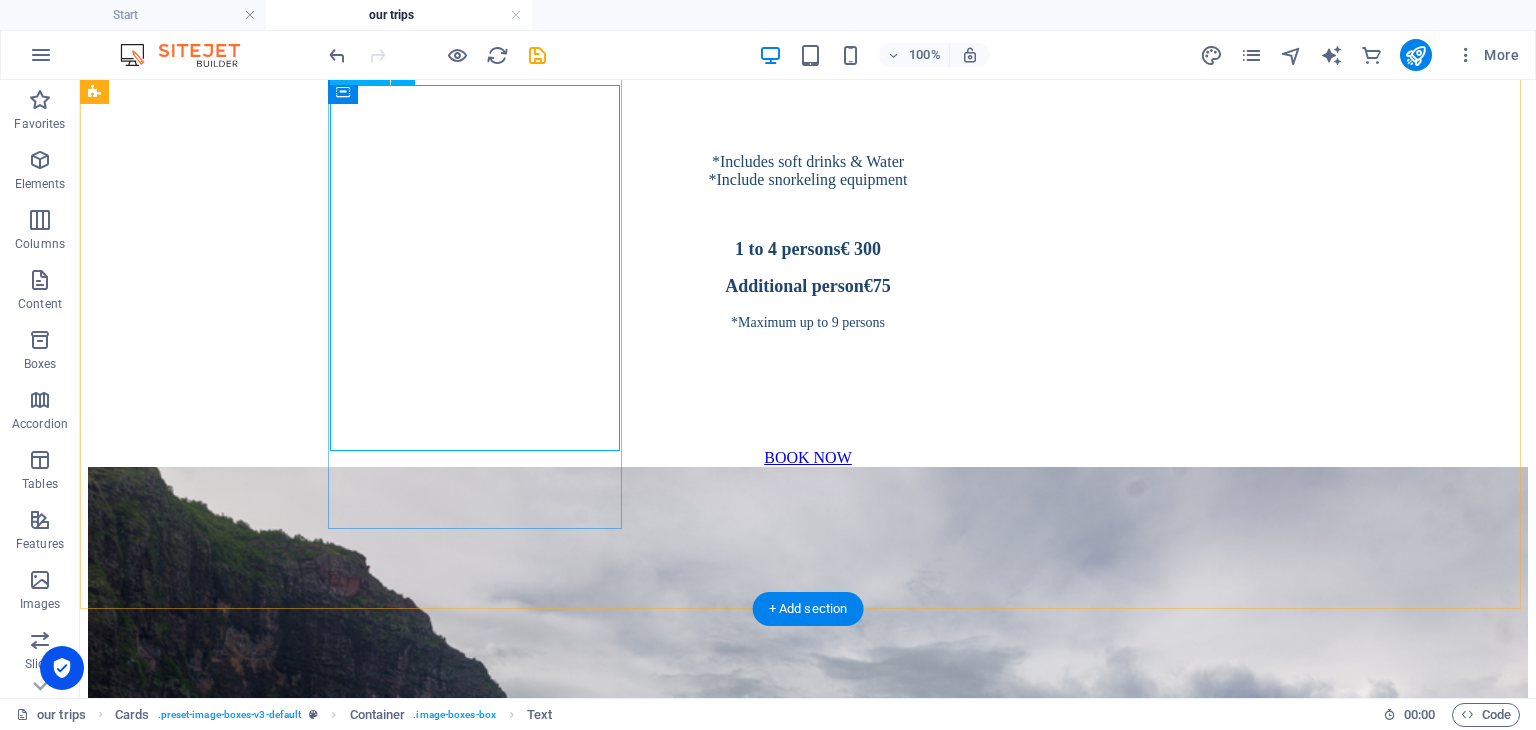click on "08:00 to 12:00  [PERSON_NAME]'s Quoin, [PERSON_NAME] & Flat Island Snorkeling *Includes soft drinks & Water *Include snorkeling equipment 1 to 4 persons  € 400 Additional person  €  80 Maximum up to 9 persons" at bounding box center (808, 3666) 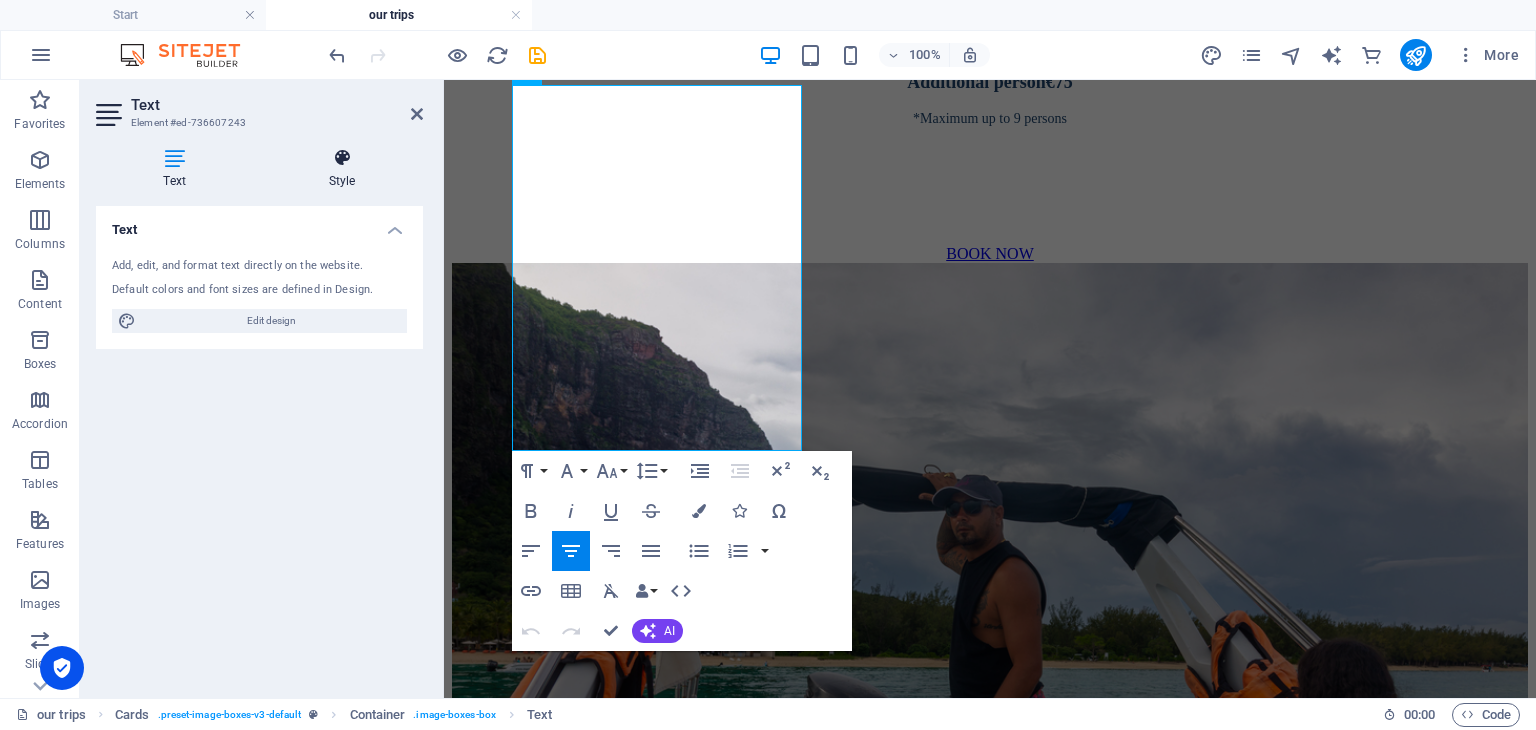 click at bounding box center (342, 158) 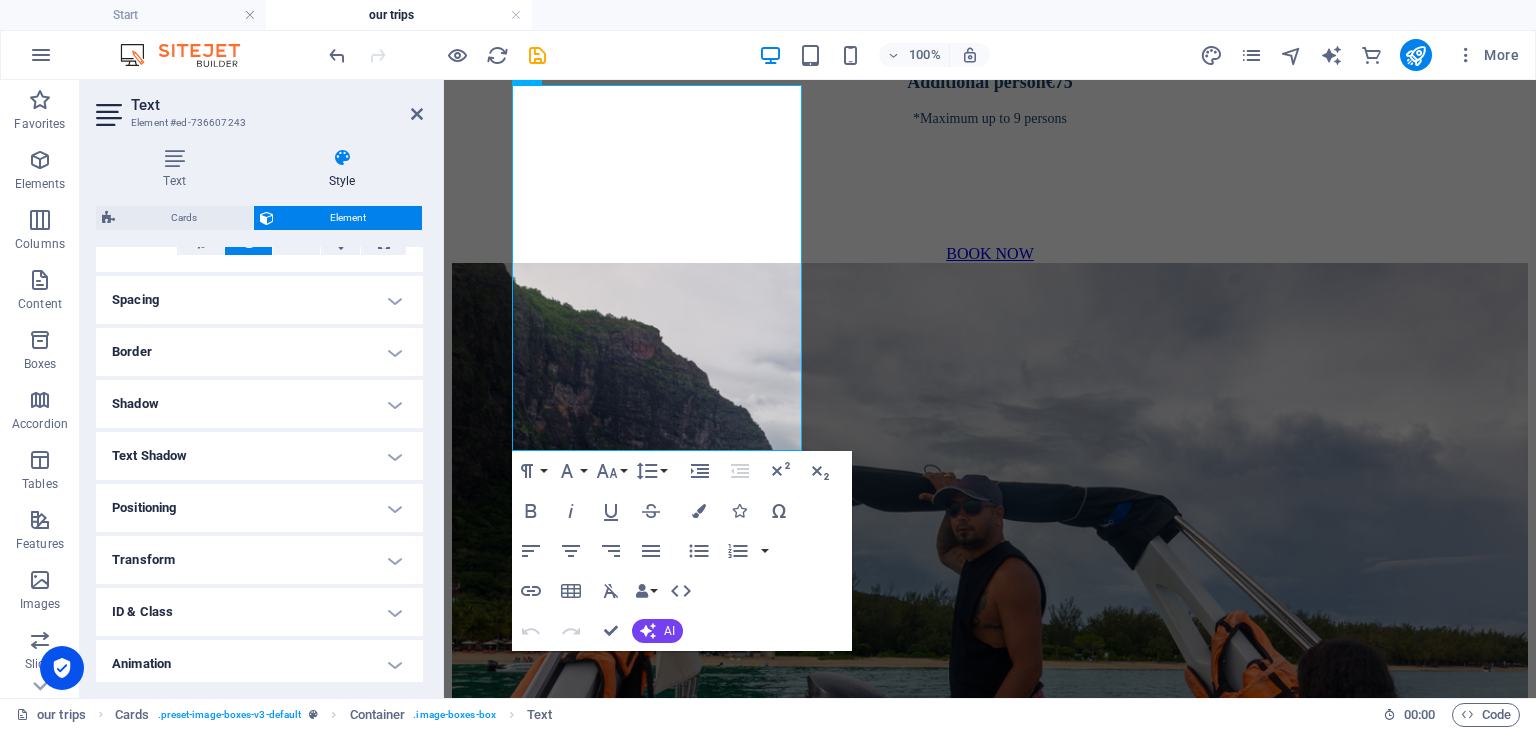 scroll, scrollTop: 400, scrollLeft: 0, axis: vertical 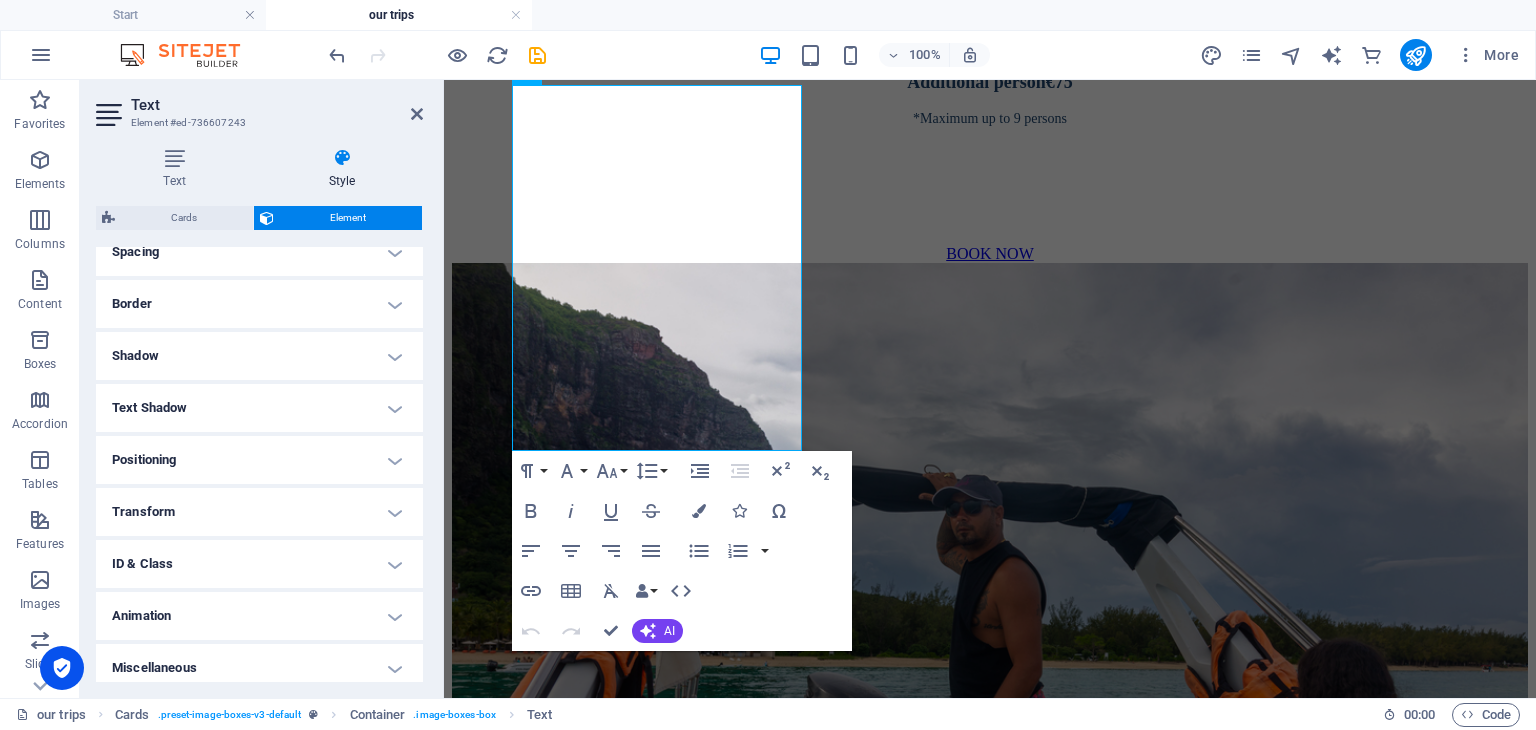 click on "Transform" at bounding box center [259, 512] 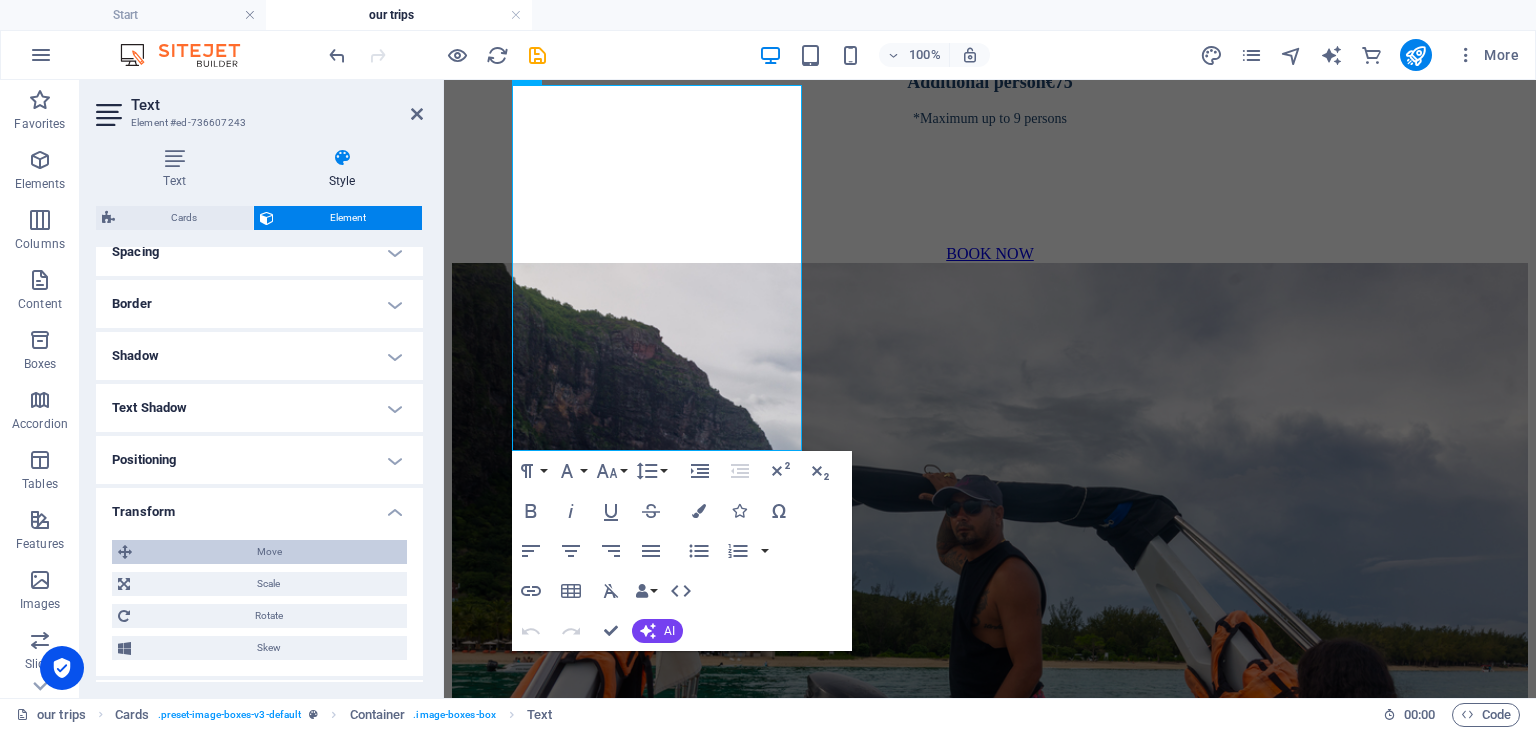 click on "Move" at bounding box center [269, 552] 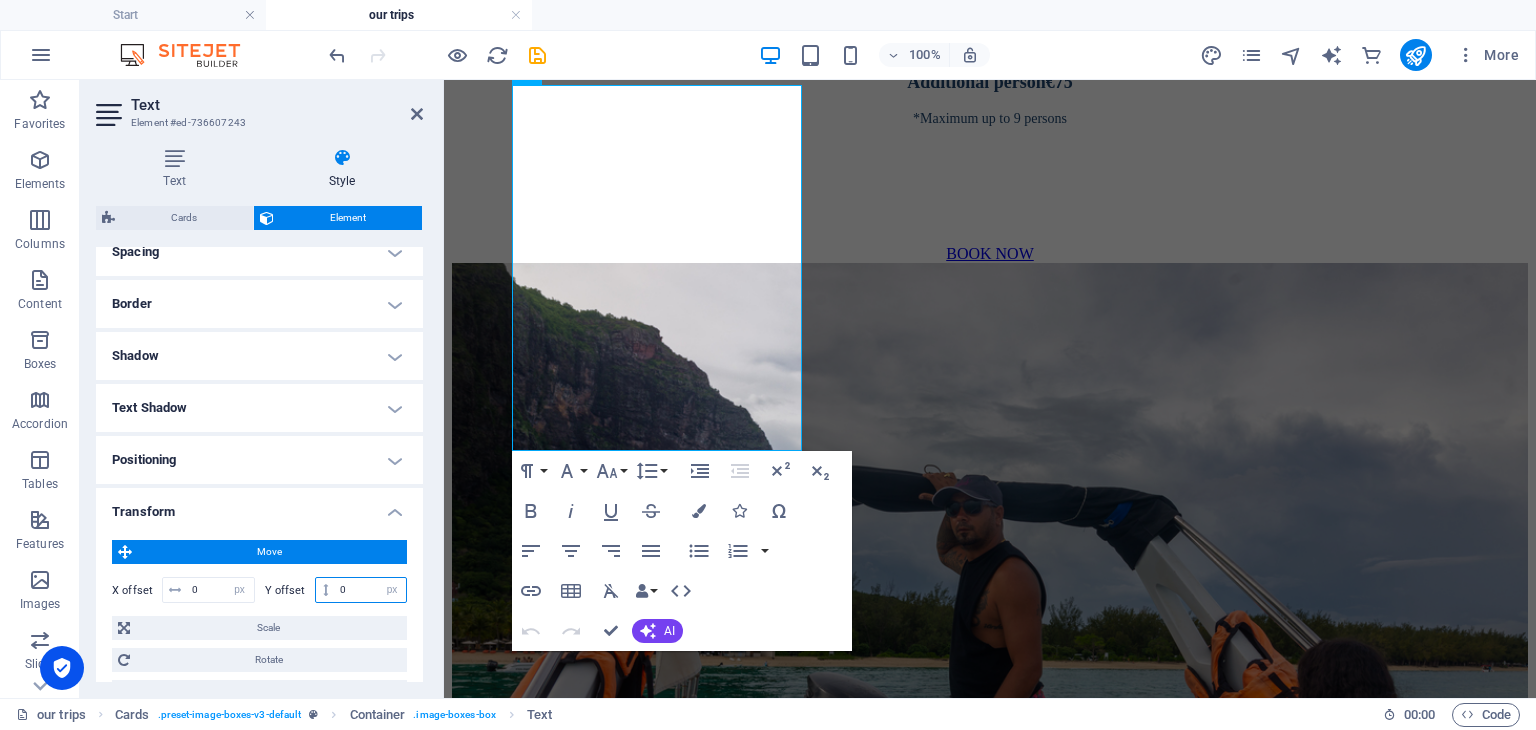 click on "0 px rem % em vh vw" at bounding box center (361, 590) 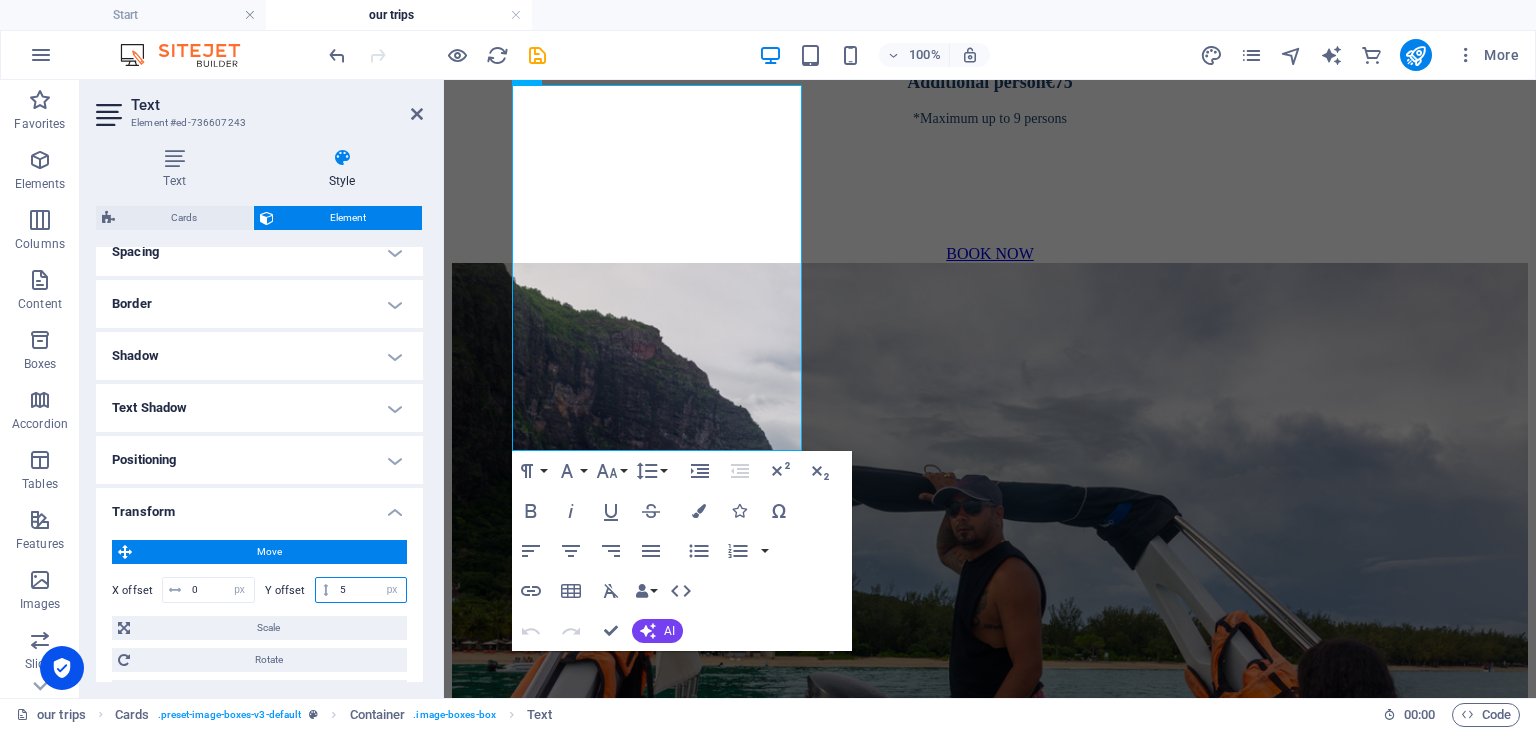 type on "50" 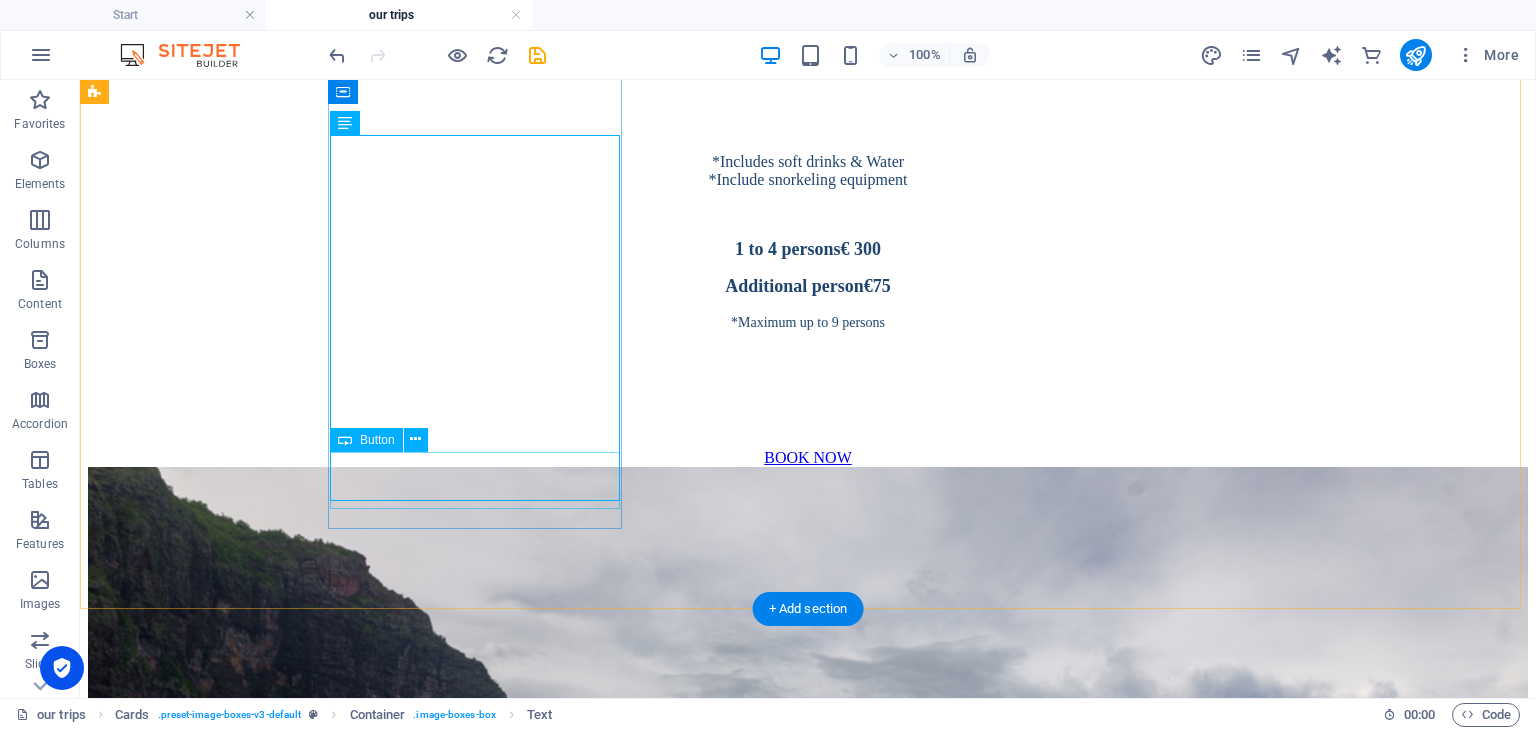 click on "BOOK NOW" at bounding box center (808, 3917) 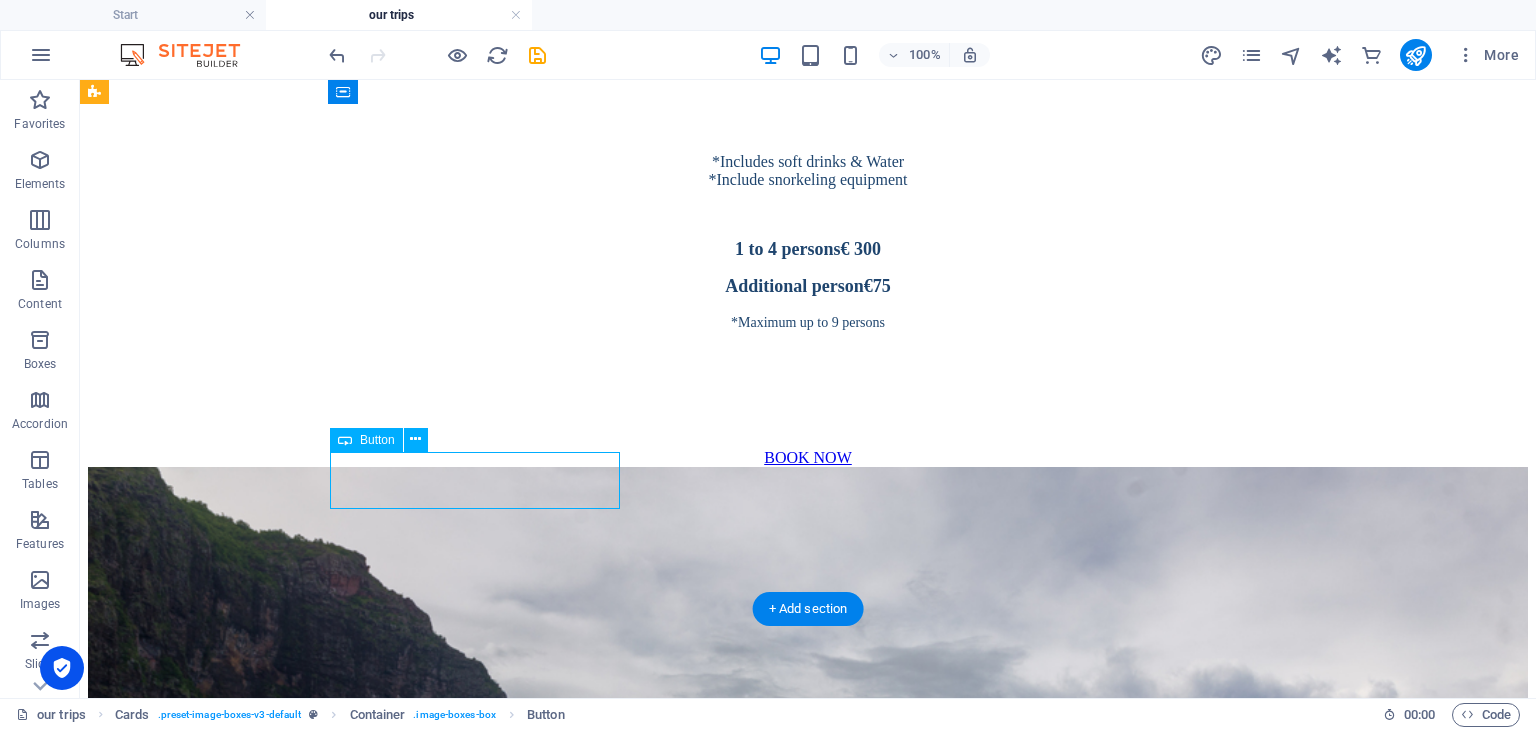 click on "BOOK NOW" at bounding box center (808, 3917) 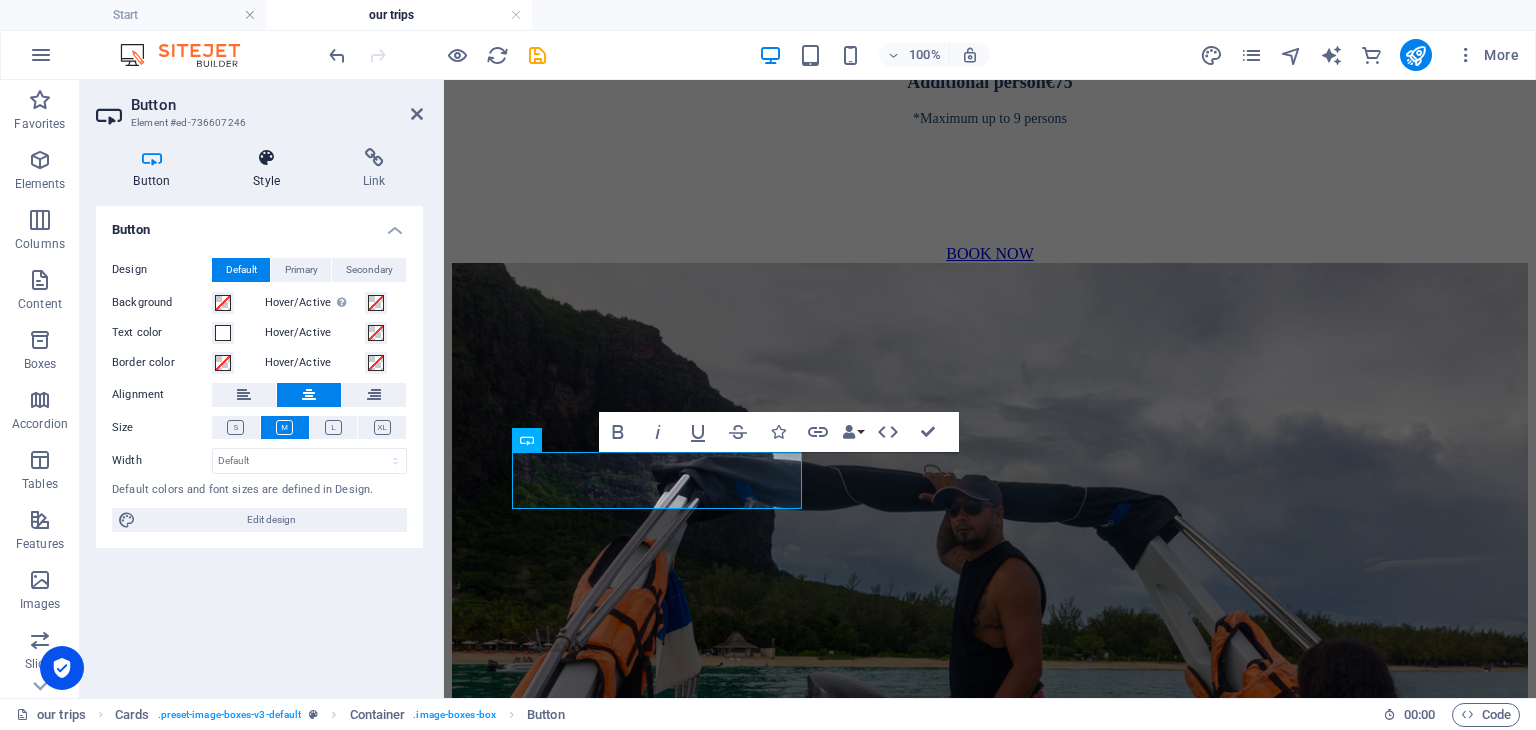 click on "Style" at bounding box center [271, 169] 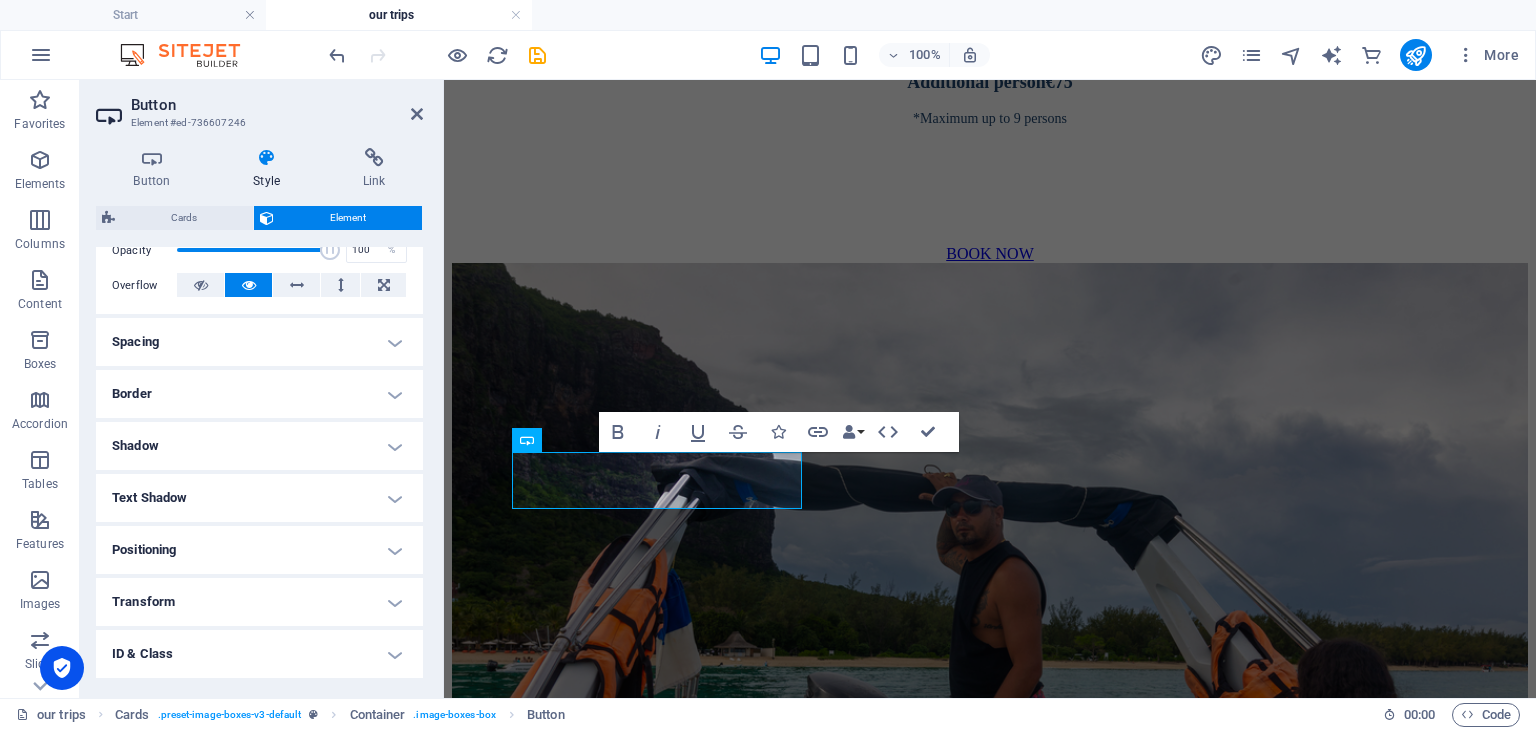 scroll, scrollTop: 409, scrollLeft: 0, axis: vertical 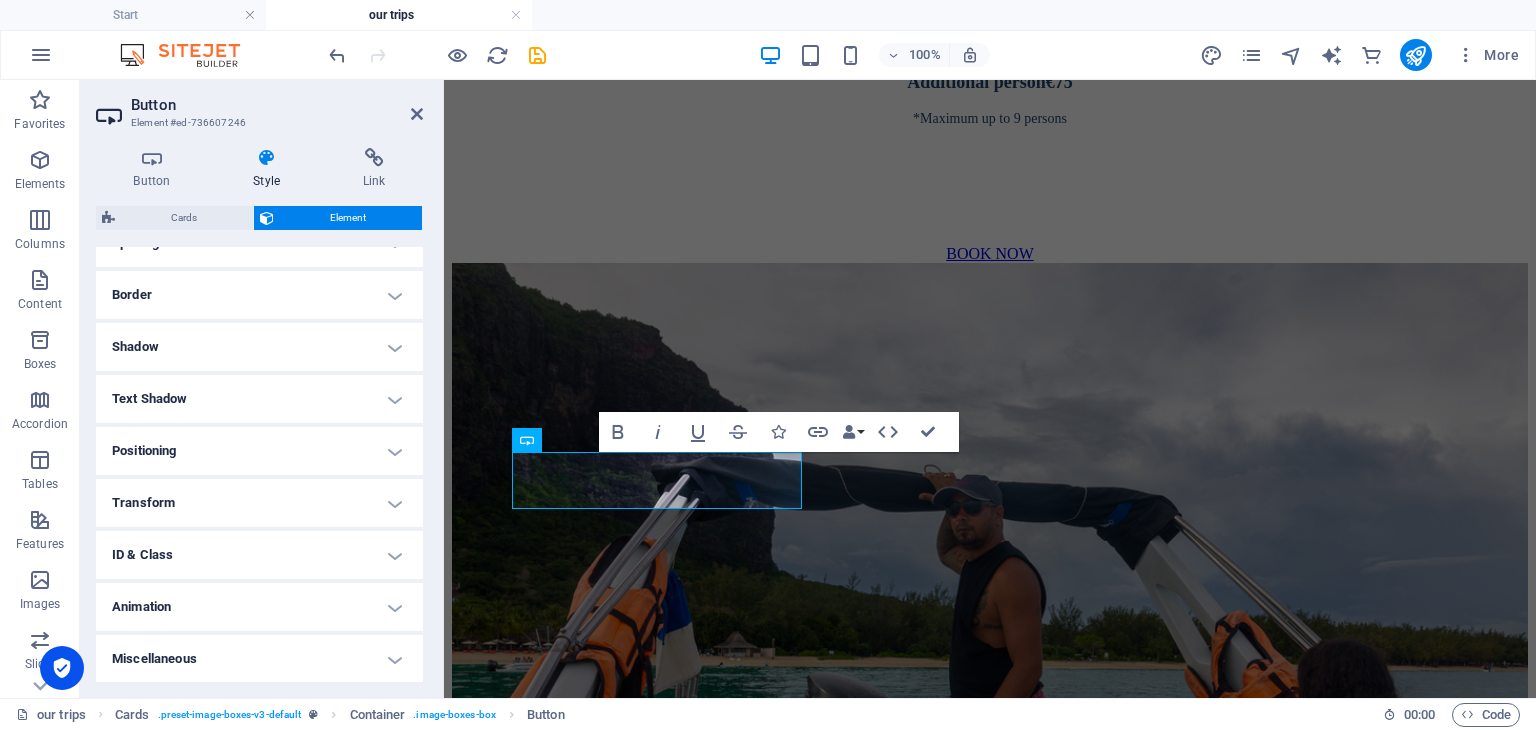 click on "Positioning" at bounding box center [259, 451] 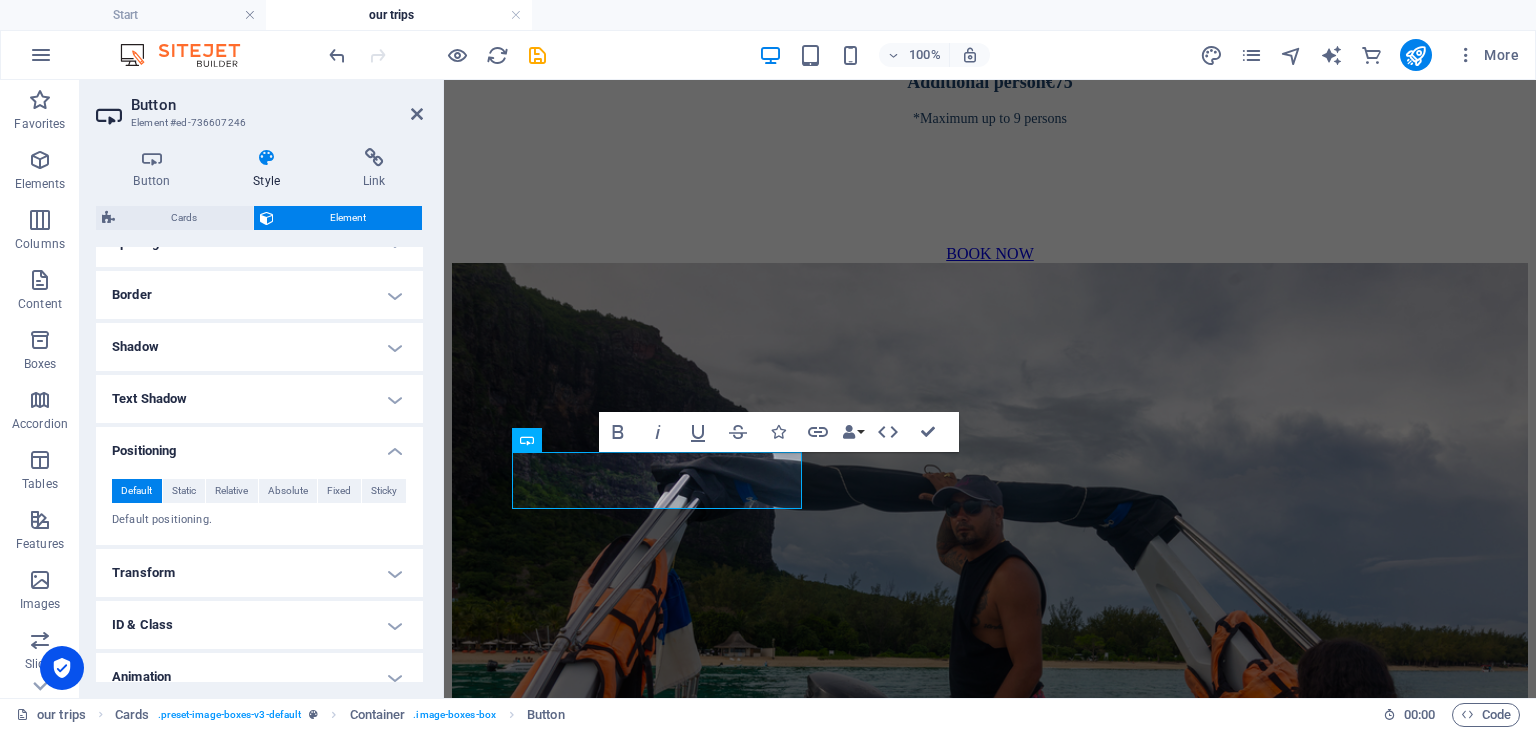 click on "Positioning" at bounding box center (259, 445) 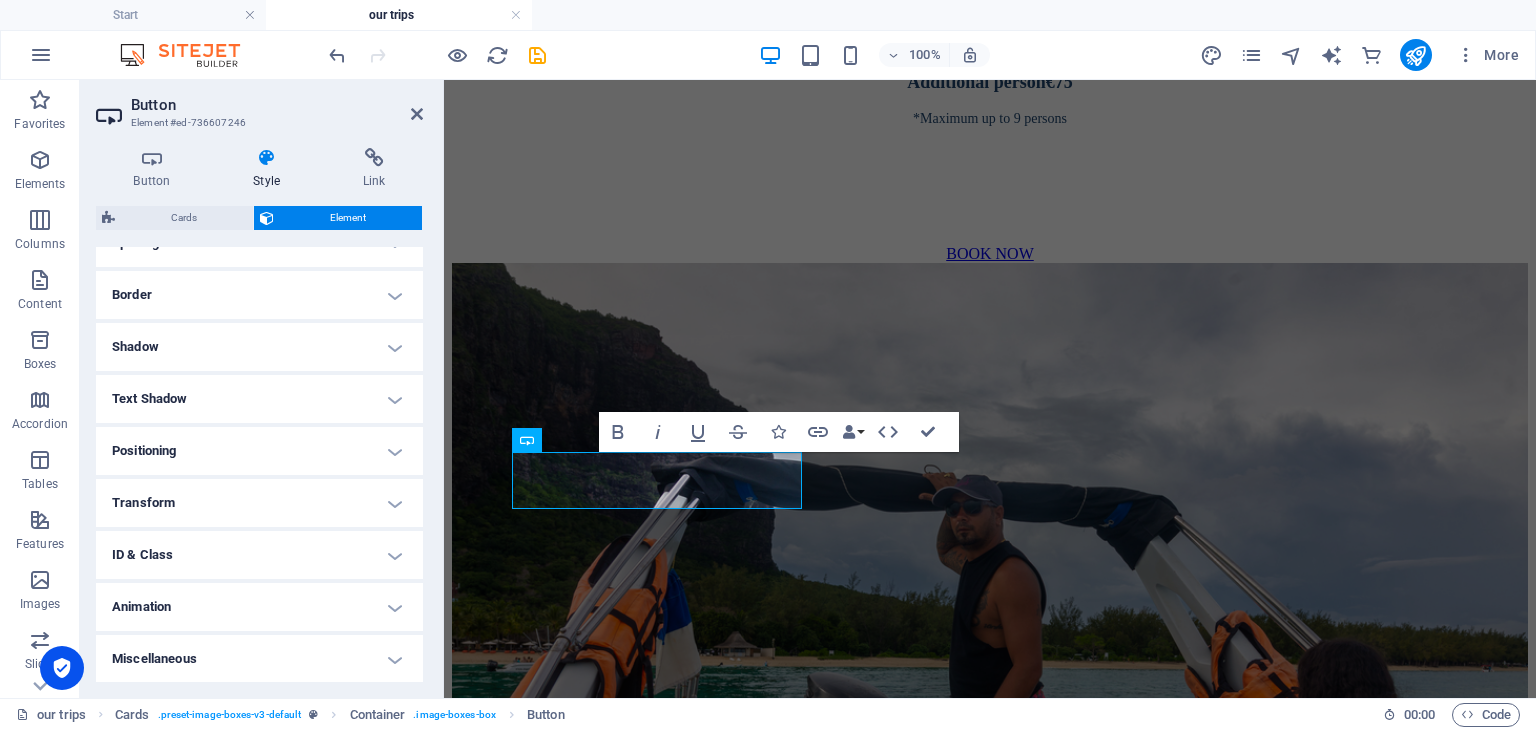 click on "Transform" at bounding box center (259, 503) 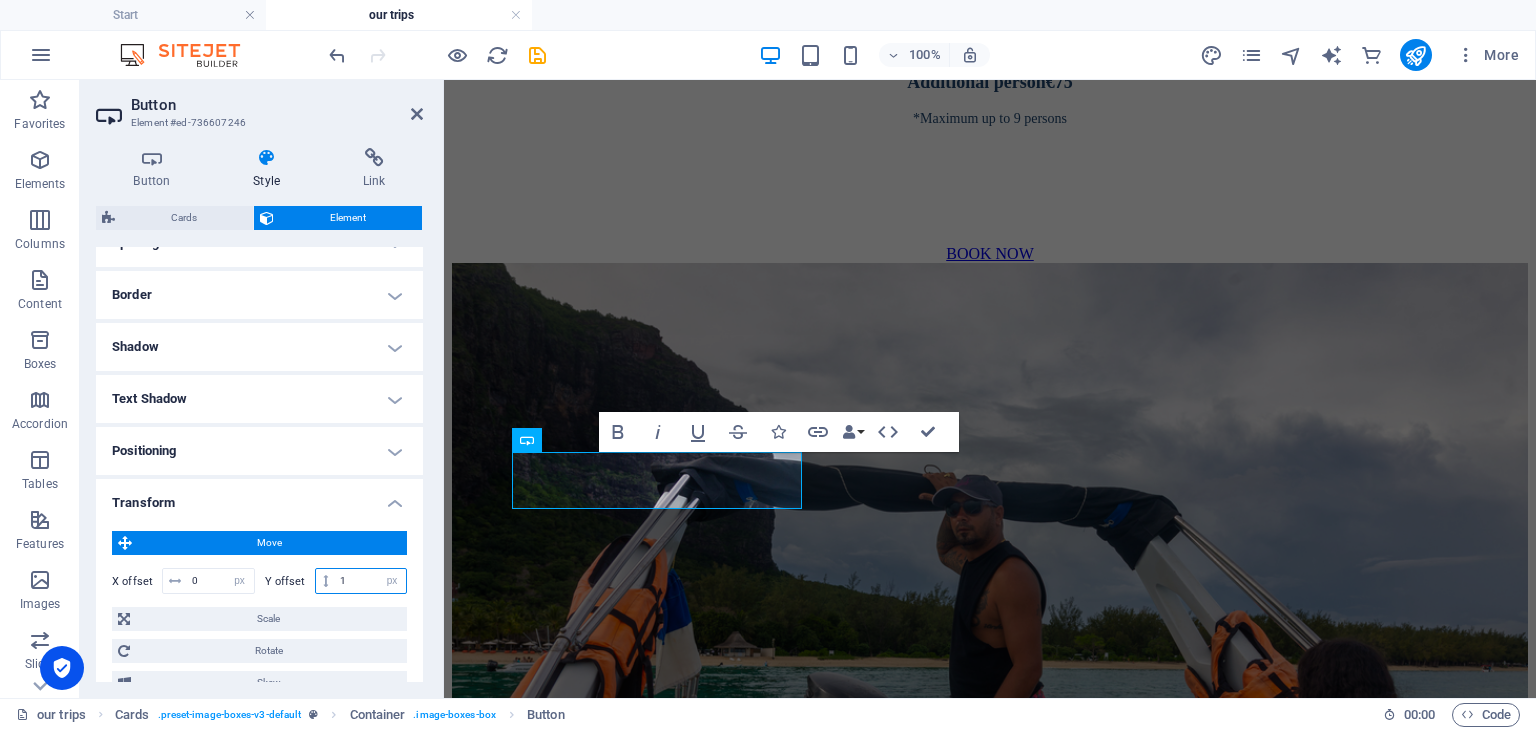 drag, startPoint x: 354, startPoint y: 576, endPoint x: 309, endPoint y: 576, distance: 45 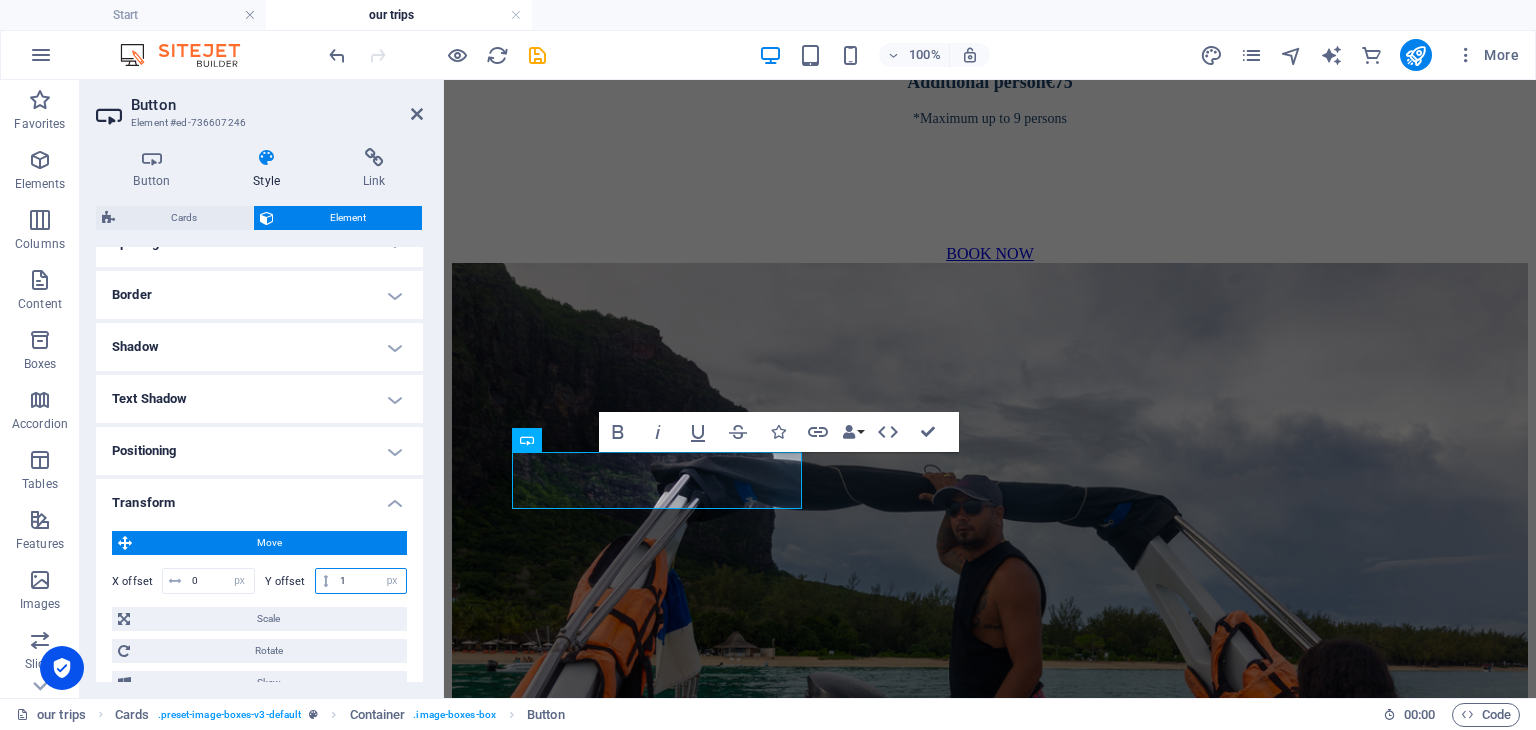 click on "Y offset 1 px rem % em vh vw" at bounding box center (336, 581) 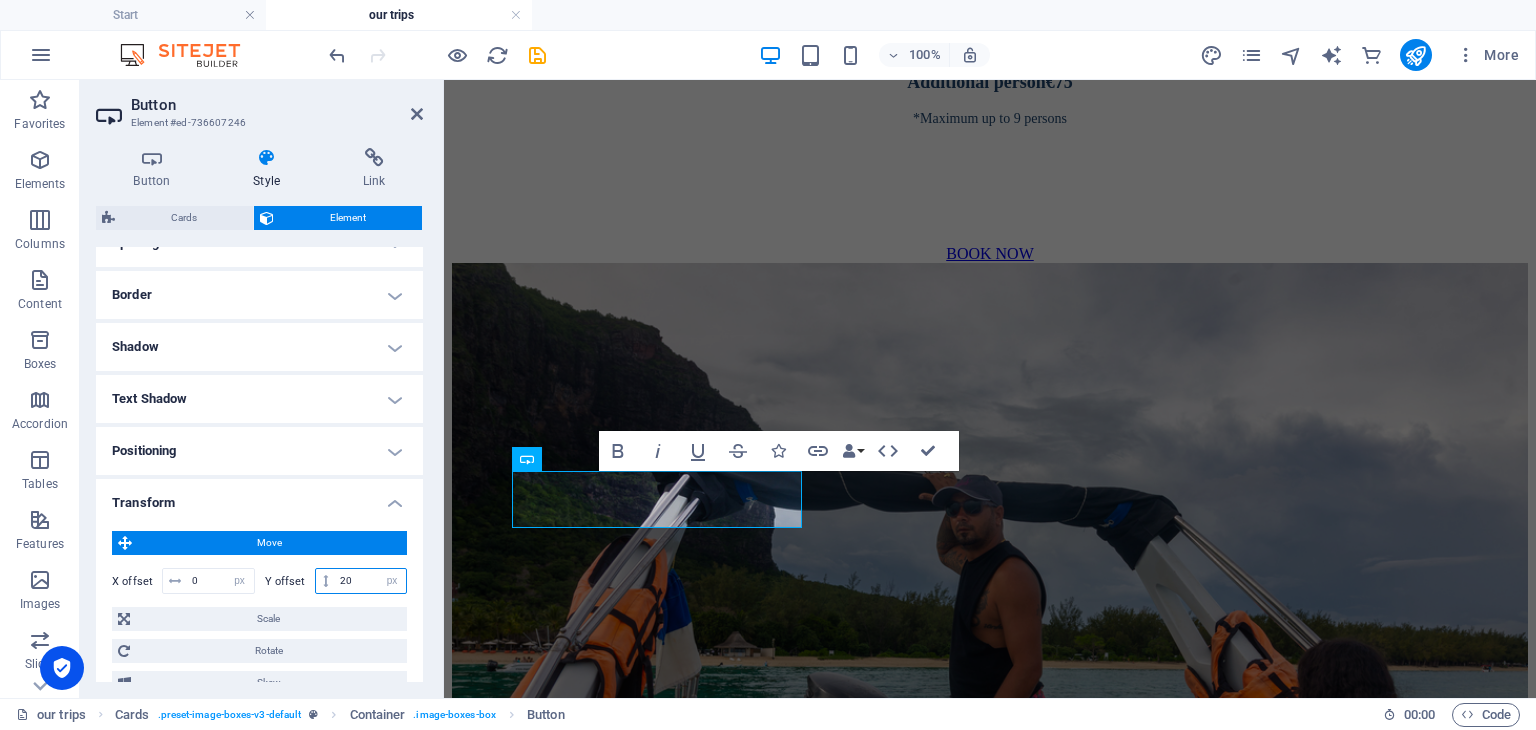 type on "2" 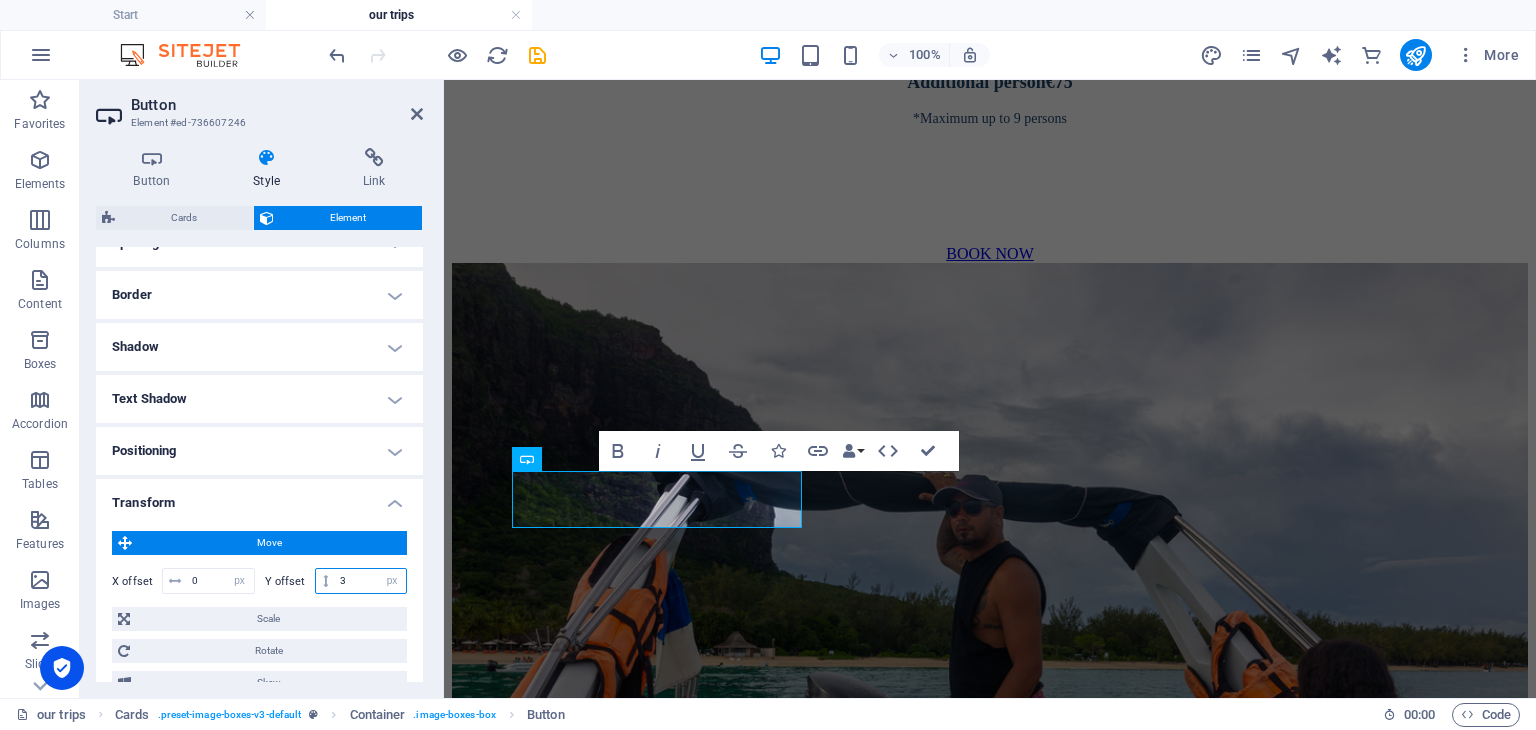 type on "30" 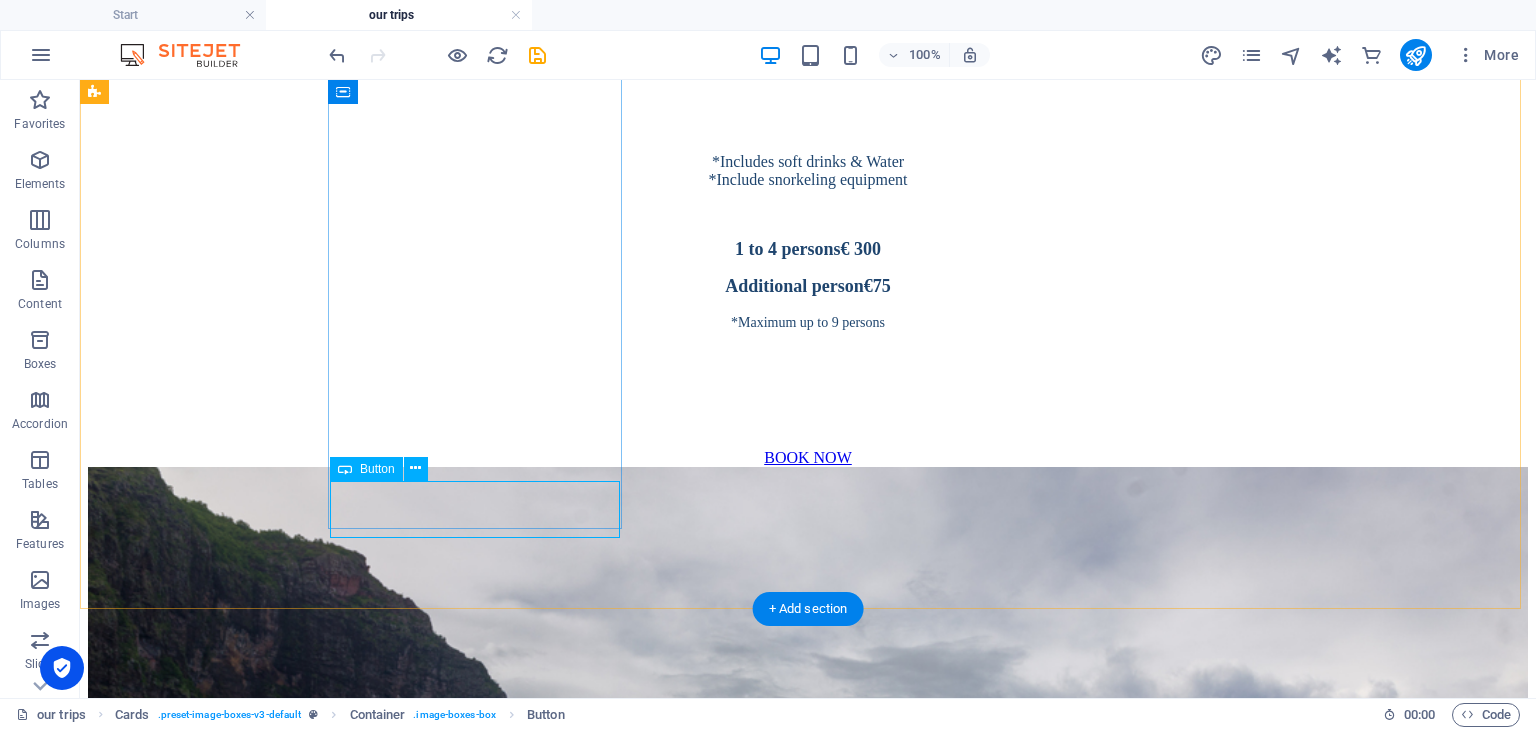 click on "BOOK NOW" at bounding box center [808, 3946] 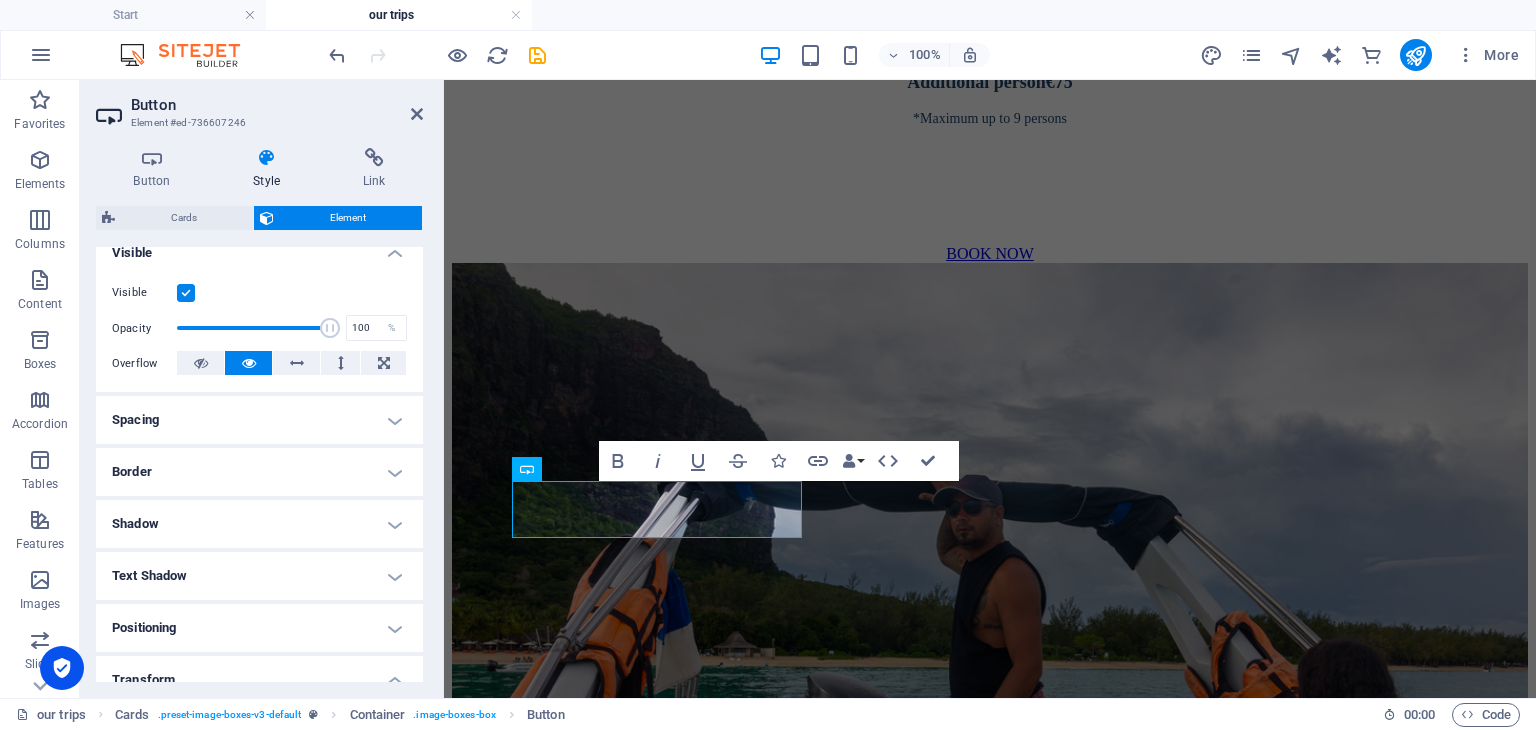 scroll, scrollTop: 500, scrollLeft: 0, axis: vertical 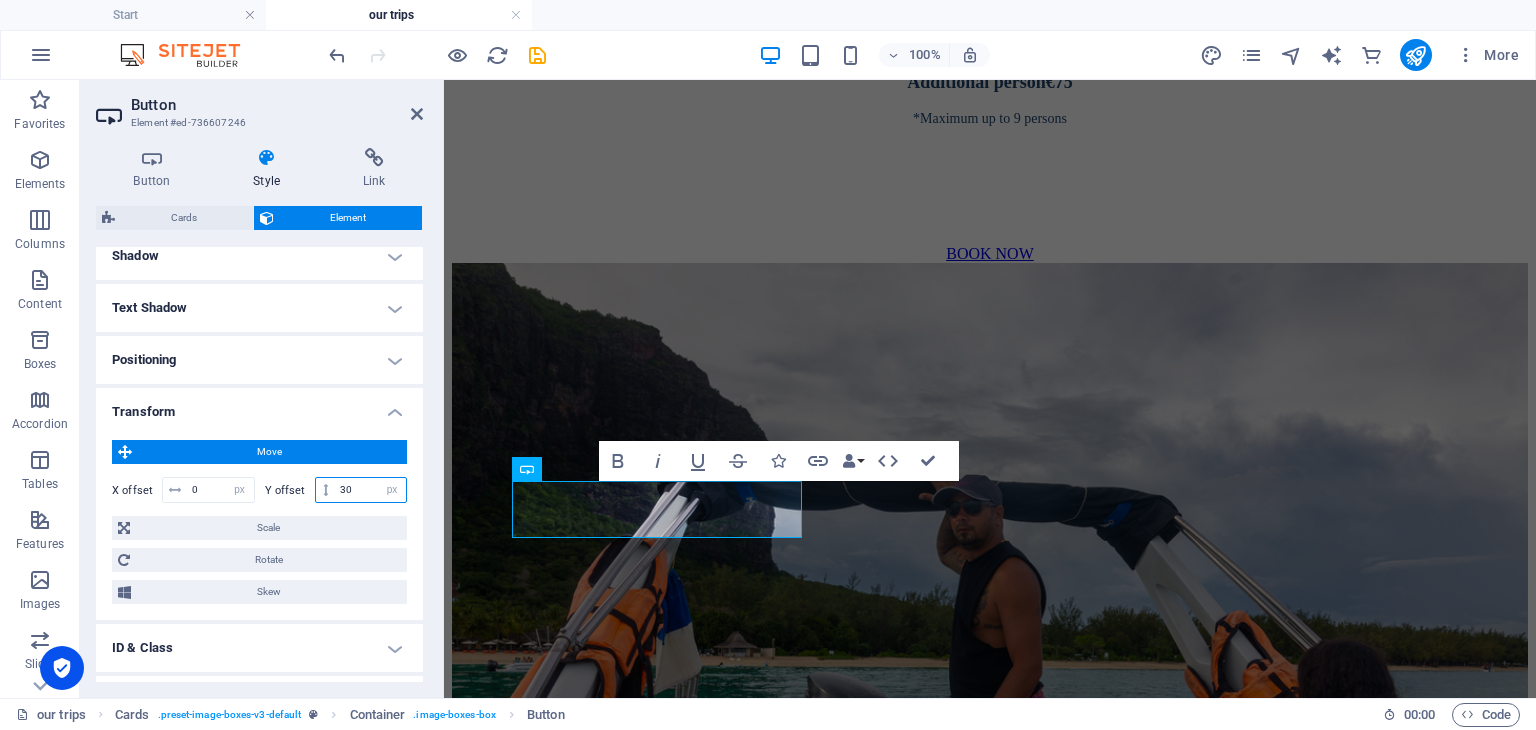 drag, startPoint x: 350, startPoint y: 481, endPoint x: 289, endPoint y: 481, distance: 61 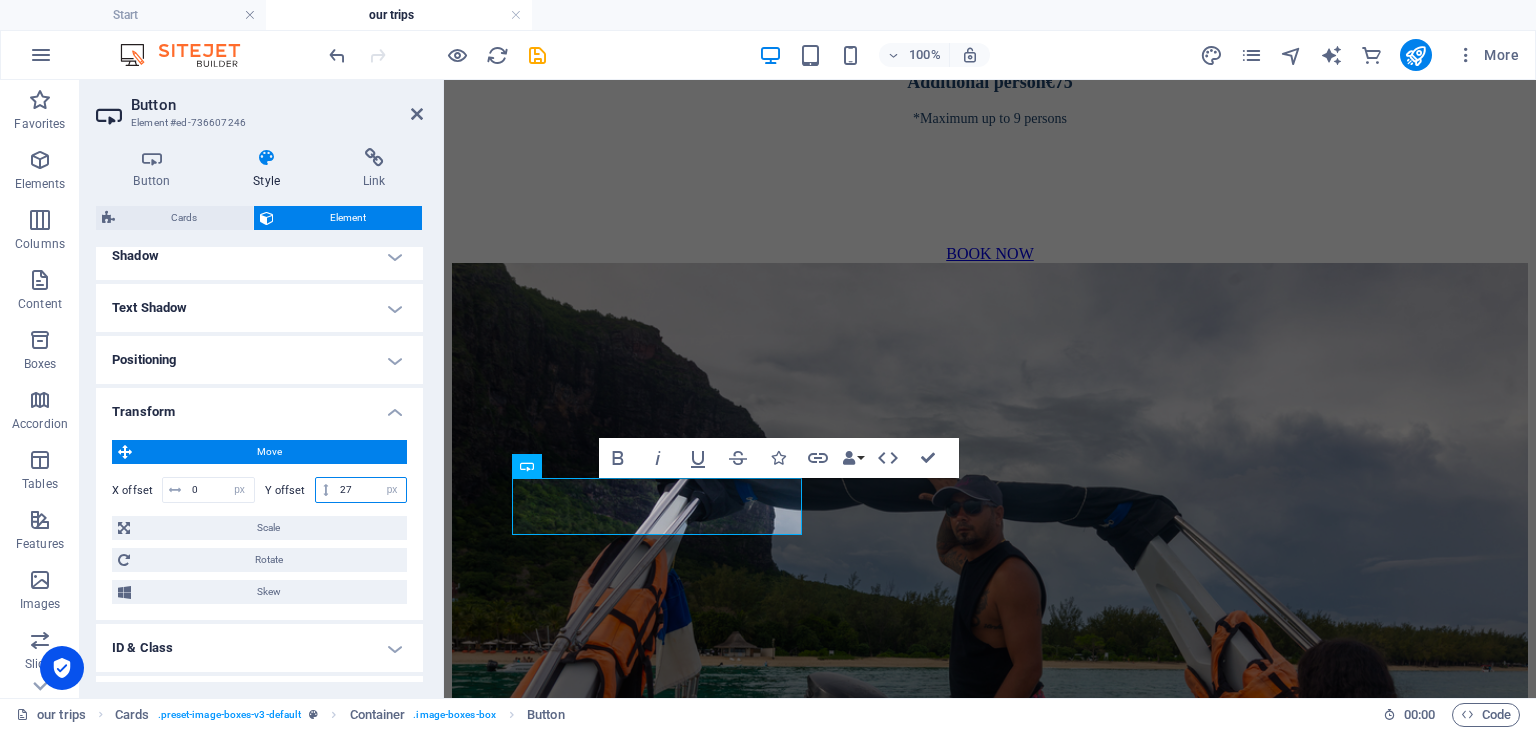 type on "2" 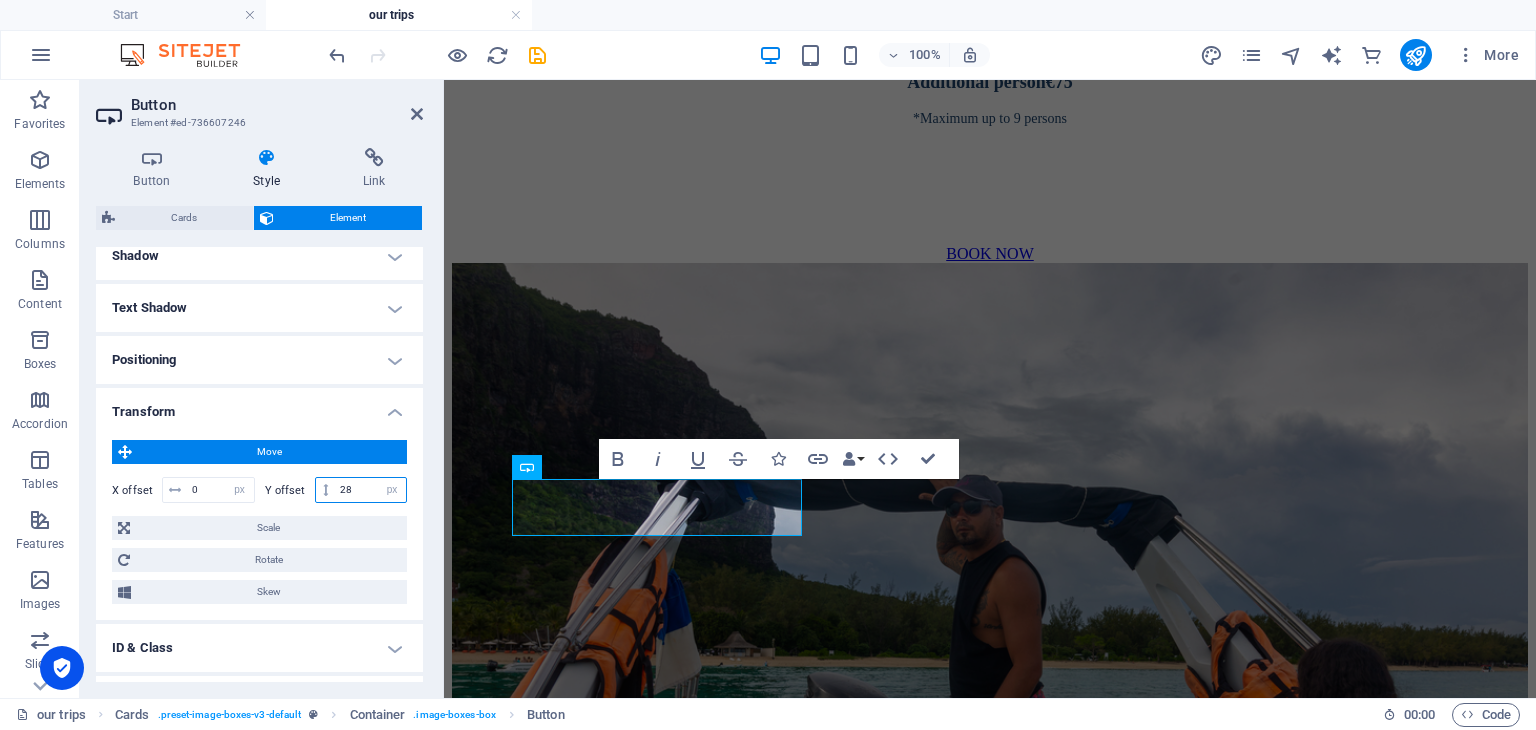 type on "2" 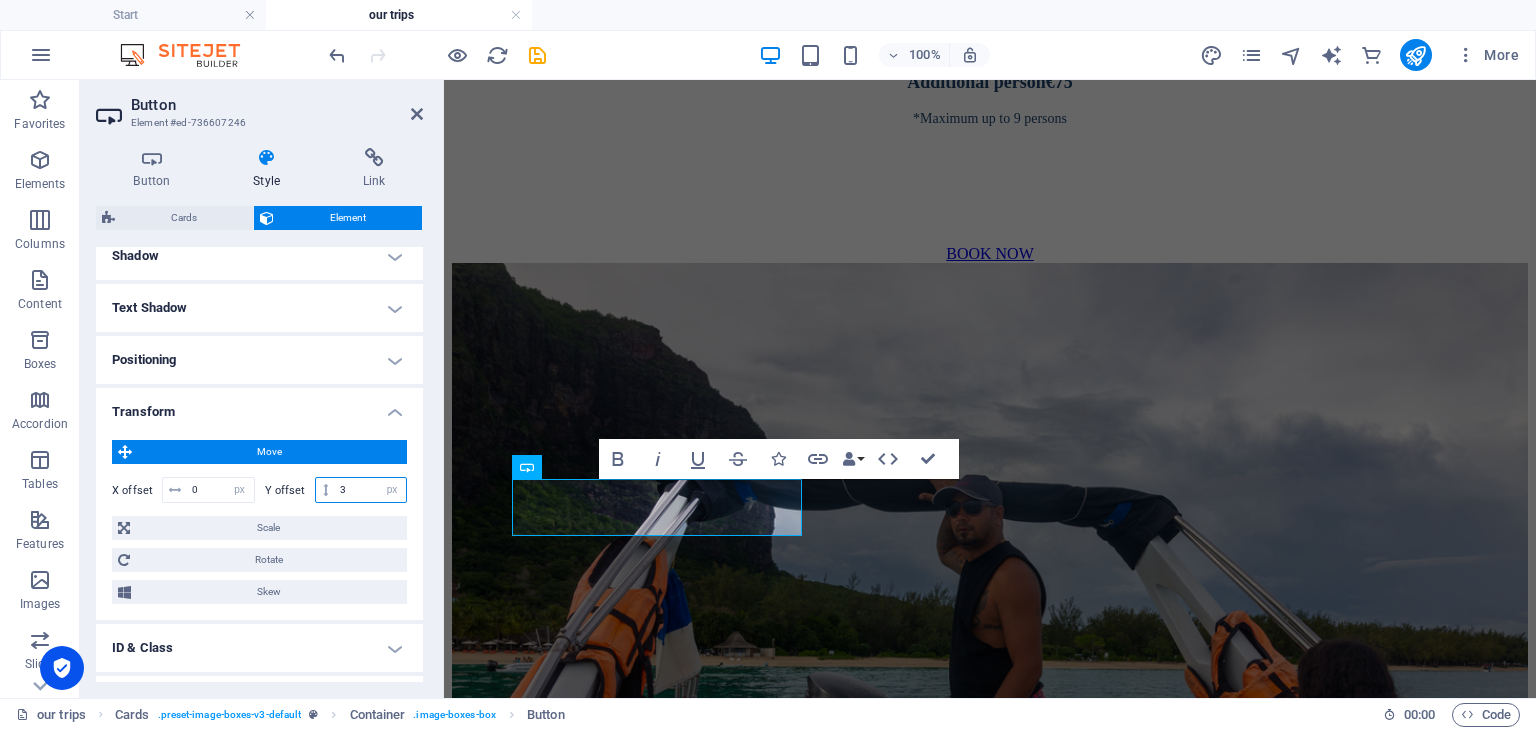 type on "30" 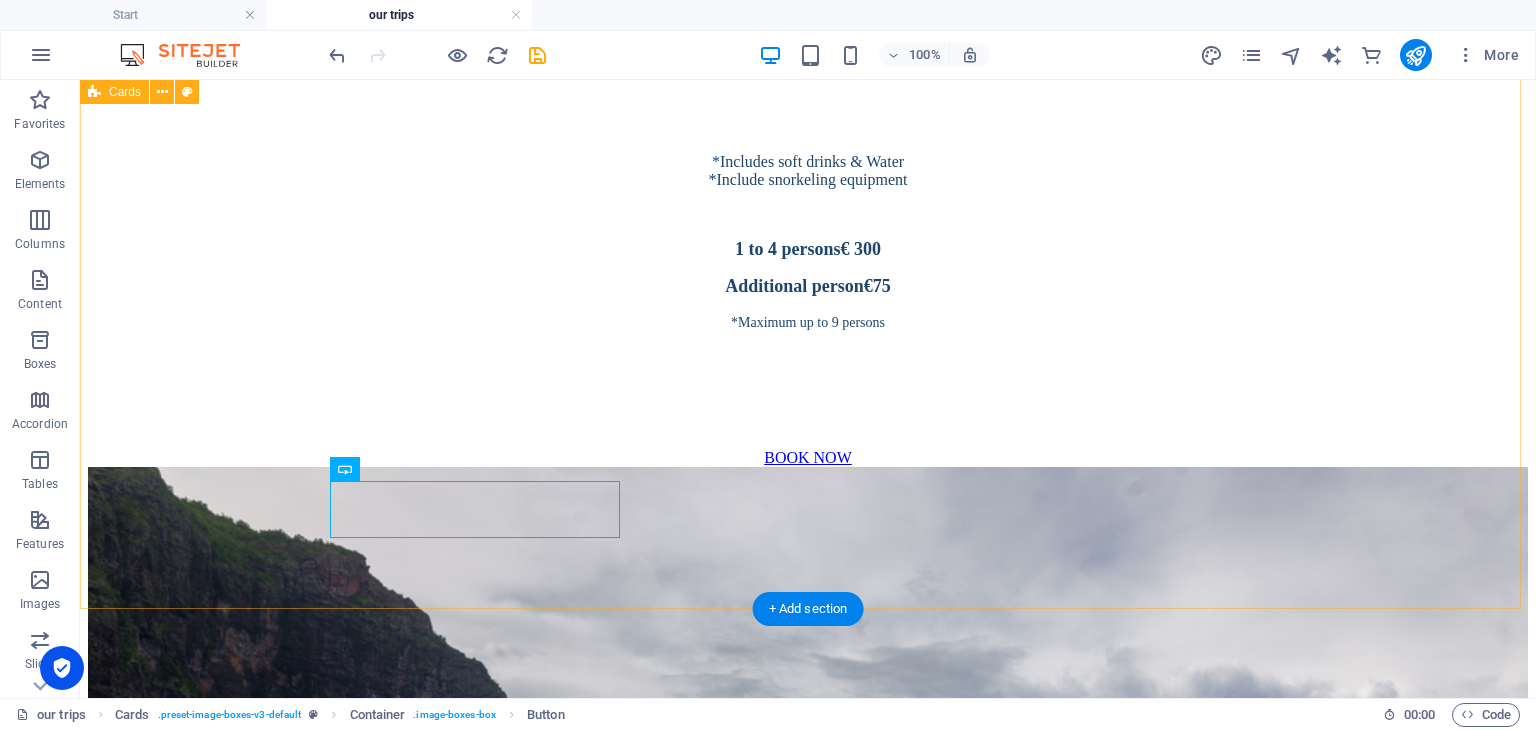 click on "3 [GEOGRAPHIC_DATA] Half day(SP) 08:00 to 12:00  Gunner's Quoin, [PERSON_NAME] & Flat Island Snorkeling *Includes soft drinks & Water *Include snorkeling equipment 1 to 4 persons  € 400 Additional person  €  80 Maximum up to 9 persons BOOK NOW Catamaran Crystal Rock-full day(VV) 08:00 to 15:00 Navigate from North to South of [GEOGRAPHIC_DATA] Snorkeling along thousands of fish in a place known as Natural Aquarium *Lunch BBQ & Drink included (Alcohol, Water & Soft drinks) * Veg menu available on request € 60 PAX BOOK NOW CATAMARAN SUNSET(VV) 17:00 to 22:00 5 hours cruise with Mind blowing Sunset Music & animation on Board Snorkeling *Diner BBQ & Drink included (Alcohol, Water & Soft drinks) * Veg menu available on request € 40 PAX BOOK NOW" at bounding box center [808, 4857] 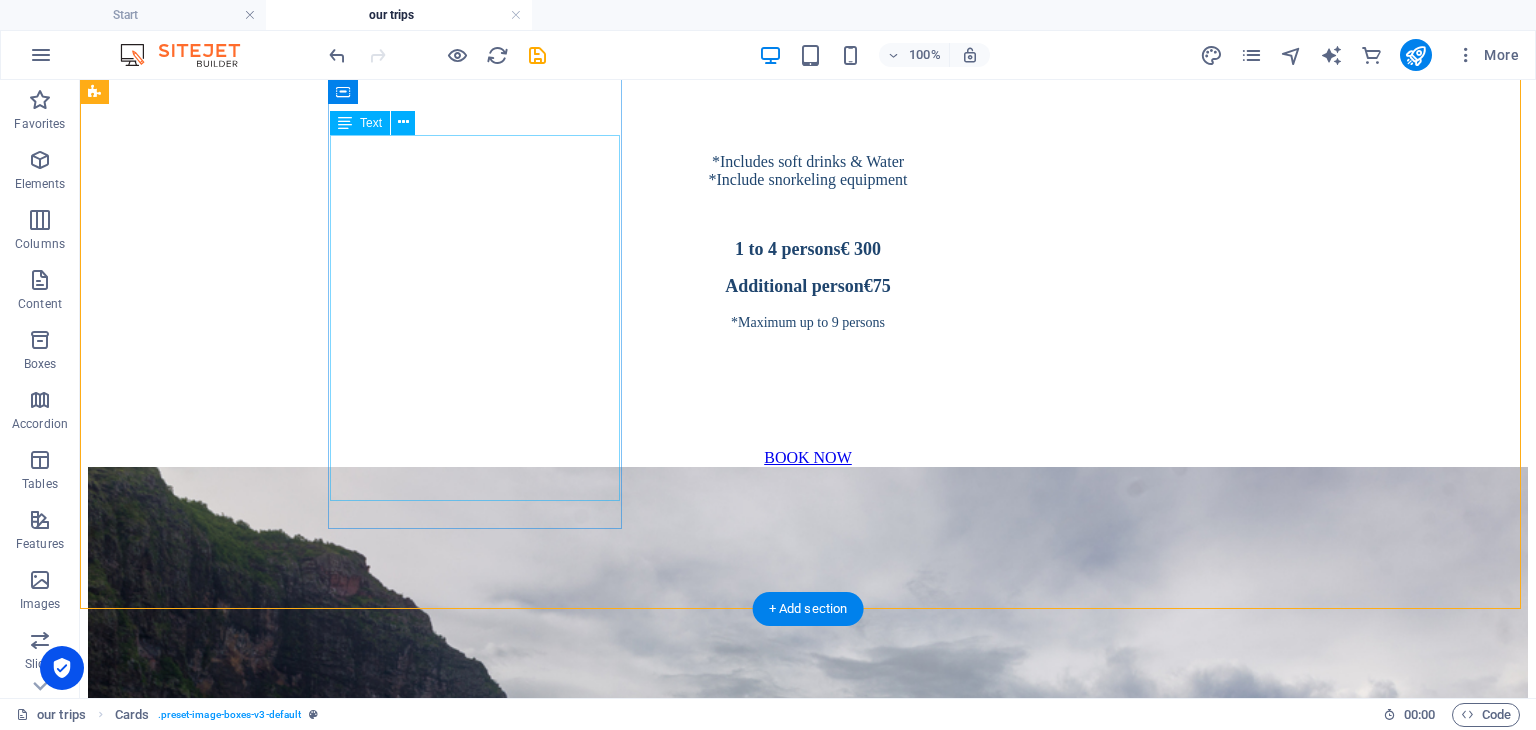 click on "08:00 to 12:00  [PERSON_NAME]'s Quoin, [PERSON_NAME] & Flat Island Snorkeling *Includes soft drinks & Water *Include snorkeling equipment 1 to 4 persons  € 400 Additional person  €  80 Maximum up to 9 persons" at bounding box center (808, 3716) 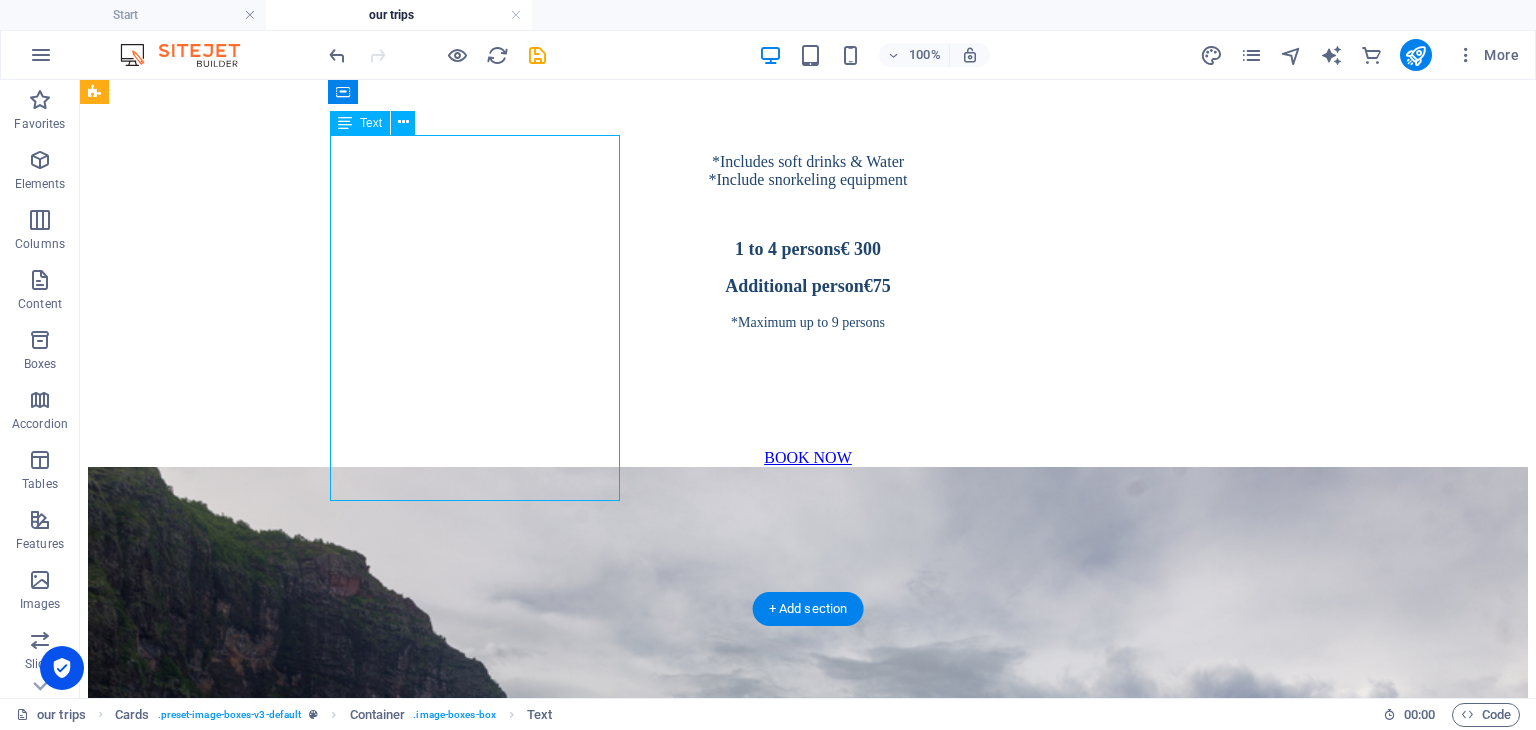 click on "08:00 to 12:00  [PERSON_NAME]'s Quoin, [PERSON_NAME] & Flat Island Snorkeling *Includes soft drinks & Water *Include snorkeling equipment 1 to 4 persons  € 400 Additional person  €  80 Maximum up to 9 persons" at bounding box center [808, 3716] 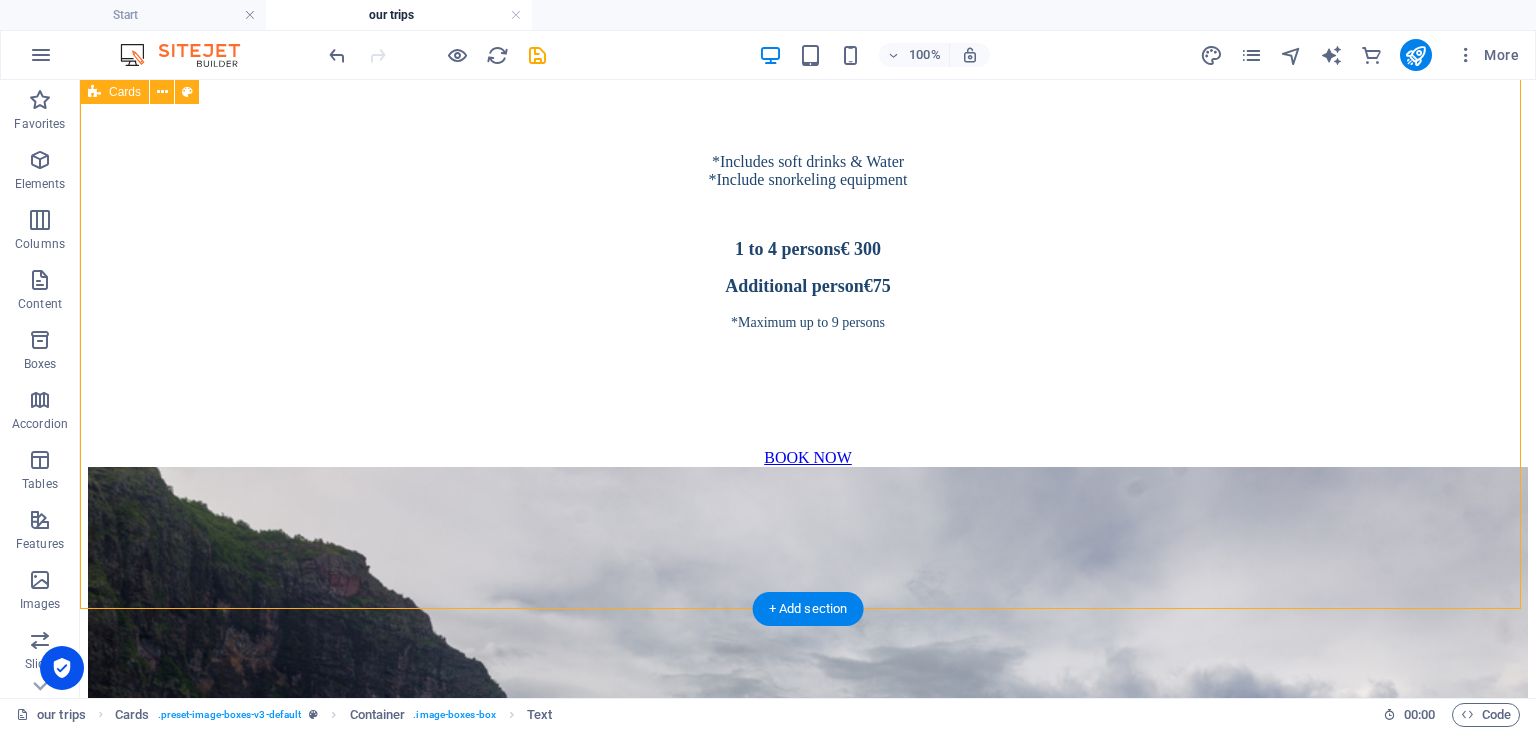 click on "3 [GEOGRAPHIC_DATA] Half day(SP) 08:00 to 12:00  Gunner's Quoin, [PERSON_NAME] & Flat Island Snorkeling *Includes soft drinks & Water *Include snorkeling equipment 1 to 4 persons  € 400 Additional person  €  80 Maximum up to 9 persons BOOK NOW Catamaran Crystal Rock-full day(VV) 08:00 to 15:00 Navigate from North to South of [GEOGRAPHIC_DATA] Snorkeling along thousands of fish in a place known as Natural Aquarium *Lunch BBQ & Drink included (Alcohol, Water & Soft drinks) * Veg menu available on request € 60 PAX BOOK NOW CATAMARAN SUNSET(VV) 17:00 to 22:00 5 hours cruise with Mind blowing Sunset Music & animation on Board Snorkeling *Diner BBQ & Drink included (Alcohol, Water & Soft drinks) * Veg menu available on request € 40 PAX BOOK NOW" at bounding box center (808, 4857) 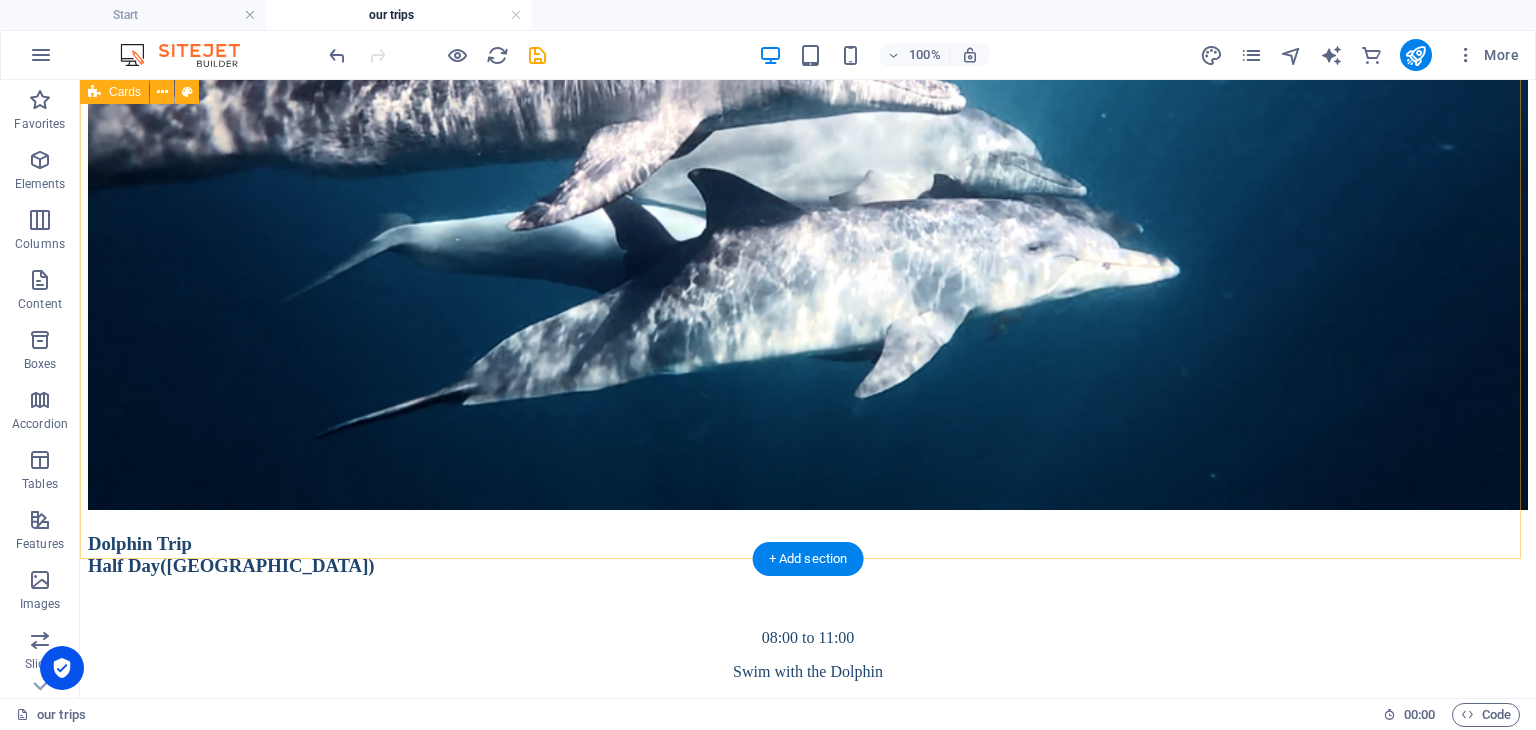 scroll, scrollTop: 1000, scrollLeft: 0, axis: vertical 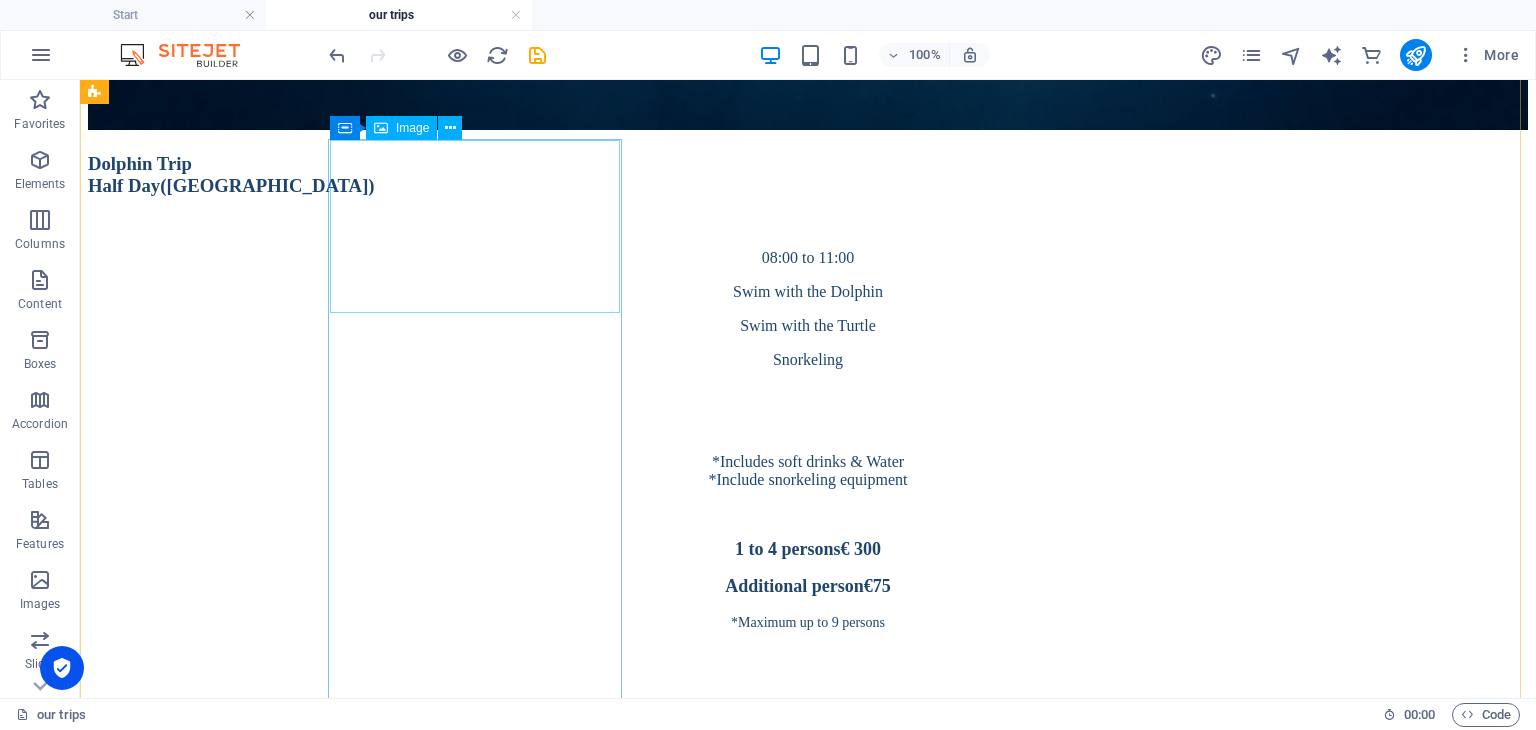 click at bounding box center [808, 3570] 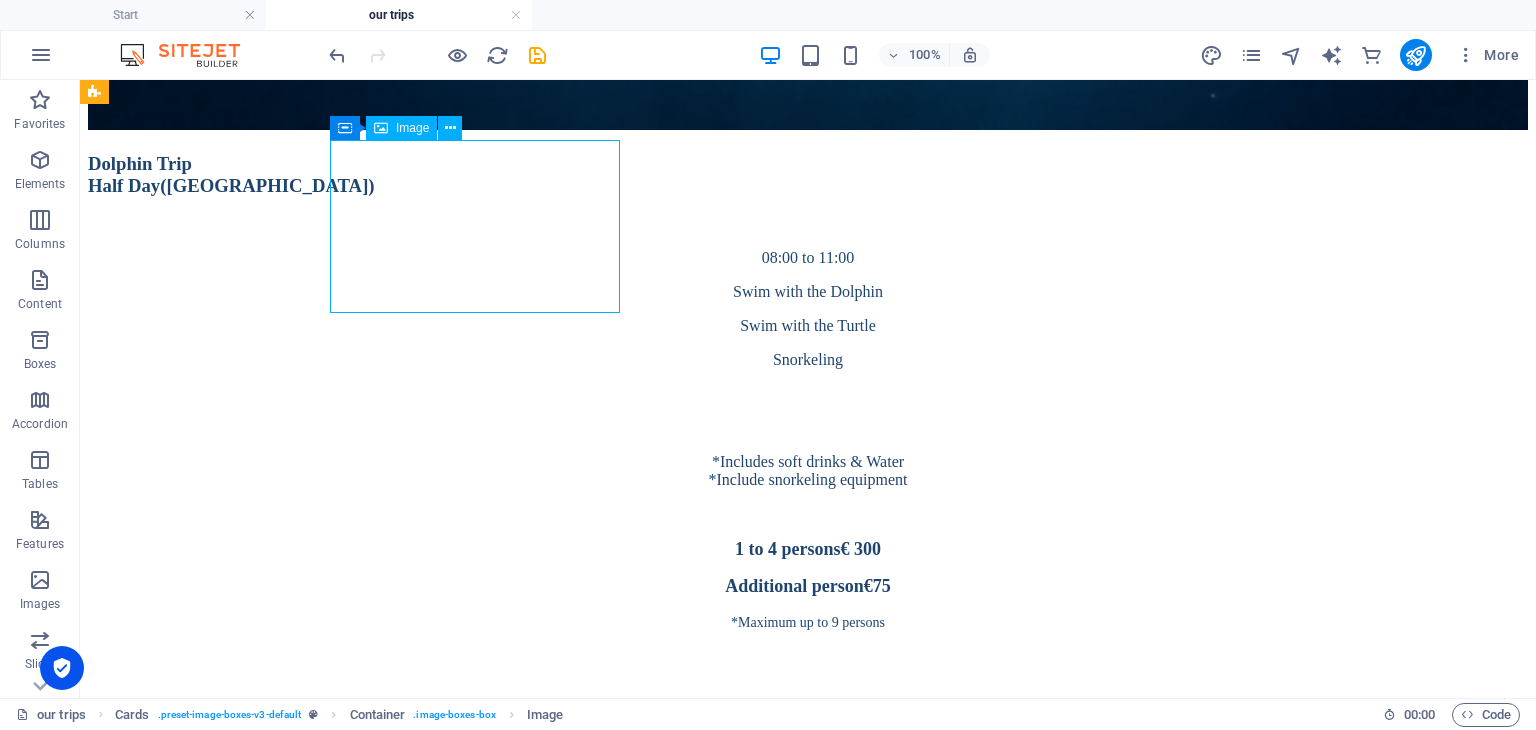 click at bounding box center [808, 3570] 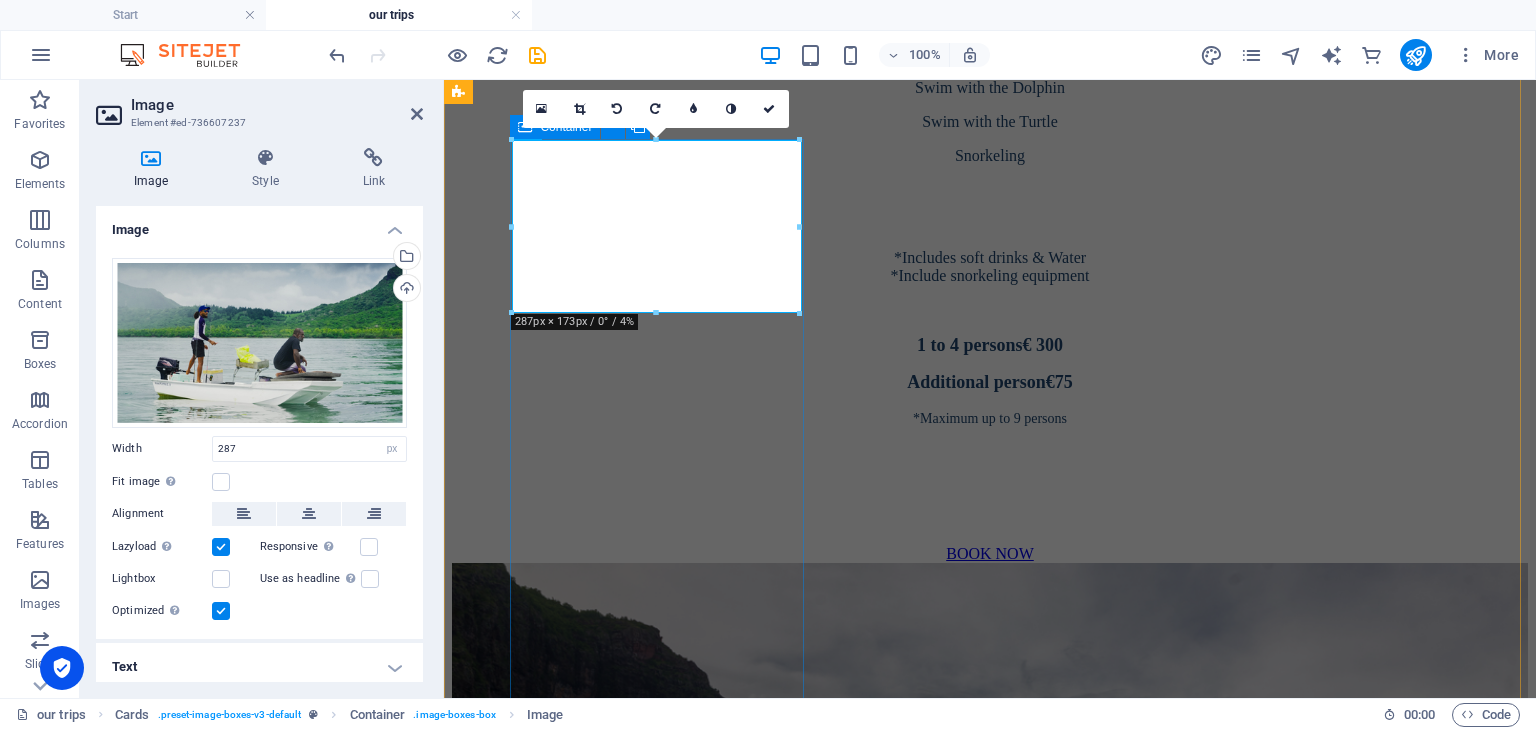 drag, startPoint x: 1100, startPoint y: 397, endPoint x: 656, endPoint y: 352, distance: 446.27457 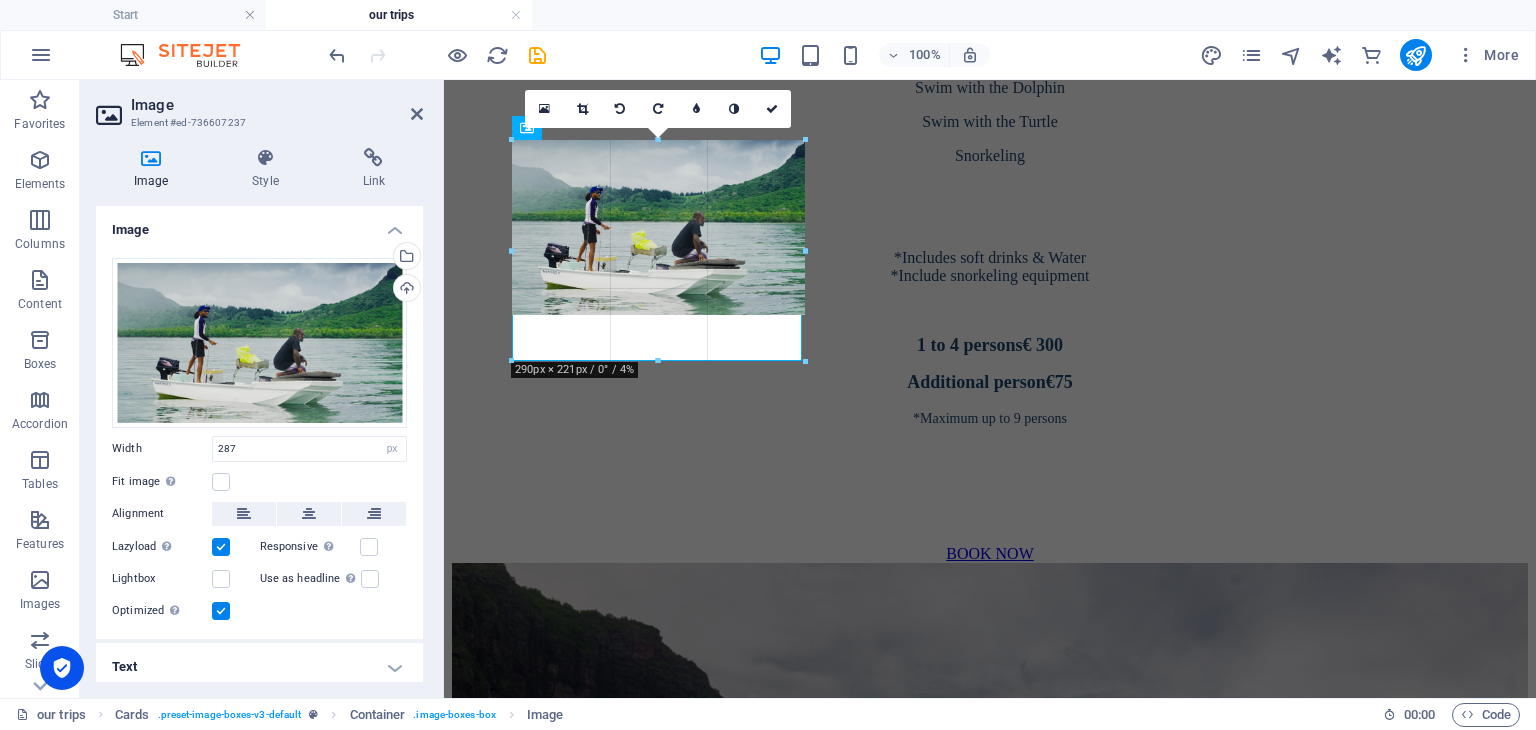 drag, startPoint x: 655, startPoint y: 312, endPoint x: 664, endPoint y: 365, distance: 53.75872 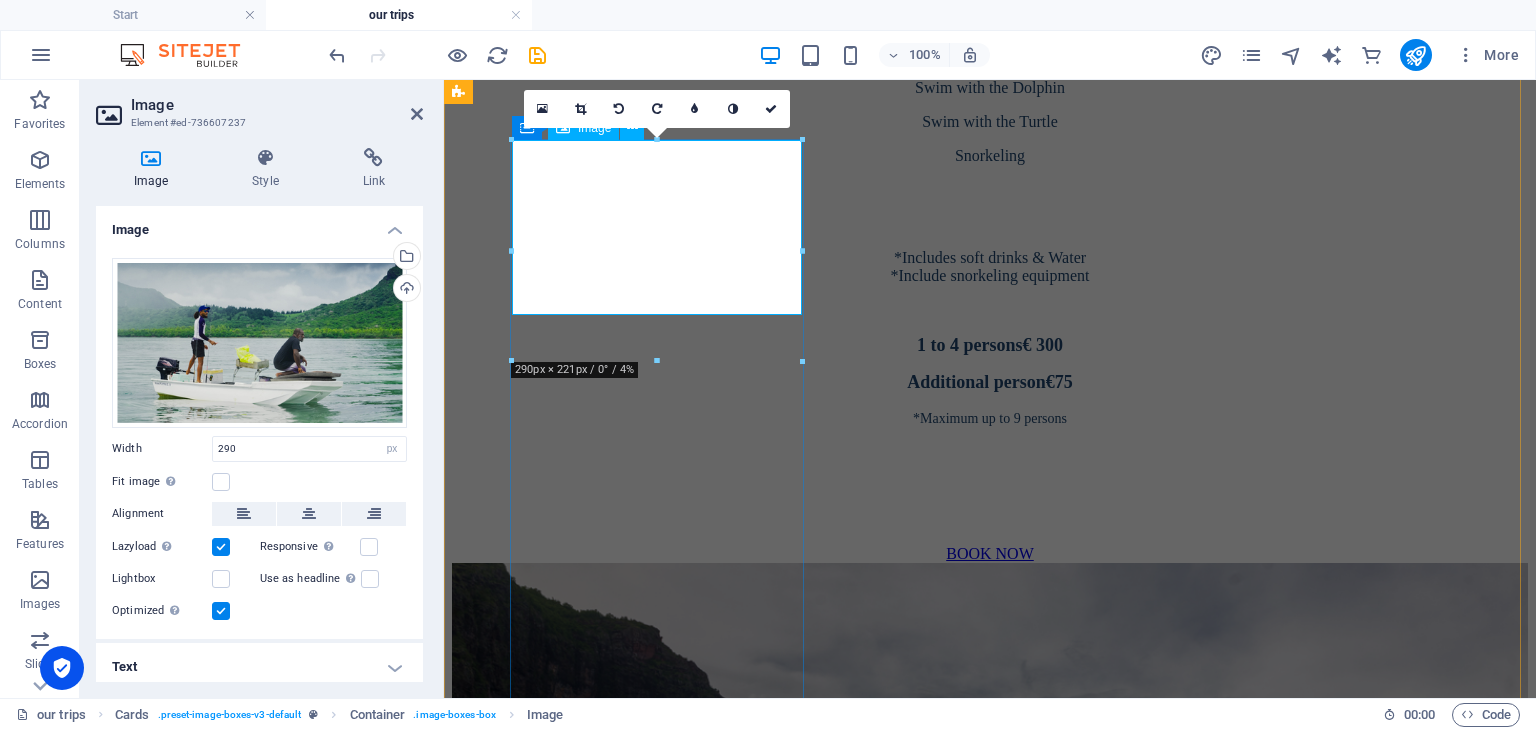 click at bounding box center (990, 2960) 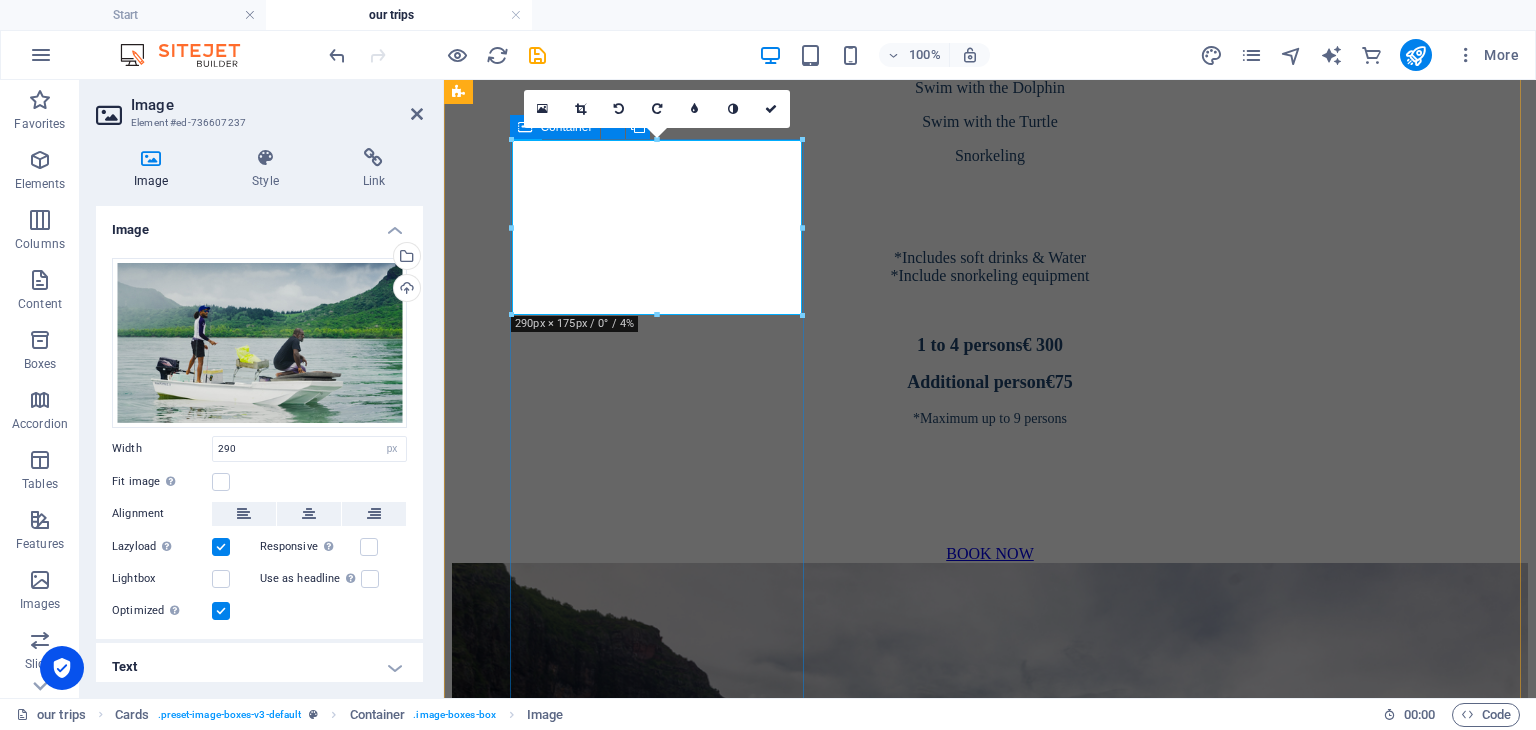 drag, startPoint x: 1104, startPoint y: 396, endPoint x: 657, endPoint y: 337, distance: 450.87692 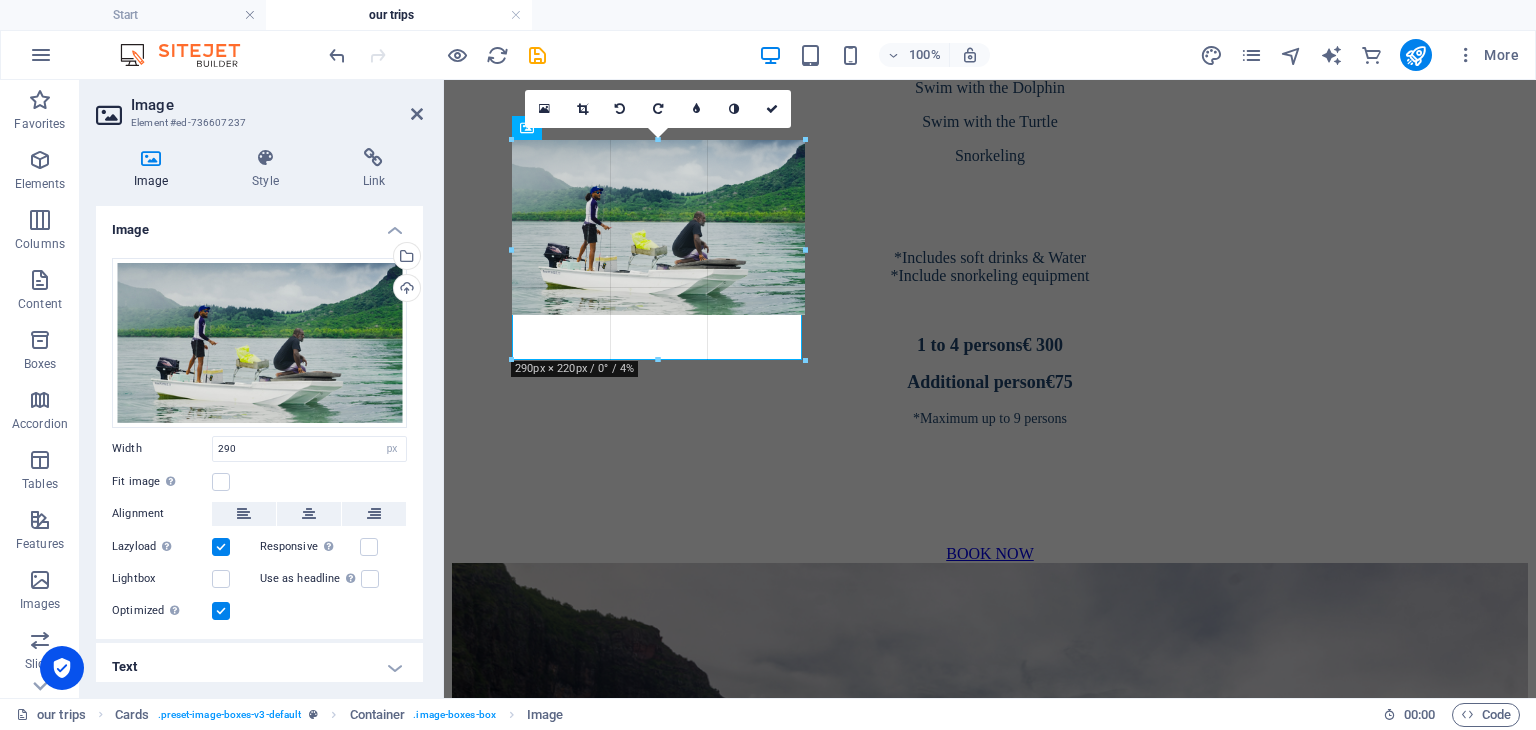 drag, startPoint x: 656, startPoint y: 316, endPoint x: 666, endPoint y: 361, distance: 46.09772 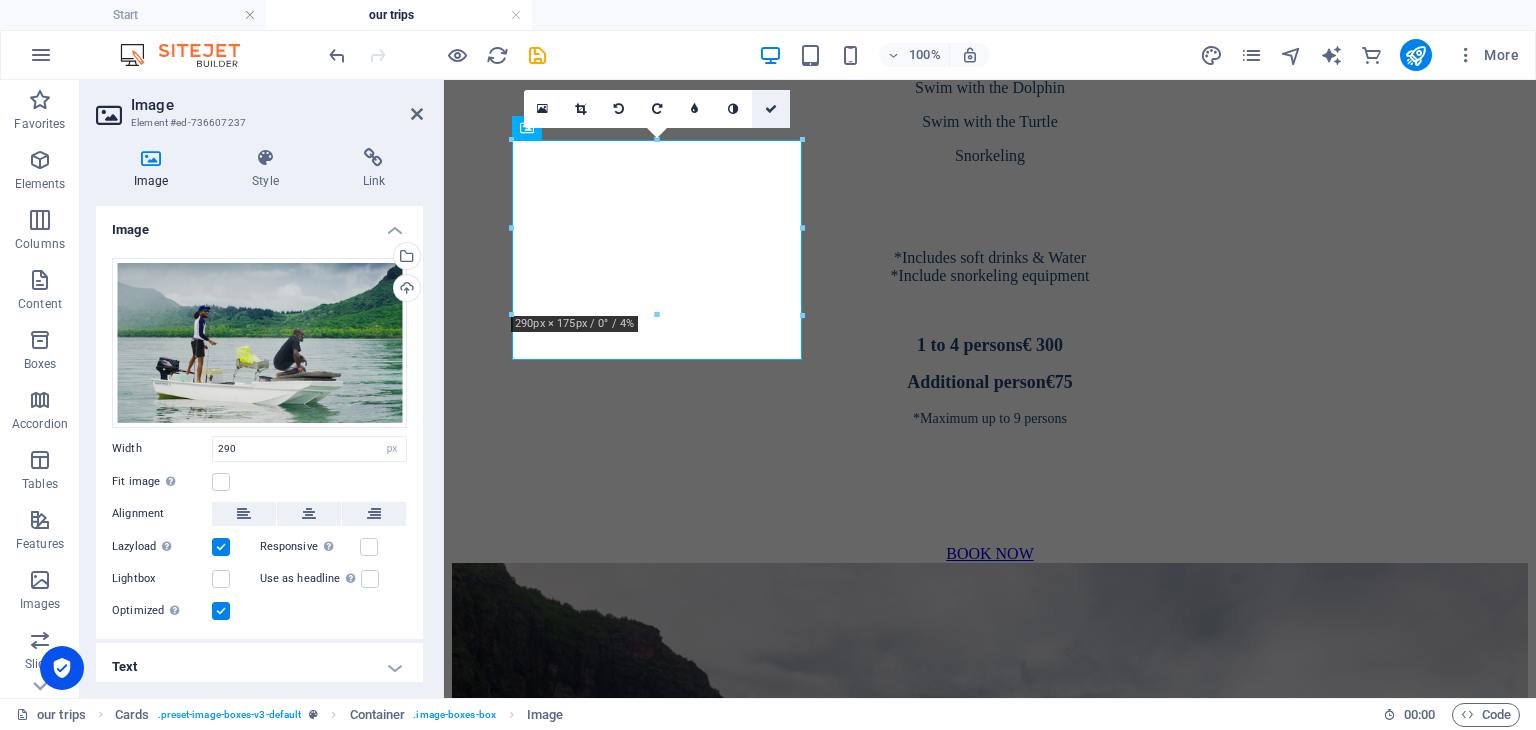 click at bounding box center [771, 109] 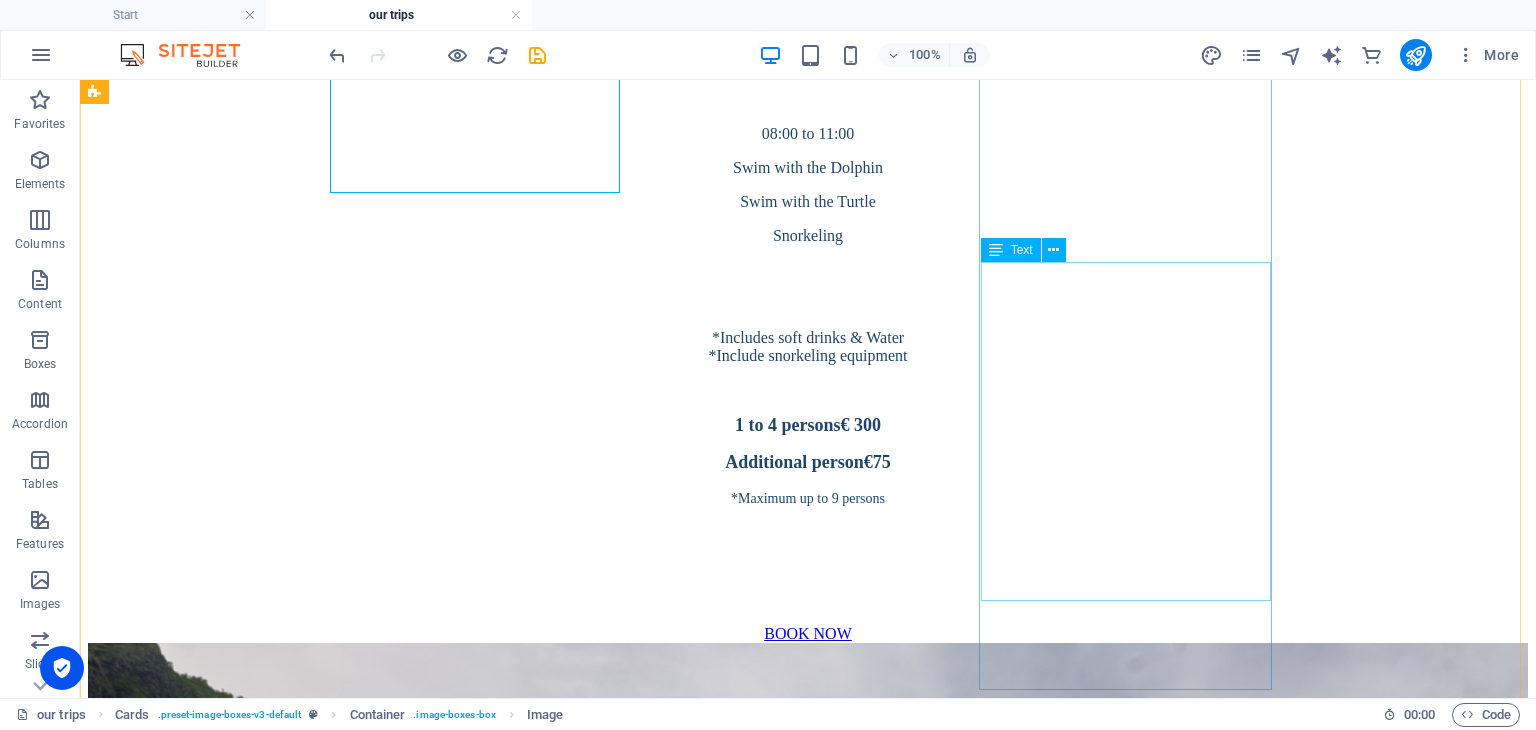 scroll, scrollTop: 1300, scrollLeft: 0, axis: vertical 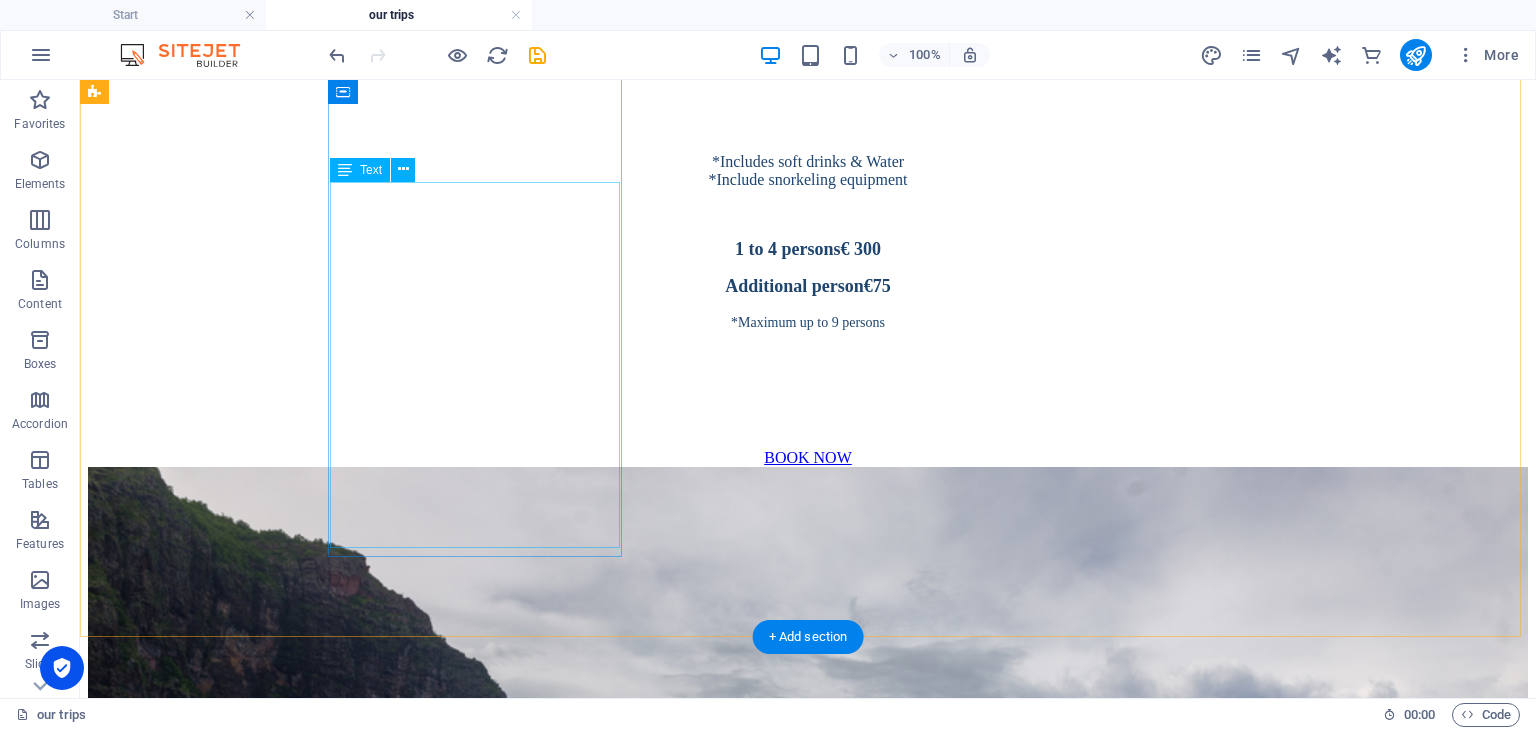 click on "08:00 to 12:00  [PERSON_NAME]'s Quoin, [PERSON_NAME] & Flat Island Snorkeling *Includes soft drinks & Water *Include snorkeling equipment 1 to 4 persons  € 400 Additional person  €  80 Maximum up to 9 persons" at bounding box center (808, 3763) 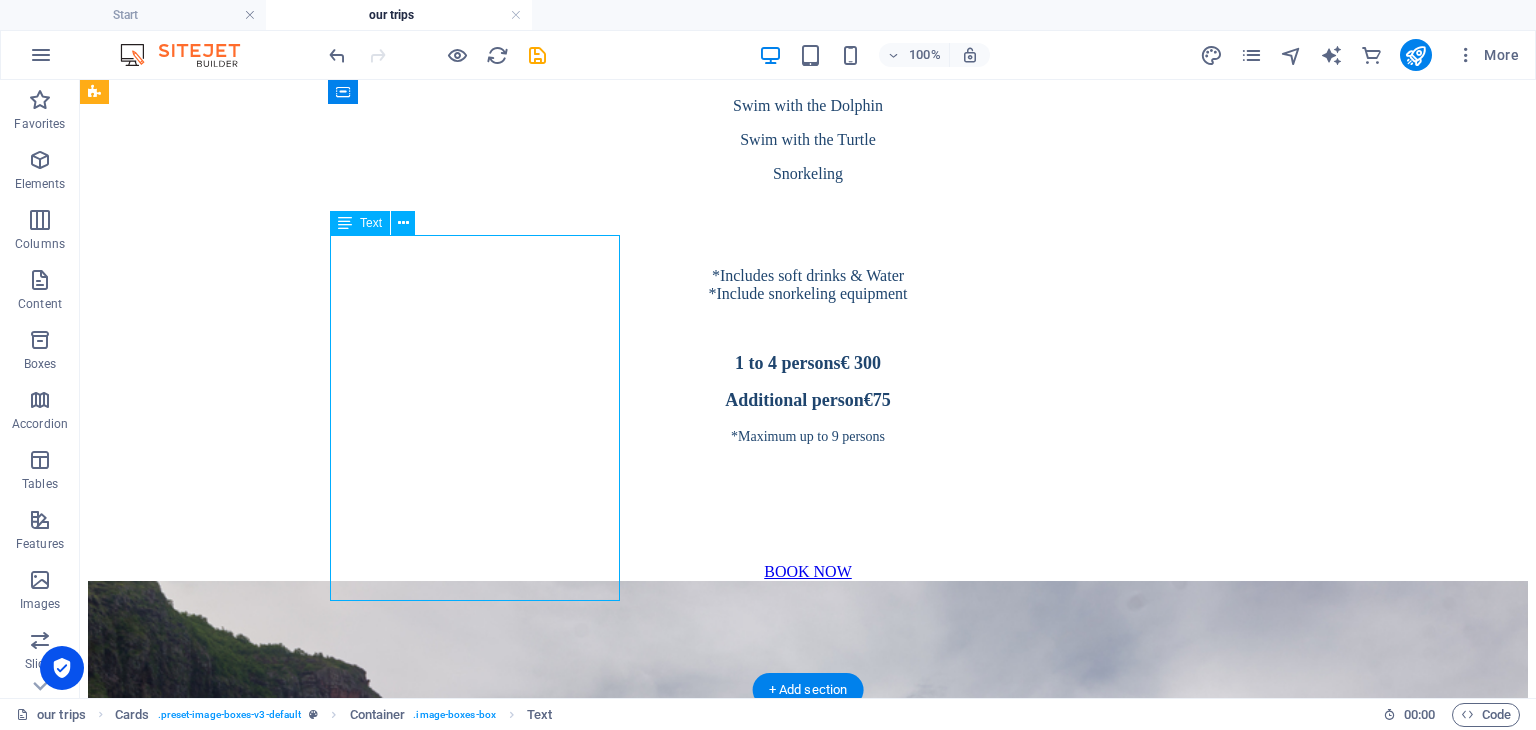 scroll, scrollTop: 1100, scrollLeft: 0, axis: vertical 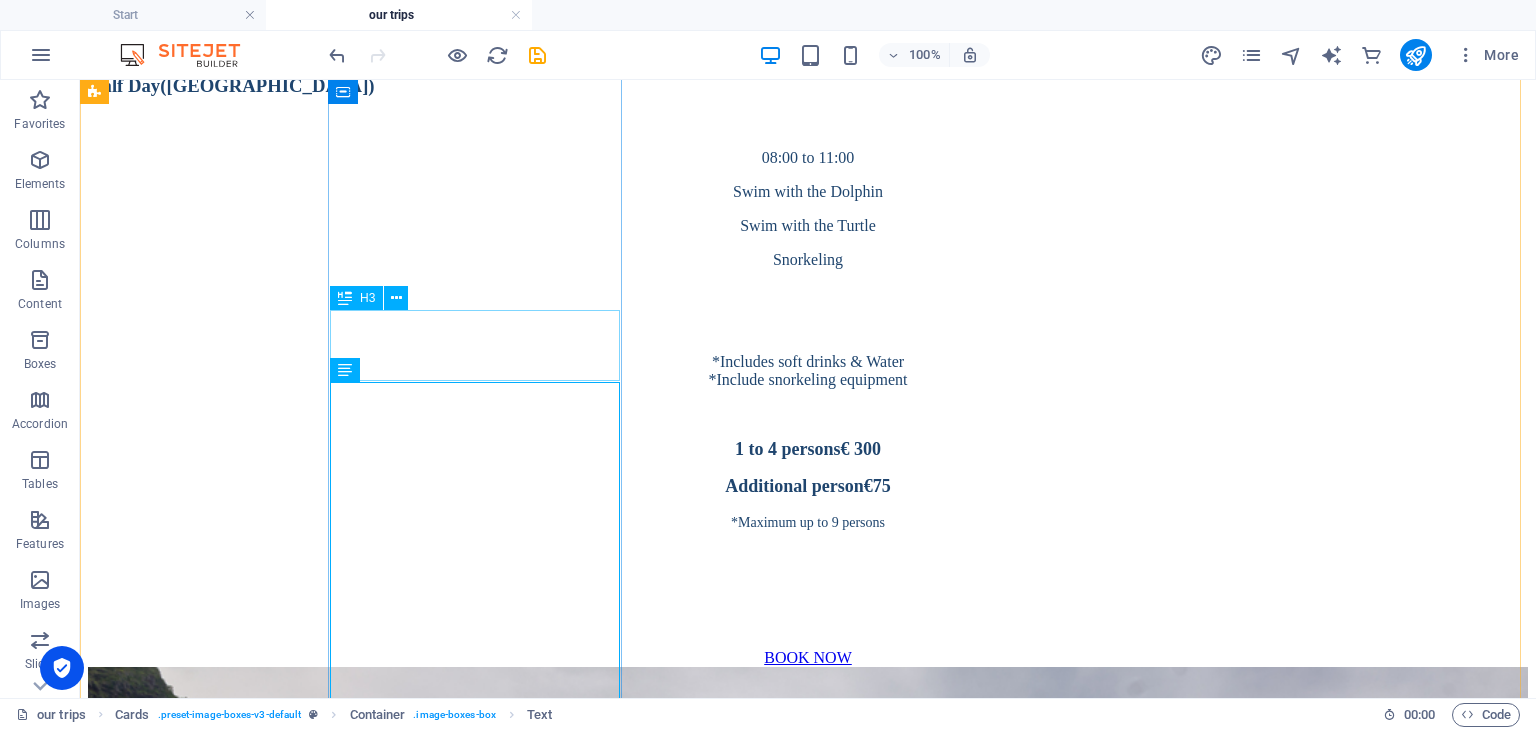 click on "3 [GEOGRAPHIC_DATA] Half day([GEOGRAPHIC_DATA])" at bounding box center (808, 3697) 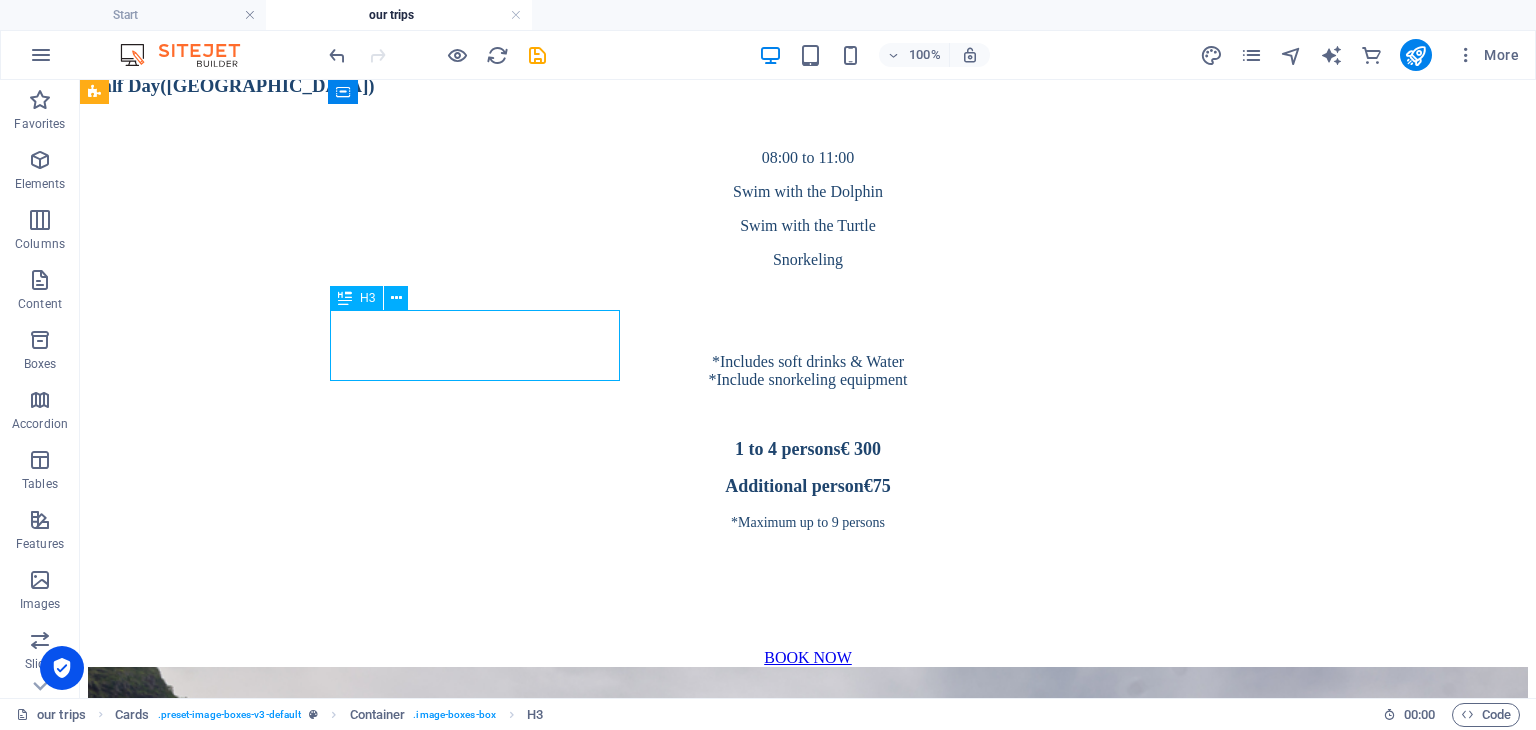 click on "3 [GEOGRAPHIC_DATA] Half day([GEOGRAPHIC_DATA])" at bounding box center (808, 3697) 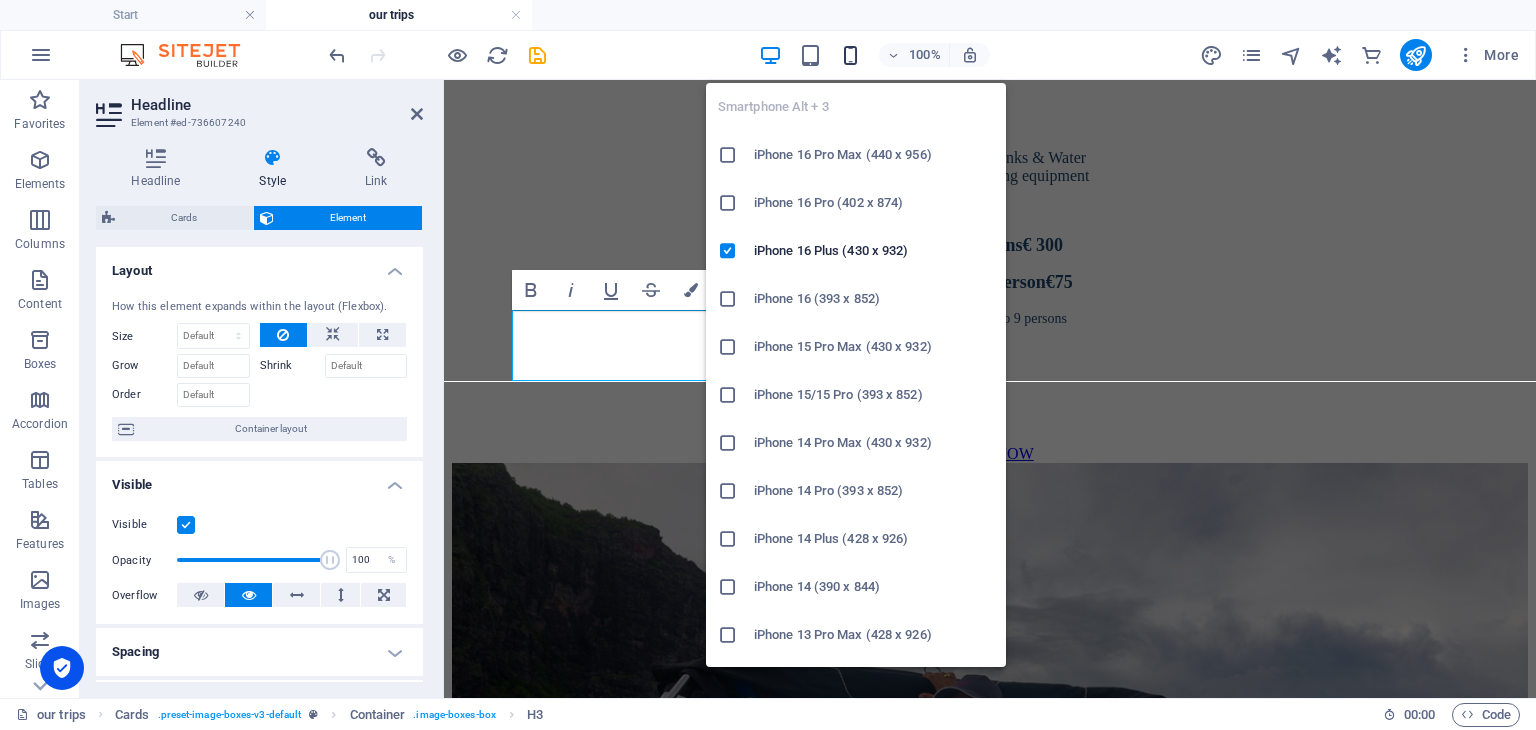 click at bounding box center [850, 55] 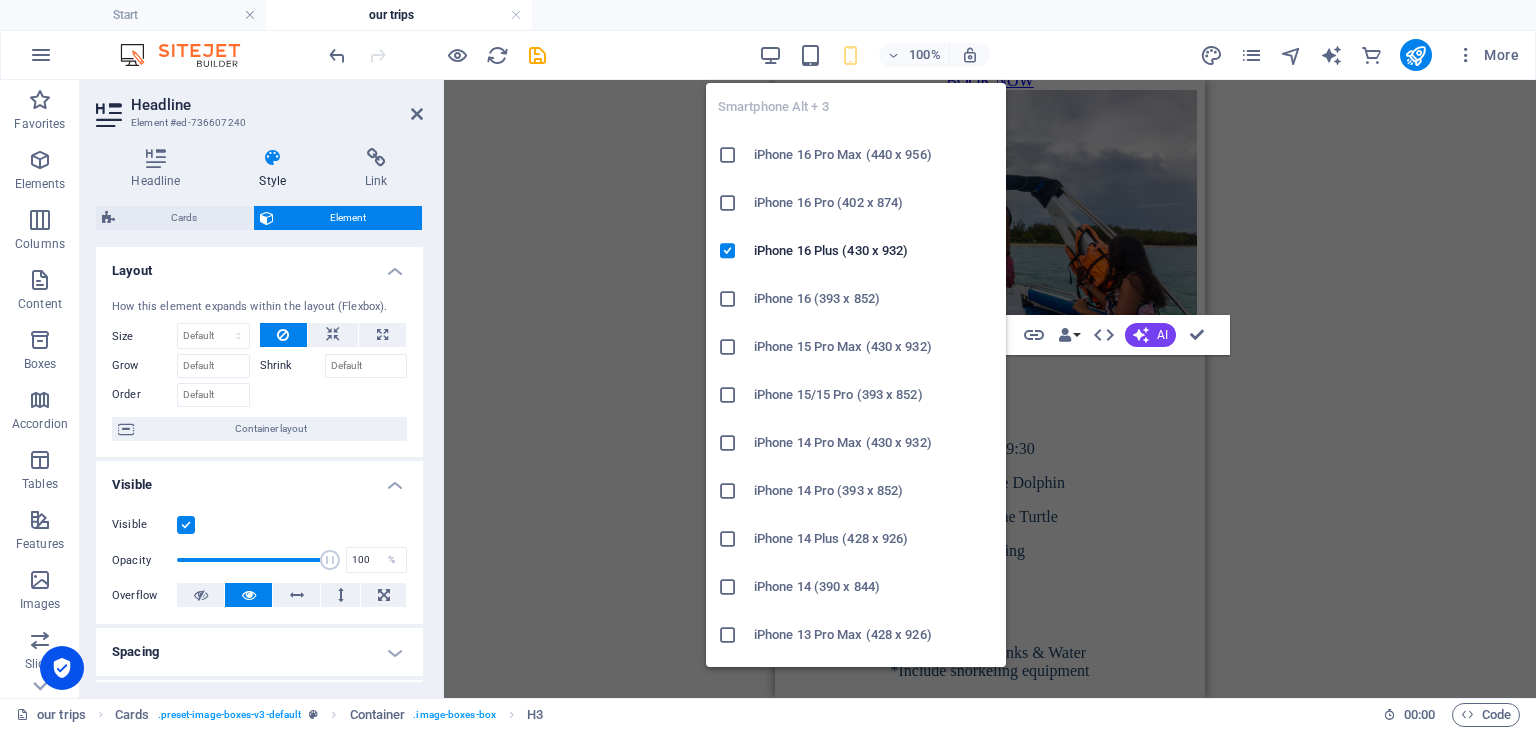 scroll, scrollTop: 2412, scrollLeft: 0, axis: vertical 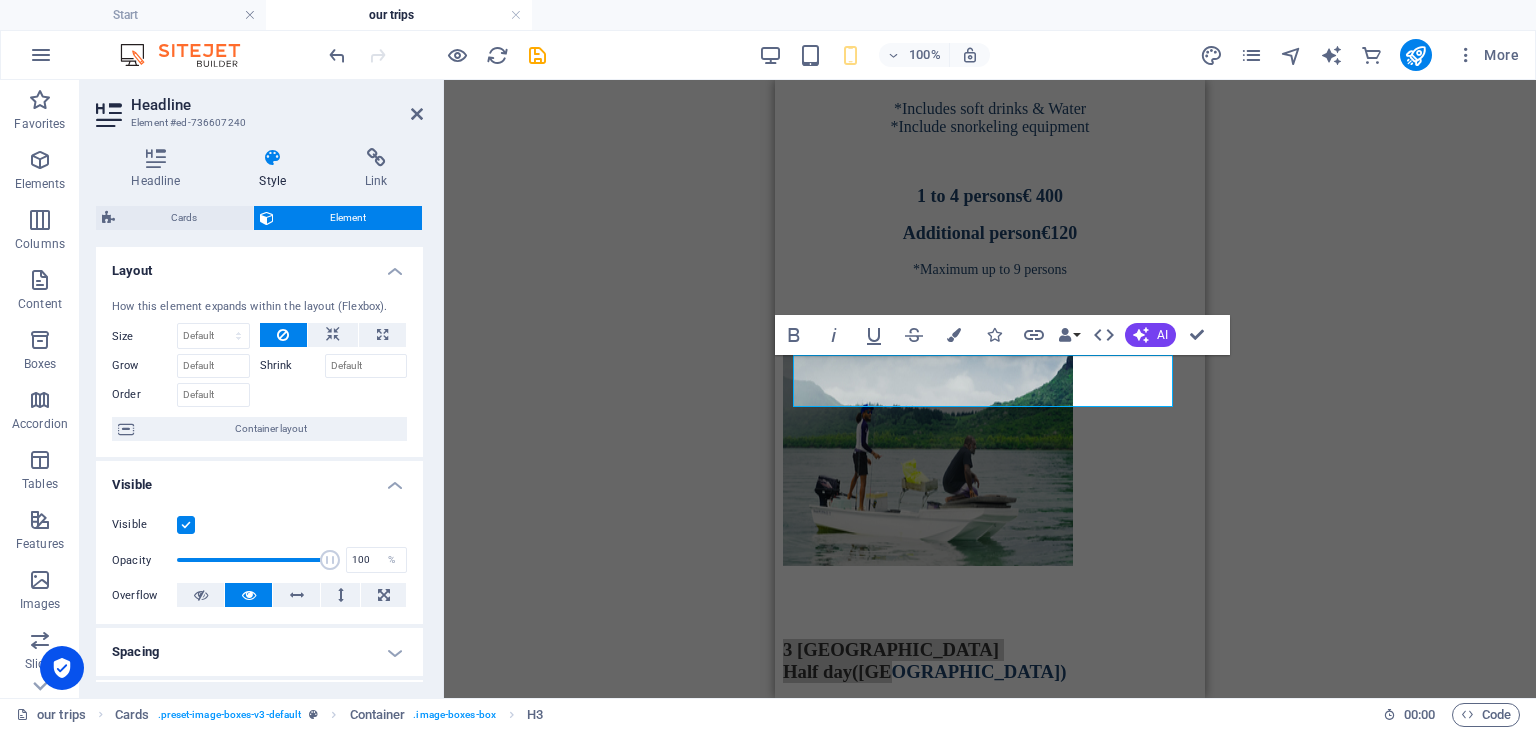 click on "Container   H1   Container   Cards   Container   Image   Container   Container   Image   Container   H3   H3   Container   Container   Image   Text   Text   H3   Cards   Cards   Container   Container   Image   Container   Image   Container   Container   Image   Container   H3   H3   Text   Text   Button   Text   H3   Button   Container   Image   Container   Button Bold Italic Underline Strikethrough Colors Icons Link Data Bindings Company First name Last name Street ZIP code City Email Phone Mobile Fax Custom field 1 Custom field 2 Custom field 3 Custom field 4 Custom field 5 Custom field 6 HTML AI Improve Make shorter Make longer Fix spelling & grammar Translate to English Generate text Confirm (Ctrl+⏎)" at bounding box center [990, 389] 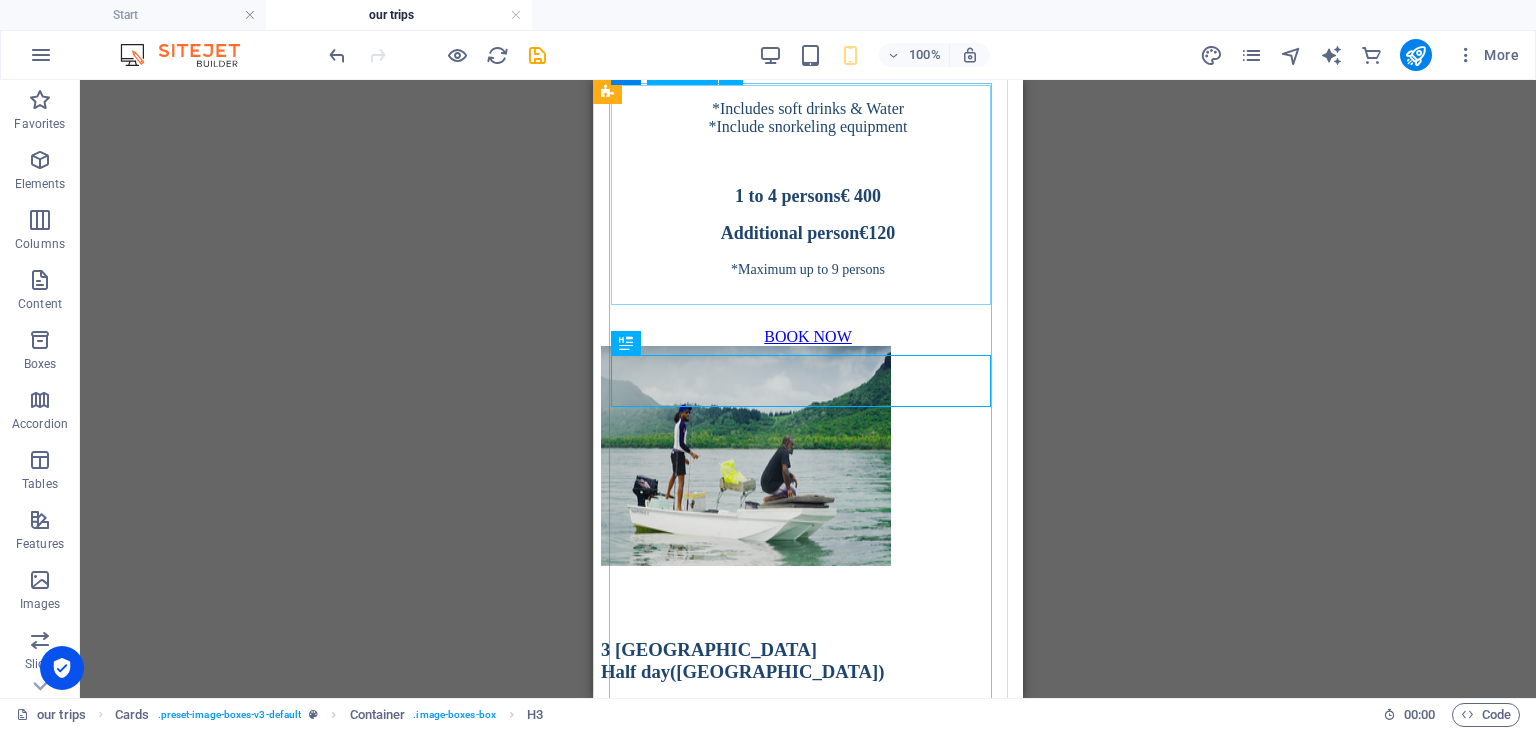 click at bounding box center (808, 458) 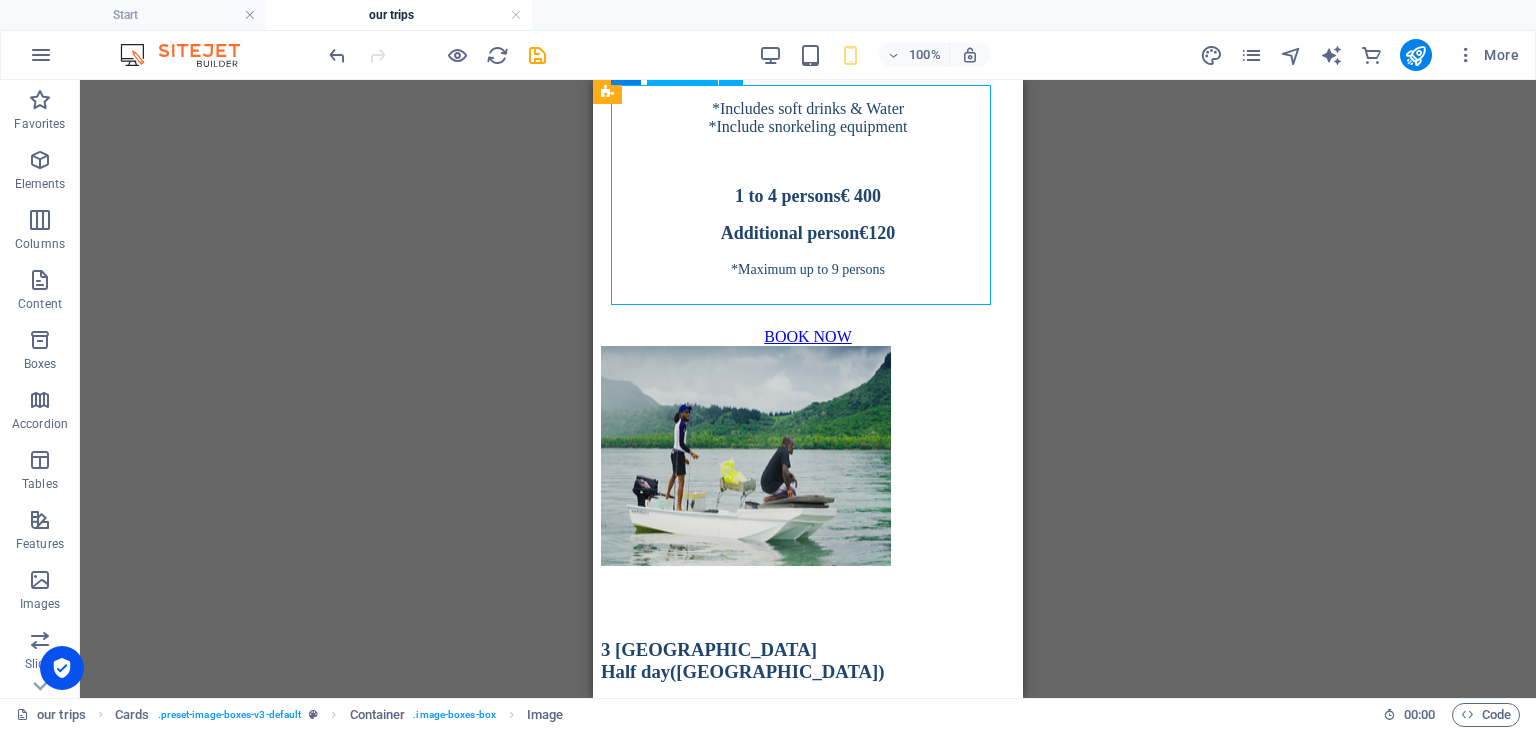 click at bounding box center (808, 458) 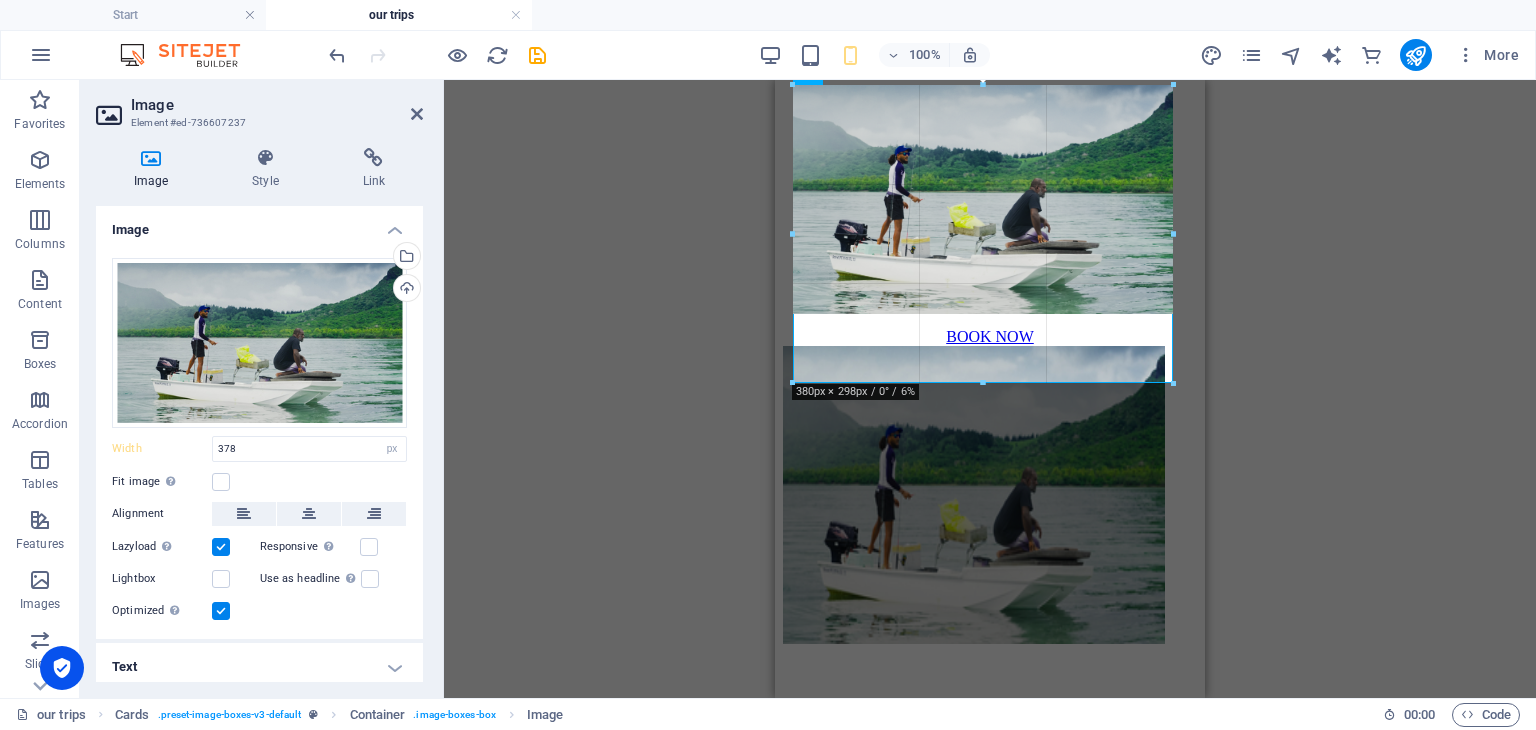 drag, startPoint x: 1084, startPoint y: 193, endPoint x: 1176, endPoint y: 204, distance: 92.65527 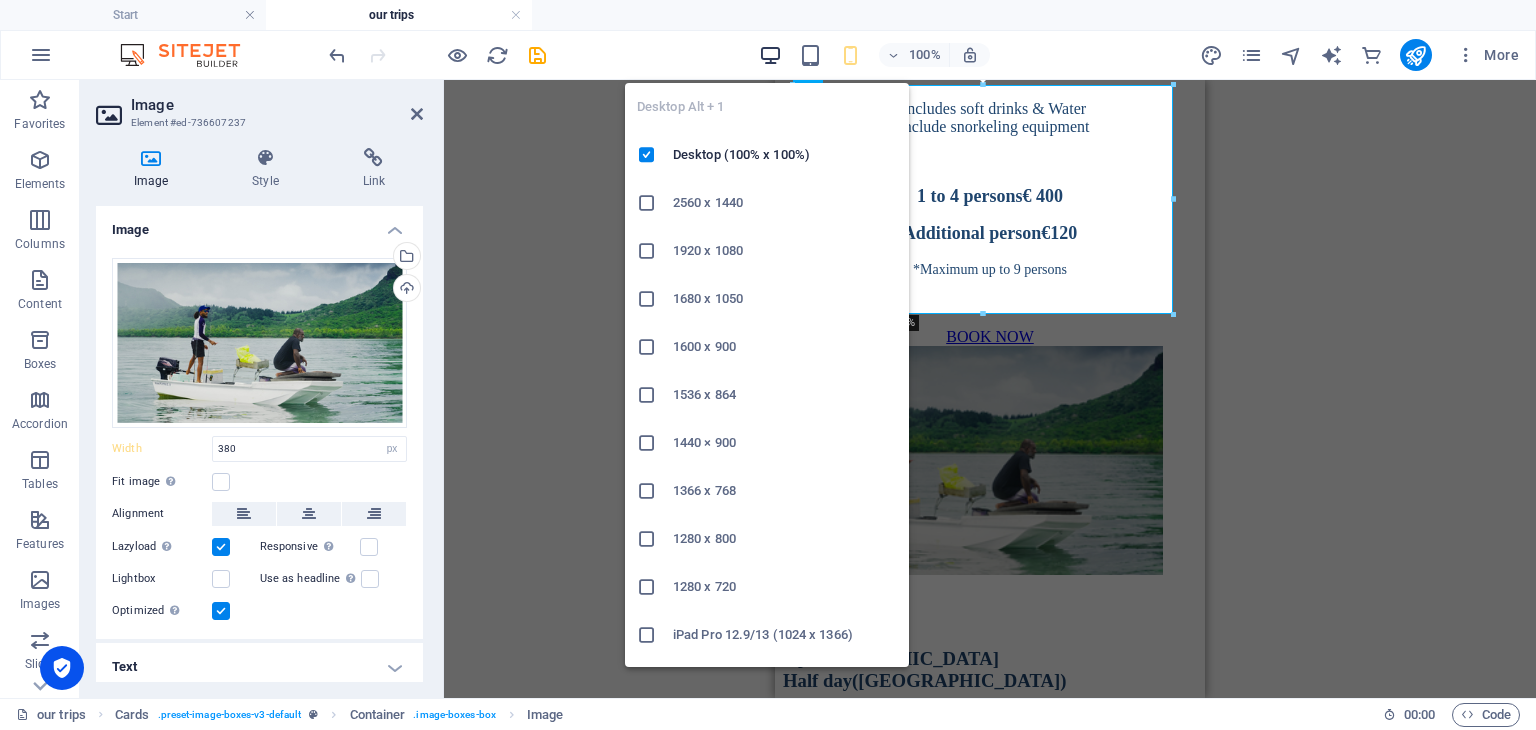 click at bounding box center [770, 55] 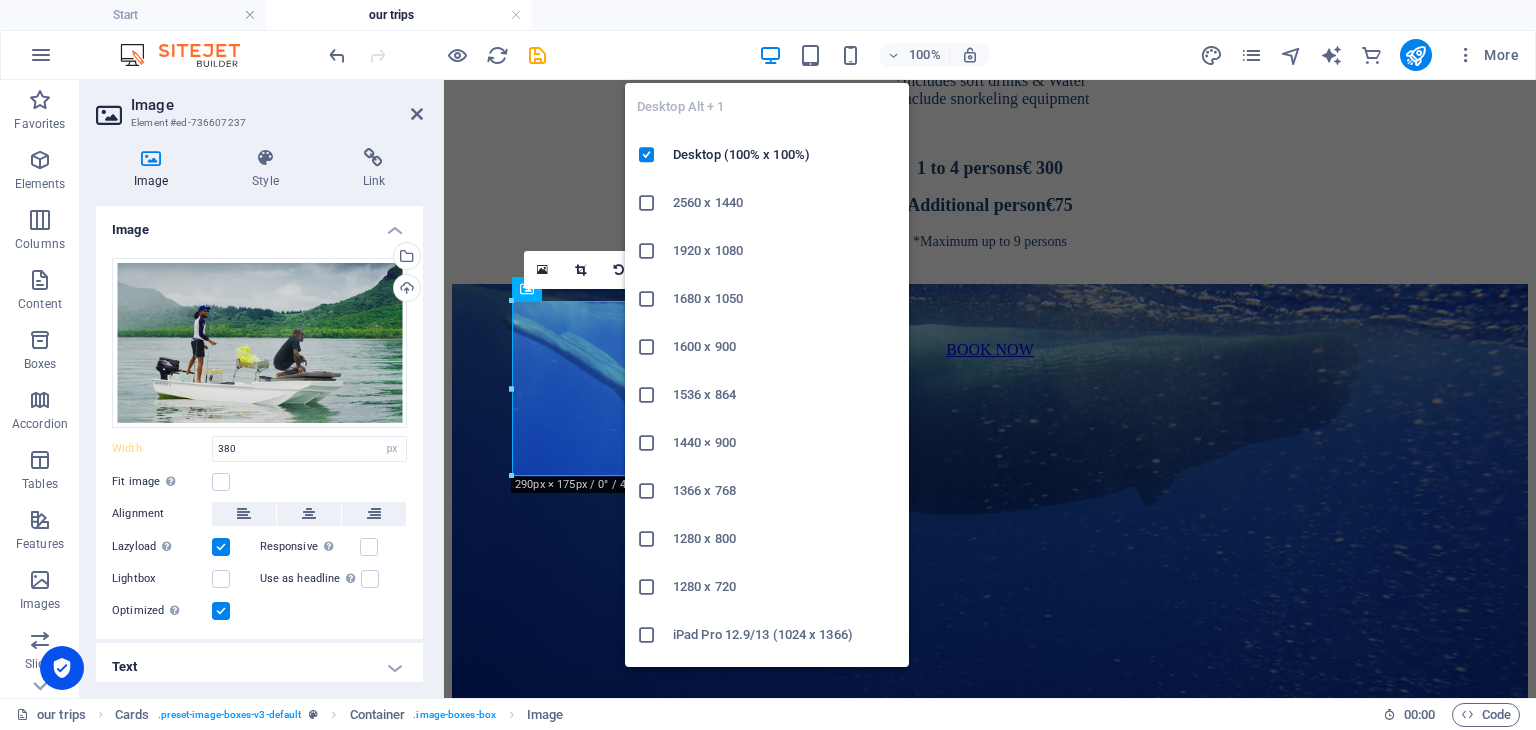 scroll, scrollTop: 839, scrollLeft: 0, axis: vertical 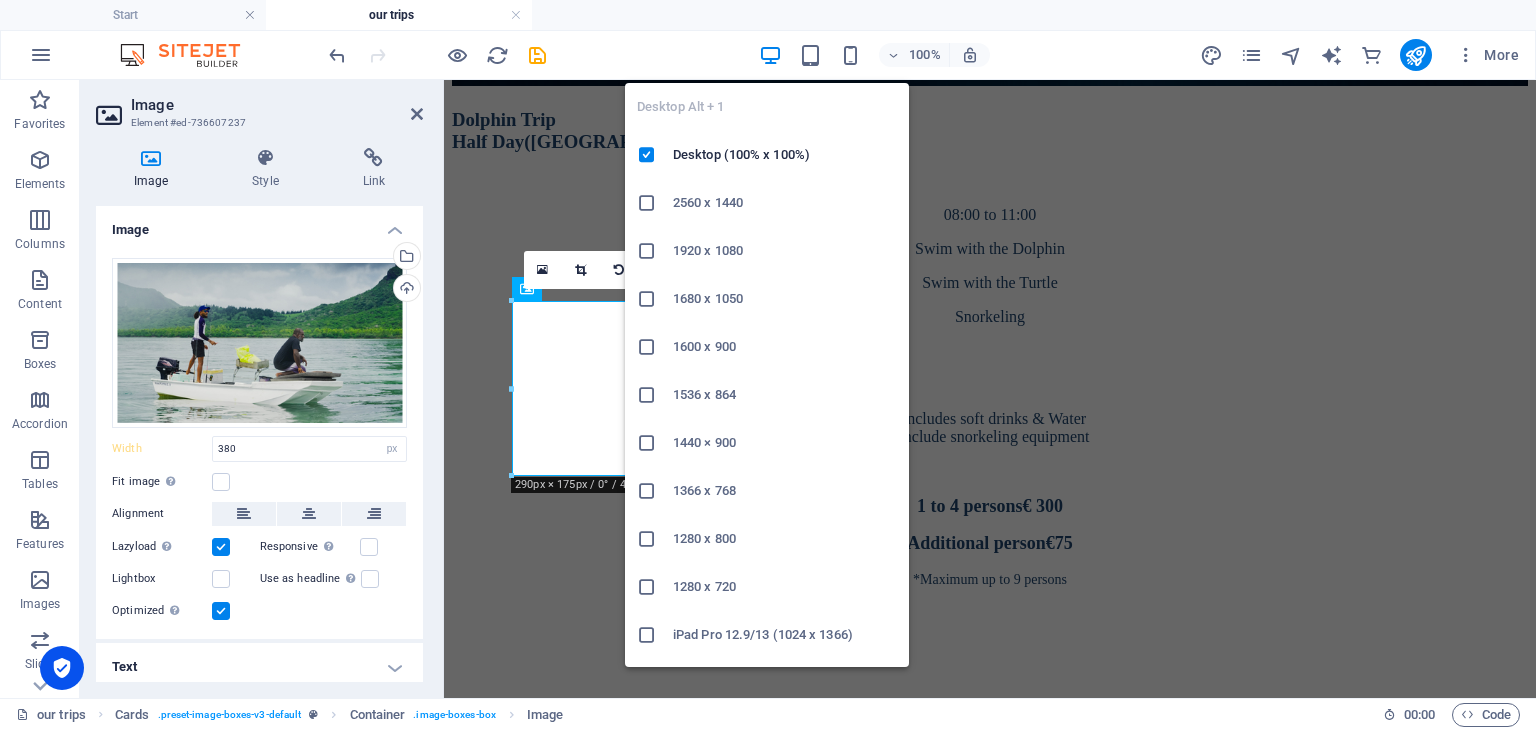 type on "290" 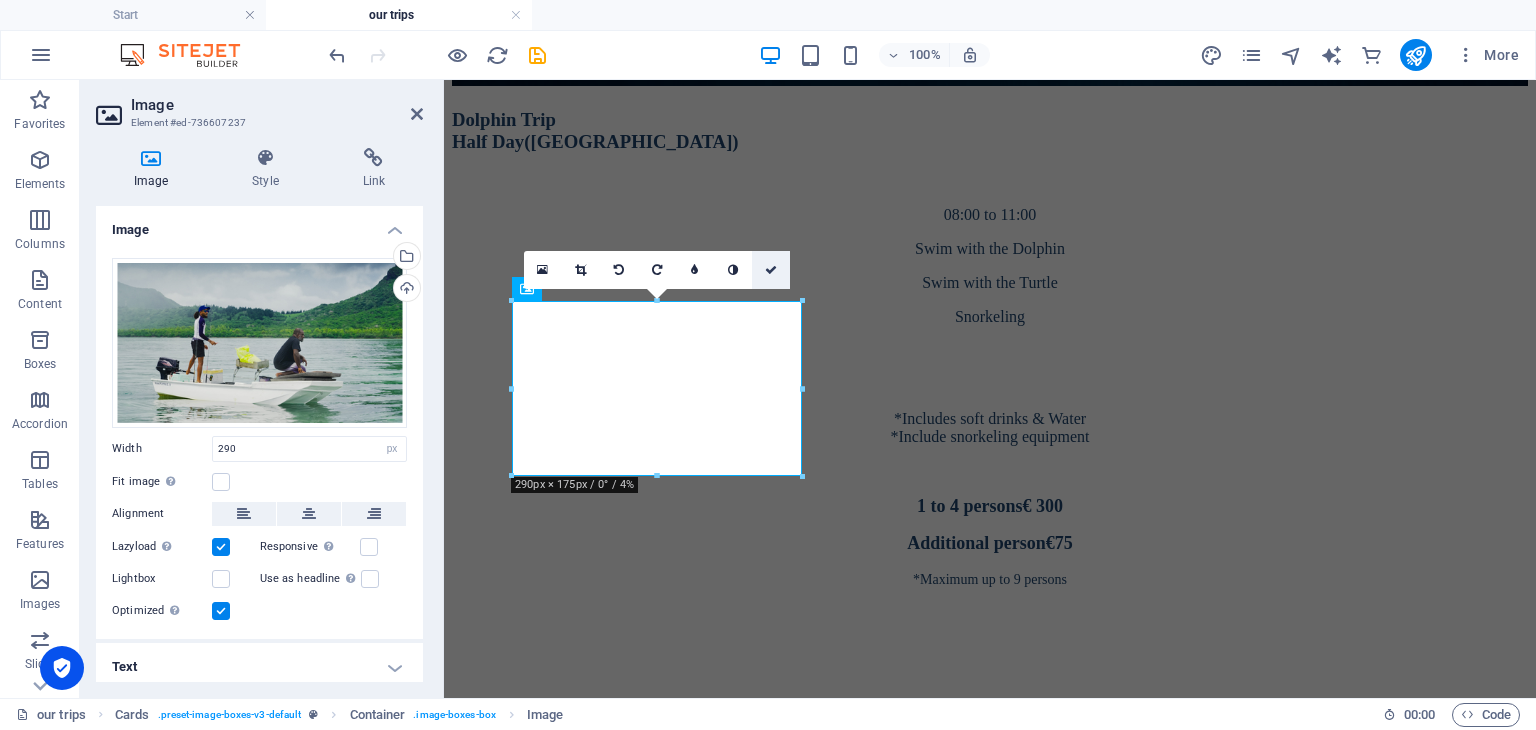 click at bounding box center [771, 270] 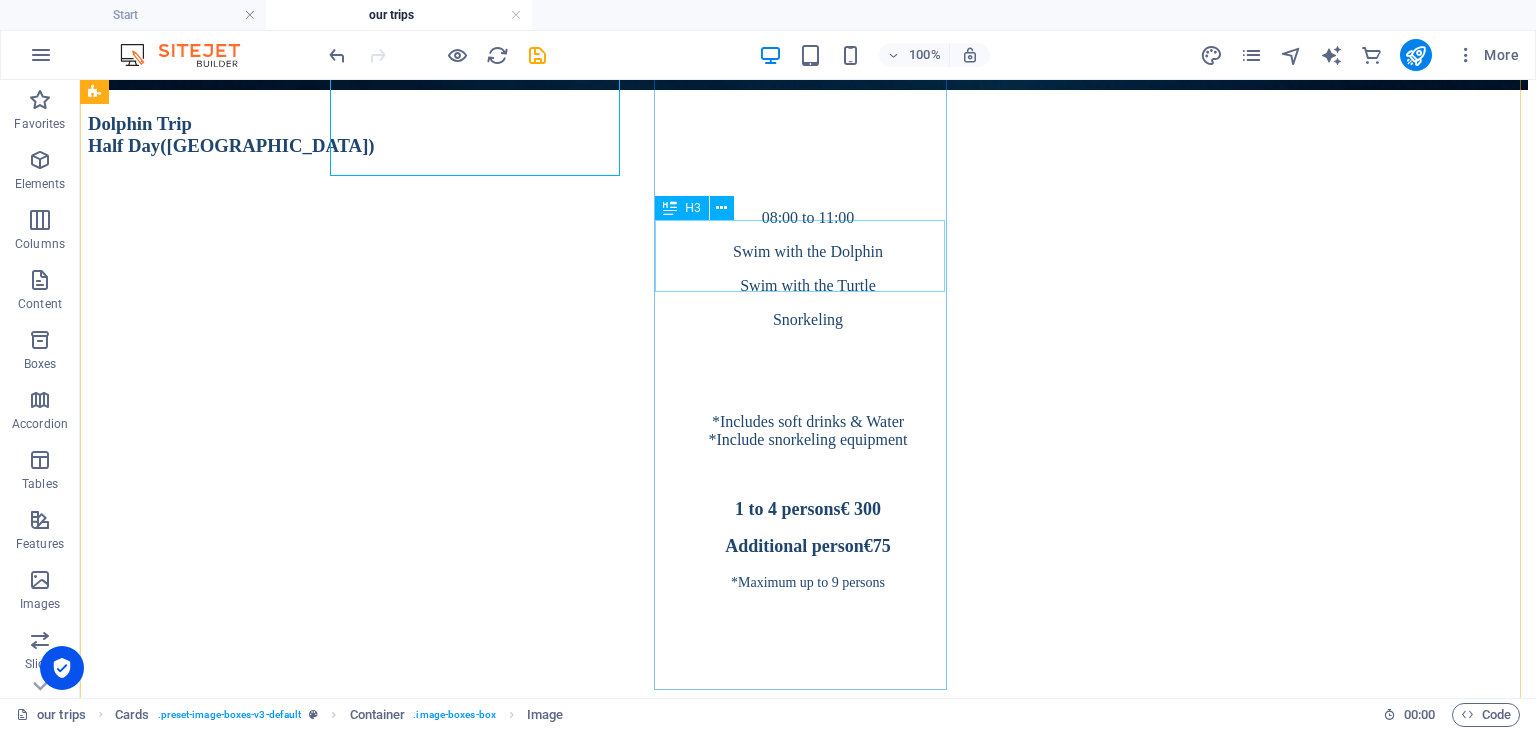 scroll, scrollTop: 1139, scrollLeft: 0, axis: vertical 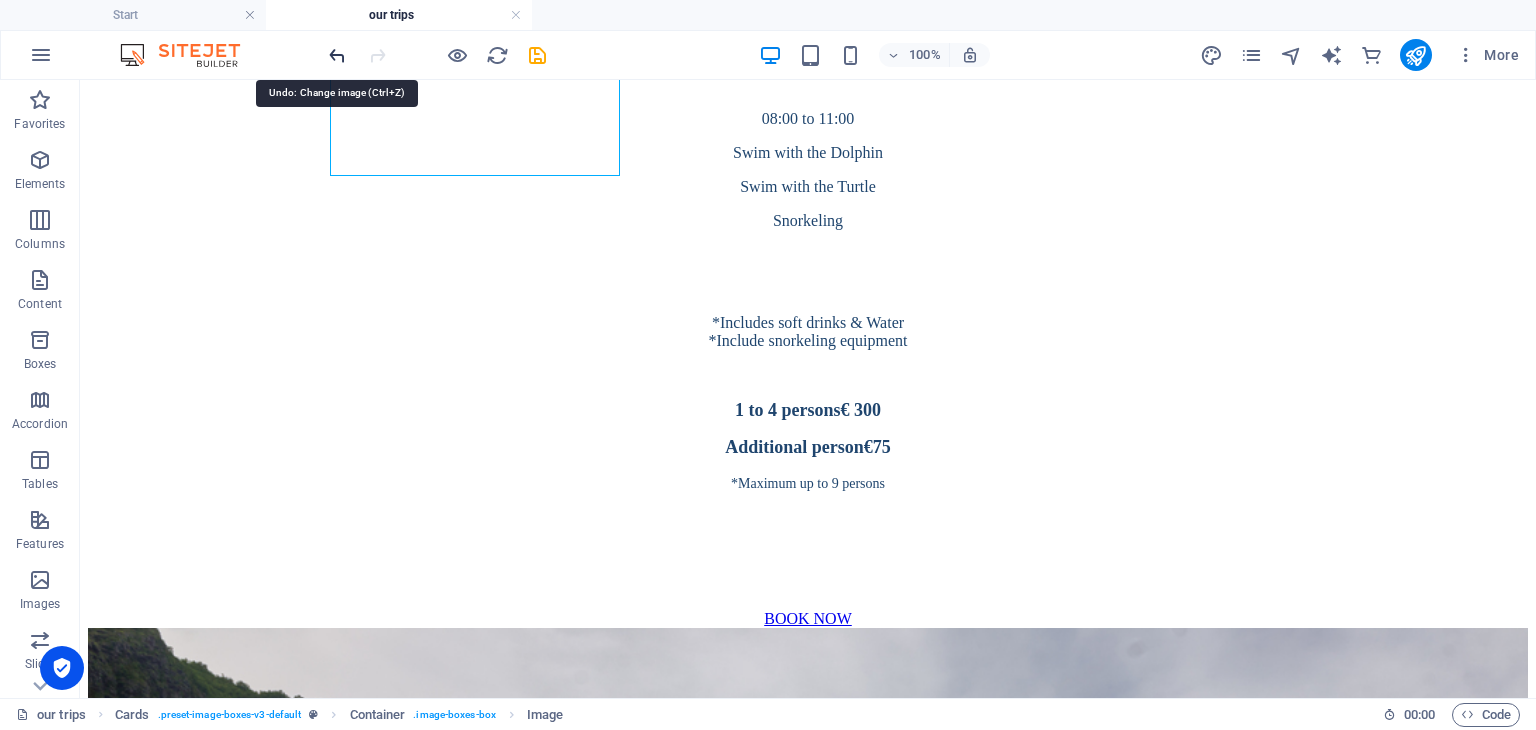 click at bounding box center [337, 55] 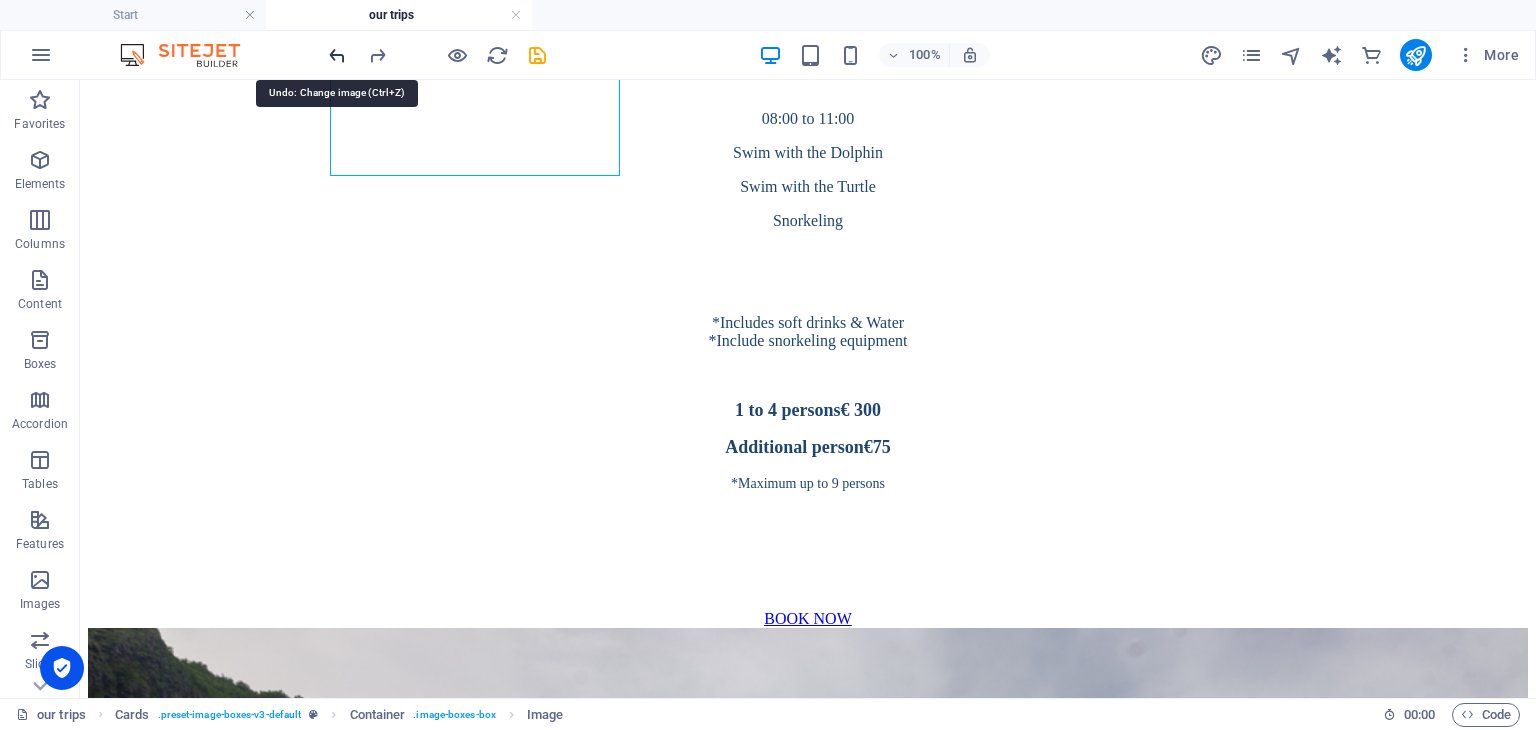 click at bounding box center [337, 55] 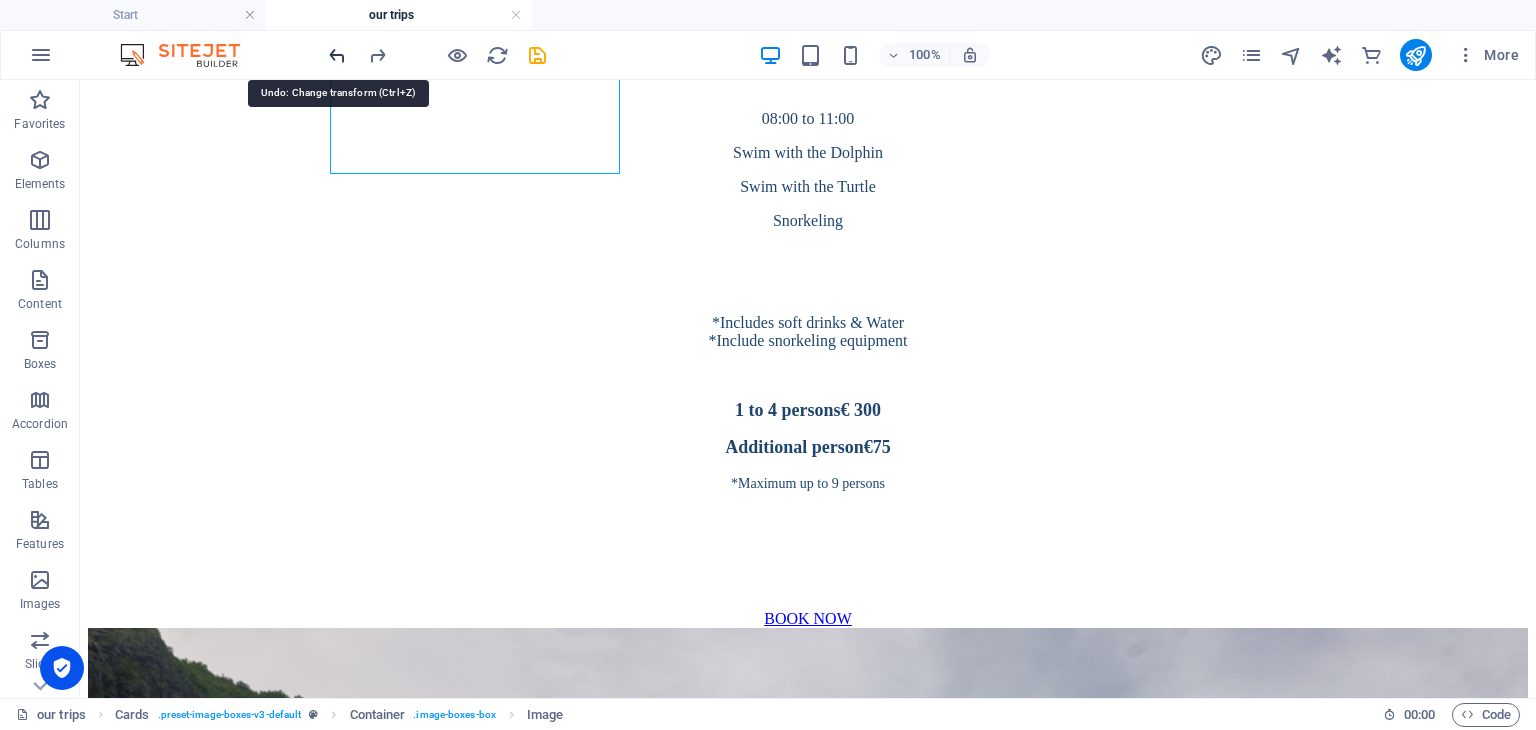 click at bounding box center (337, 55) 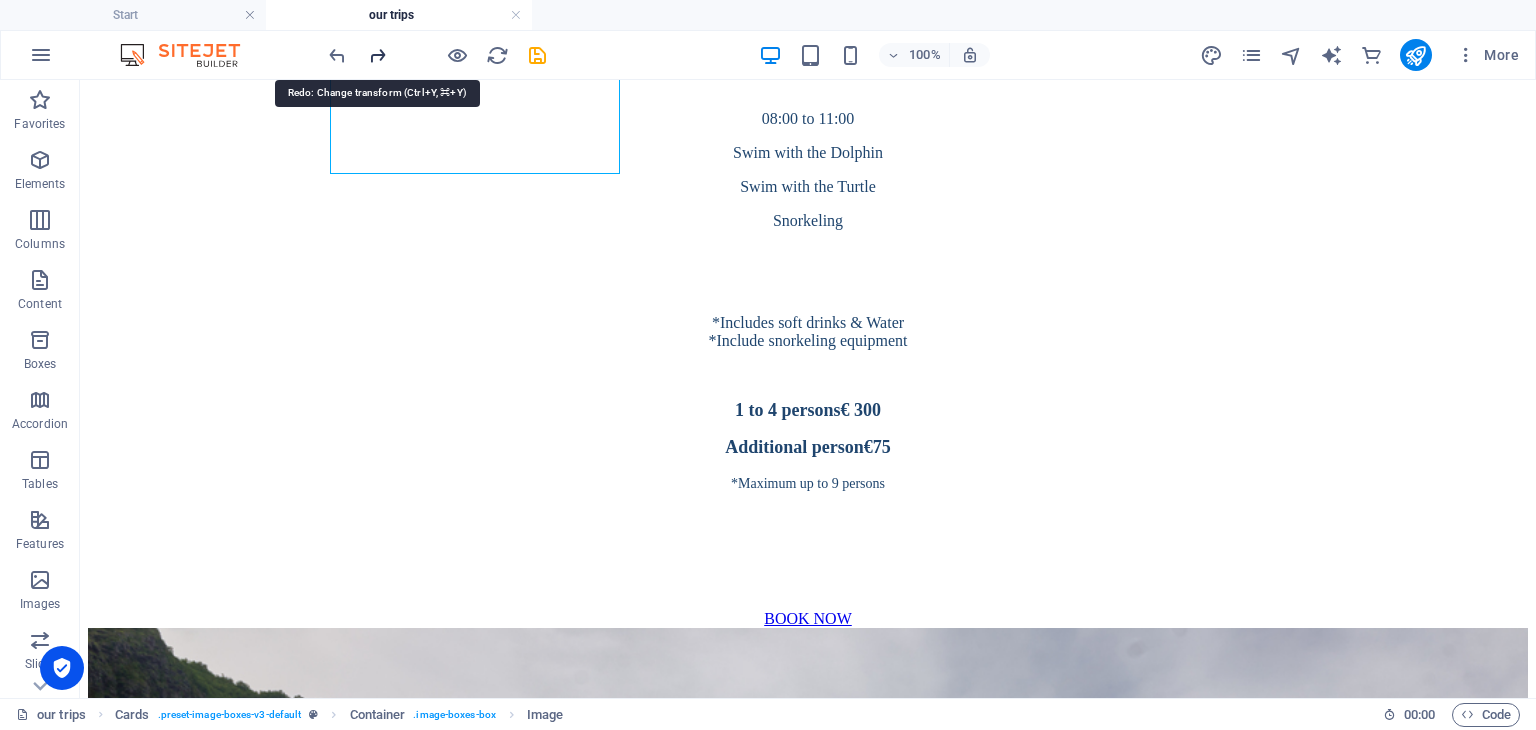 click at bounding box center [377, 55] 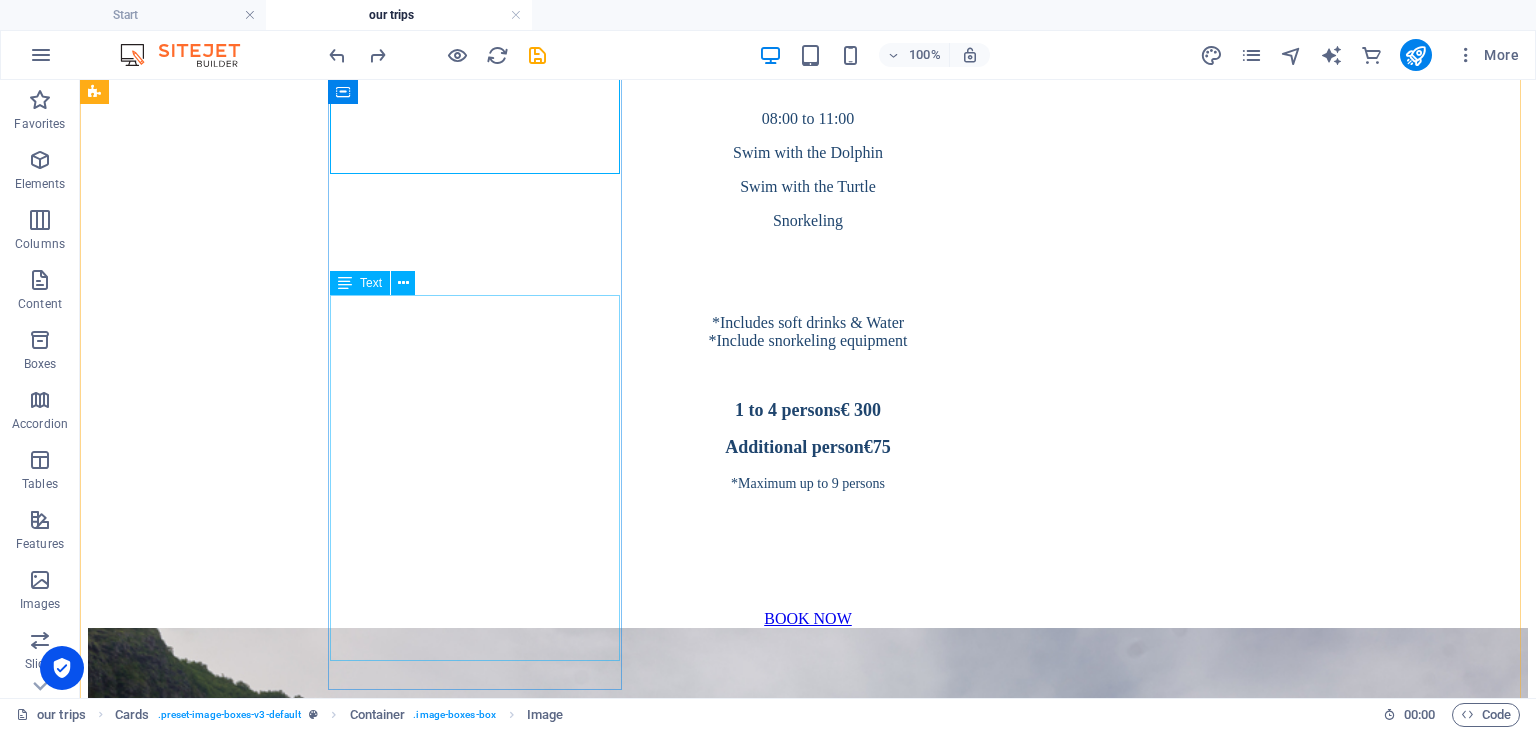 click on "08:00 to 12:00  [PERSON_NAME]'s Quoin, [PERSON_NAME] & Flat Island Snorkeling *Includes soft drinks & Water *Include snorkeling equipment 1 to 4 persons  € 400 Additional person  €  80 Maximum up to 9 persons" at bounding box center (808, 3877) 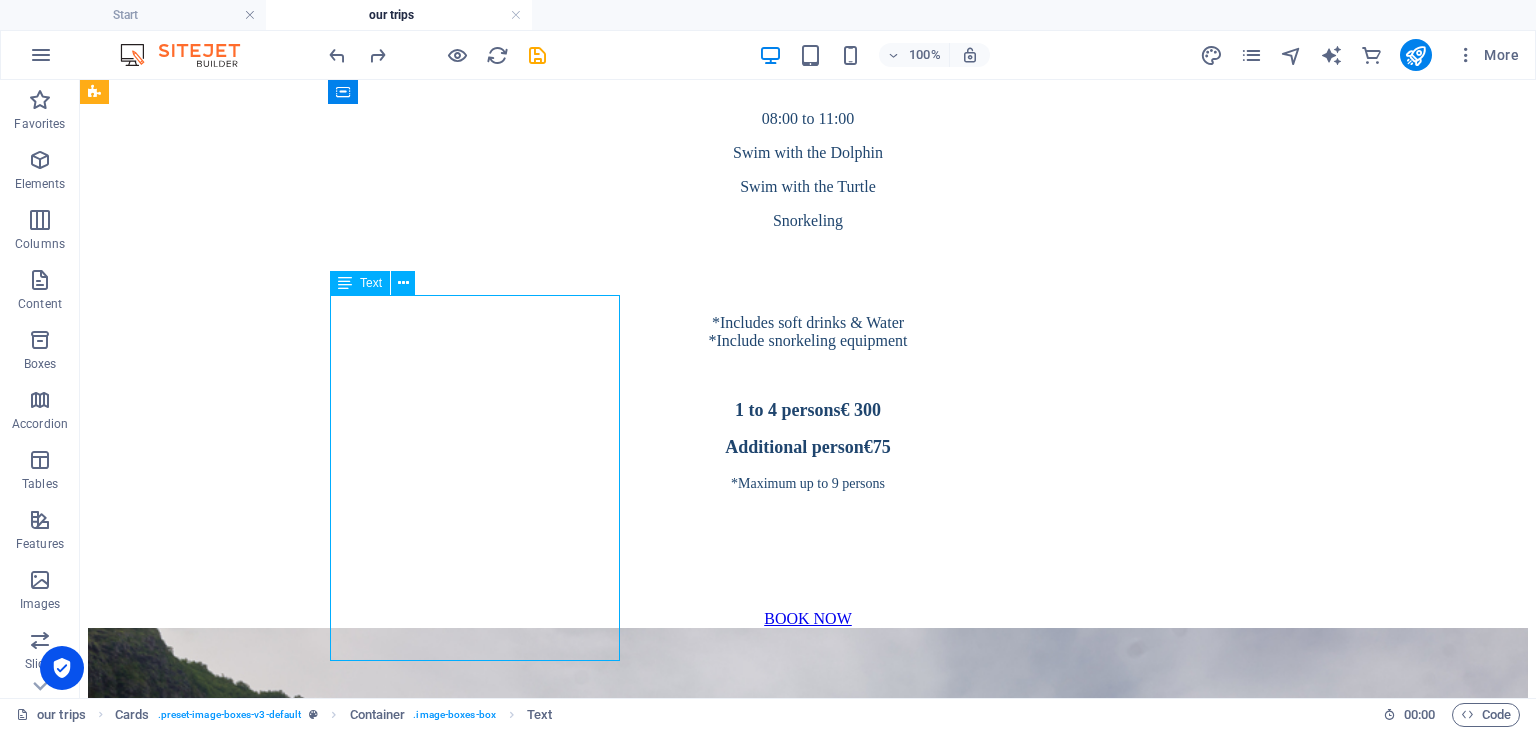 click on "08:00 to 12:00  [PERSON_NAME]'s Quoin, [PERSON_NAME] & Flat Island Snorkeling *Includes soft drinks & Water *Include snorkeling equipment 1 to 4 persons  € 400 Additional person  €  80 Maximum up to 9 persons" at bounding box center [808, 3877] 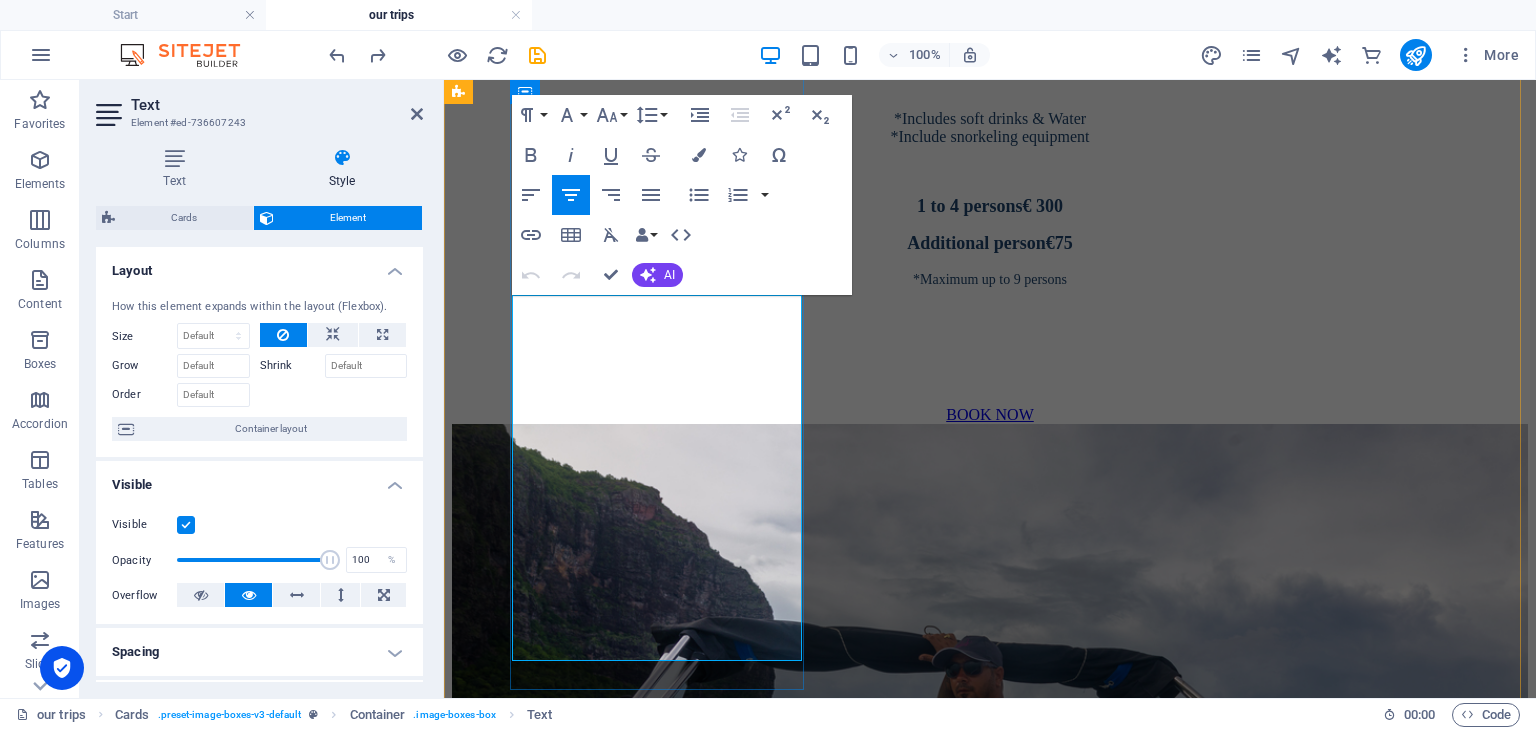 click at bounding box center (990, 3305) 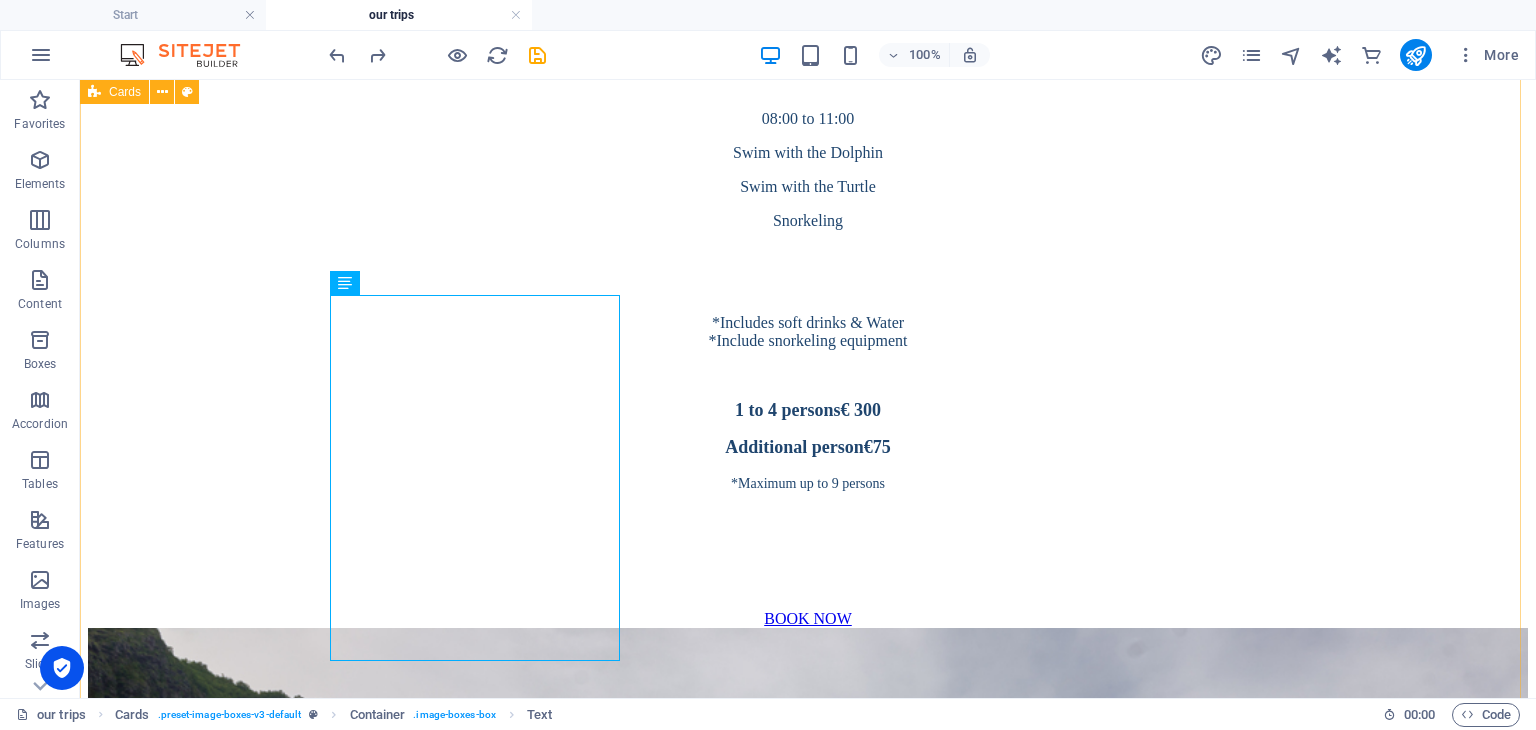 click on "3 [GEOGRAPHIC_DATA] Half day(SP) 08:00 to 12:00  Gunner's Quoin, [PERSON_NAME] & Flat Island Snorkeling *Includes soft drinks & Water *Include snorkeling equipment 1 to 4 persons  € 400 Additional person  €  80 Maximum up to 9 persons BOOK NOW Catamaran Crystal Rock-full day(VV) 08:00 to 15:00 Navigate from North to South of [GEOGRAPHIC_DATA] Snorkeling along thousands of fish in a place known as Natural Aquarium *Lunch BBQ & Drink included (Alcohol, Water & Soft drinks) * Veg menu available on request € 60 PAX BOOK NOW CATAMARAN SUNSET(VV) 17:00 to 22:00 5 hours cruise with Mind blowing Sunset Music & animation on Board Snorkeling *Diner BBQ & Drink included (Alcohol, Water & Soft drinks) * Veg menu available on request € 40 PAX BOOK NOW" at bounding box center (808, 5018) 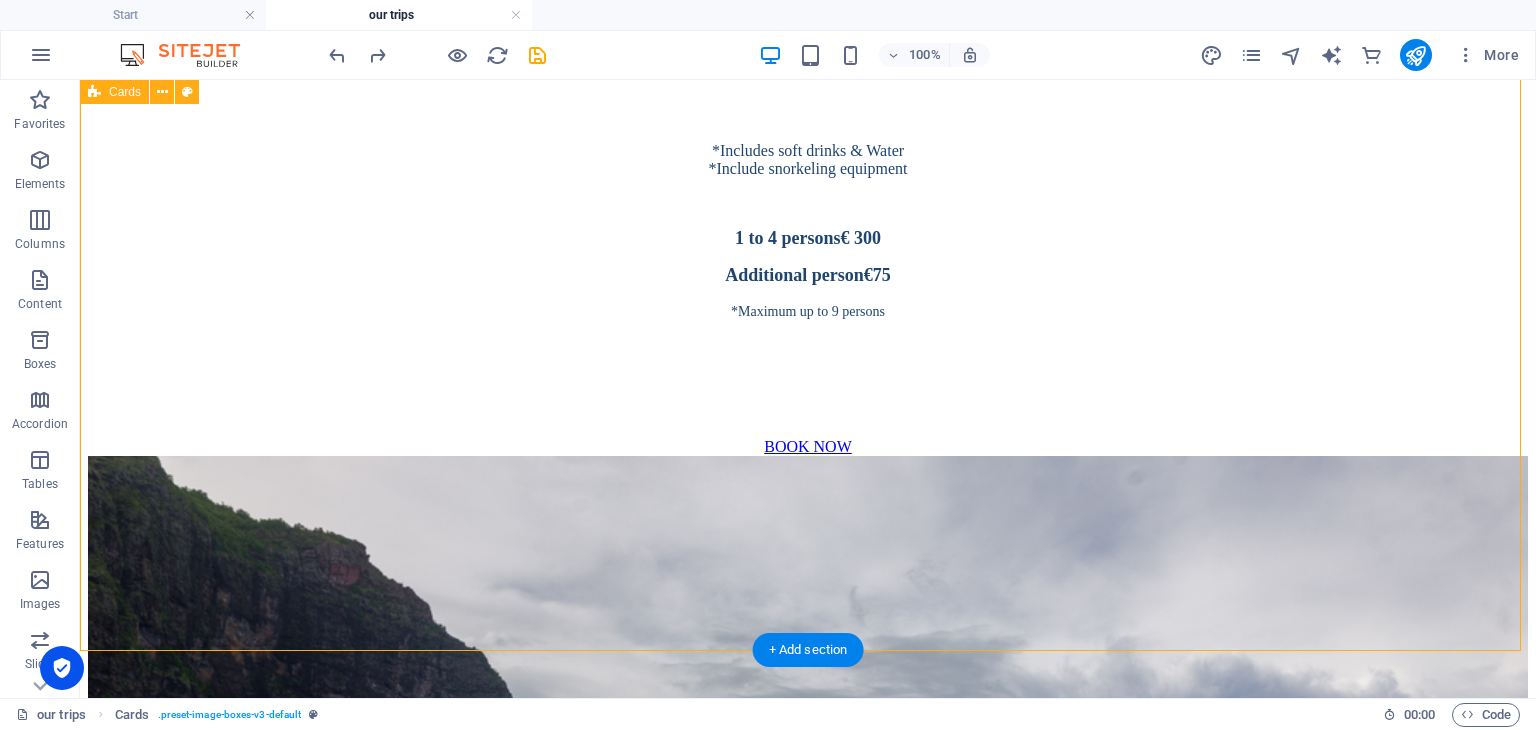 scroll, scrollTop: 1539, scrollLeft: 0, axis: vertical 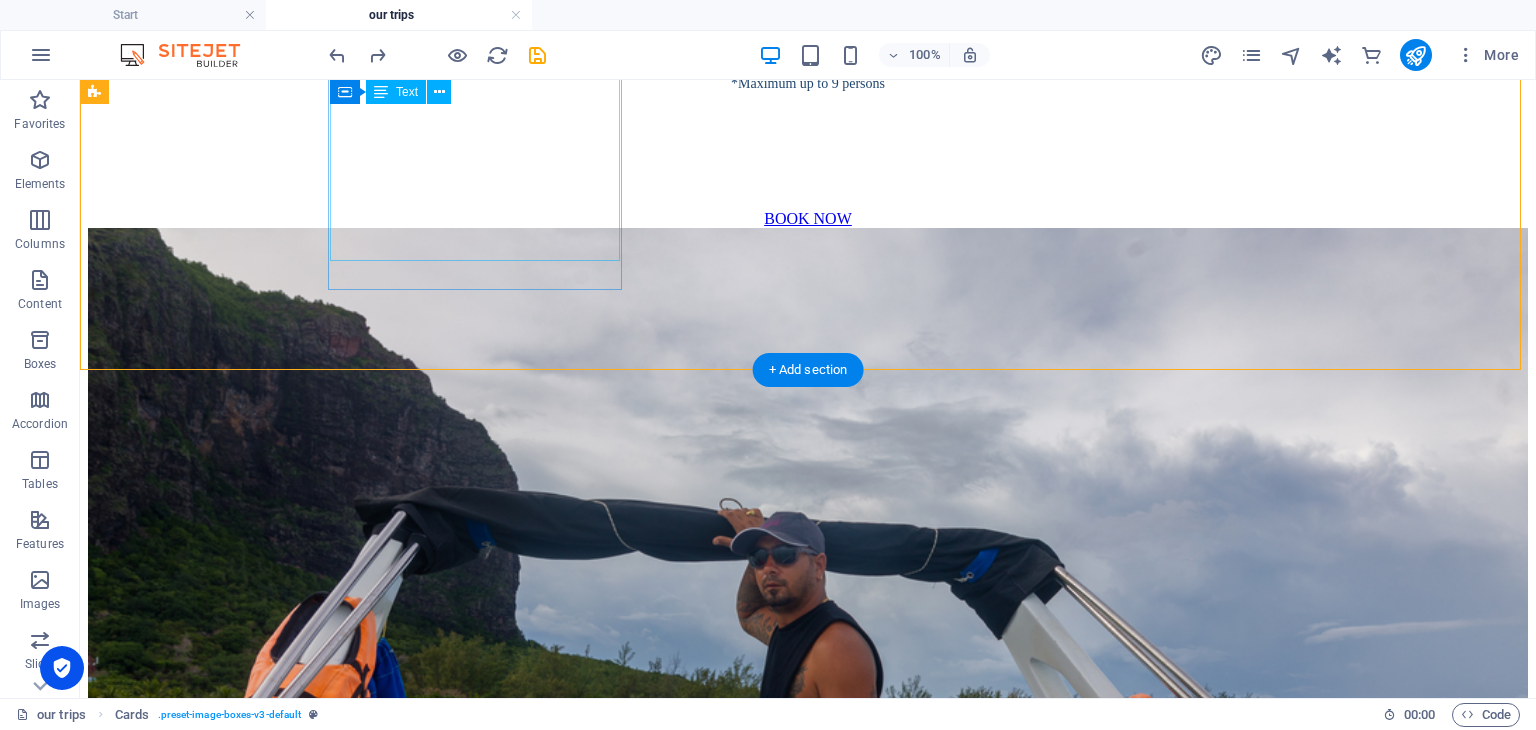click on "08:00 to 12:00  [PERSON_NAME]'s Quoin, [PERSON_NAME] & Flat Island Snorkeling *Includes soft drinks & Water *Include snorkeling equipment 1 to 4 persons  € 400 Additional person  €  80 Maximum up to 9 persons" at bounding box center [808, 3477] 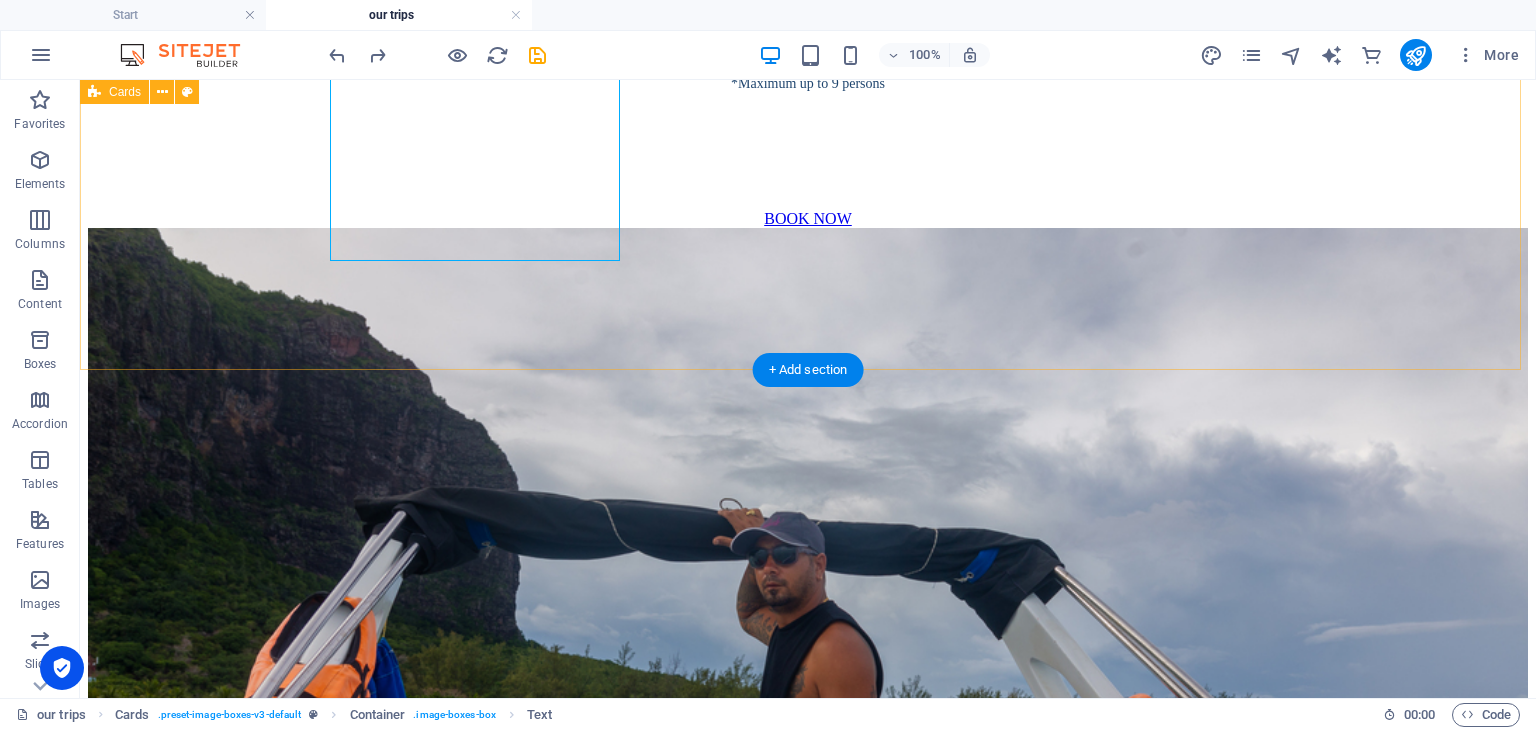 click on "3 [GEOGRAPHIC_DATA] Half day(SP) 08:00 to 12:00  Gunner's Quoin, [PERSON_NAME] & Flat Island Snorkeling *Includes soft drinks & Water *Include snorkeling equipment 1 to 4 persons  € 400 Additional person  €  80 Maximum up to 9 persons BOOK NOW Catamaran Crystal Rock-full day(VV) 08:00 to 15:00 Navigate from North to South of [GEOGRAPHIC_DATA] Snorkeling along thousands of fish in a place known as Natural Aquarium *Lunch BBQ & Drink included (Alcohol, Water & Soft drinks) * Veg menu available on request € 60 PAX BOOK NOW CATAMARAN SUNSET(VV) 17:00 to 22:00 5 hours cruise with Mind blowing Sunset Music & animation on Board Snorkeling *Diner BBQ & Drink included (Alcohol, Water & Soft drinks) * Veg menu available on request € 40 PAX BOOK NOW" at bounding box center [808, 4618] 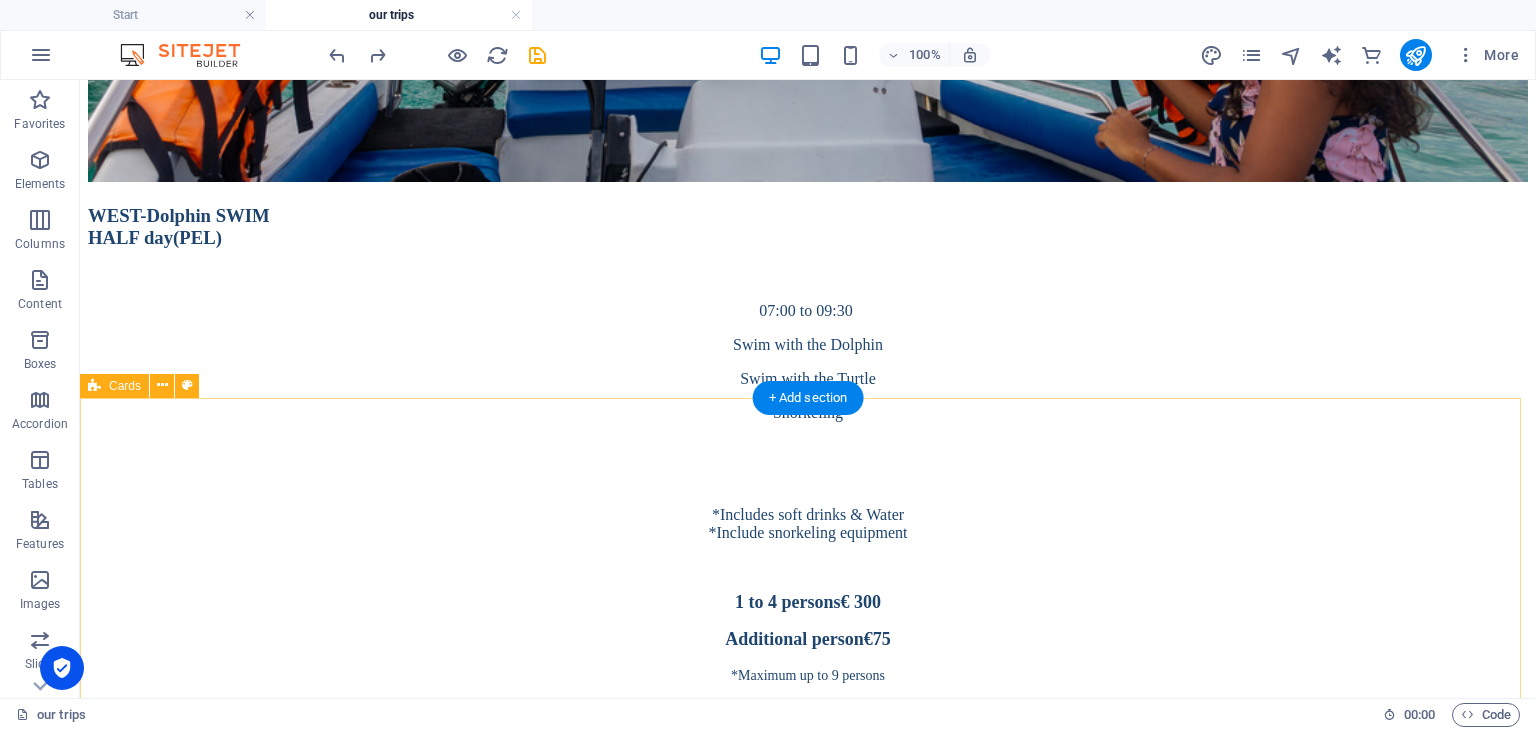 scroll, scrollTop: 2300, scrollLeft: 0, axis: vertical 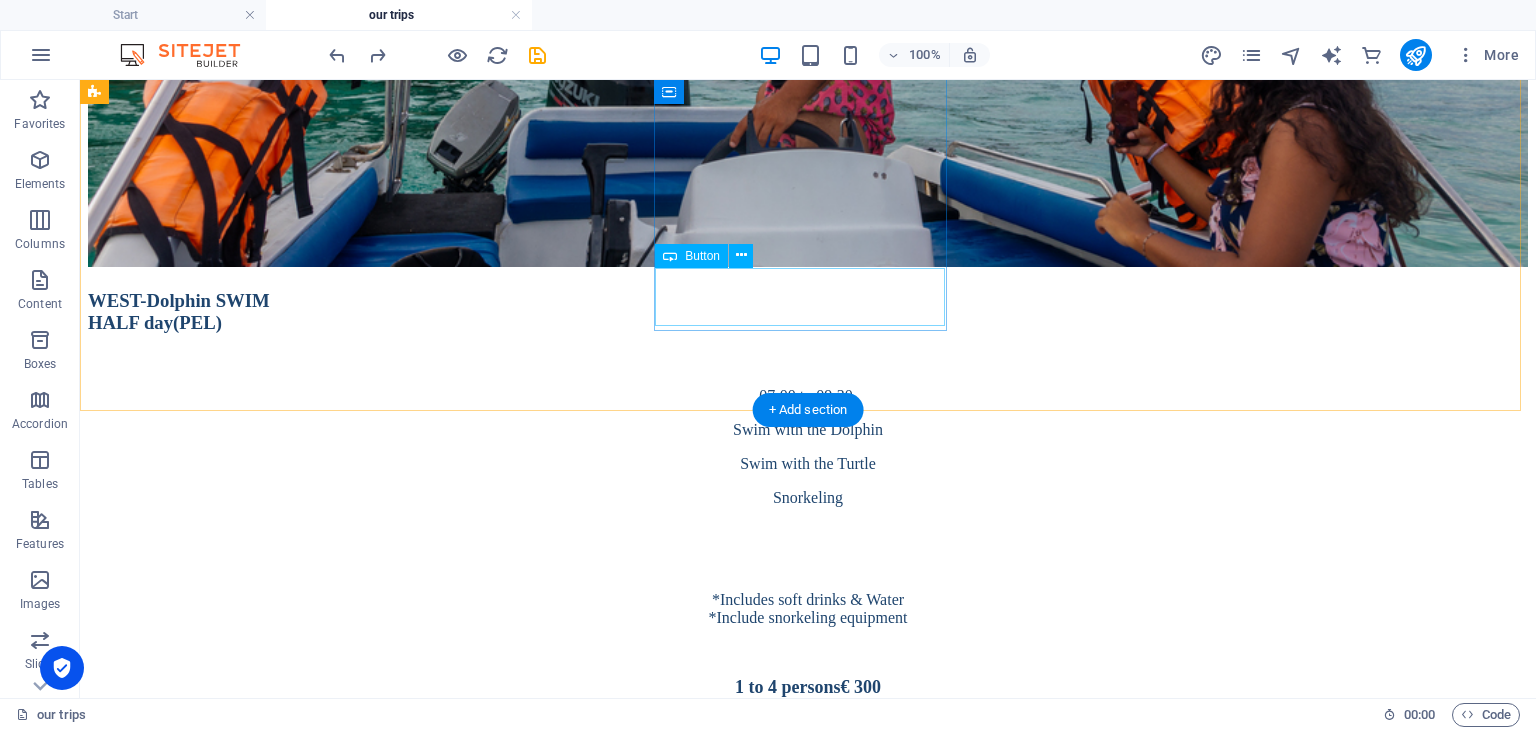 click on "BOOK NOW" at bounding box center [808, 6949] 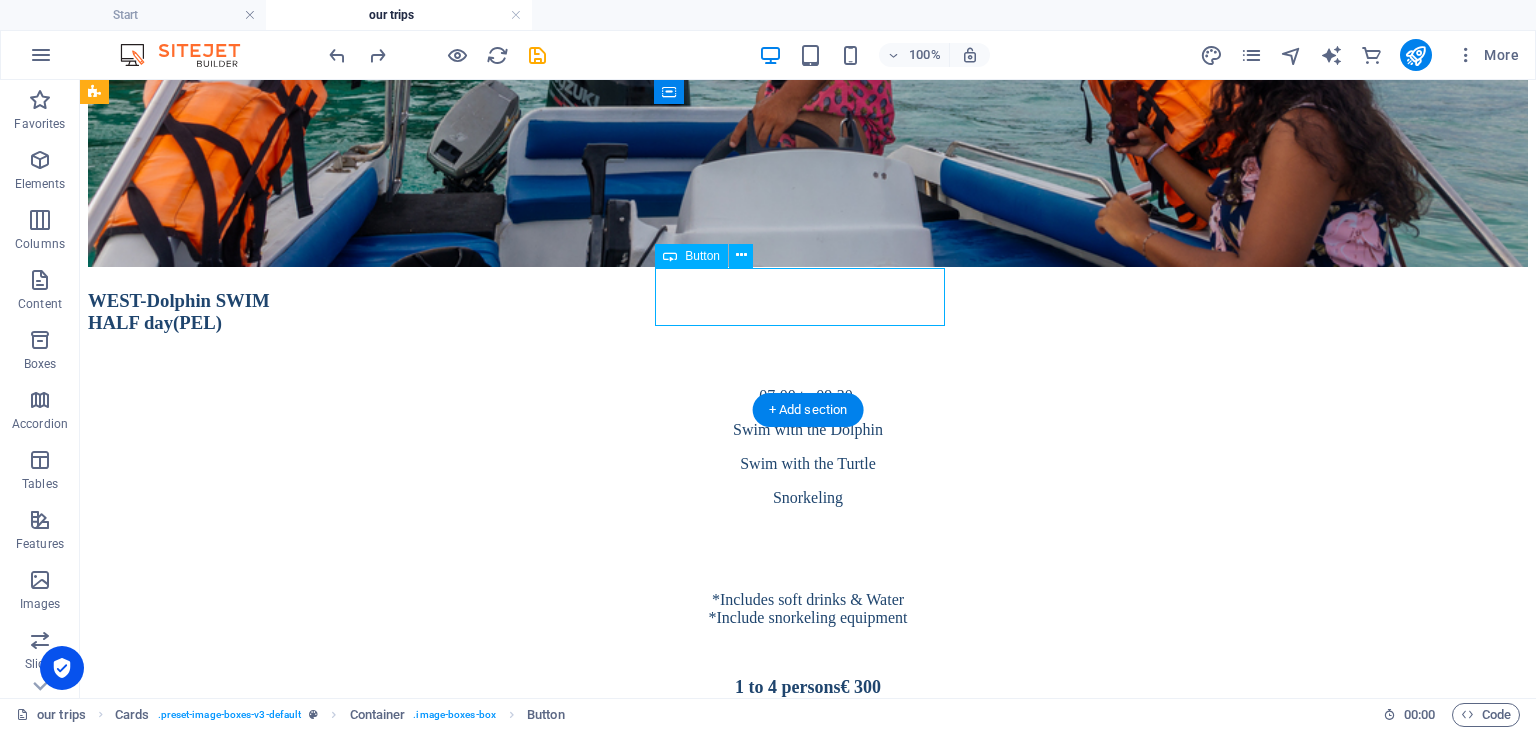 click on "BOOK NOW" at bounding box center (808, 6949) 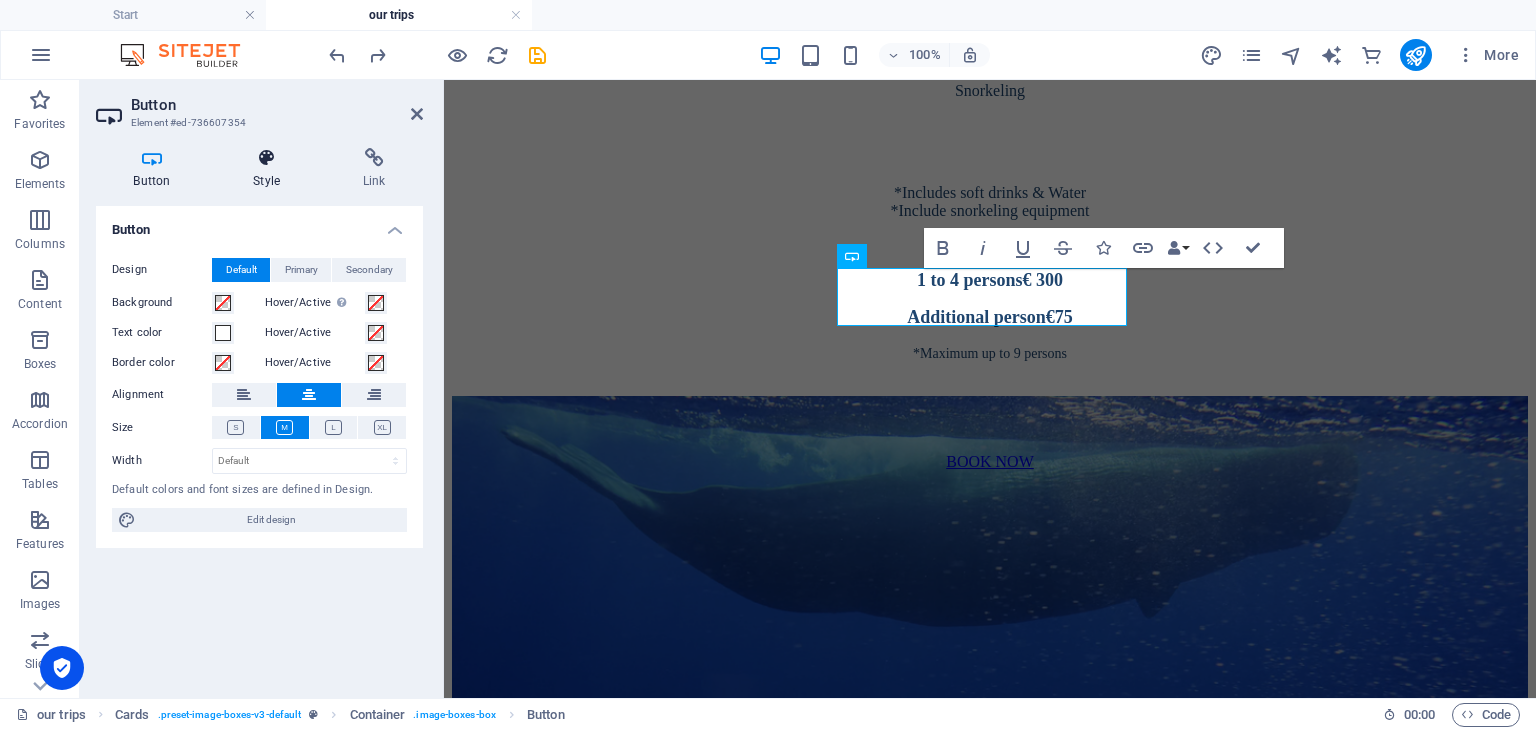 click at bounding box center [267, 158] 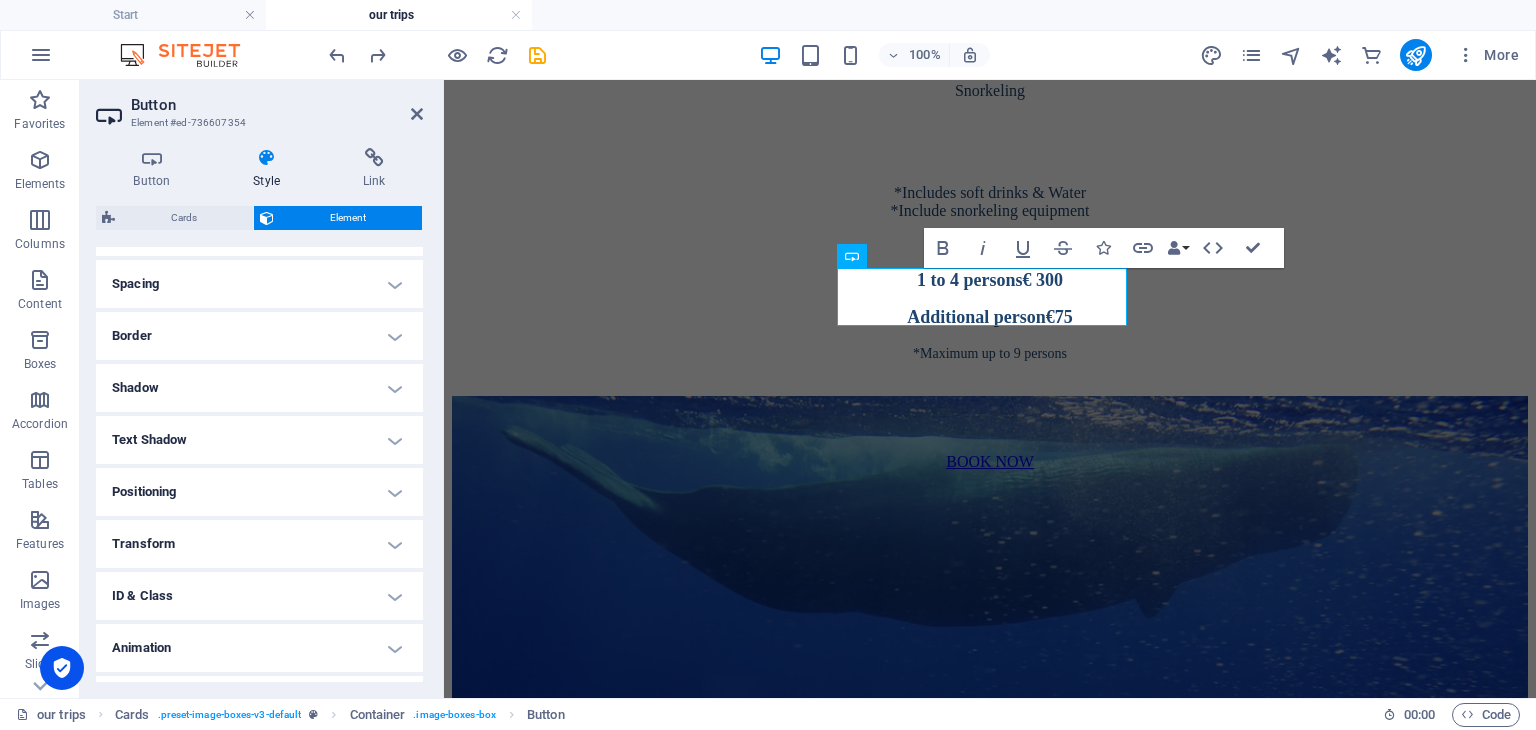 scroll, scrollTop: 400, scrollLeft: 0, axis: vertical 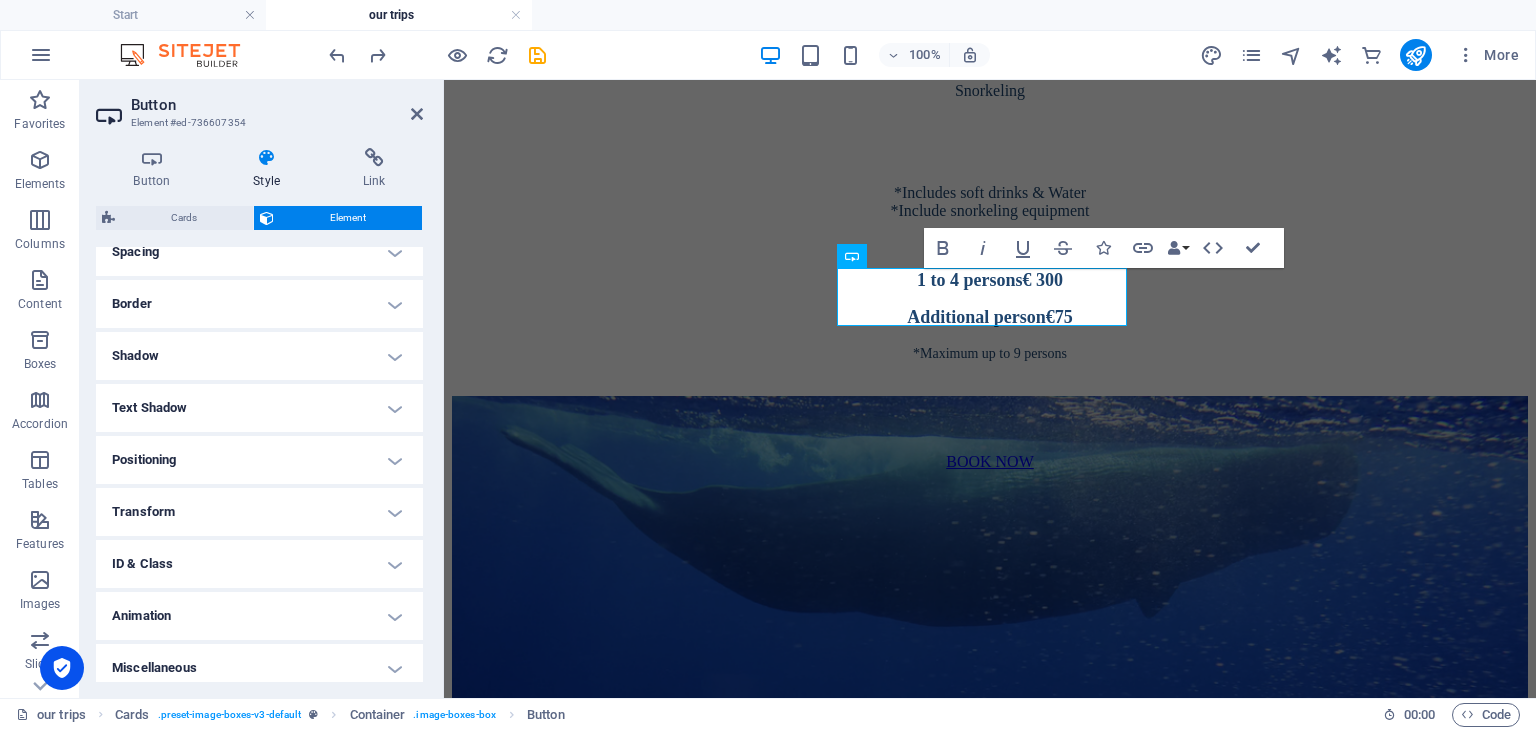 click on "Transform" at bounding box center (259, 512) 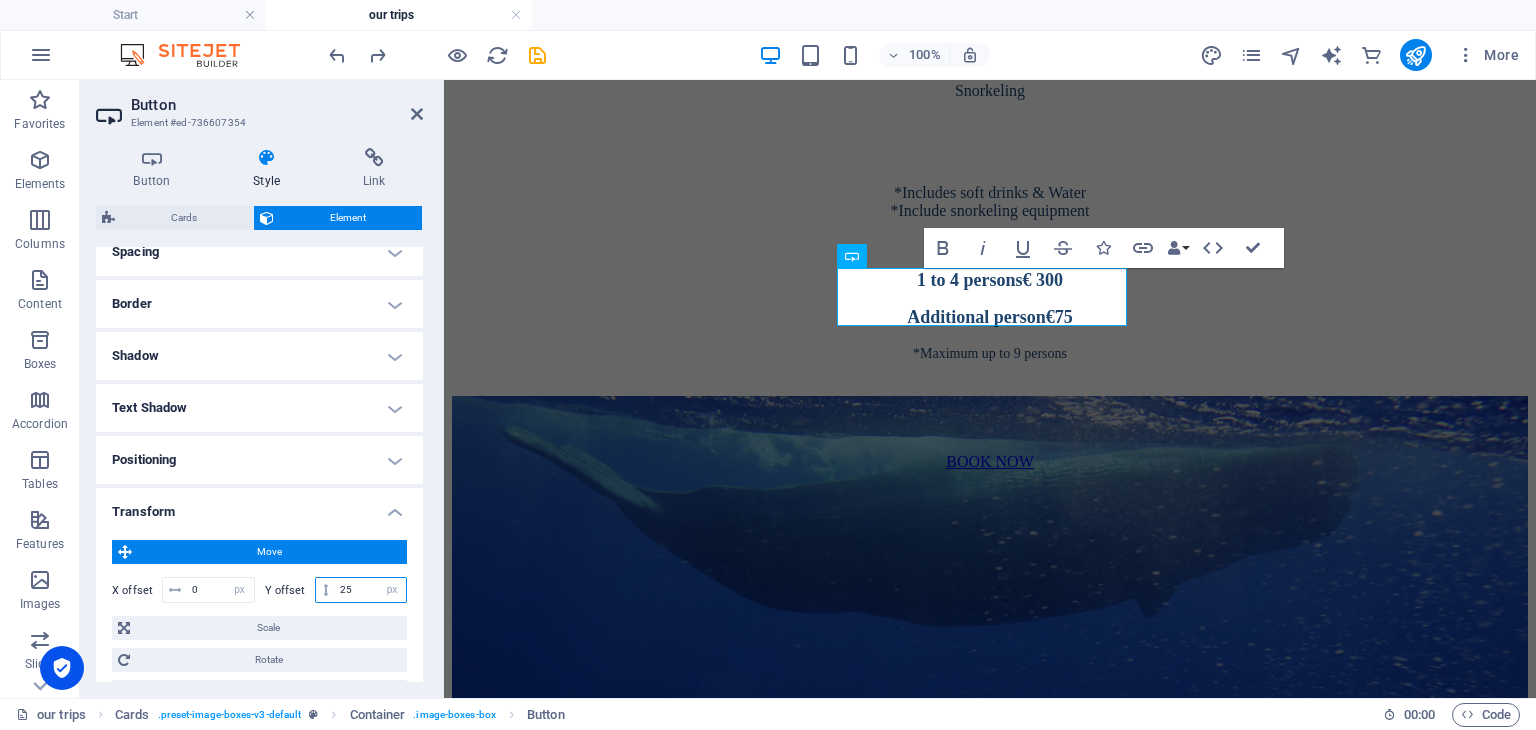 drag, startPoint x: 356, startPoint y: 585, endPoint x: 96, endPoint y: 545, distance: 263.05893 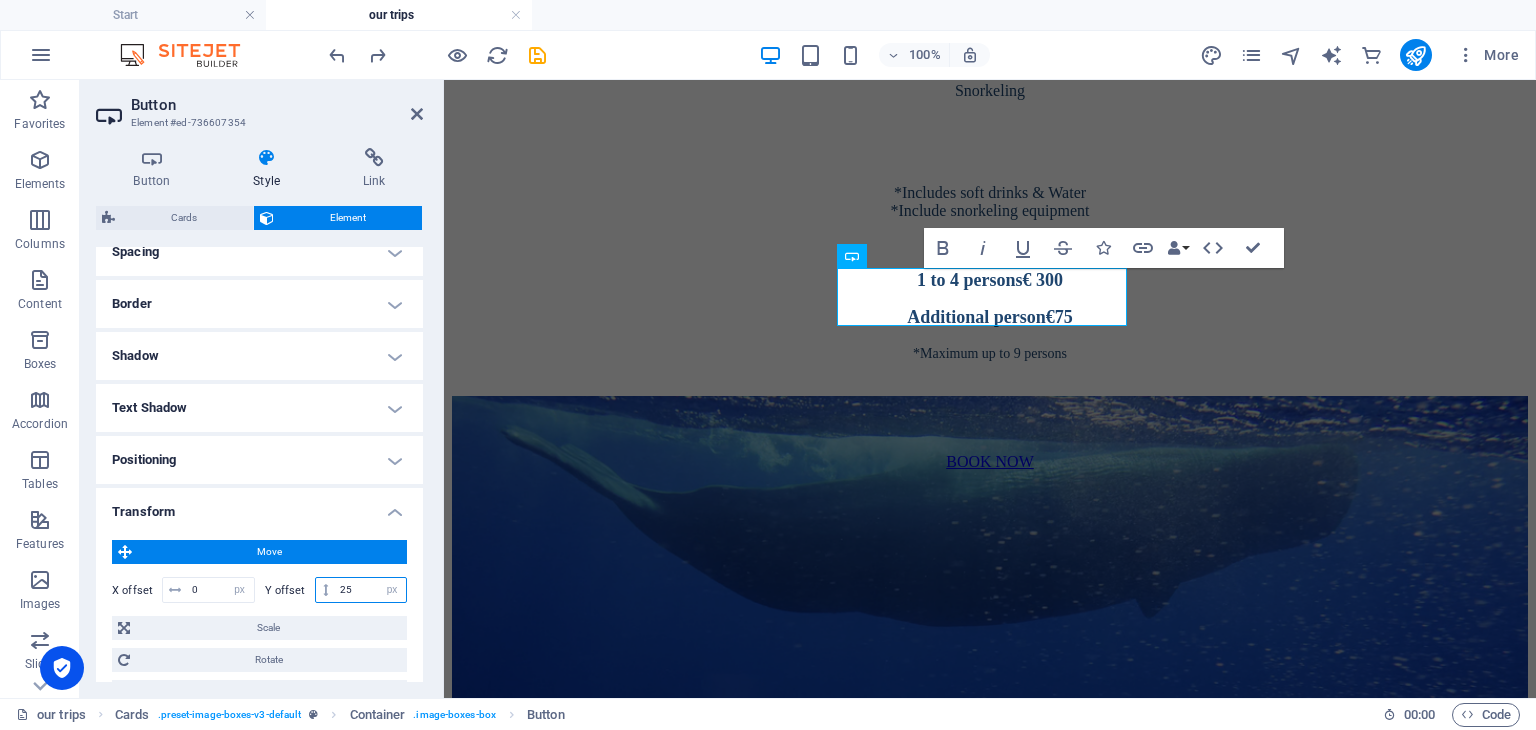 click on "Y offset 25 px rem % em vh vw" at bounding box center [336, 590] 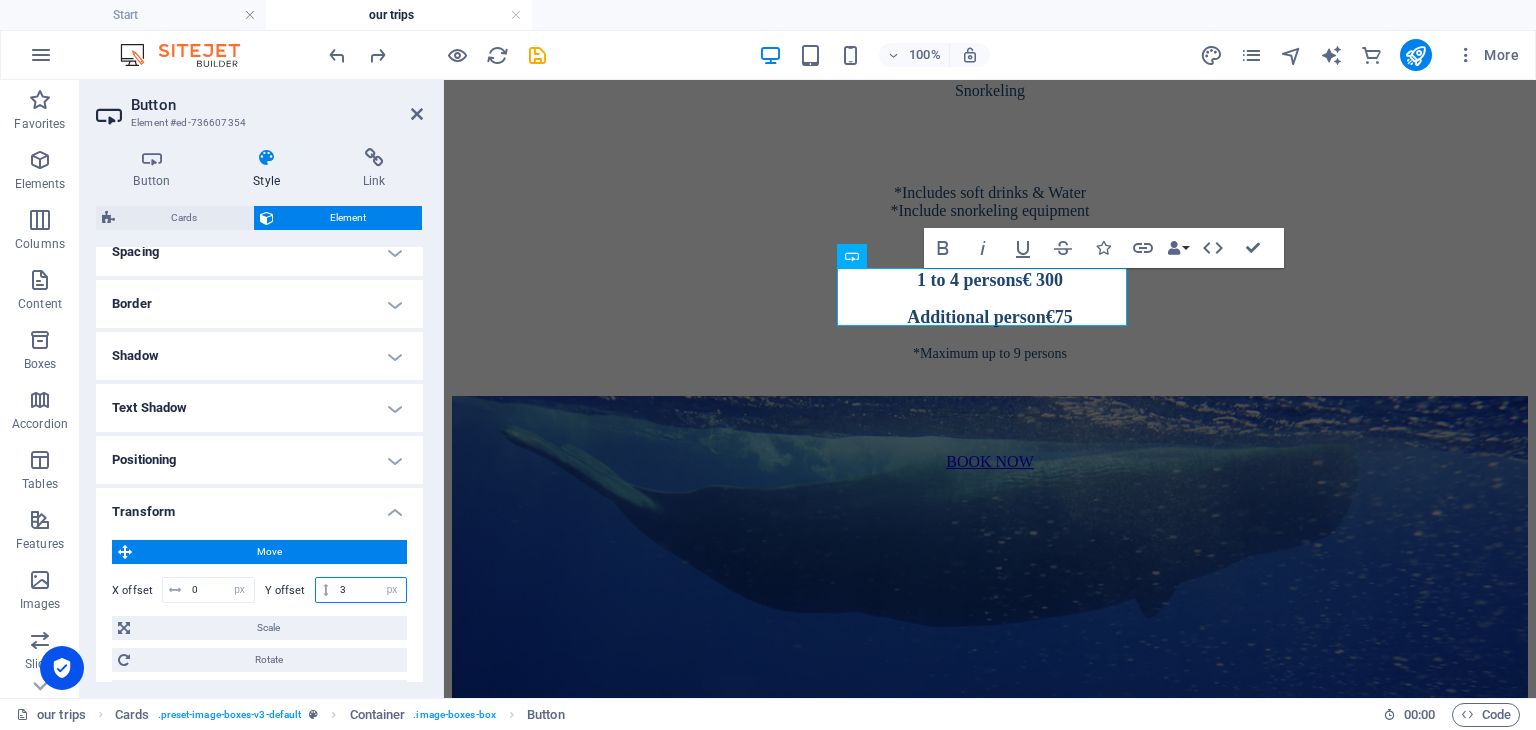 type on "30" 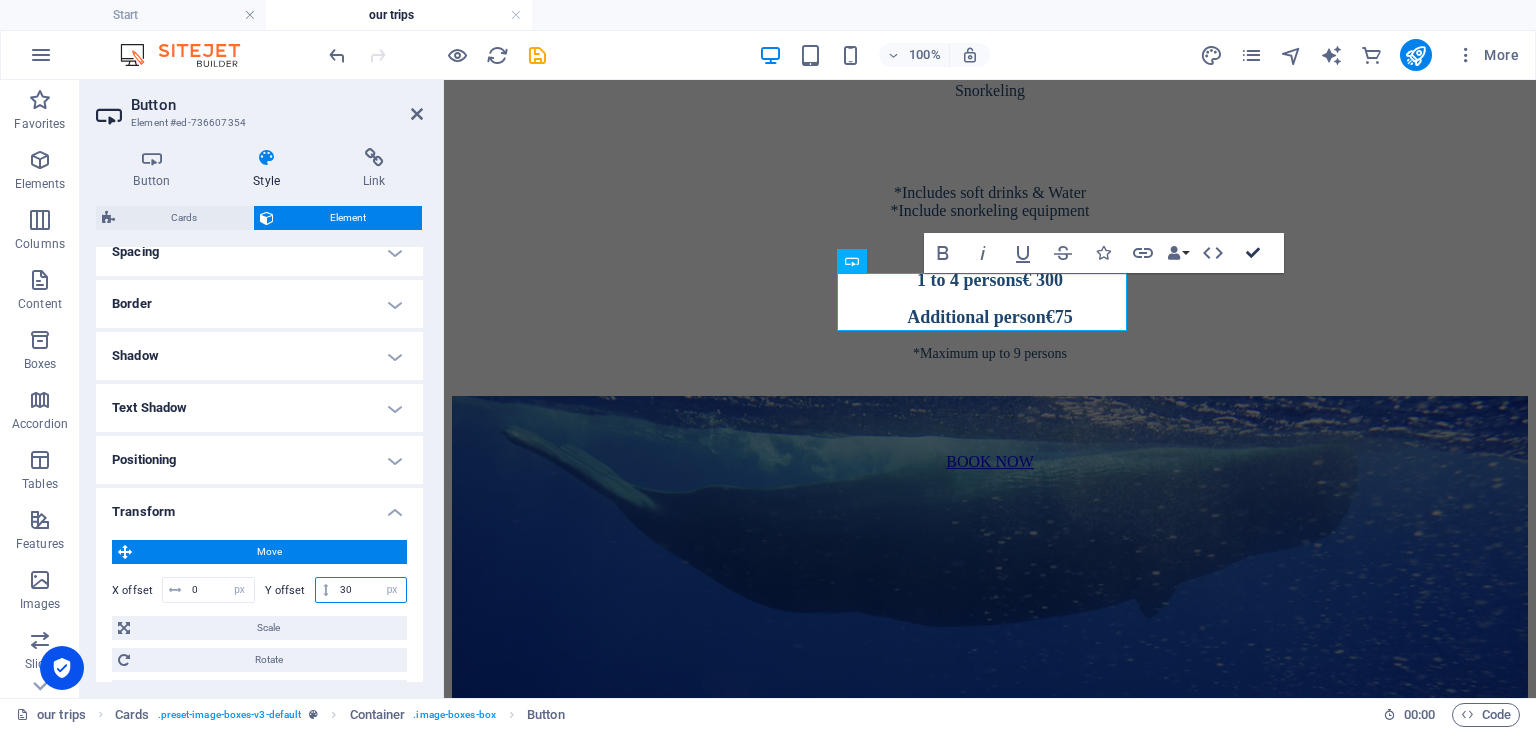drag, startPoint x: 1259, startPoint y: 248, endPoint x: 1174, endPoint y: 189, distance: 103.4698 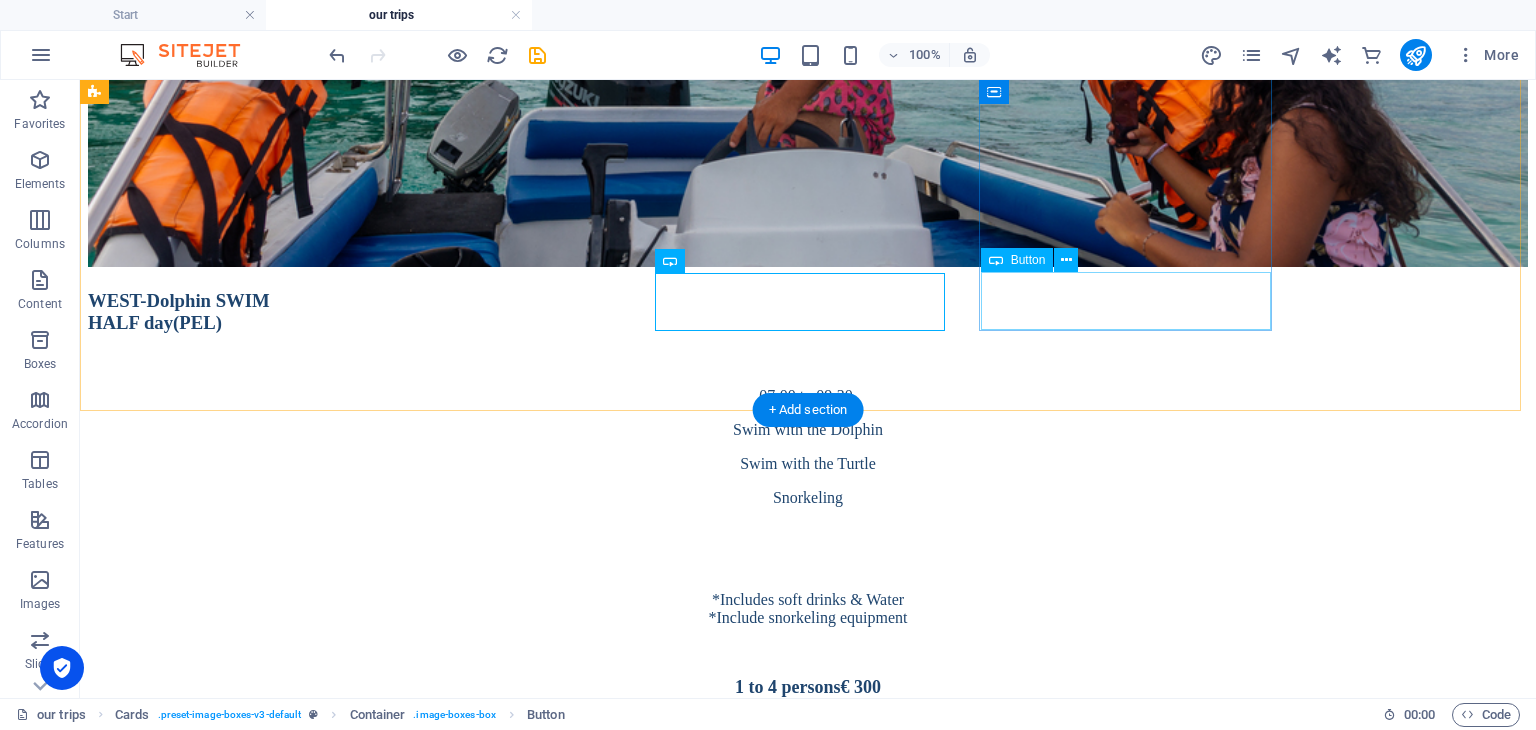 click on "BOOK NOW" at bounding box center [808, 8295] 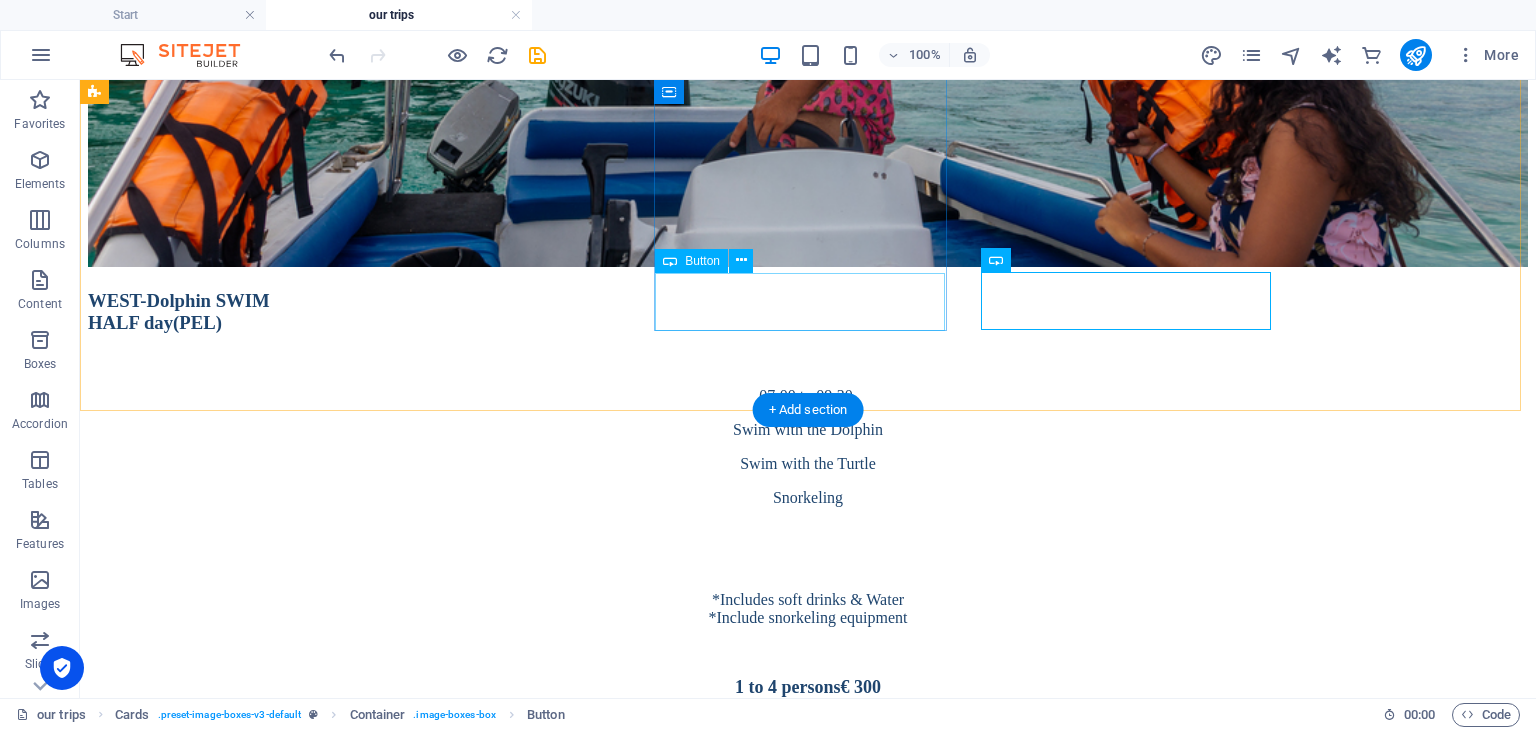 click on "BOOK NOW" at bounding box center (808, 6954) 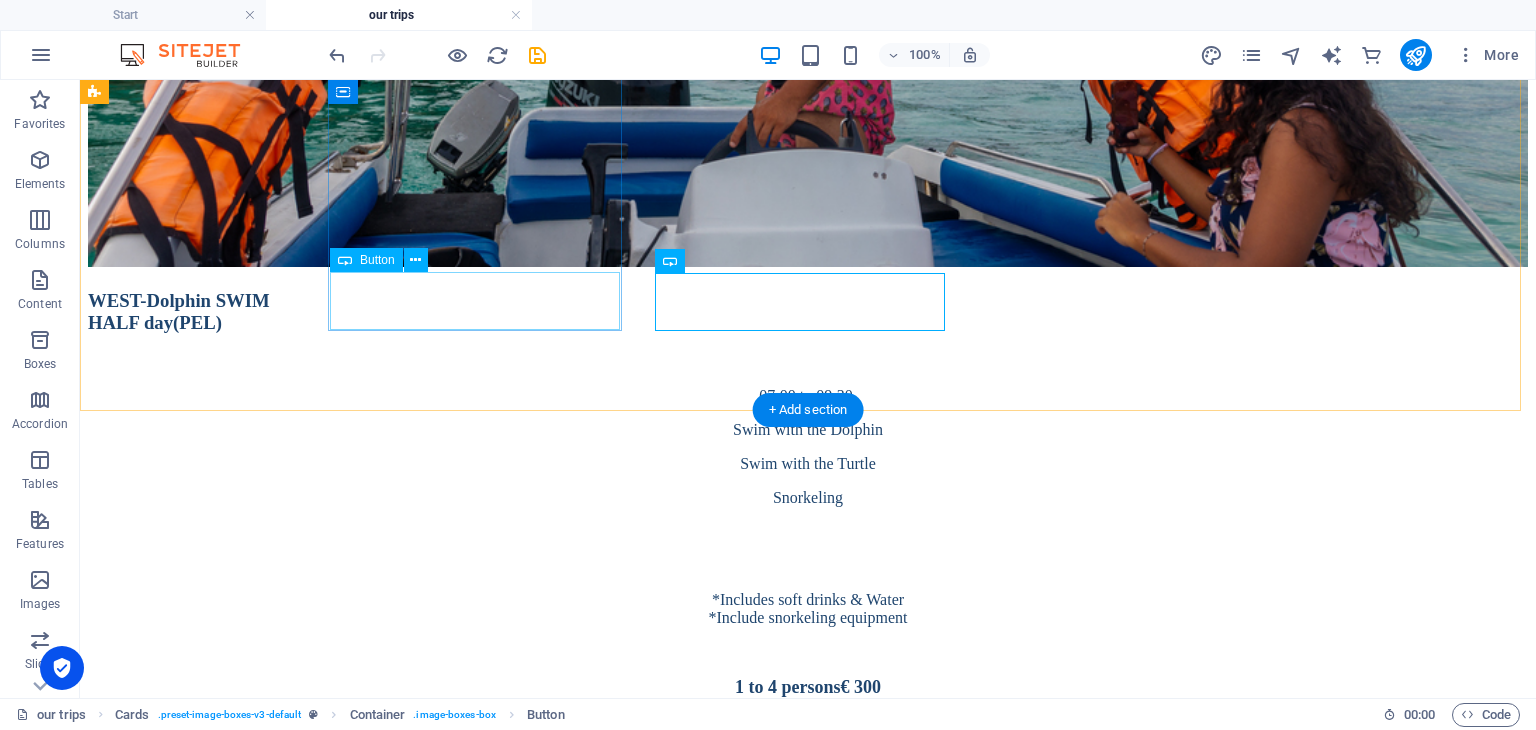 click on "BOOK NOW" at bounding box center (808, 6244) 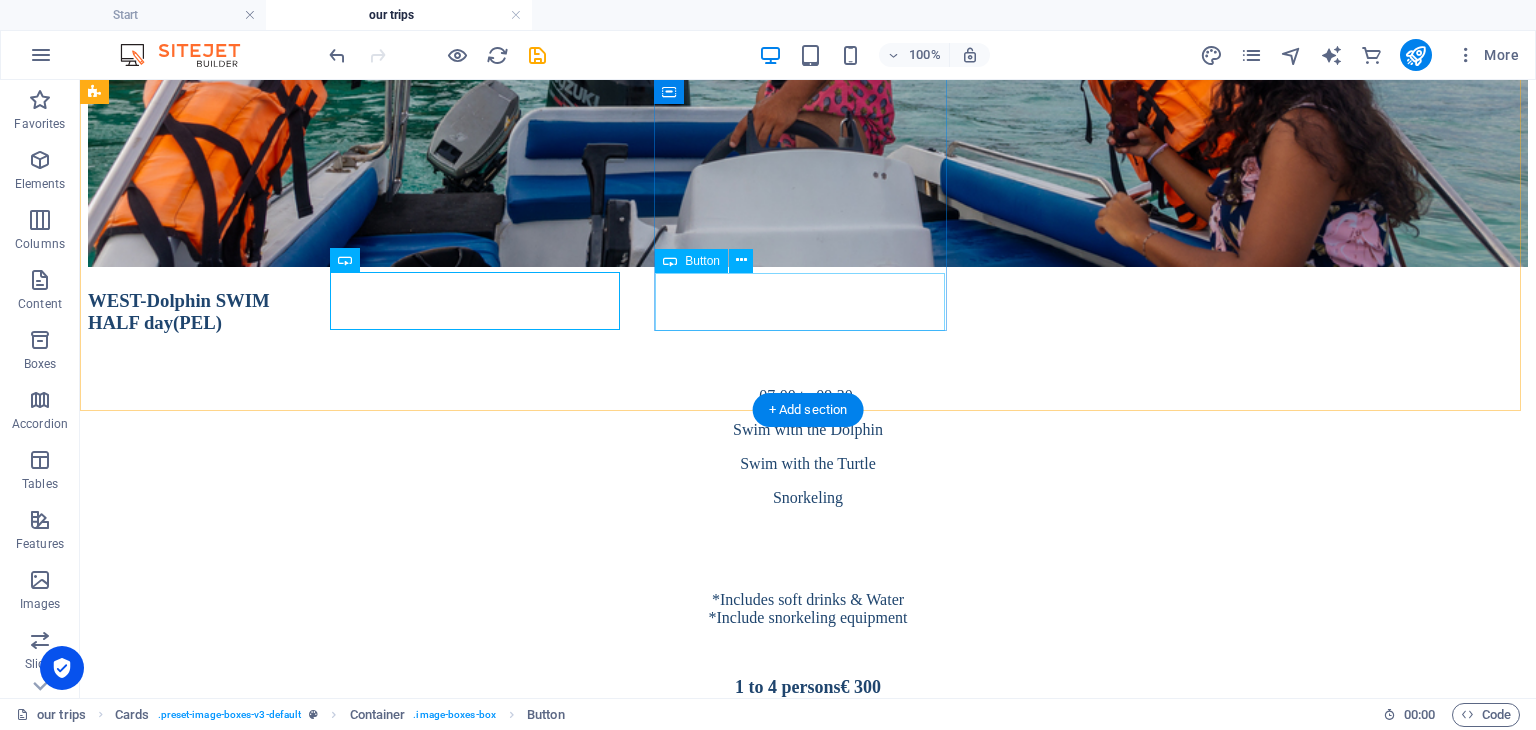 click on "BOOK NOW" at bounding box center (808, 6954) 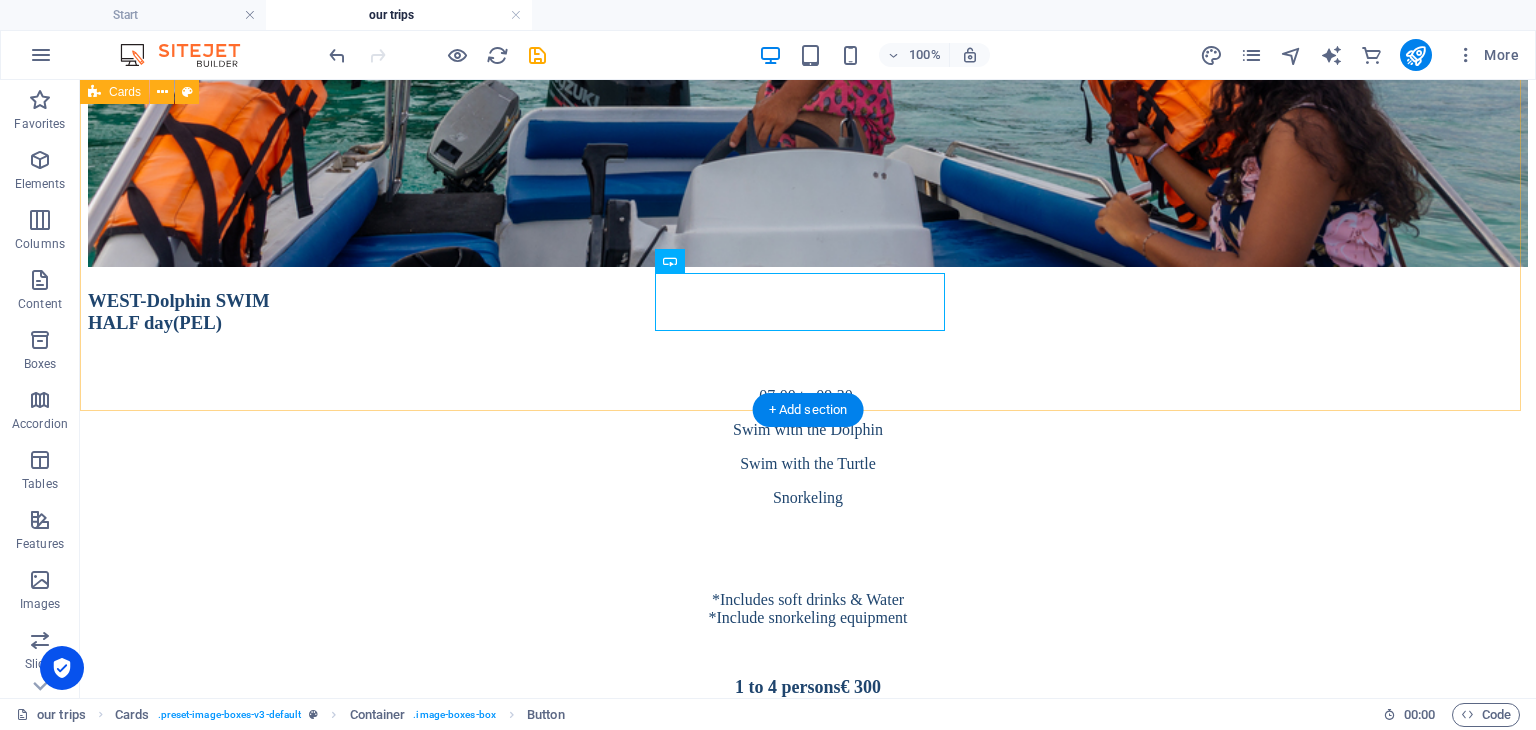 click on "3 [GEOGRAPHIC_DATA] FULL day([GEOGRAPHIC_DATA]) 08:00 to 15:00  Coin [PERSON_NAME] & Flat Island Music & animation on Board Snorkeling *Lunch BBQ & Drink included (Alcohol, Water & Soft drinks) * Veg menu available on request 1 to 4 persons  € 480 BOOK NOW The West coast TRIP FULL day(SP) 08:00 to 16:00 Swim with the Dolphin Swim with the Turtle Snorkeling *Lunch BBQ & Drink included (Alcohol, Water & Soft drinks) * Veg menu available on request 1 to 4 persons  € 600 Additional person  €  120 Maximum up to 9 persons BOOK NOW CATAMARAN CRUISE FULL DAY(VV) 08:00 to 16:00   Coin [PERSON_NAME] & Flat Island Music & animation on Board Snorkeling *Lunch BBQ & Drink included (Alcohol, Water & Soft drinks) * Veg menu available on request €  35 per person BOOK NOW" at bounding box center [808, 6893] 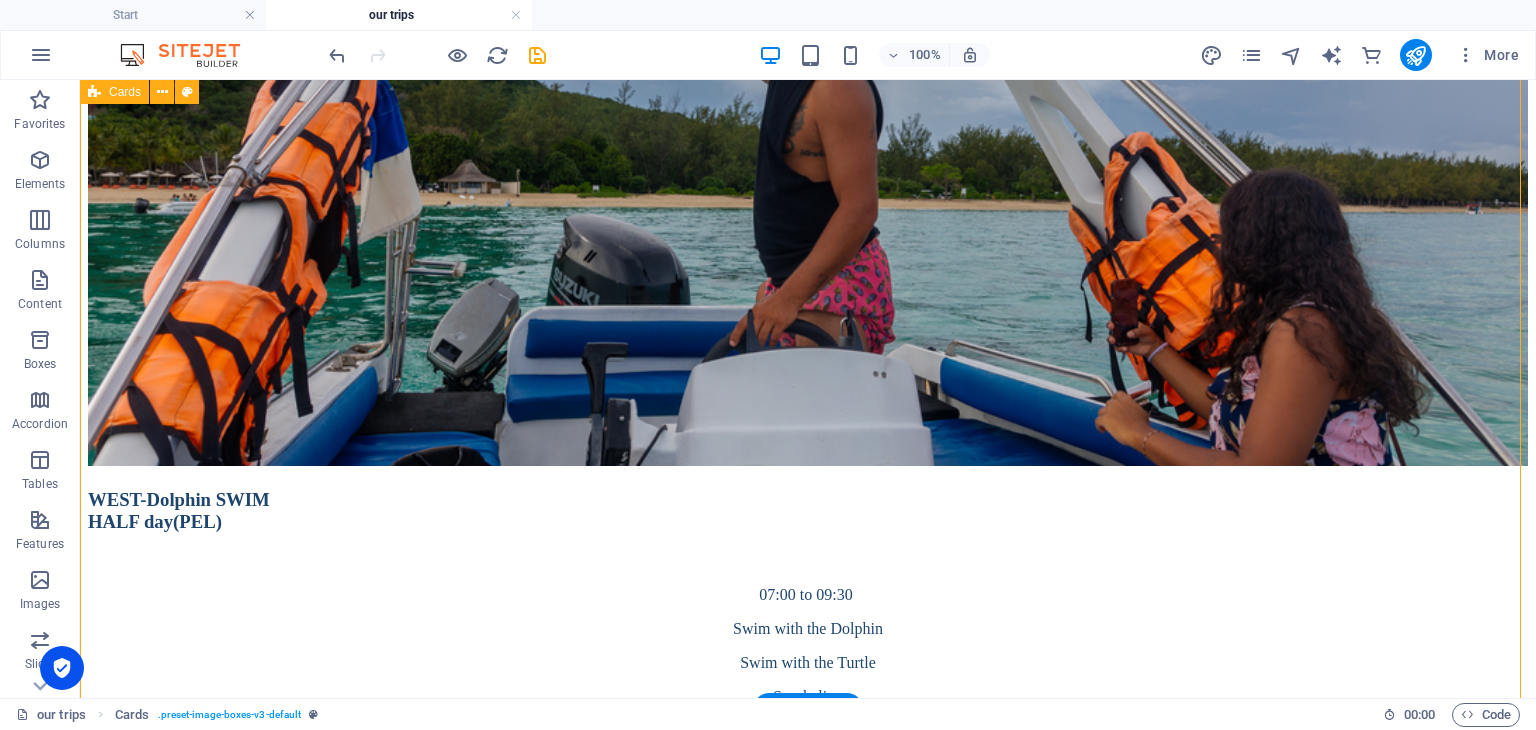 scroll, scrollTop: 2000, scrollLeft: 0, axis: vertical 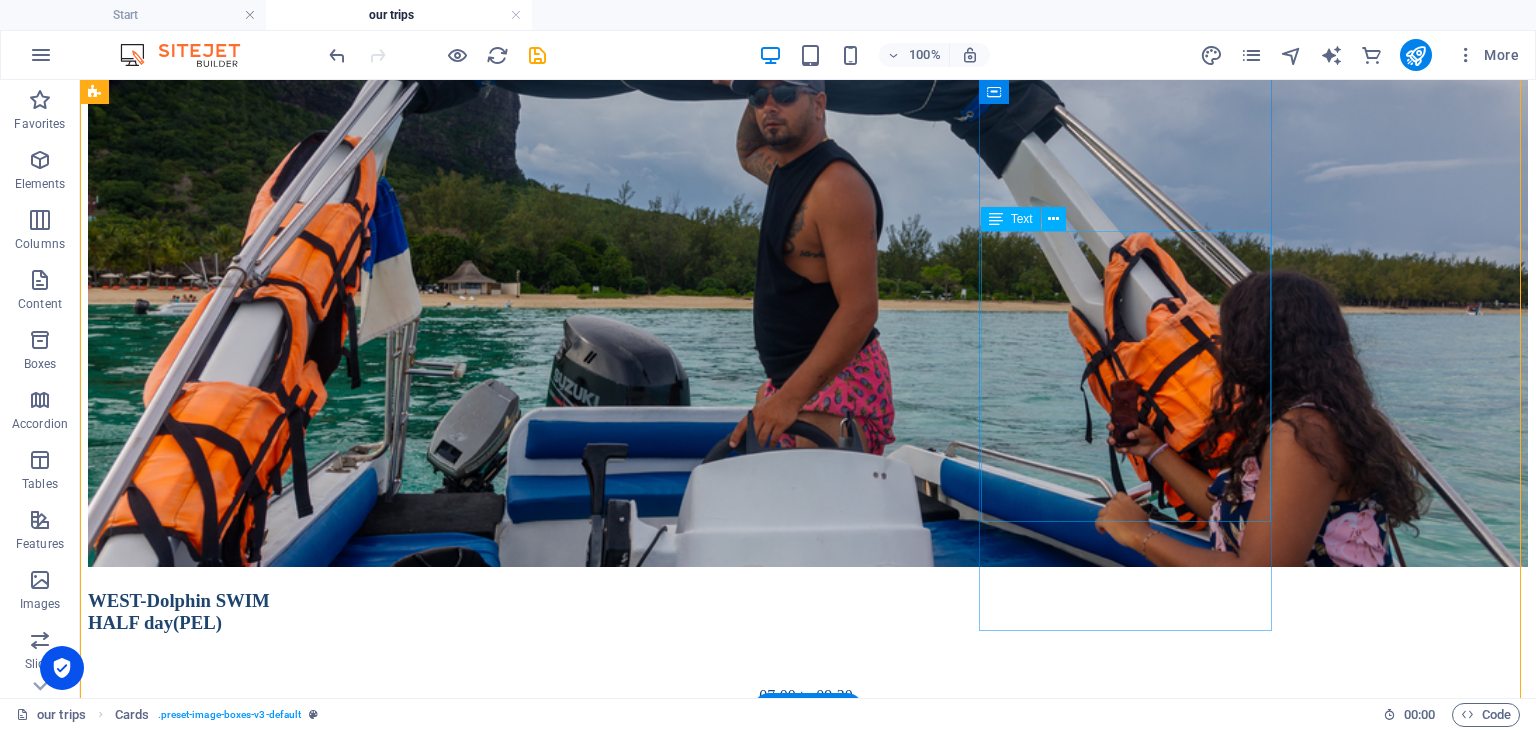 click on "08:00 to 16:00   Coin [PERSON_NAME] & Flat Island Music & animation on Board Snorkeling *Lunch BBQ & Drink included (Alcohol, Water & Soft drinks) * Veg menu available on request €  35 per person" at bounding box center [808, 8339] 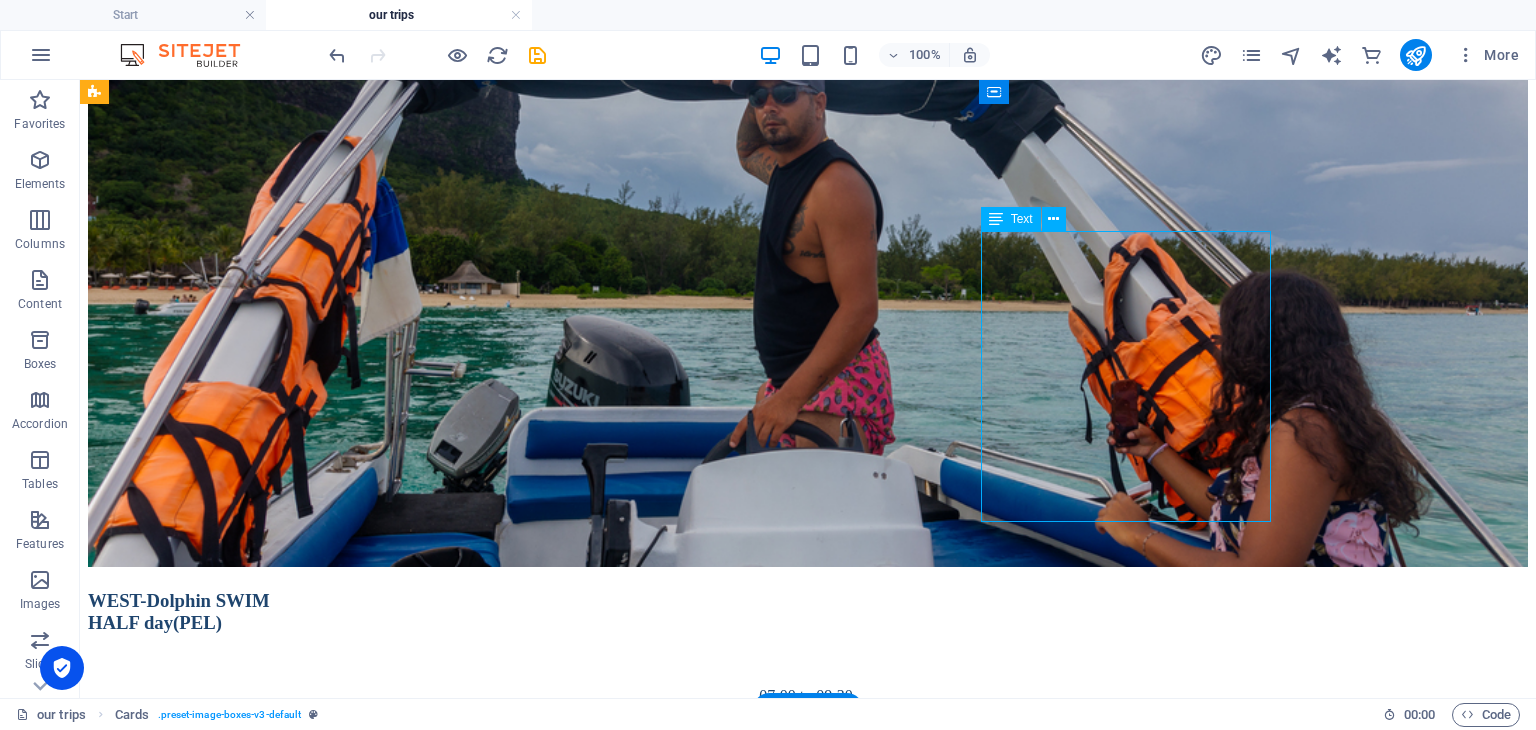 click on "08:00 to 16:00   Coin [PERSON_NAME] & Flat Island Music & animation on Board Snorkeling *Lunch BBQ & Drink included (Alcohol, Water & Soft drinks) * Veg menu available on request €  35 per person" at bounding box center [808, 8339] 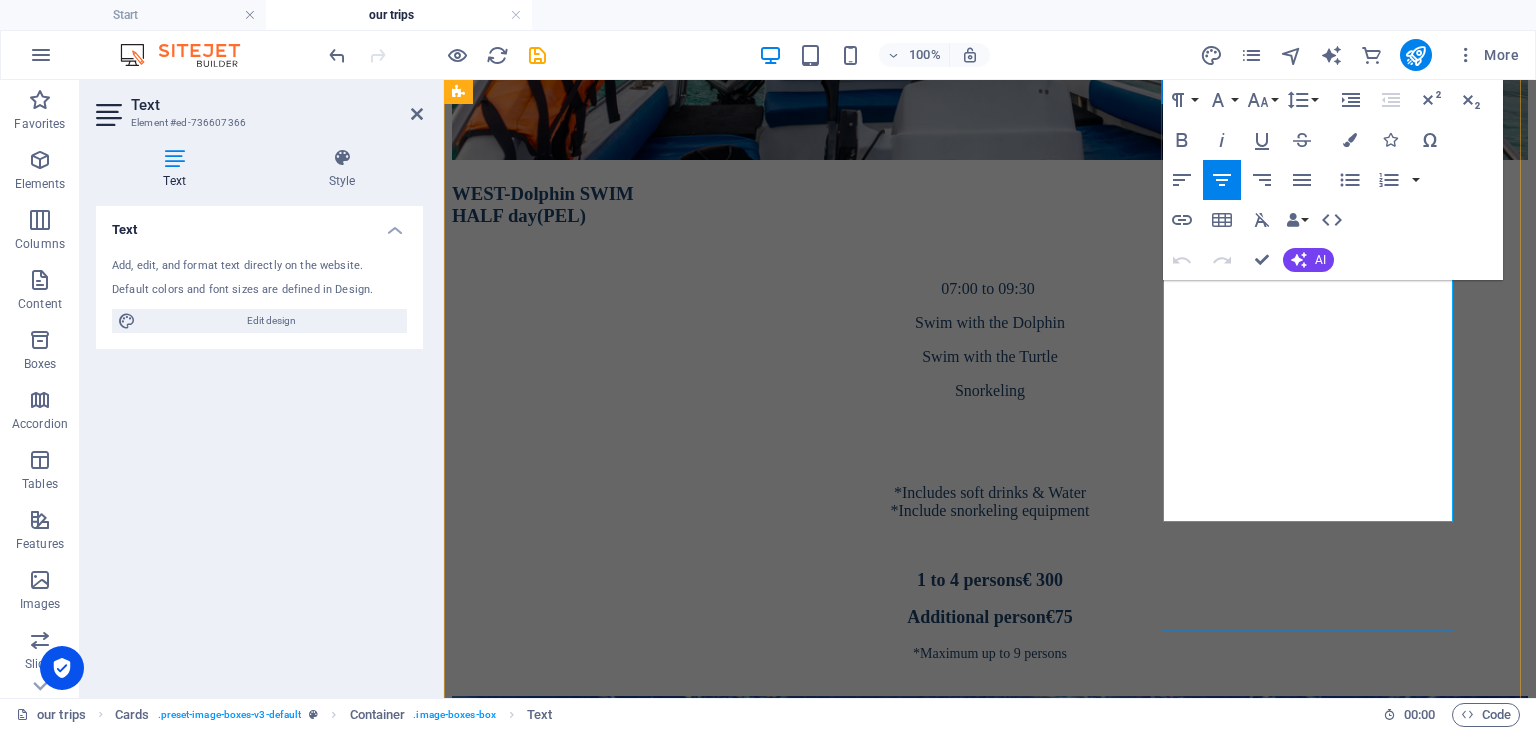 click at bounding box center [990, 7616] 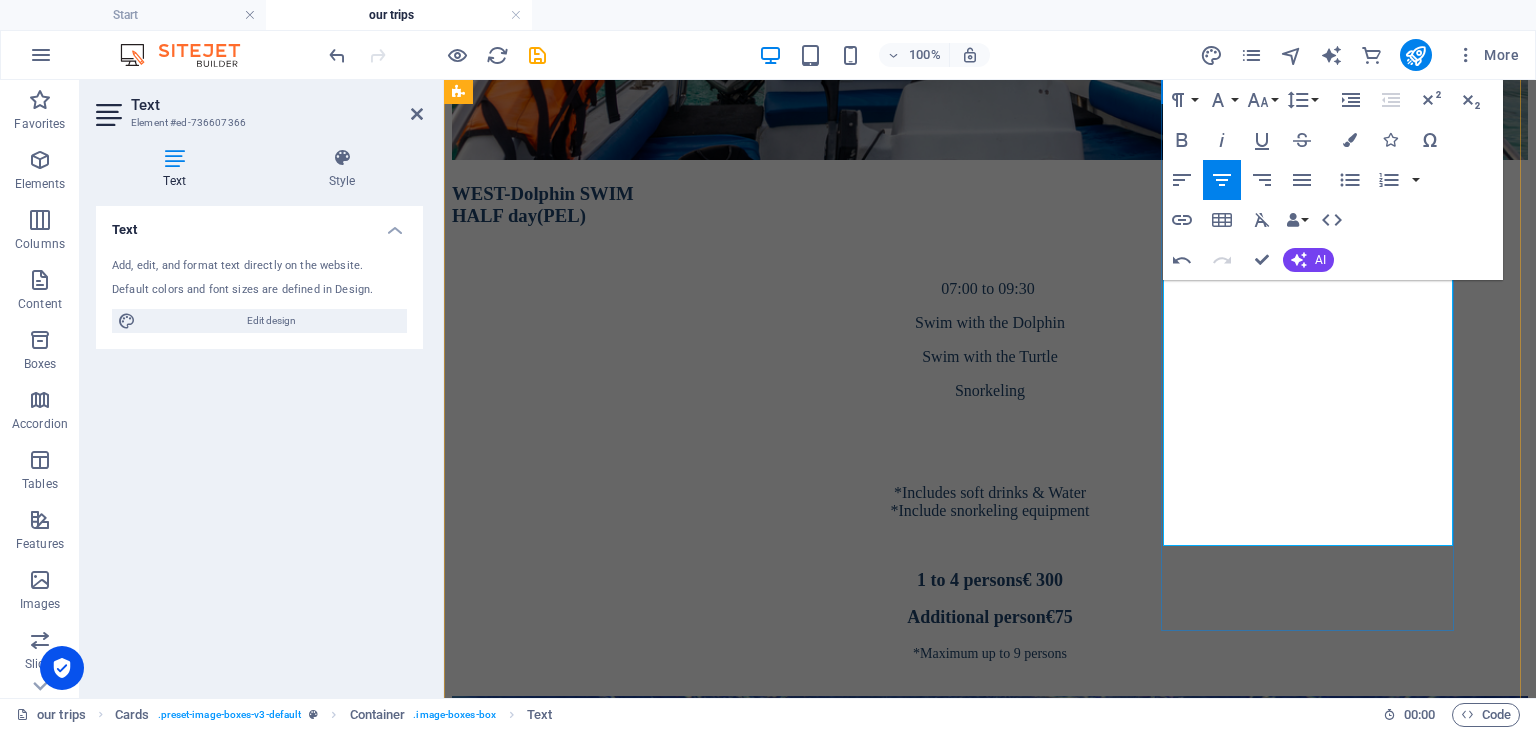 click on "CATAMARAN CRUISE FULL DAY(VV) 08:00 to 16:00   Coin [PERSON_NAME] & Flat Island Music & animation on Board Snorkeling *Lunch BBQ & Drink included (Alcohol, Water & Soft drinks) * Veg menu available on request €  35 per person BOOK NOW" at bounding box center (990, 7192) 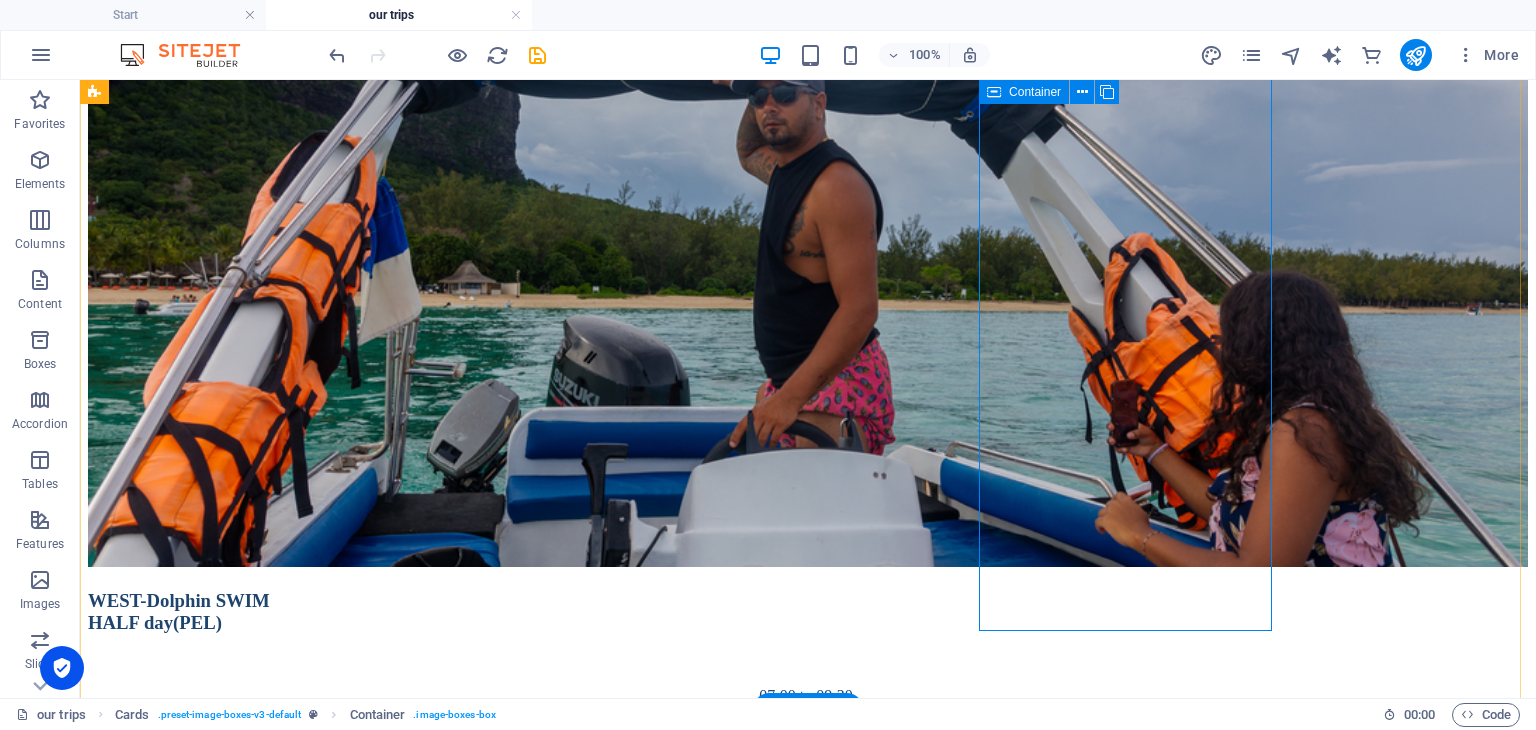 click on "CATAMARAN CRUISE FULL DAY(VV) 08:00 to 16:00   Coin [PERSON_NAME] & Flat Island Music & animation on Board Snorkeling *Lunch BBQ & Drink included (Alcohol, Water & Soft drinks) * Veg menu available on request €  35 per person BOOK NOW" at bounding box center (808, 7910) 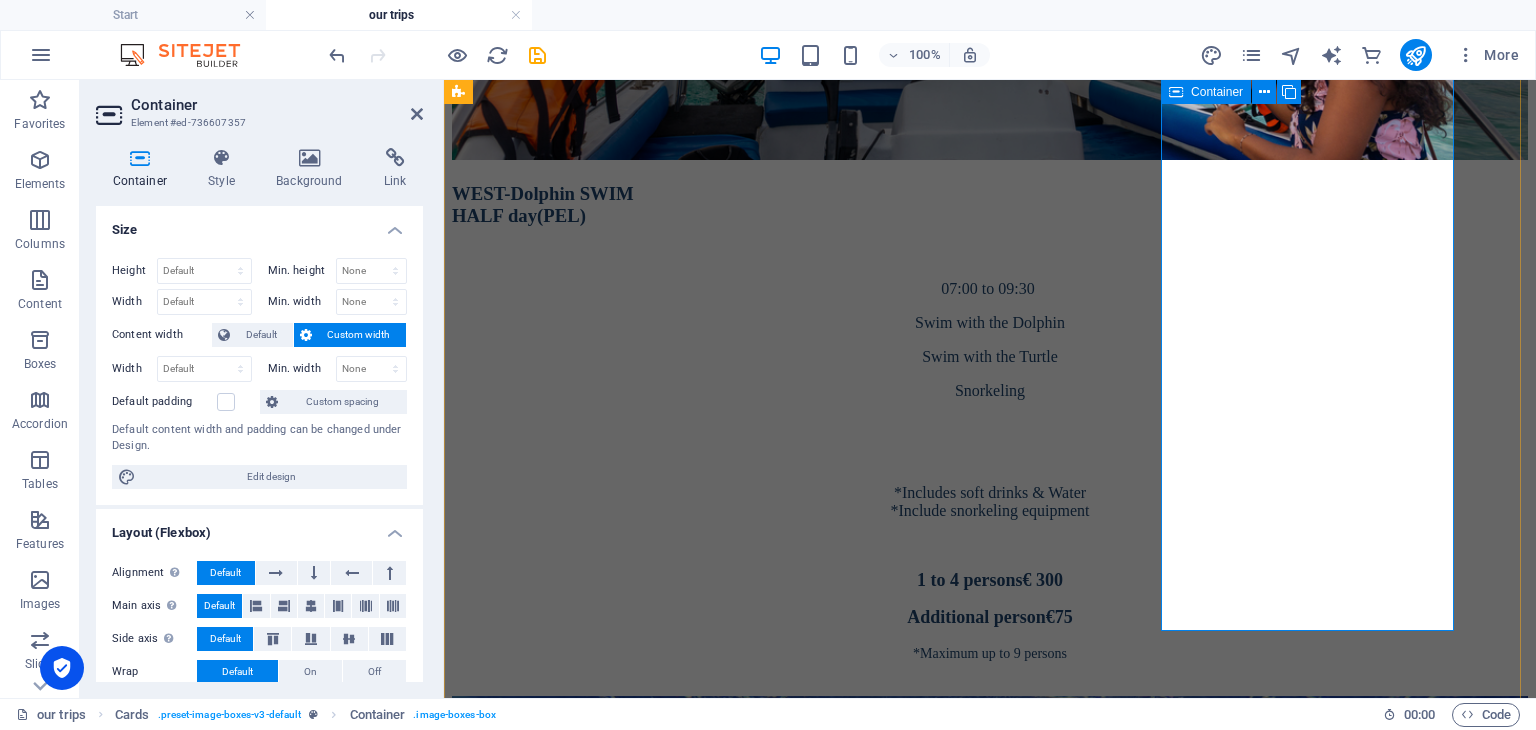 click on "CATAMARAN CRUISE FULL DAY(VV) 08:00 to 16:00   Coin [PERSON_NAME] & Flat Island Music & animation on Board Snorkeling *Lunch BBQ & Drink included (Alcohol, Water & Soft drinks) * Veg menu available on request €  35 per person BOOK NOW" at bounding box center [990, 7192] 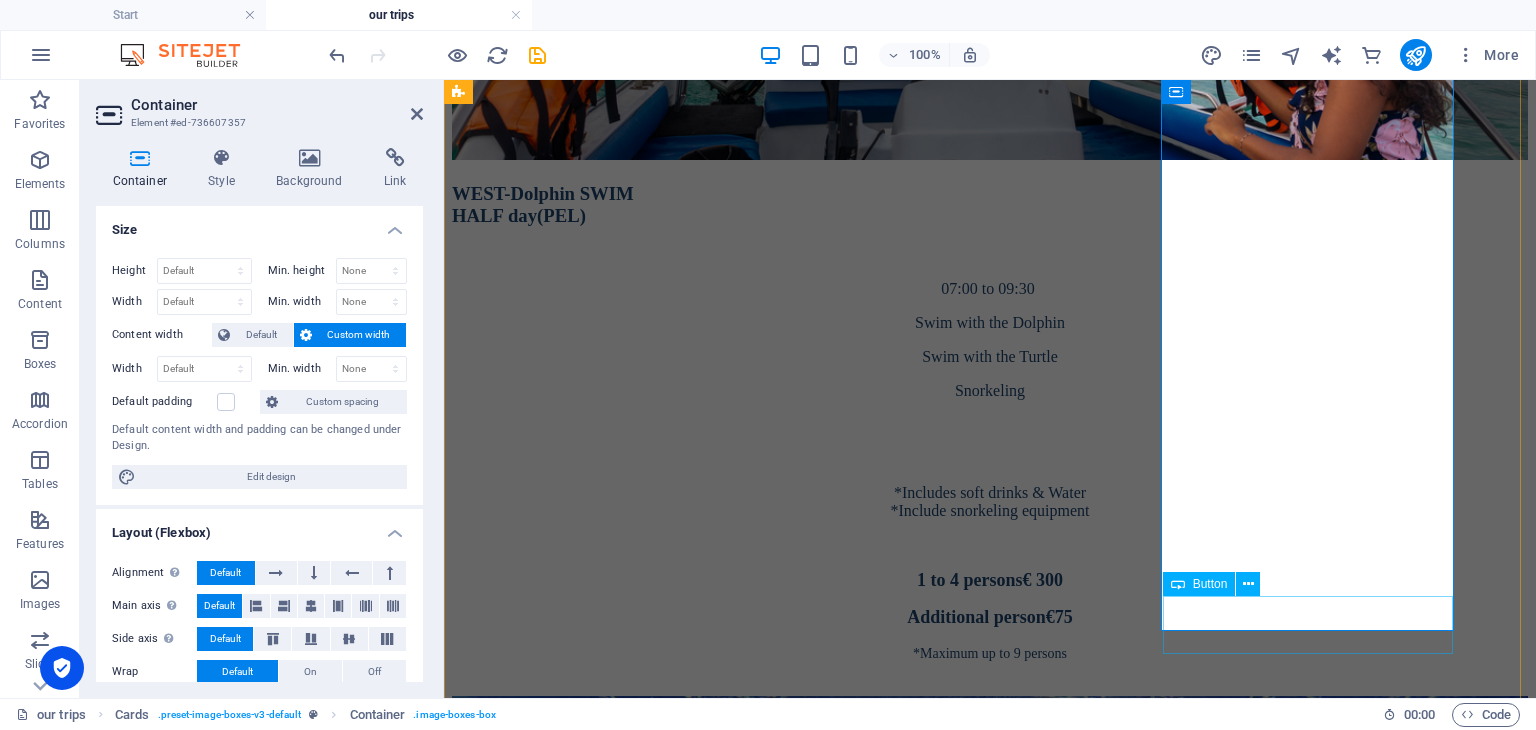 click on "BOOK NOW" at bounding box center [990, 7805] 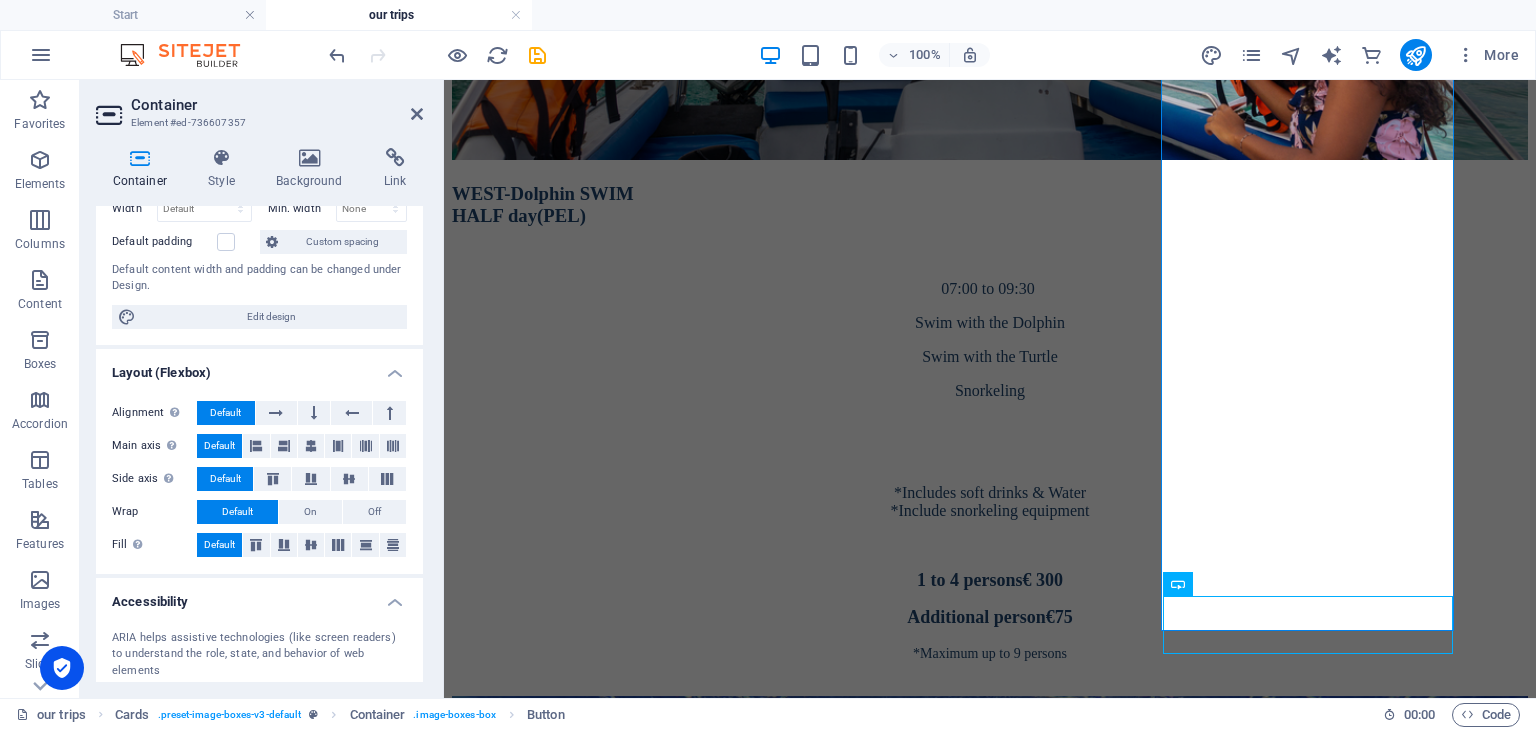scroll, scrollTop: 316, scrollLeft: 0, axis: vertical 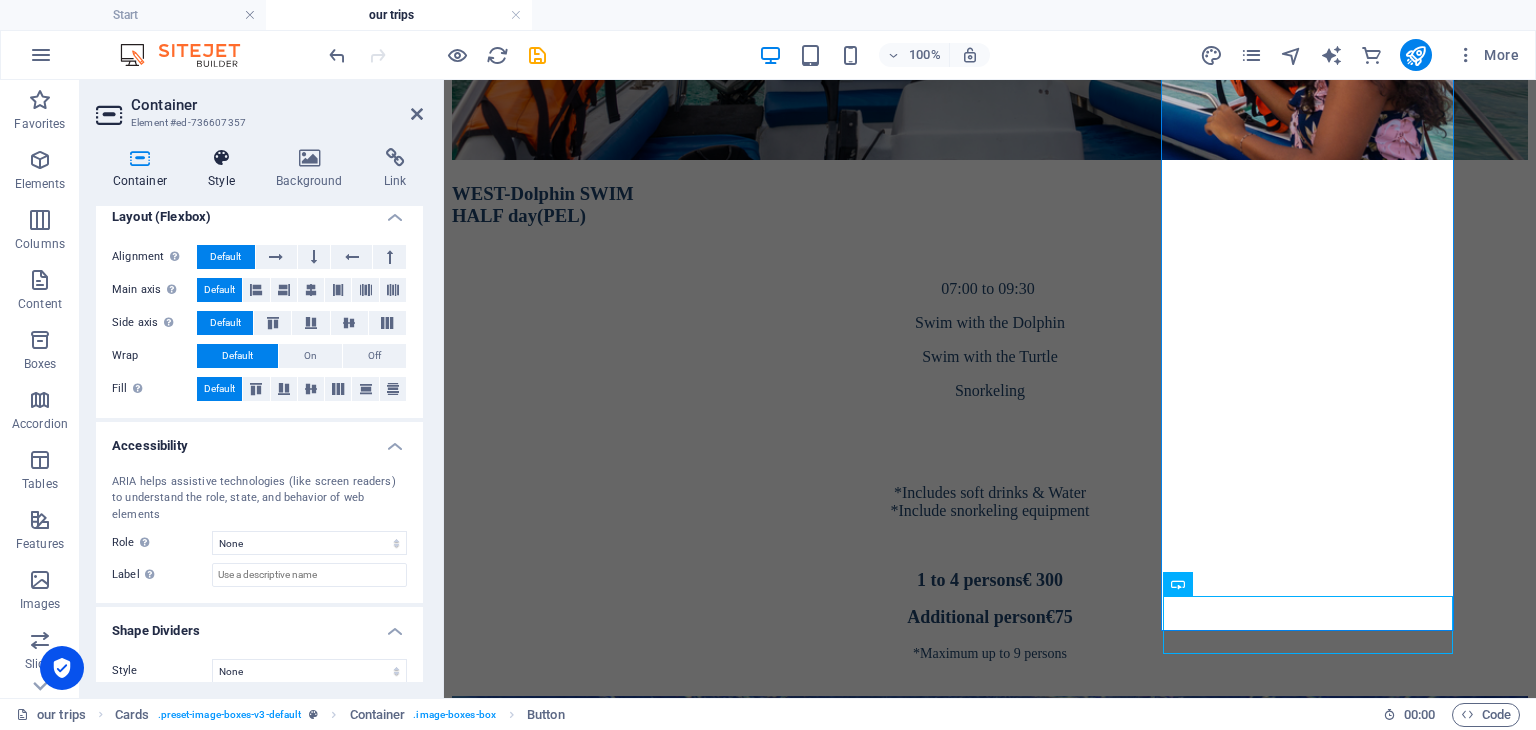 click at bounding box center [222, 158] 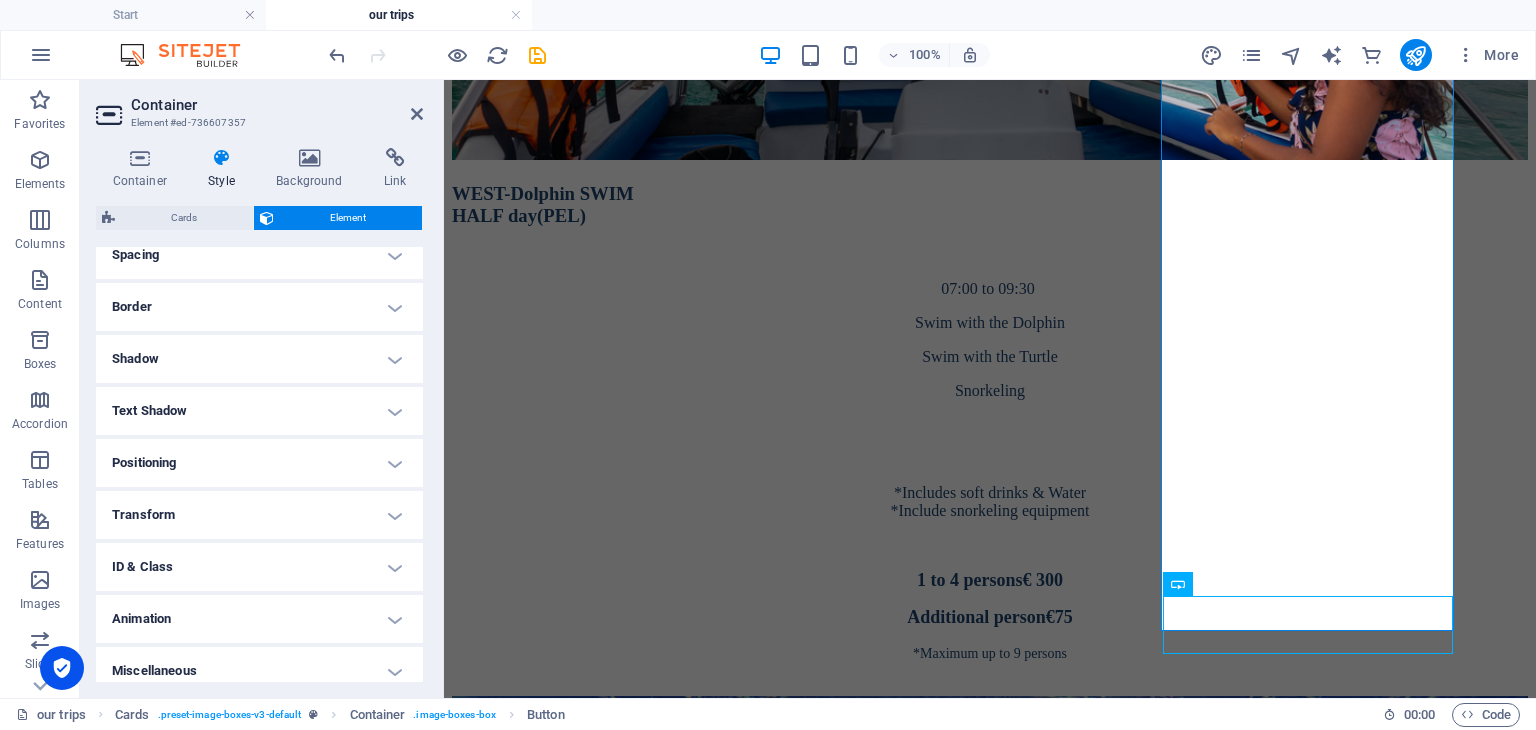 scroll, scrollTop: 400, scrollLeft: 0, axis: vertical 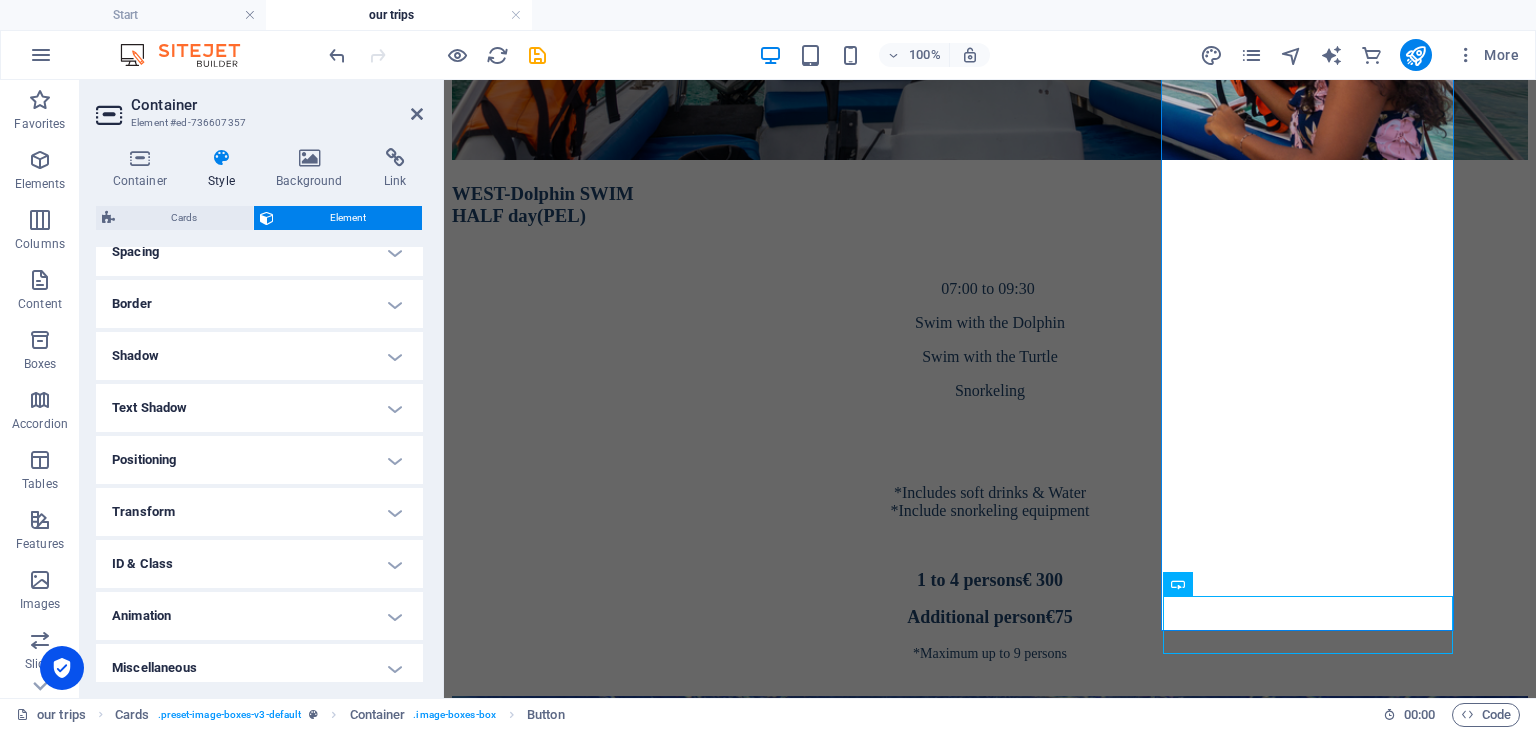 click on "Transform" at bounding box center (259, 512) 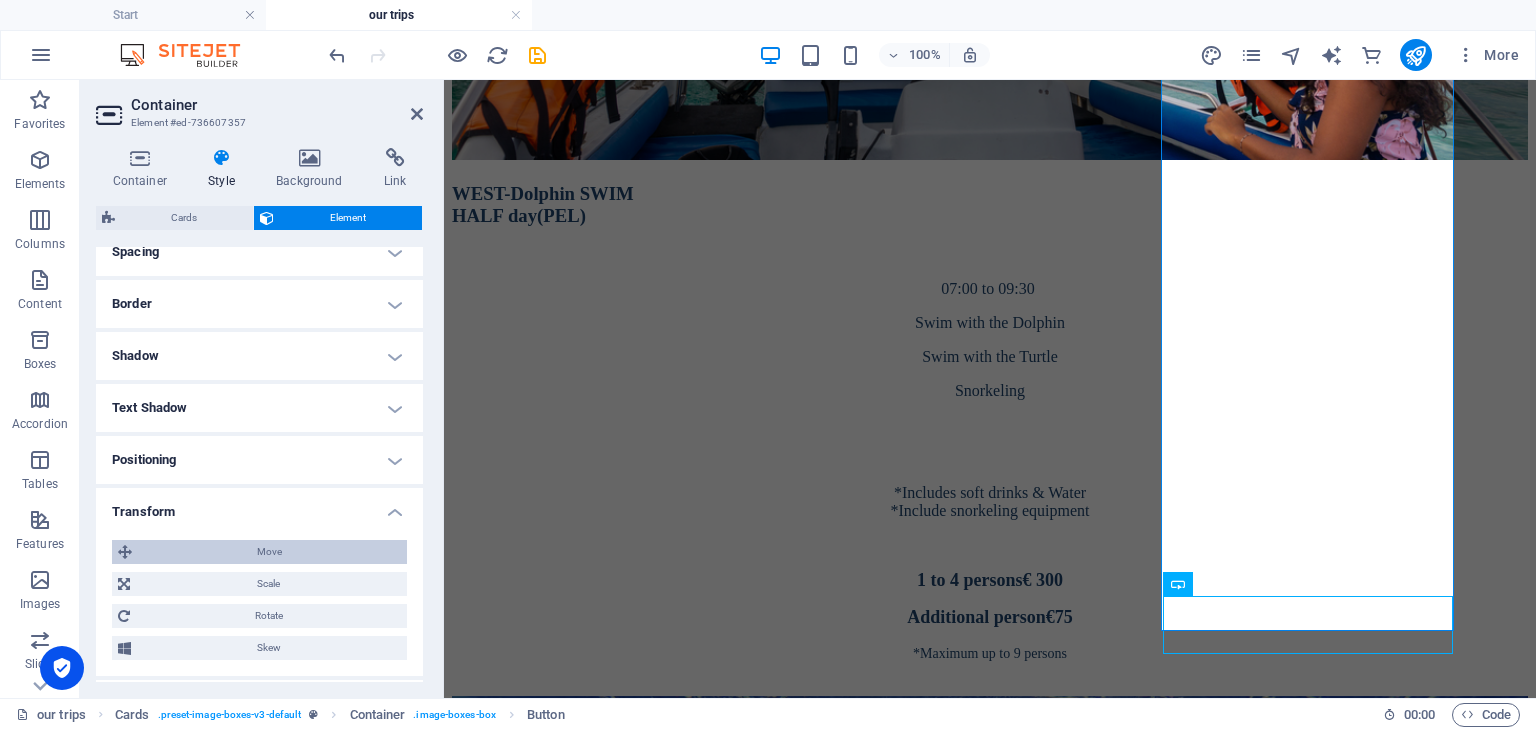 click on "Move" at bounding box center [269, 552] 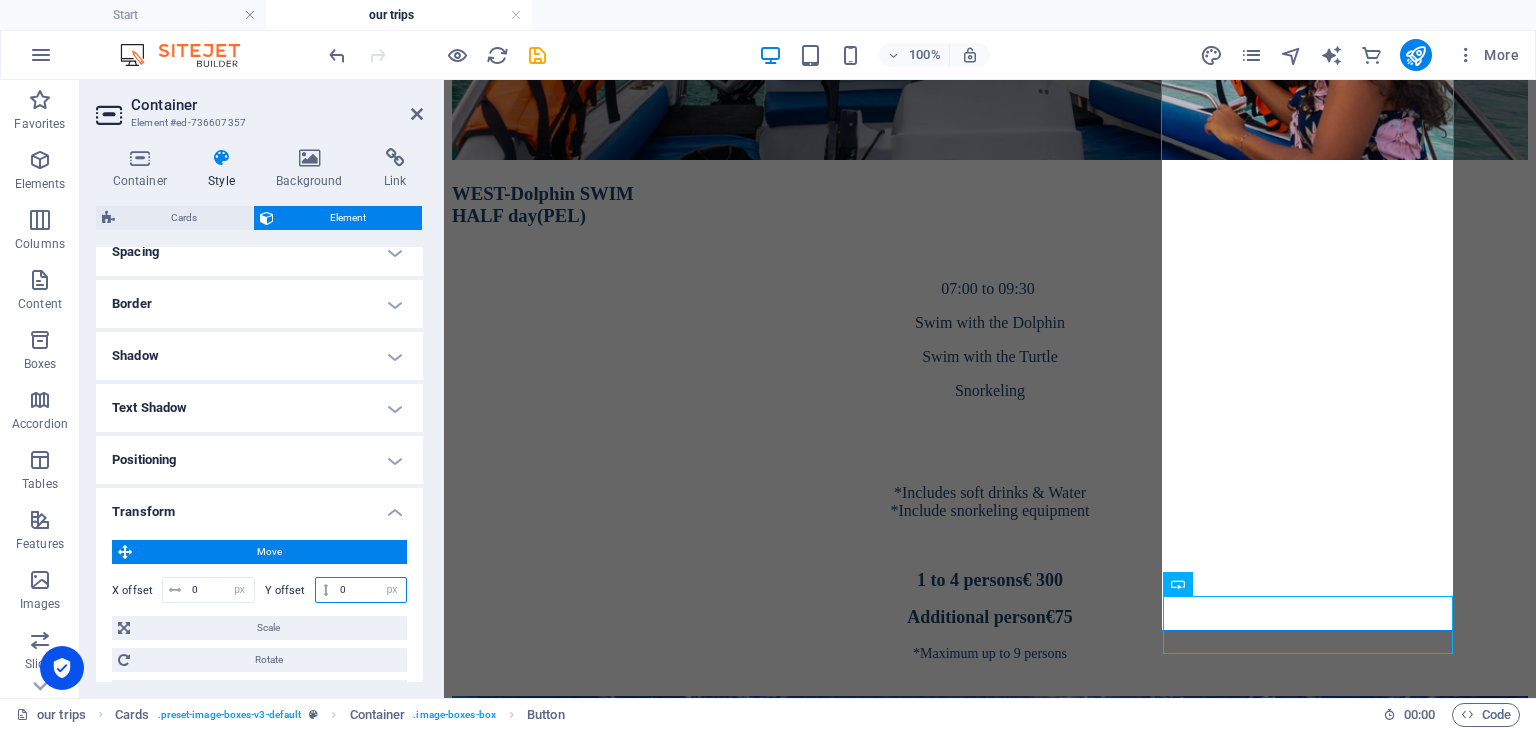 drag, startPoint x: 360, startPoint y: 589, endPoint x: 330, endPoint y: 588, distance: 30.016663 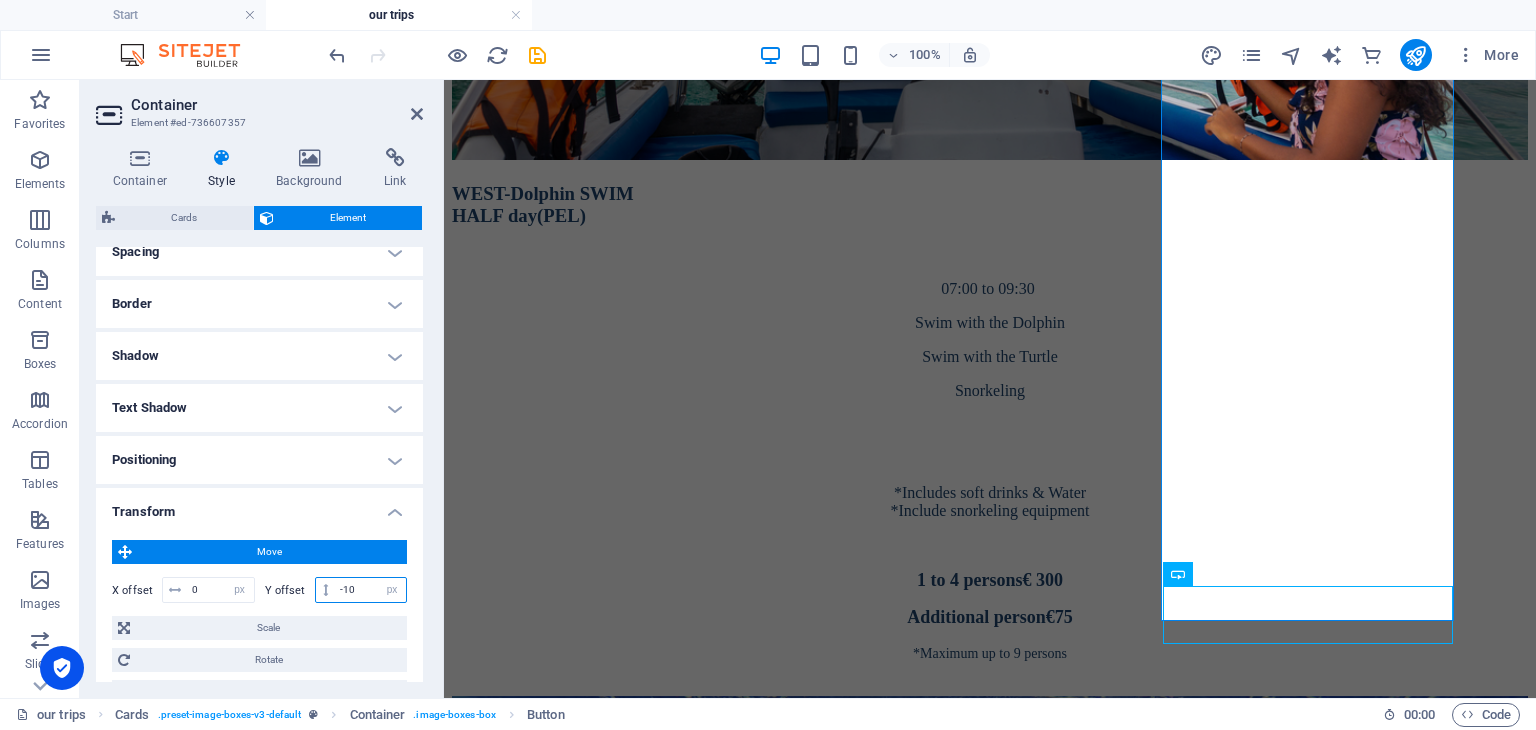 type on "0" 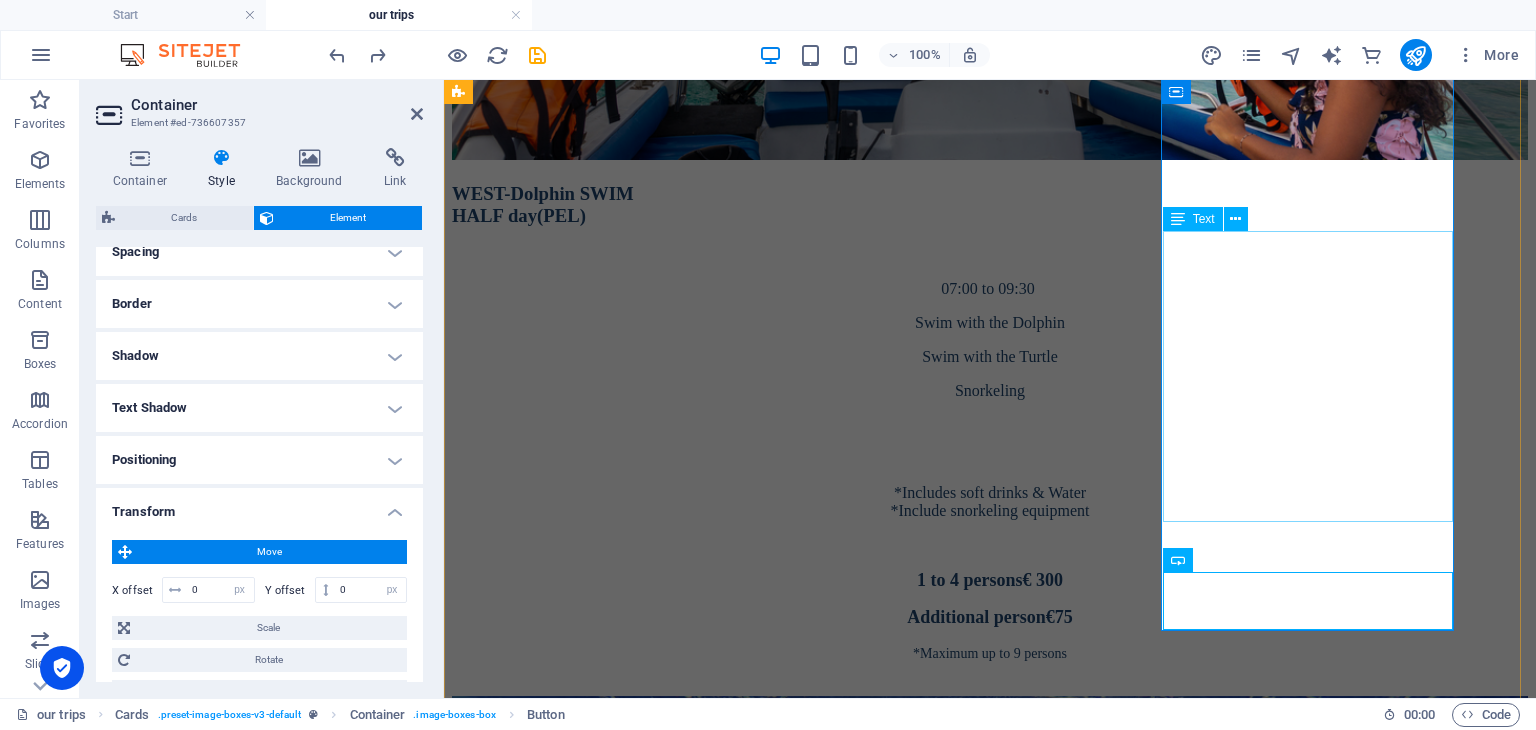 click on "08:00 to 16:00   Coin [PERSON_NAME] & Flat Island Music & animation on Board Snorkeling *Lunch BBQ & Drink included (Alcohol, Water & Soft drinks) * Veg menu available on request €  35 per person" at bounding box center [990, 7515] 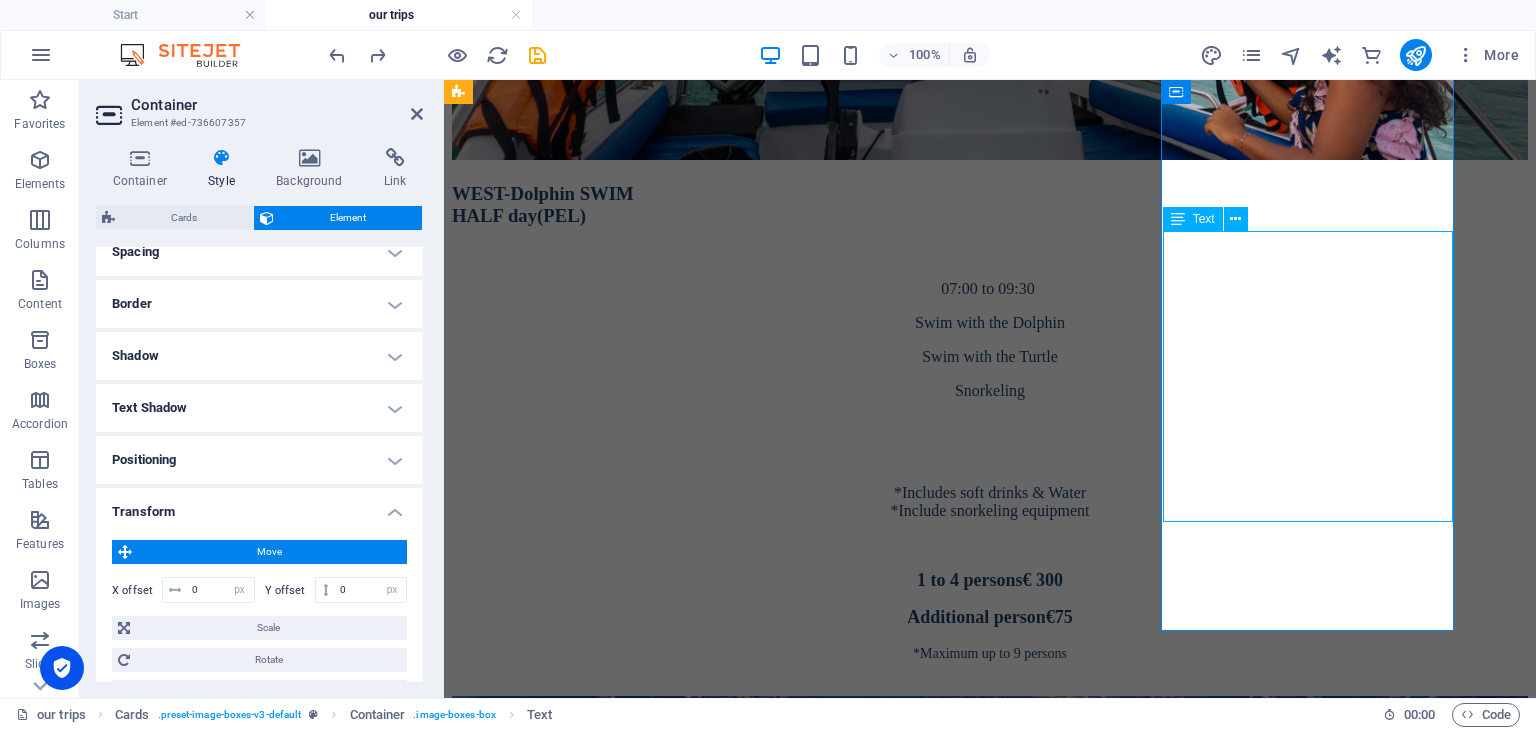 click on "08:00 to 16:00   Coin [PERSON_NAME] & Flat Island Music & animation on Board Snorkeling *Lunch BBQ & Drink included (Alcohol, Water & Soft drinks) * Veg menu available on request €  35 per person" at bounding box center [990, 7515] 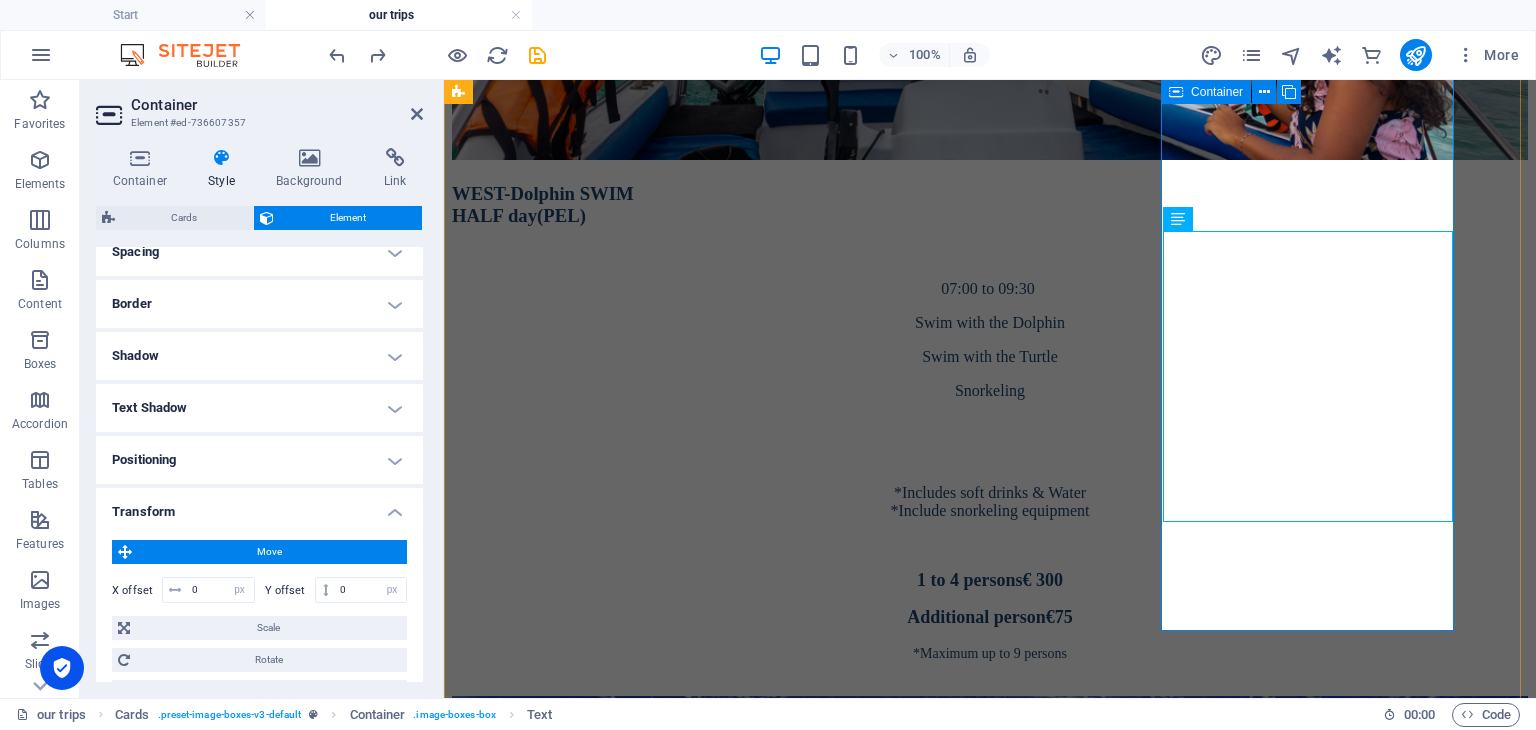 click on "CATAMARAN CRUISE FULL DAY(VV) 08:00 to 16:00   Coin [PERSON_NAME] & Flat Island Music & animation on Board Snorkeling *Lunch BBQ & Drink included (Alcohol, Water & Soft drinks) * Veg menu available on request €  35 per person BOOK NOW" at bounding box center [990, 7175] 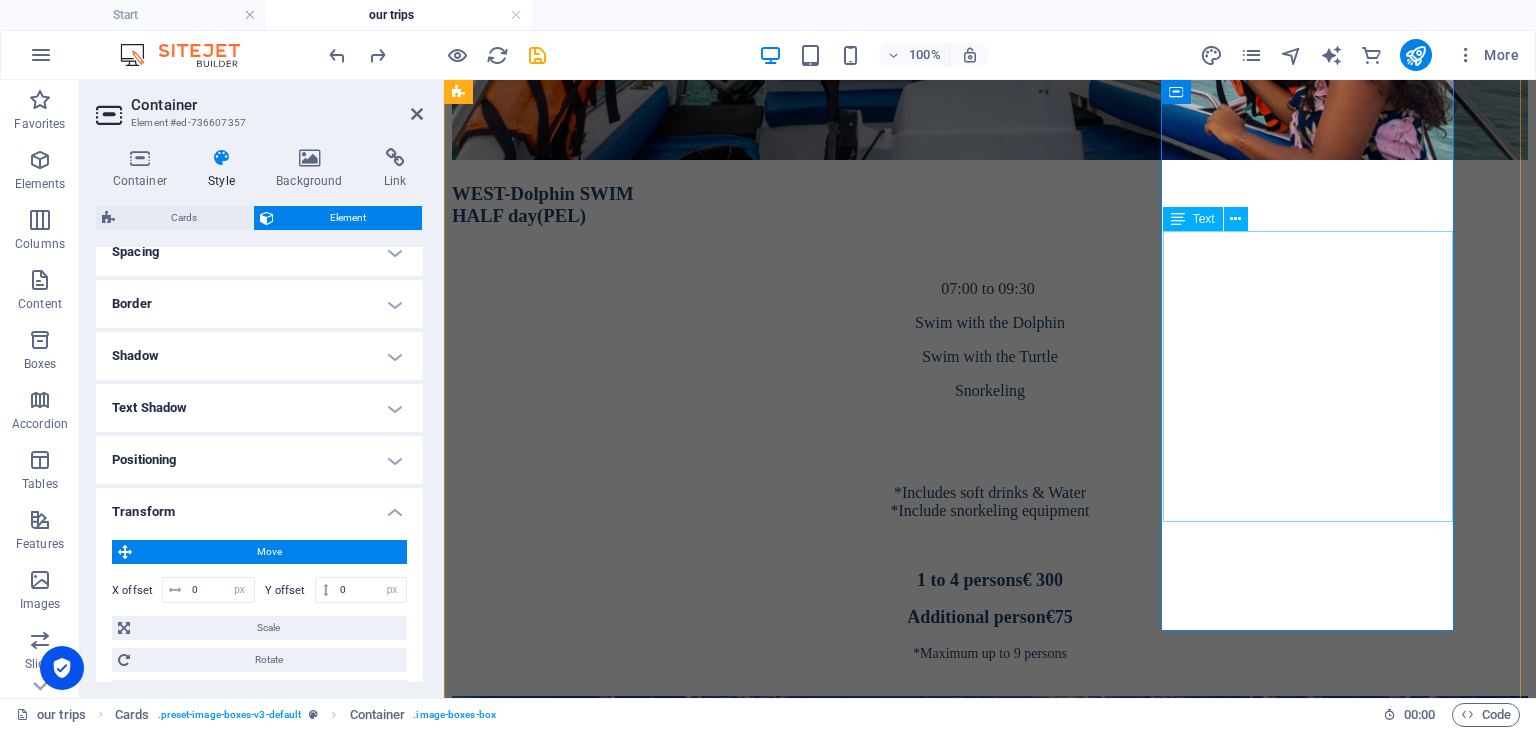 click on "08:00 to 16:00   Coin [PERSON_NAME] & Flat Island Music & animation on Board Snorkeling *Lunch BBQ & Drink included (Alcohol, Water & Soft drinks) * Veg menu available on request €  35 per person" at bounding box center [990, 7515] 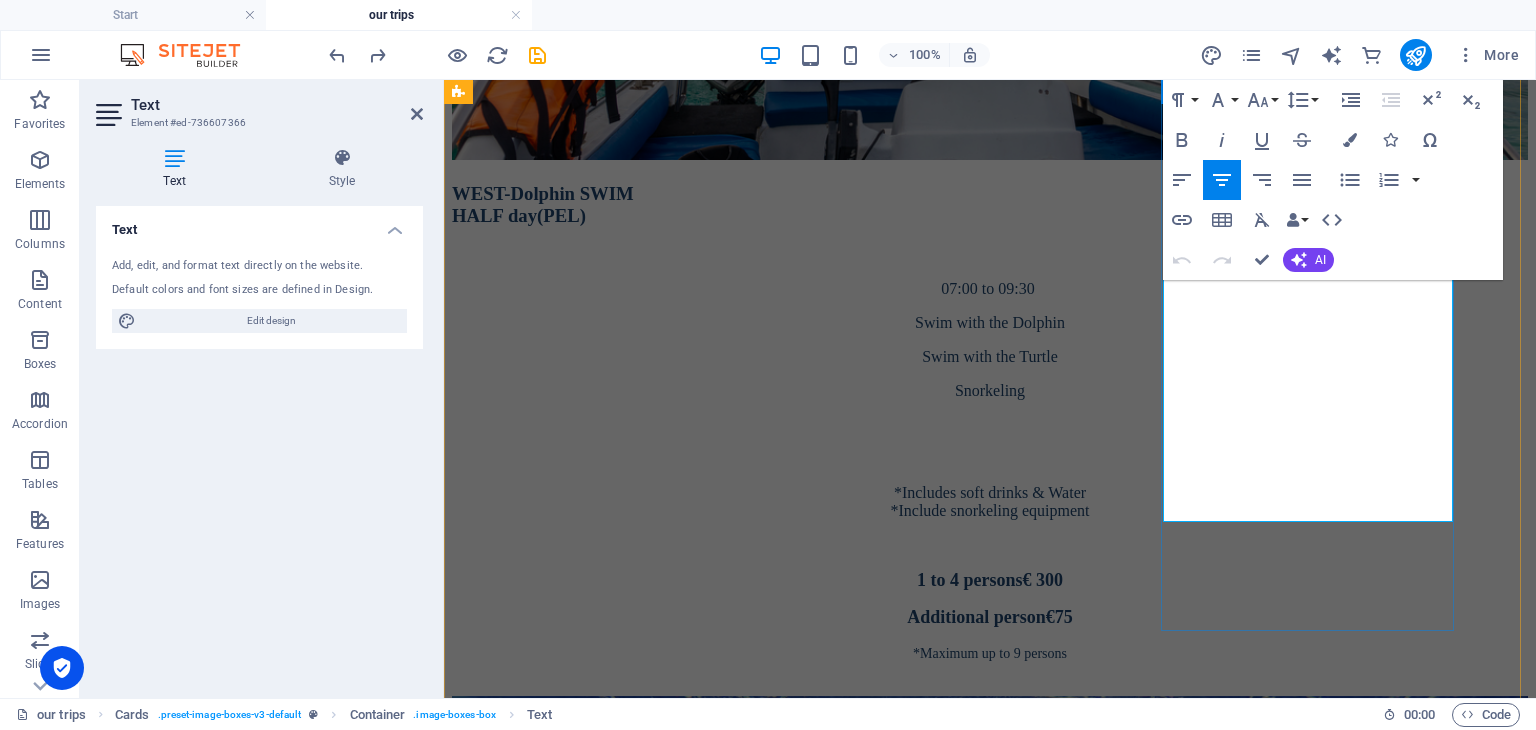 click on "35 per person" at bounding box center (994, 7651) 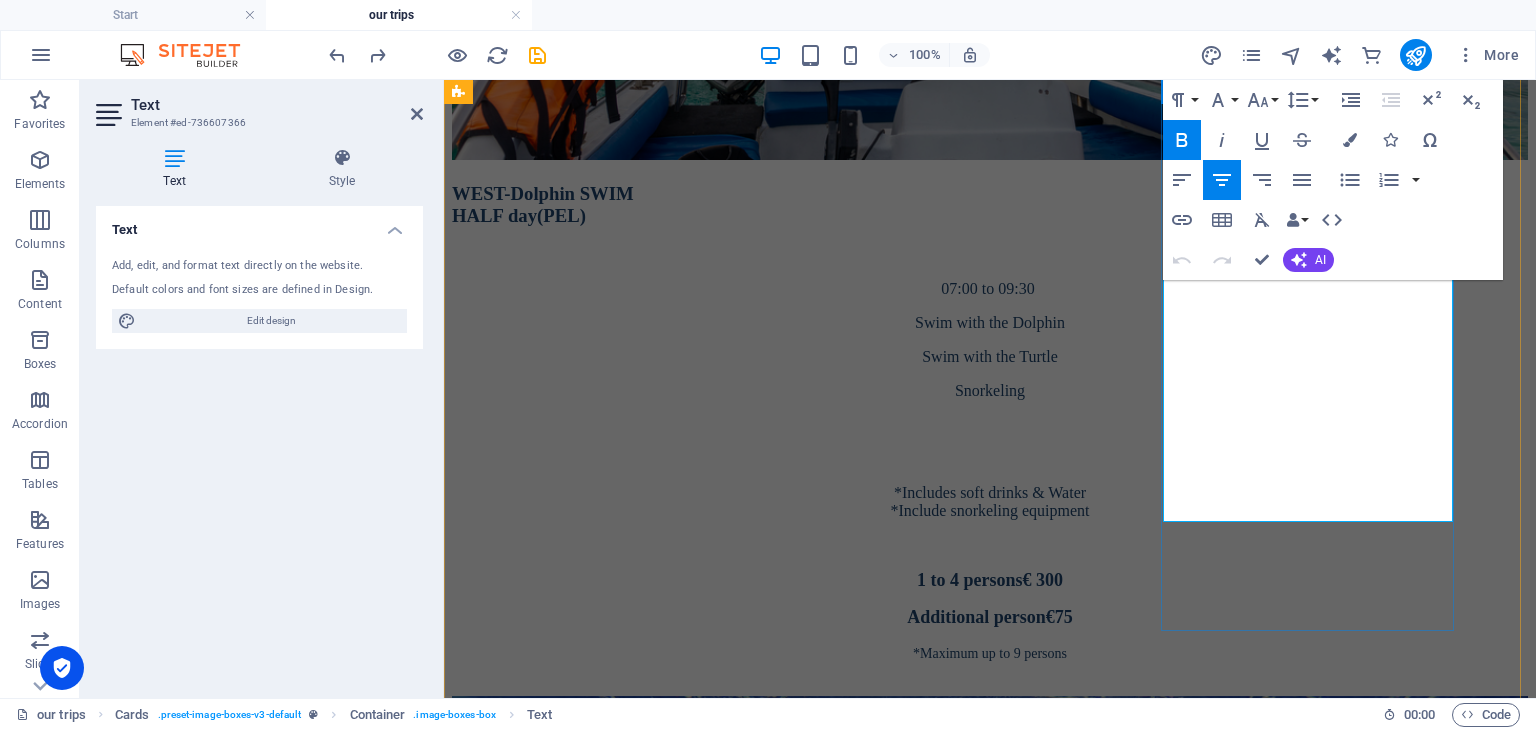 click on "€  35 per person" at bounding box center [990, 7651] 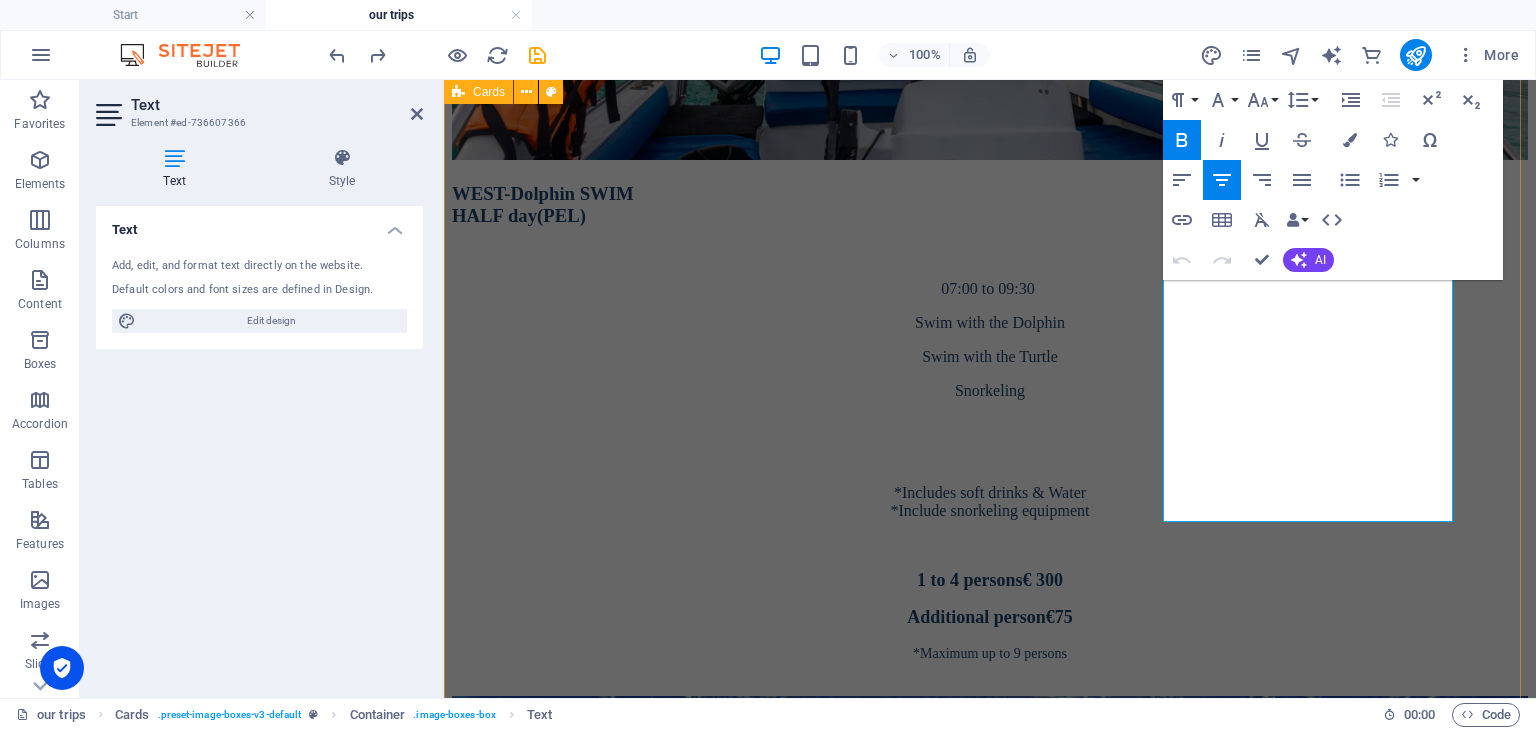 click on "3 [GEOGRAPHIC_DATA] FULL day([GEOGRAPHIC_DATA]) 08:00 to 15:00  Coin [PERSON_NAME] & Flat Island Music & animation on Board Snorkeling *Lunch BBQ & Drink included (Alcohol, Water & Soft drinks) * Veg menu available on request 1 to 4 persons  € 480 BOOK NOW The West coast TRIP FULL day(SP) 08:00 to 16:00 Swim with the Dolphin Swim with the Turtle Snorkeling *Lunch BBQ & Drink included (Alcohol, Water & Soft drinks) * Veg menu available on request 1 to 4 persons  € 600 Additional person  €  120 Maximum up to 9 persons BOOK NOW CATAMARAN CRUISE FULL DAY(VV) 08:00 to 16:00   Coin [PERSON_NAME] & Flat Island Music & animation on Board Snorkeling *Lunch BBQ & Drink included (Alcohol, Water & Soft drinks) * Veg menu available on request €  35 per person BOOK NOW" at bounding box center (990, 6476) 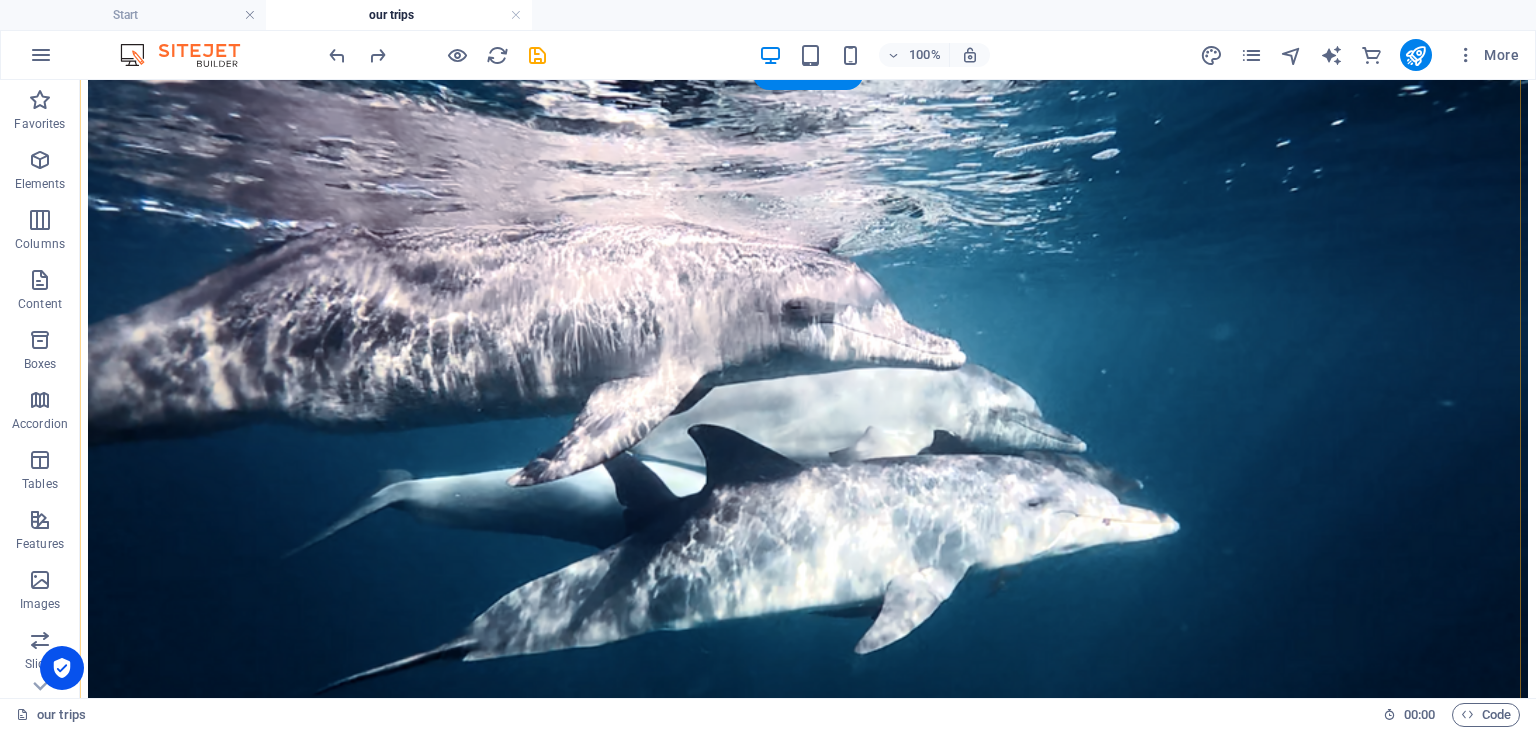scroll, scrollTop: 600, scrollLeft: 0, axis: vertical 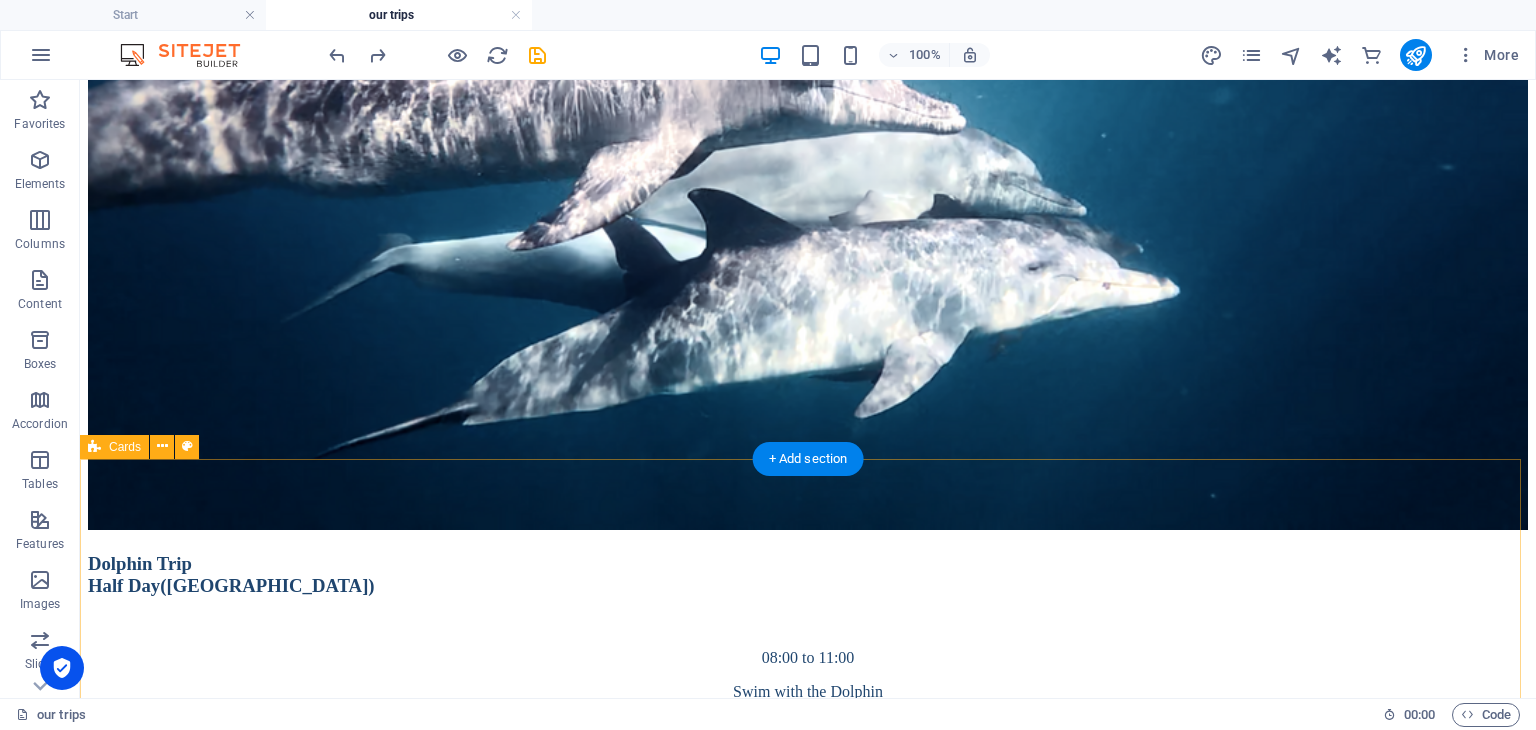 click on "3 [GEOGRAPHIC_DATA] Half day(SP) 08:00 to 12:00  Gunner's Quoin, [PERSON_NAME] & Flat Island Snorkeling *Includes soft drinks & Water *Include snorkeling equipment 1 to 4 persons  € 400 Additional person  €  80 Maximum up to 9 persons BOOK NOW Catamaran Crystal Rock-full day(VV) 08:00 to 15:00 Navigate from North to South of [GEOGRAPHIC_DATA] Snorkeling along thousands of fish in a place known as Natural Aquarium *Lunch BBQ & Drink included (Alcohol, Water & Soft drinks) * Veg menu available on request € 60 PAX BOOK NOW CATAMARAN SUNSET(VV) 17:00 to 22:00 5 hours cruise with Mind blowing Sunset Music & animation on Board Snorkeling *Diner BBQ & Drink included (Alcohol, Water & Soft drinks) * Veg menu available on request € 40 PAX BOOK NOW" at bounding box center (808, 5557) 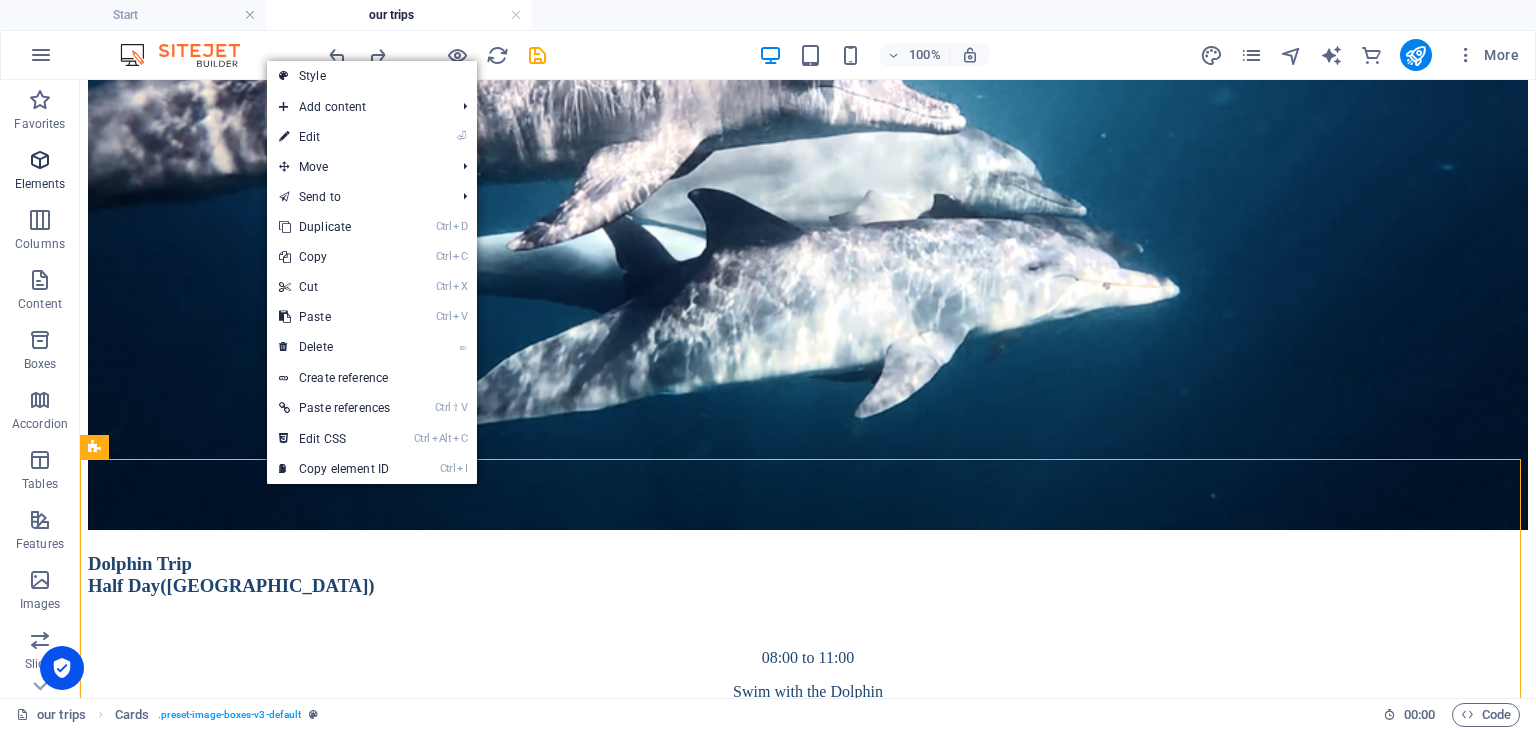 click at bounding box center [40, 160] 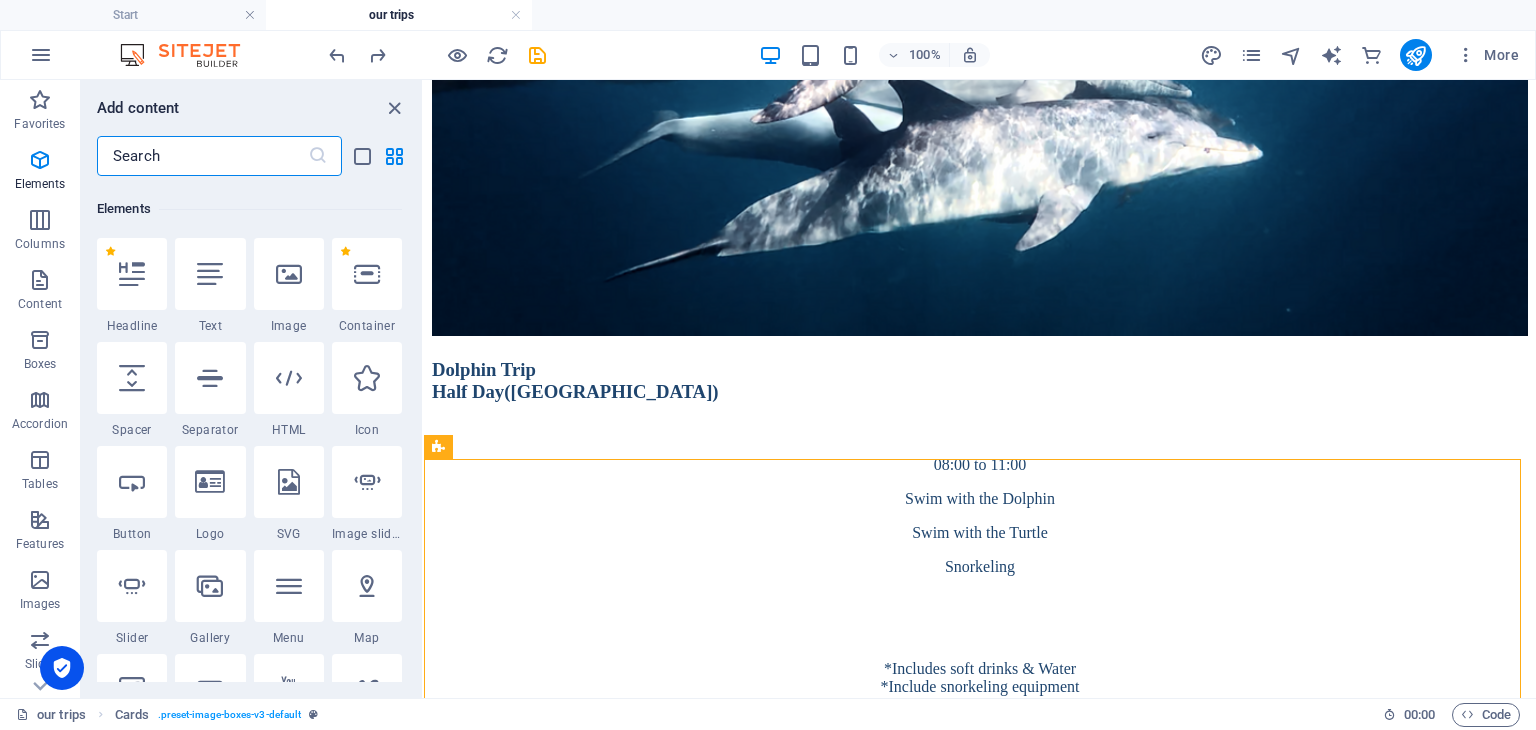 scroll, scrollTop: 212, scrollLeft: 0, axis: vertical 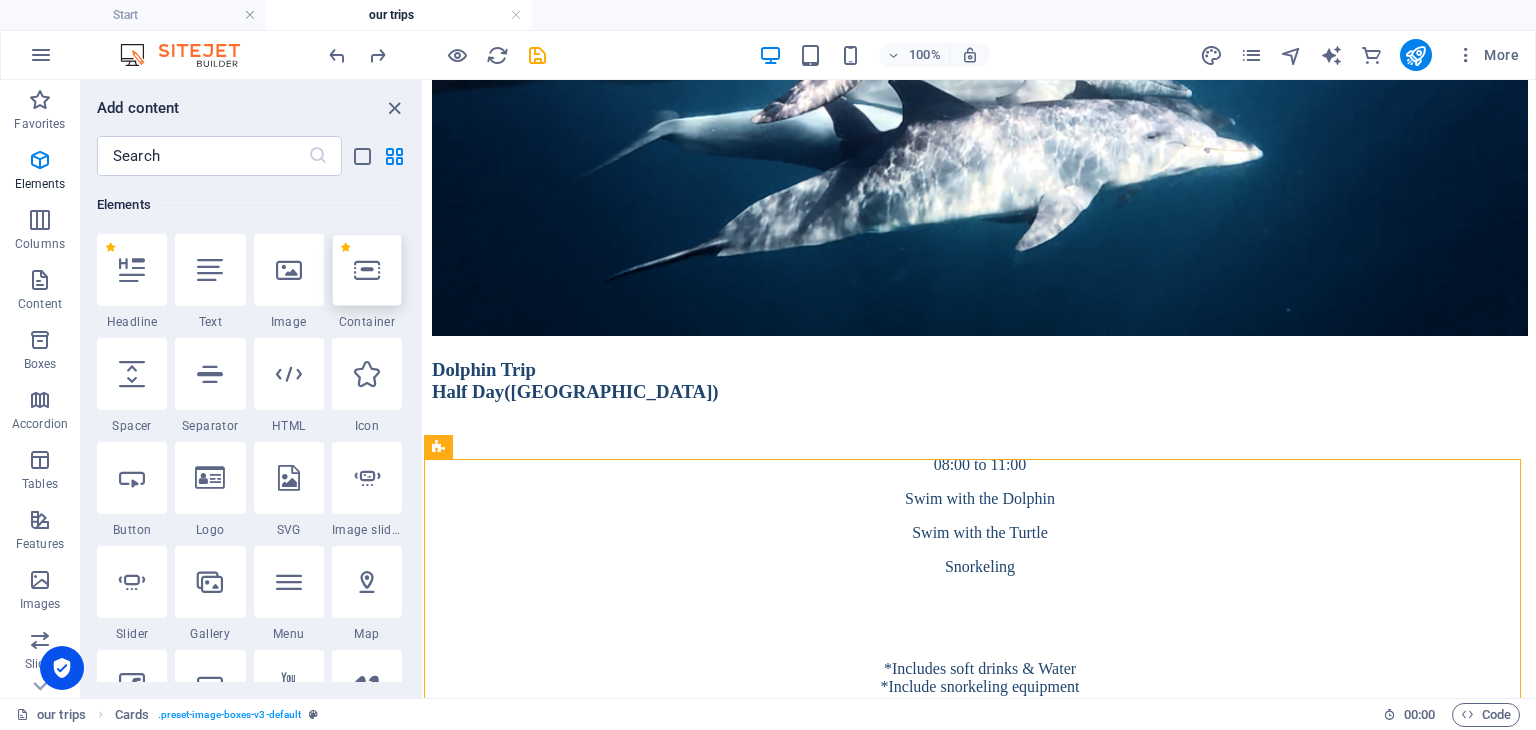 click at bounding box center [367, 270] 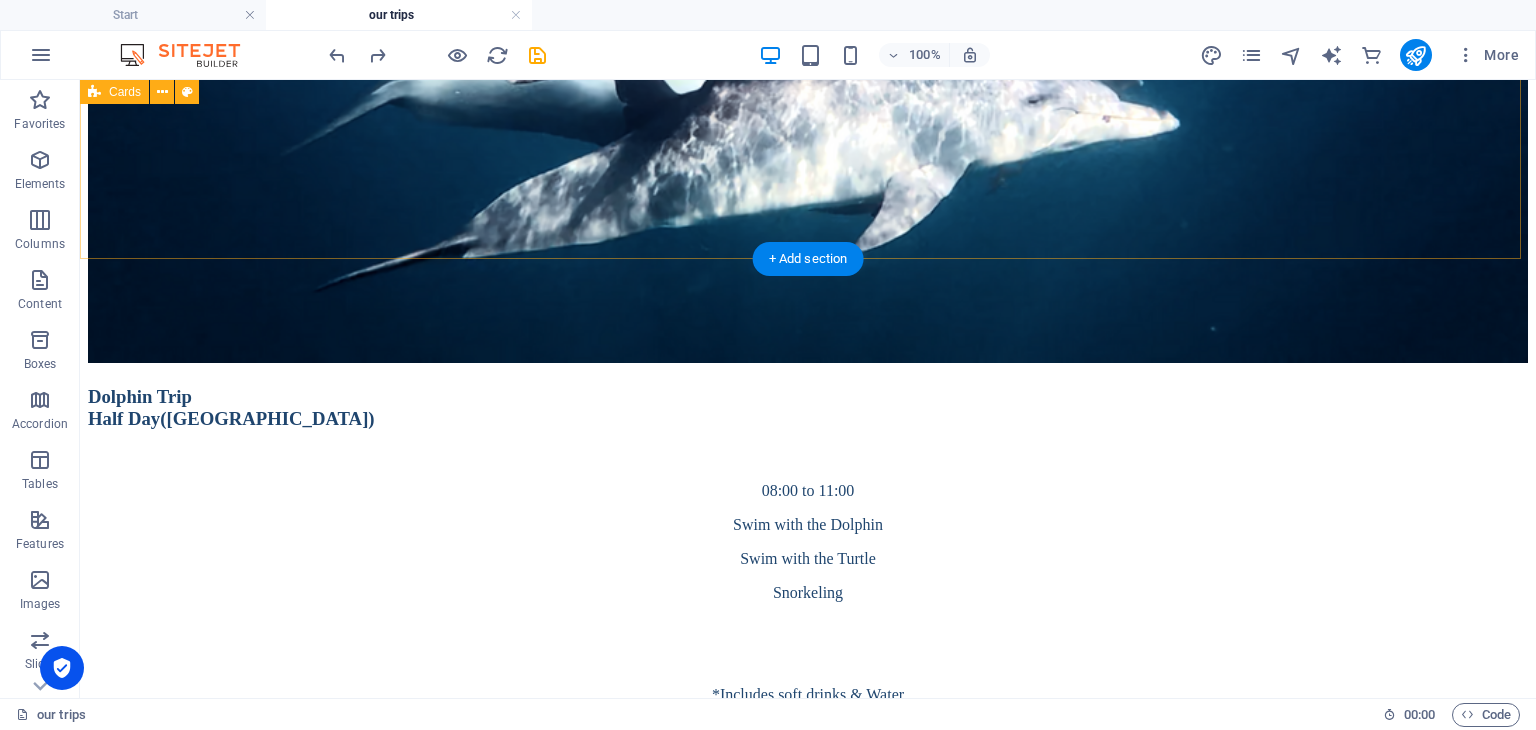 scroll, scrollTop: 700, scrollLeft: 0, axis: vertical 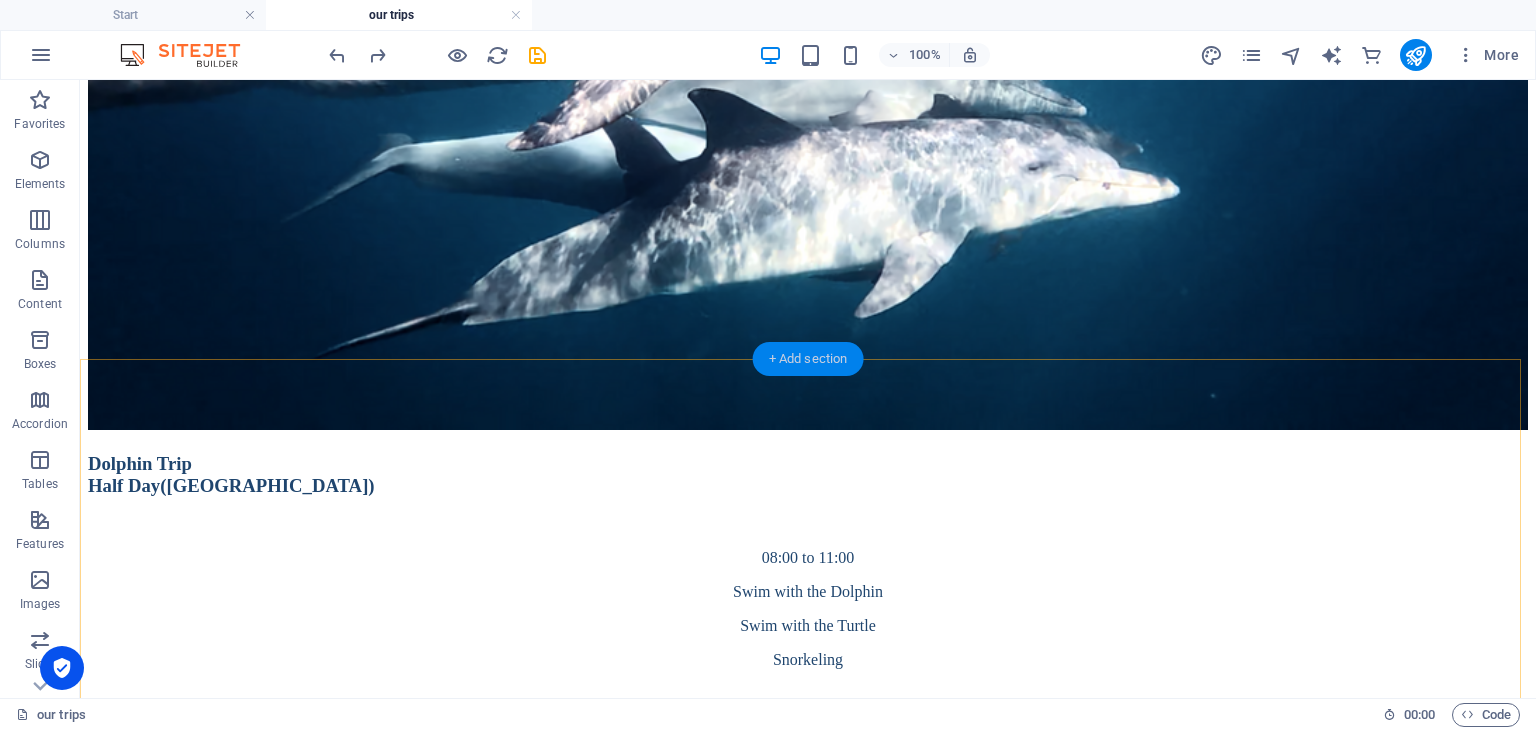 click on "+ Add section" at bounding box center (808, 359) 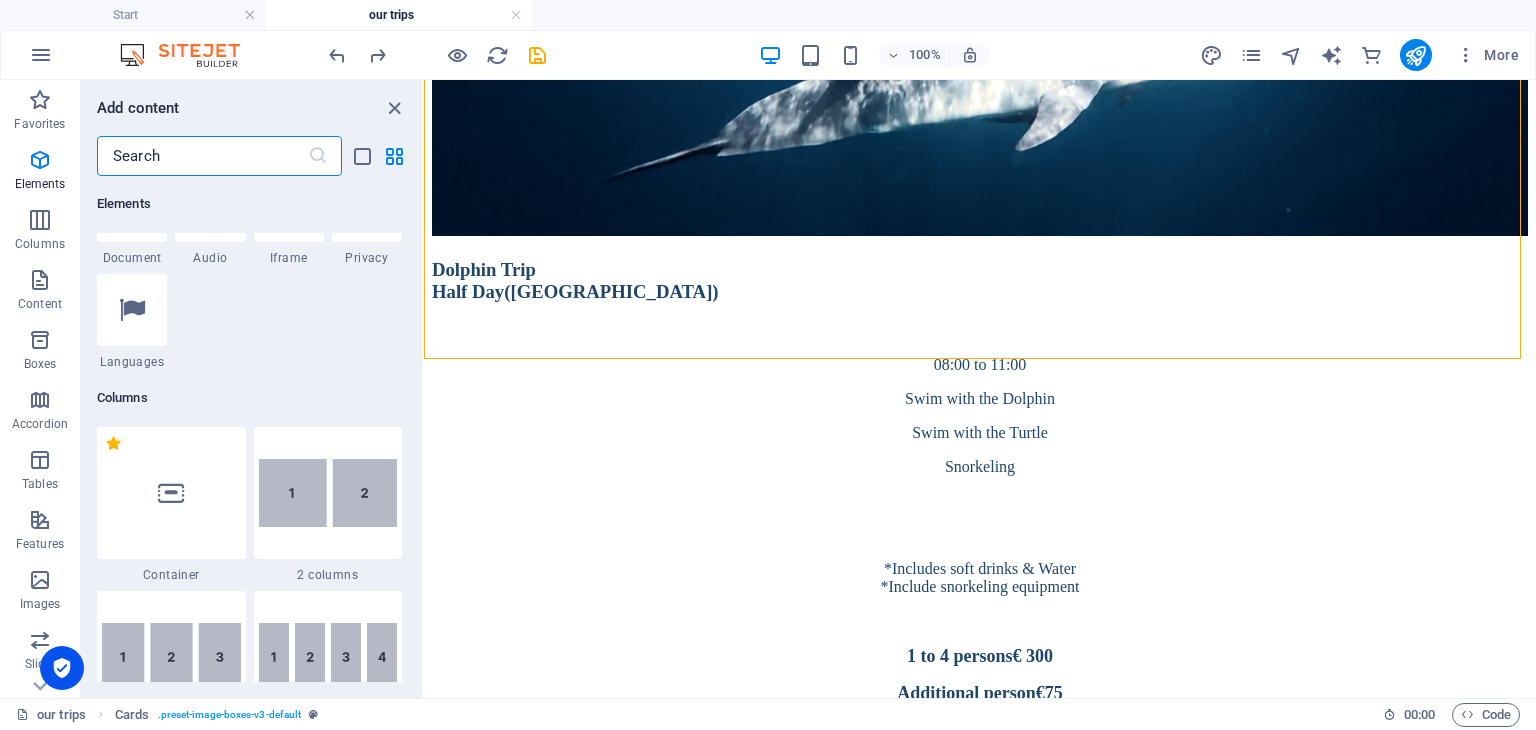 scroll, scrollTop: 899, scrollLeft: 0, axis: vertical 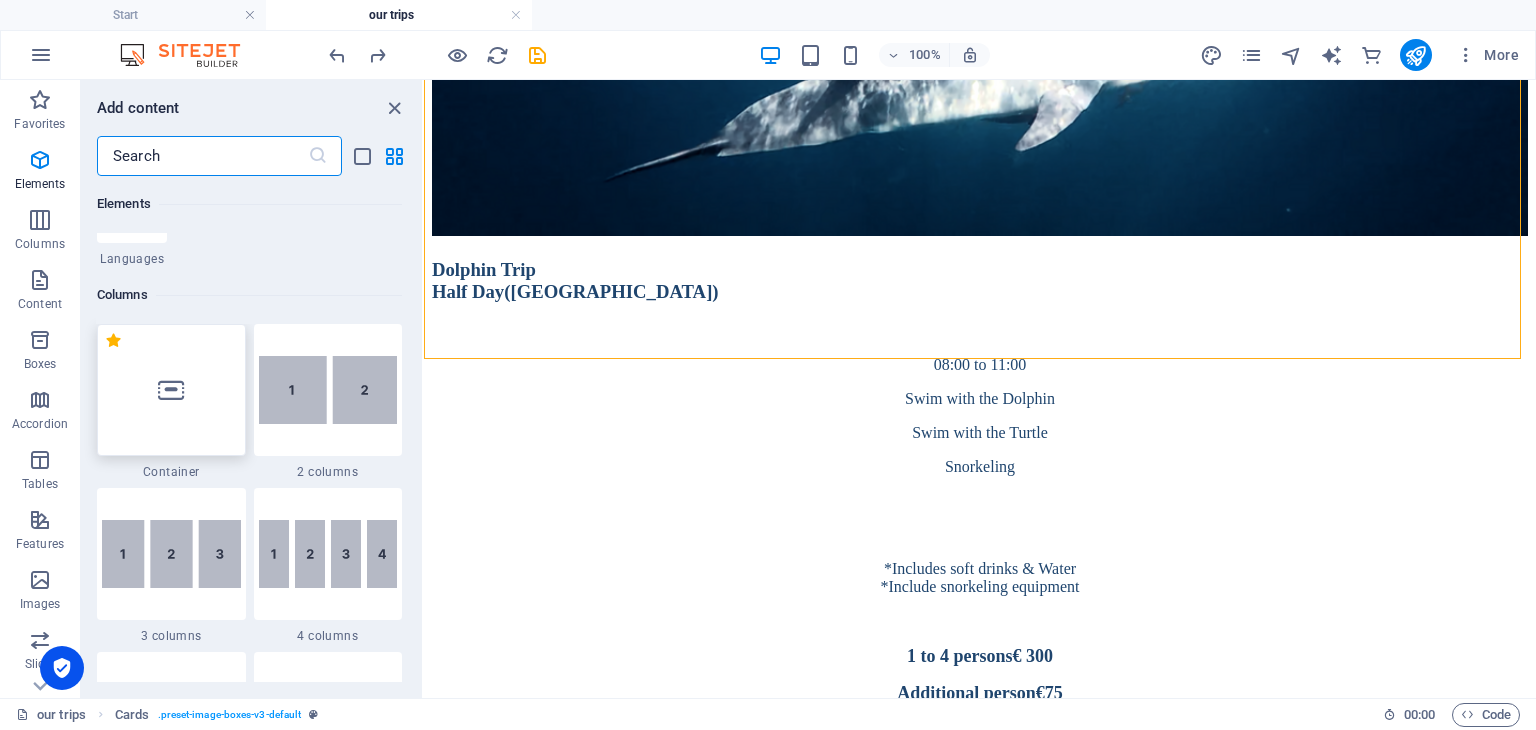 click at bounding box center [171, 390] 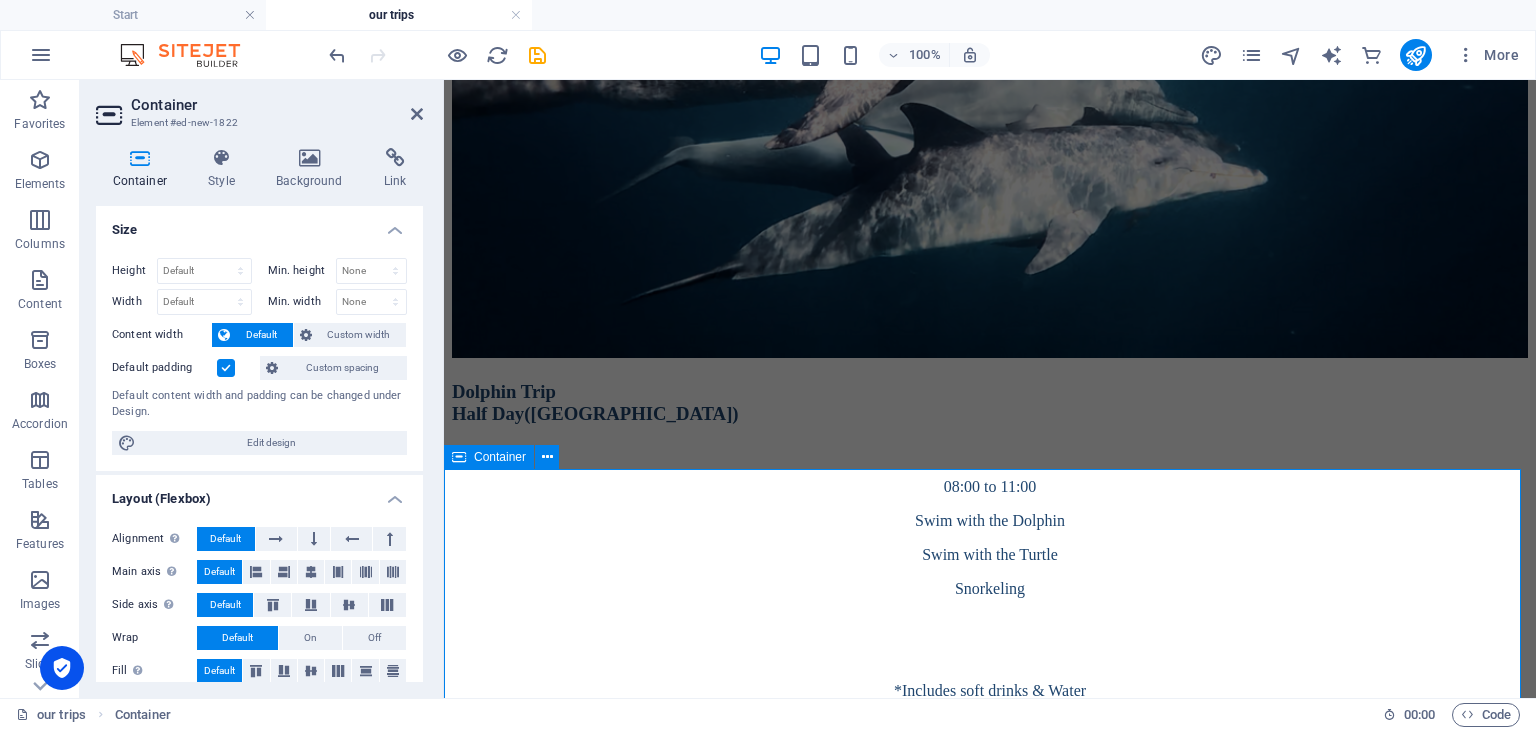 scroll, scrollTop: 600, scrollLeft: 0, axis: vertical 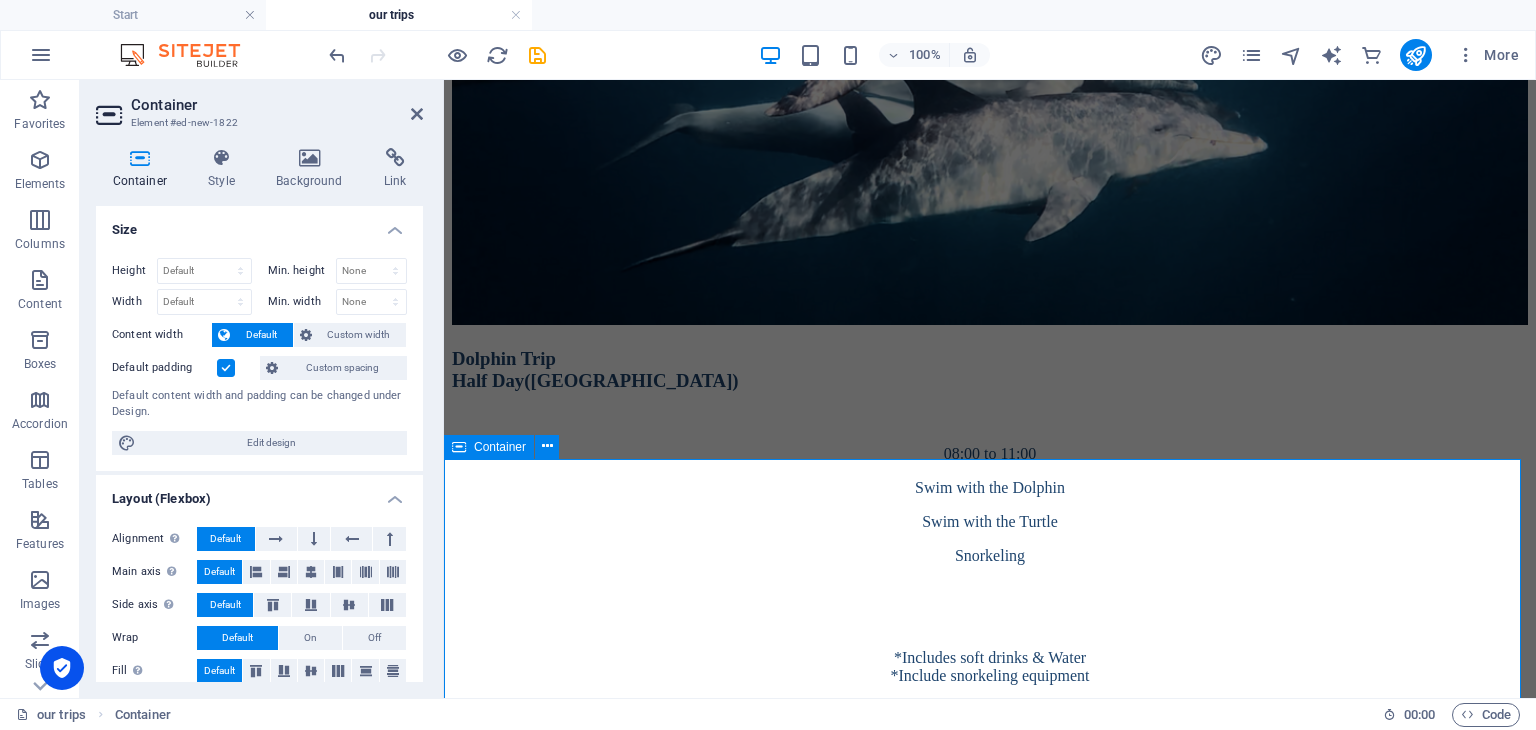 click on "Drop content here or  Add elements  Paste clipboard" at bounding box center (990, 3342) 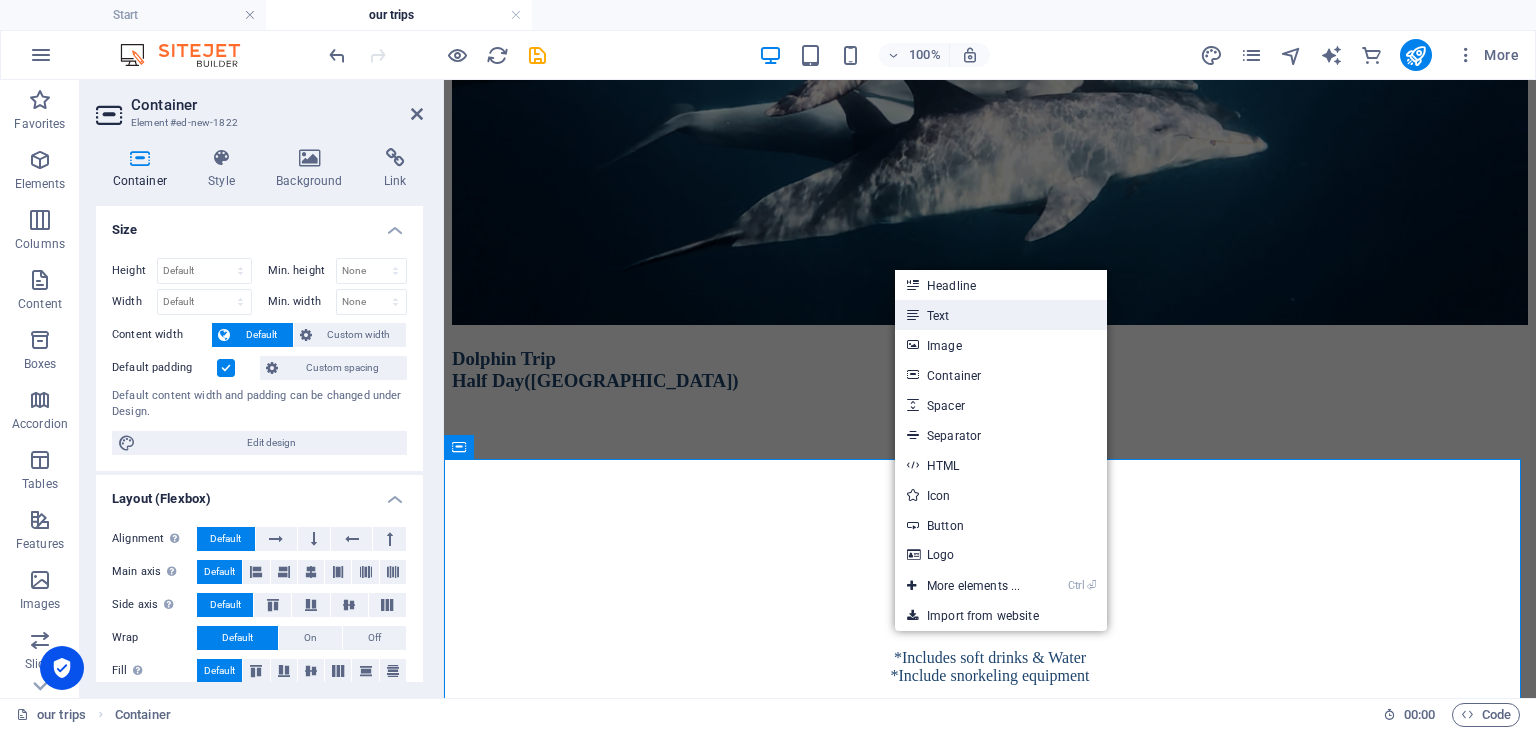 click on "Text" at bounding box center [1001, 315] 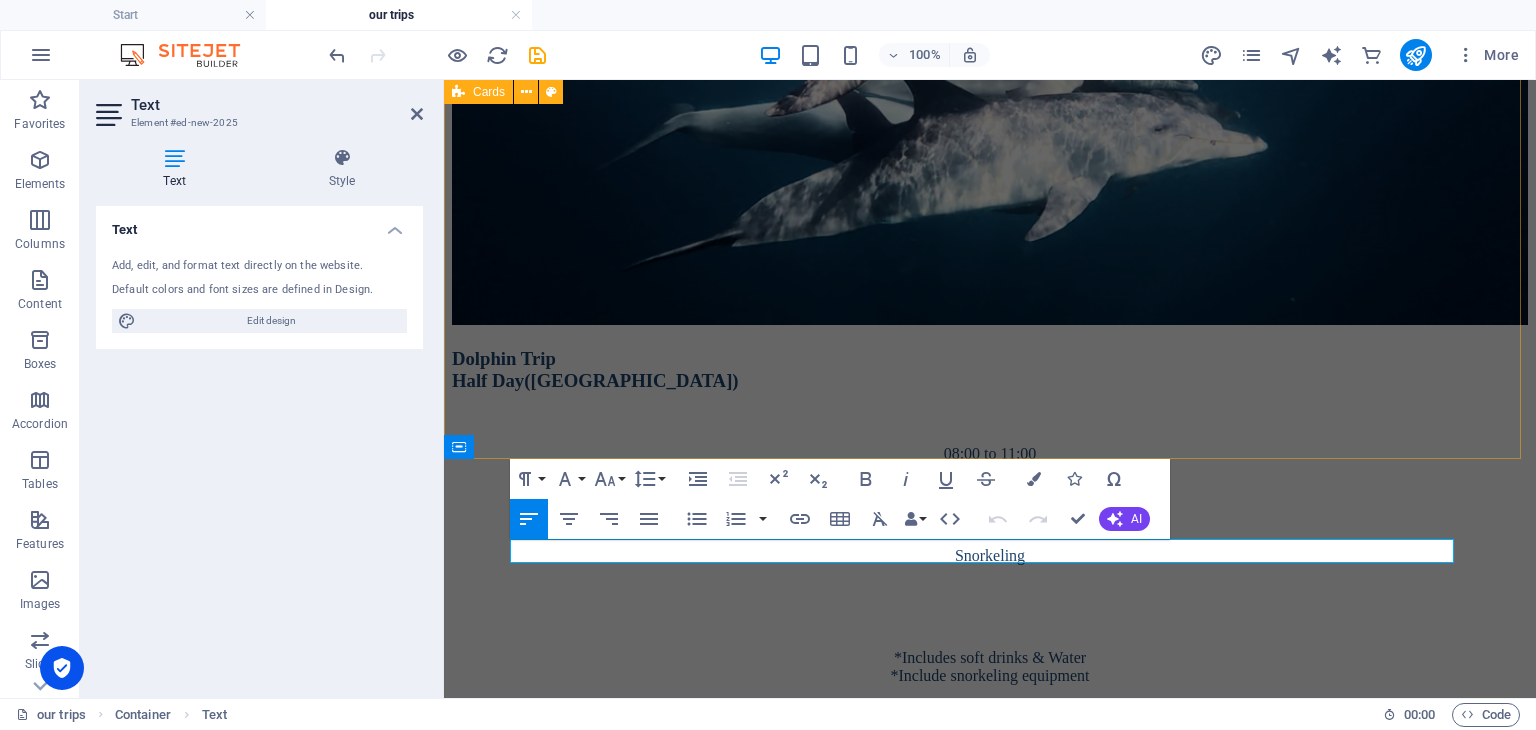 click on "Dolphin Trip Half Day(SP) 08:00 to 11:00   Swim with the Dolphin Swim with the Turtle Snorkeling *Includes soft drinks & Water *Include snorkeling equipment 1 to 4 persons  € 300 Additional person  €  75 *Maximum up to 9 persons BOOK NOW WEST-Dolphin SWIM HALF day(PEL) 07:00 to 09:30   Swim with the Dolphin Swim with the Turtle Snorkeling *Includes soft drinks & Water *Include snorkeling equipment 1 to 4 persons  € 300 Additional person  €  75 *Maximum up to 9 persons BOOK NOW Whale&Dolphin Trip Half DAY(SP) 08:00 to 11:00  Swim with the Dolphin Swim with the Turtle Snorkeling *Includes soft drinks & Water *Include snorkeling equipment 1 to 4 persons  € 400 Additional person  €  120 *Maximum up to 9 persons BOOK NOW" at bounding box center (990, 1495) 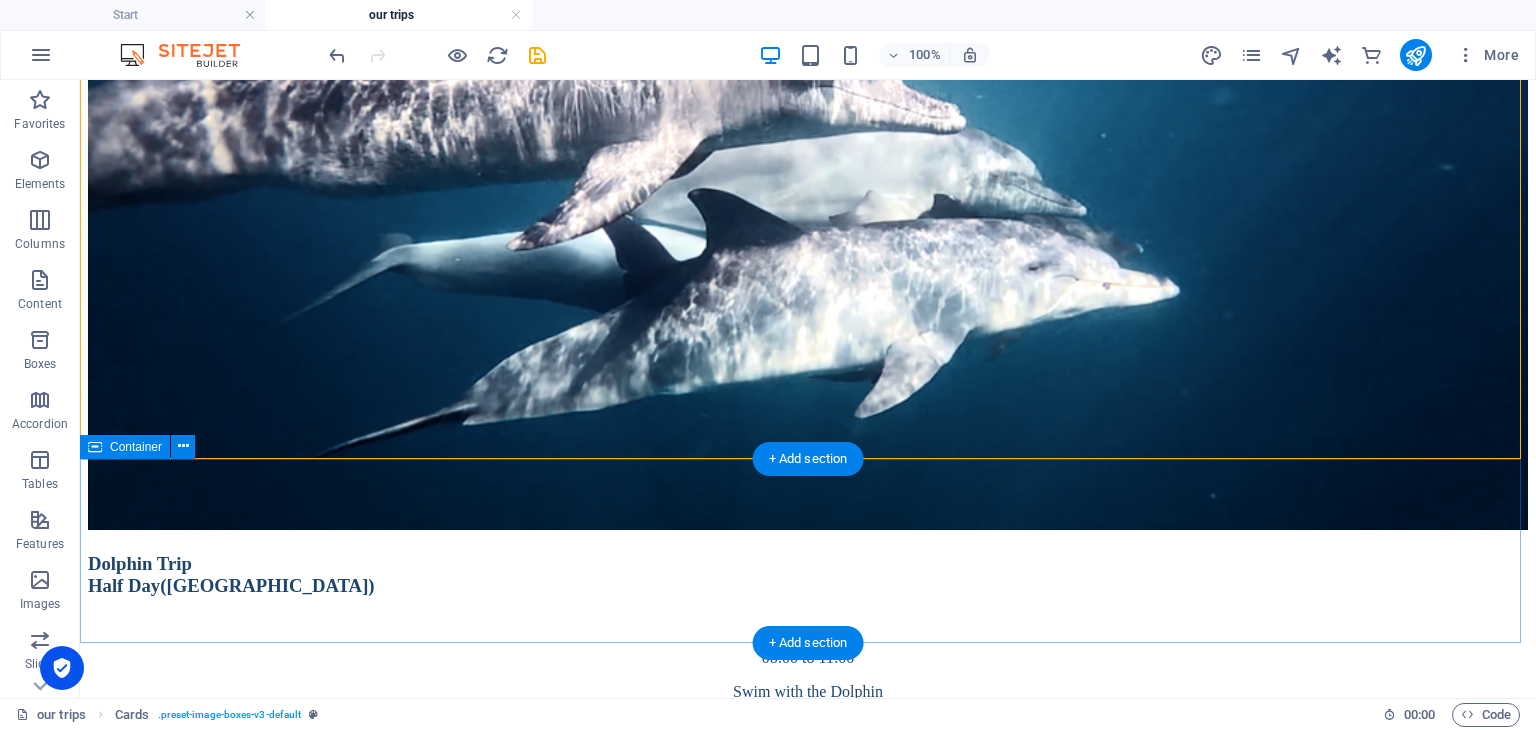 click on "New text element" at bounding box center [808, 3907] 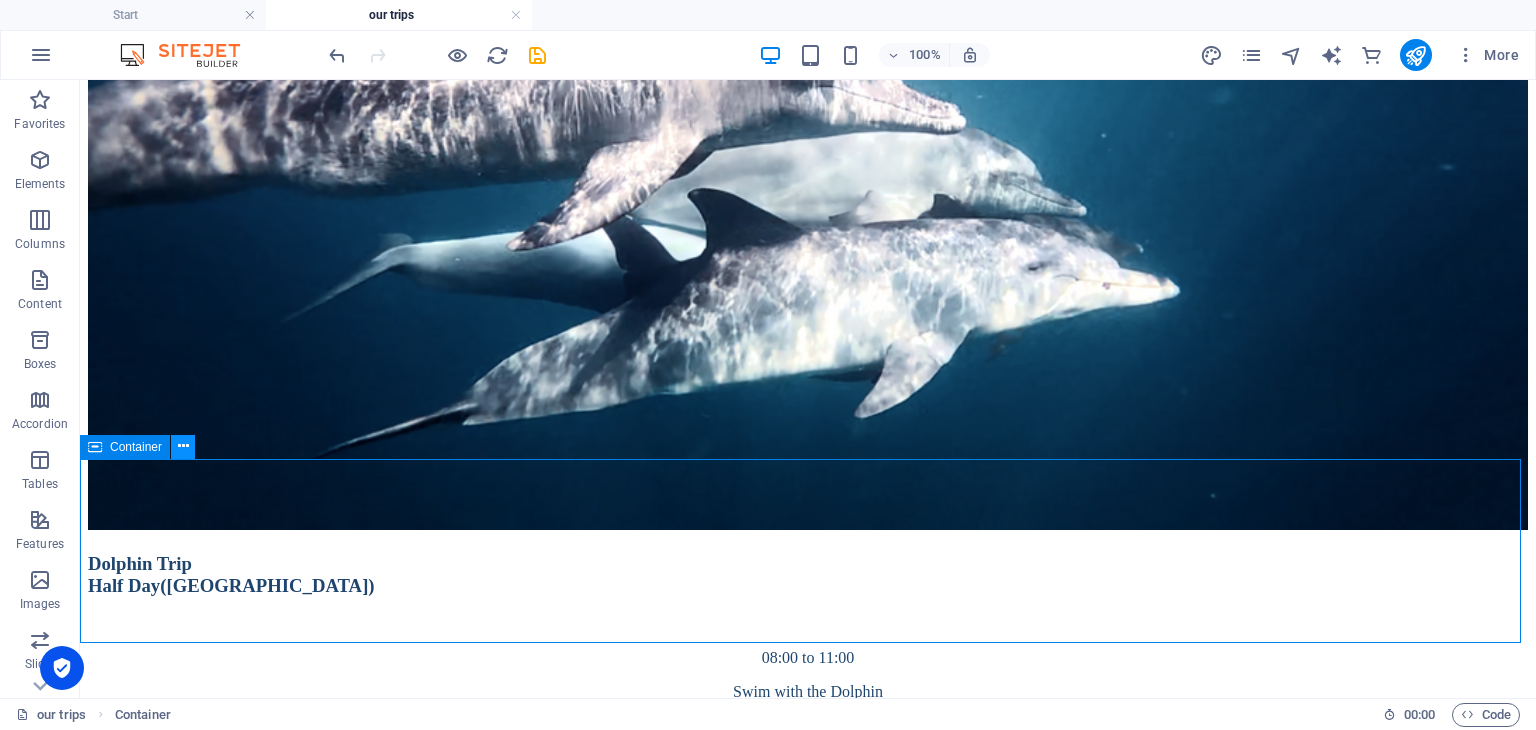 click at bounding box center [183, 447] 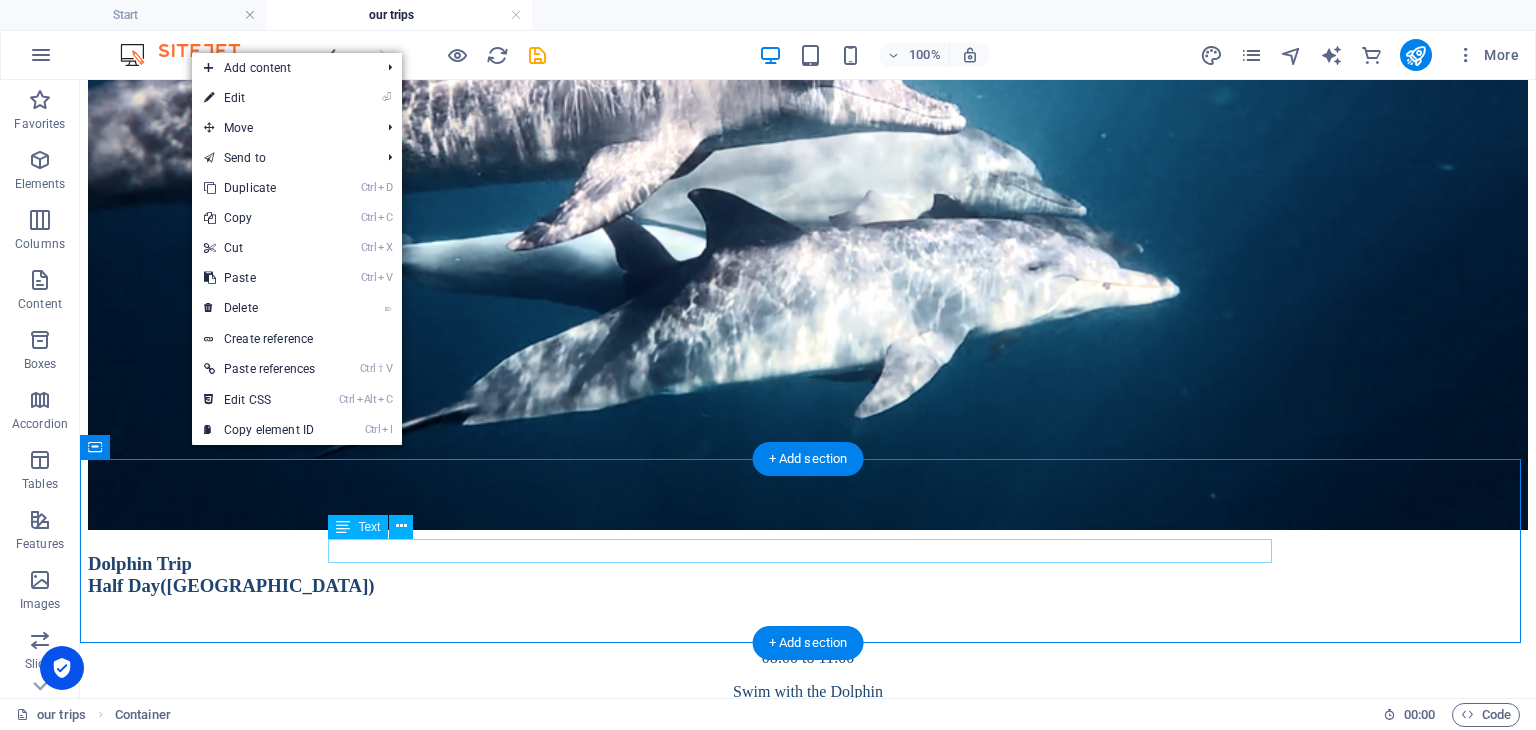 click on "New text element" at bounding box center [808, 3907] 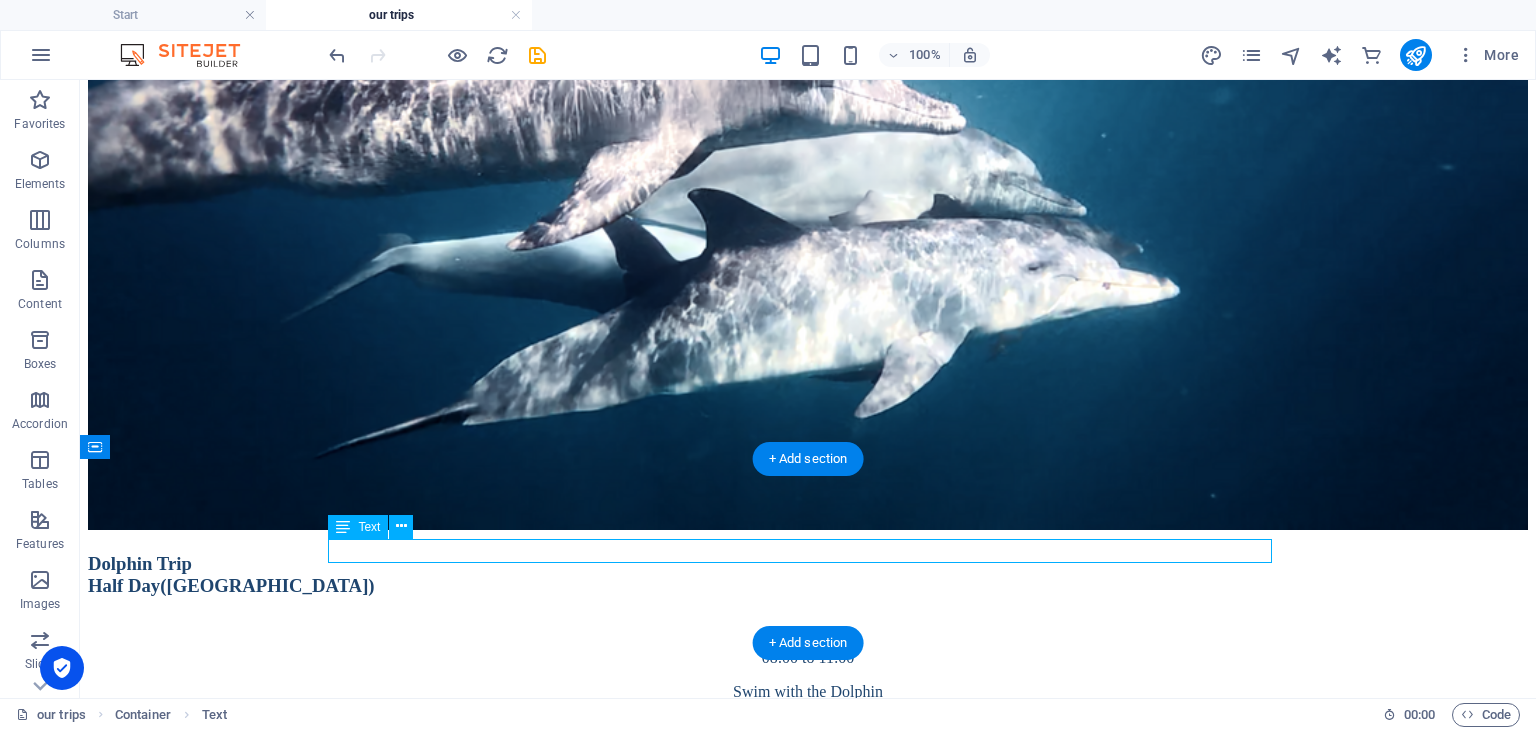 click on "New text element" at bounding box center [808, 3907] 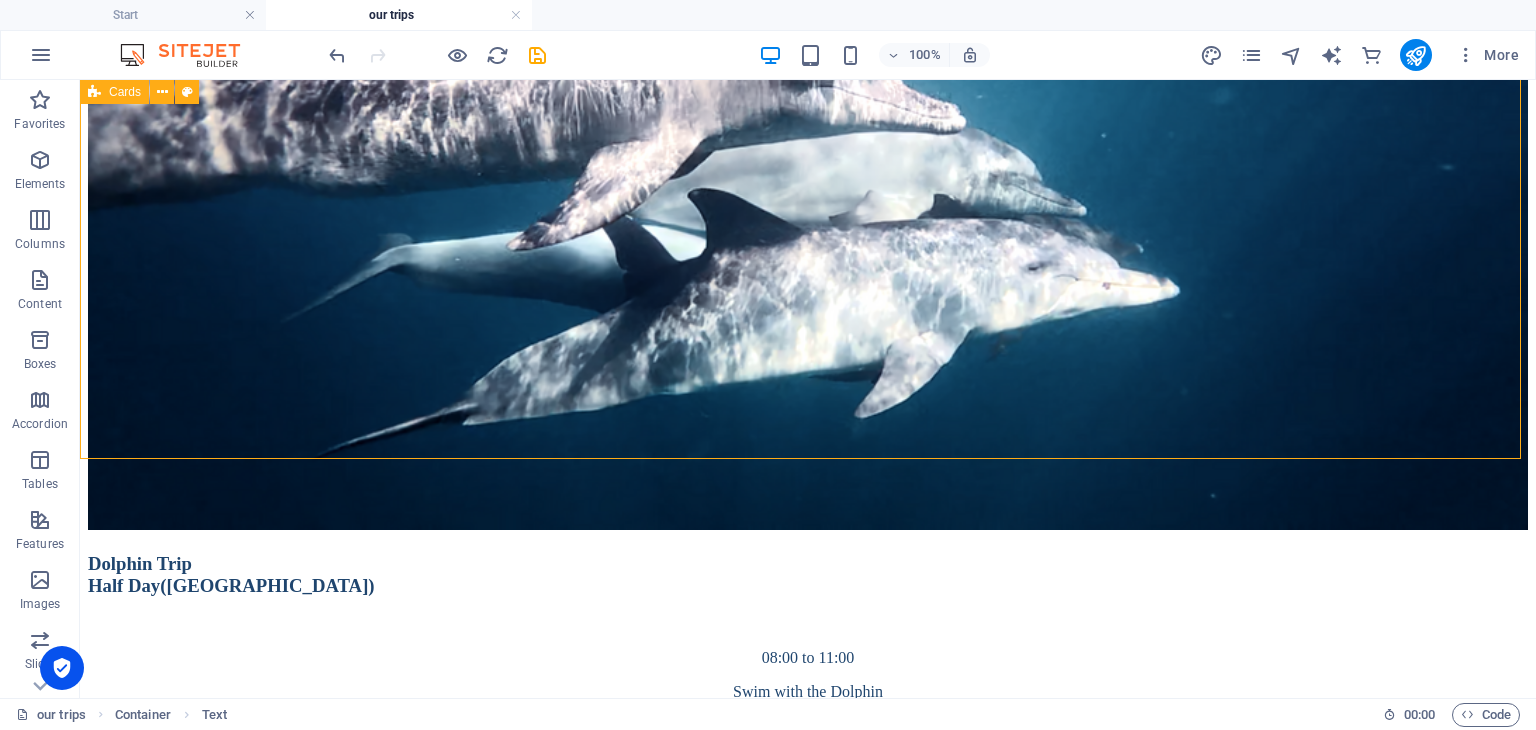 click on "Dolphin Trip Half Day(SP) 08:00 to 11:00   Swim with the Dolphin Swim with the Turtle Snorkeling *Includes soft drinks & Water *Include snorkeling equipment 1 to 4 persons  € 300 Additional person  €  75 *Maximum up to 9 persons BOOK NOW WEST-Dolphin SWIM HALF day(PEL) 07:00 to 09:30   Swim with the Dolphin Swim with the Turtle Snorkeling *Includes soft drinks & Water *Include snorkeling equipment 1 to 4 persons  € 300 Additional person  €  75 *Maximum up to 9 persons BOOK NOW Whale&Dolphin Trip Half DAY(SP) 08:00 to 11:00  Swim with the Dolphin Swim with the Turtle Snorkeling *Includes soft drinks & Water *Include snorkeling equipment 1 to 4 persons  € 400 Additional person  €  120 *Maximum up to 9 persons BOOK NOW" at bounding box center [808, 1801] 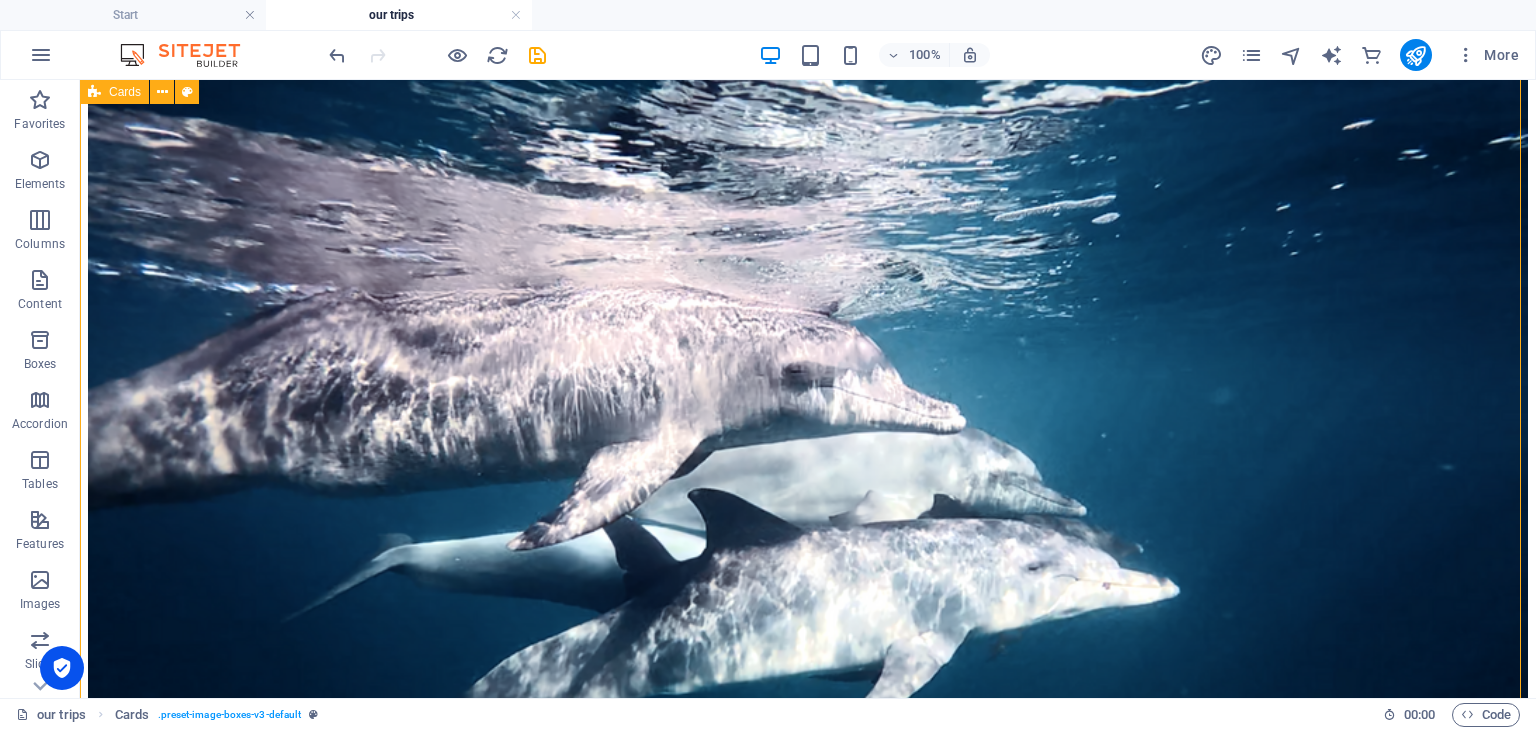 scroll, scrollTop: 800, scrollLeft: 0, axis: vertical 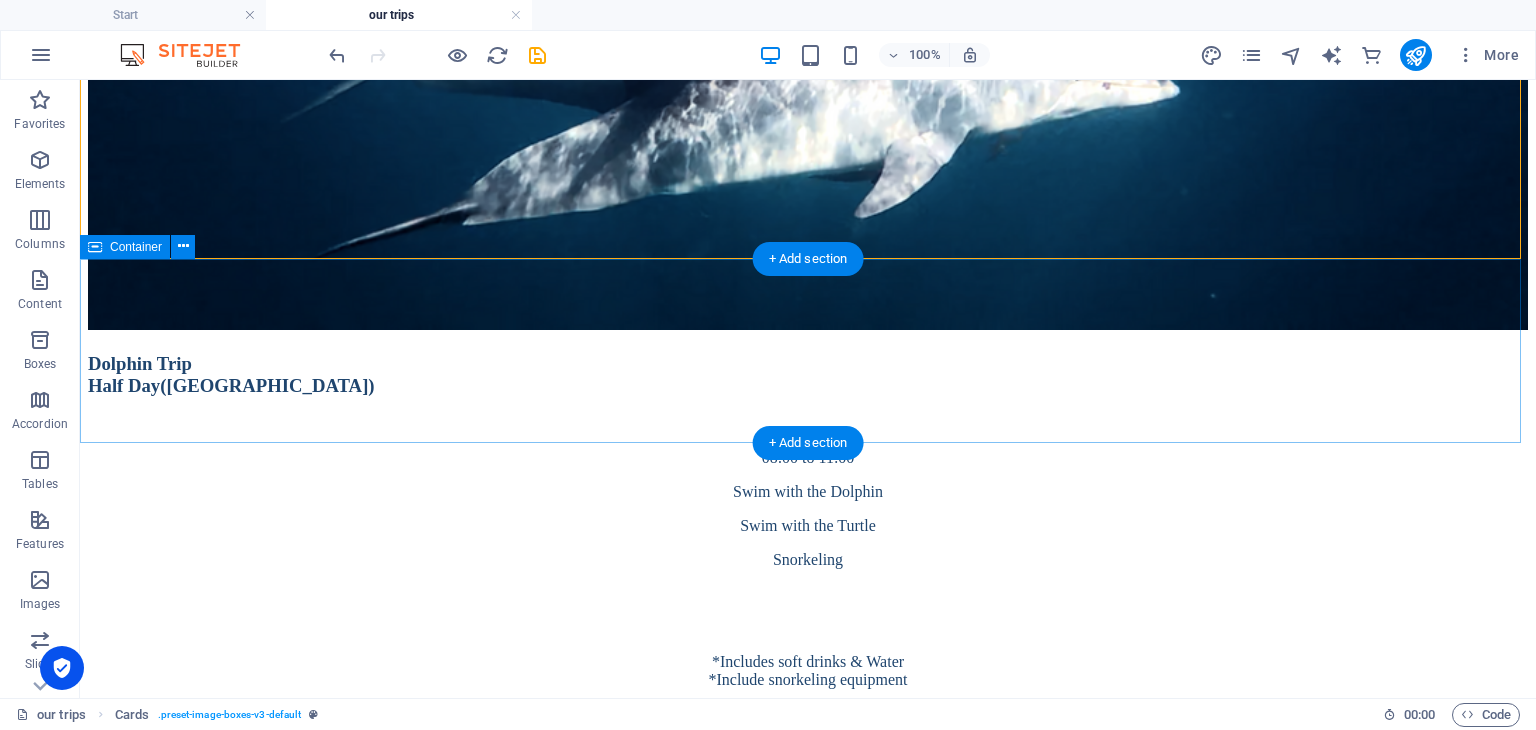 click on "New text element" at bounding box center (808, 3707) 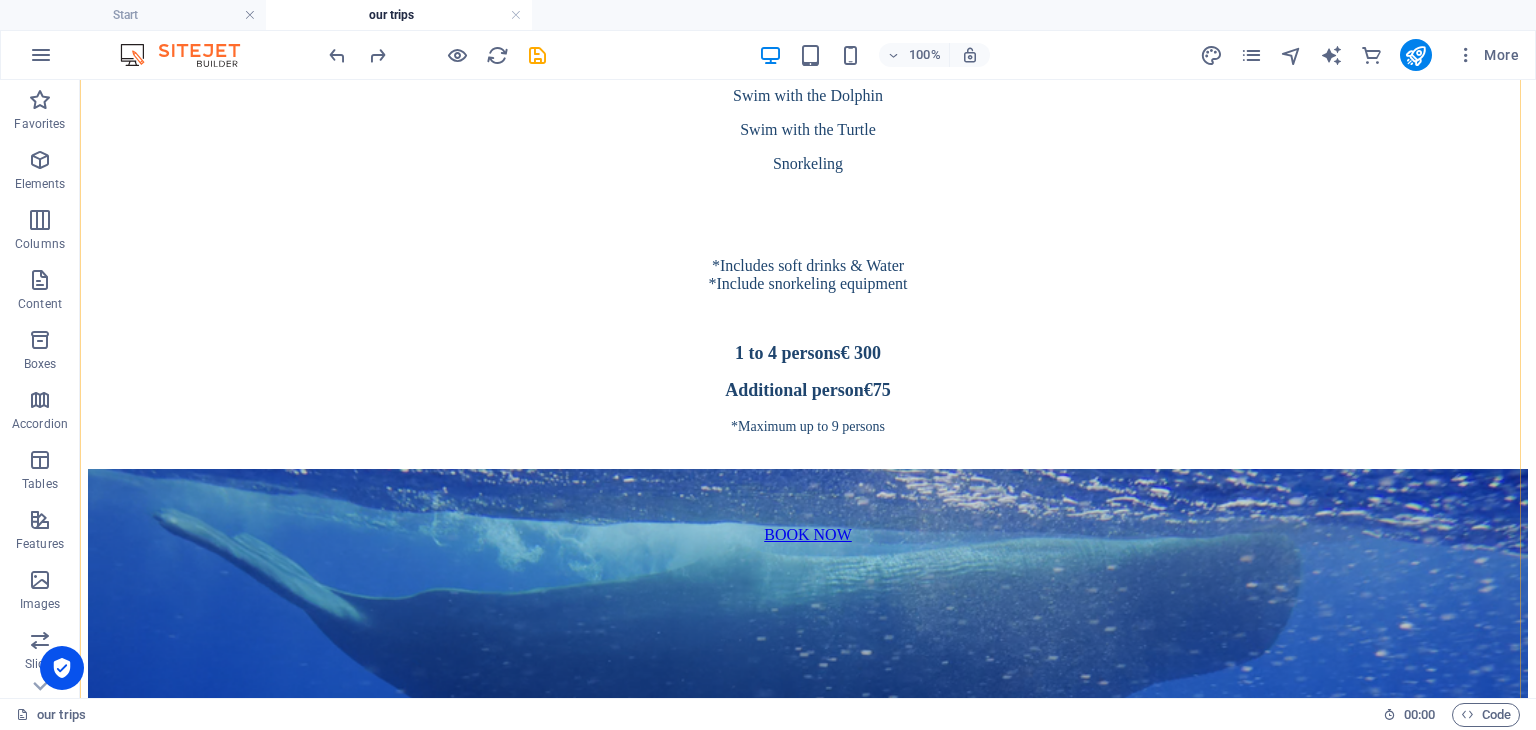 scroll, scrollTop: 2700, scrollLeft: 0, axis: vertical 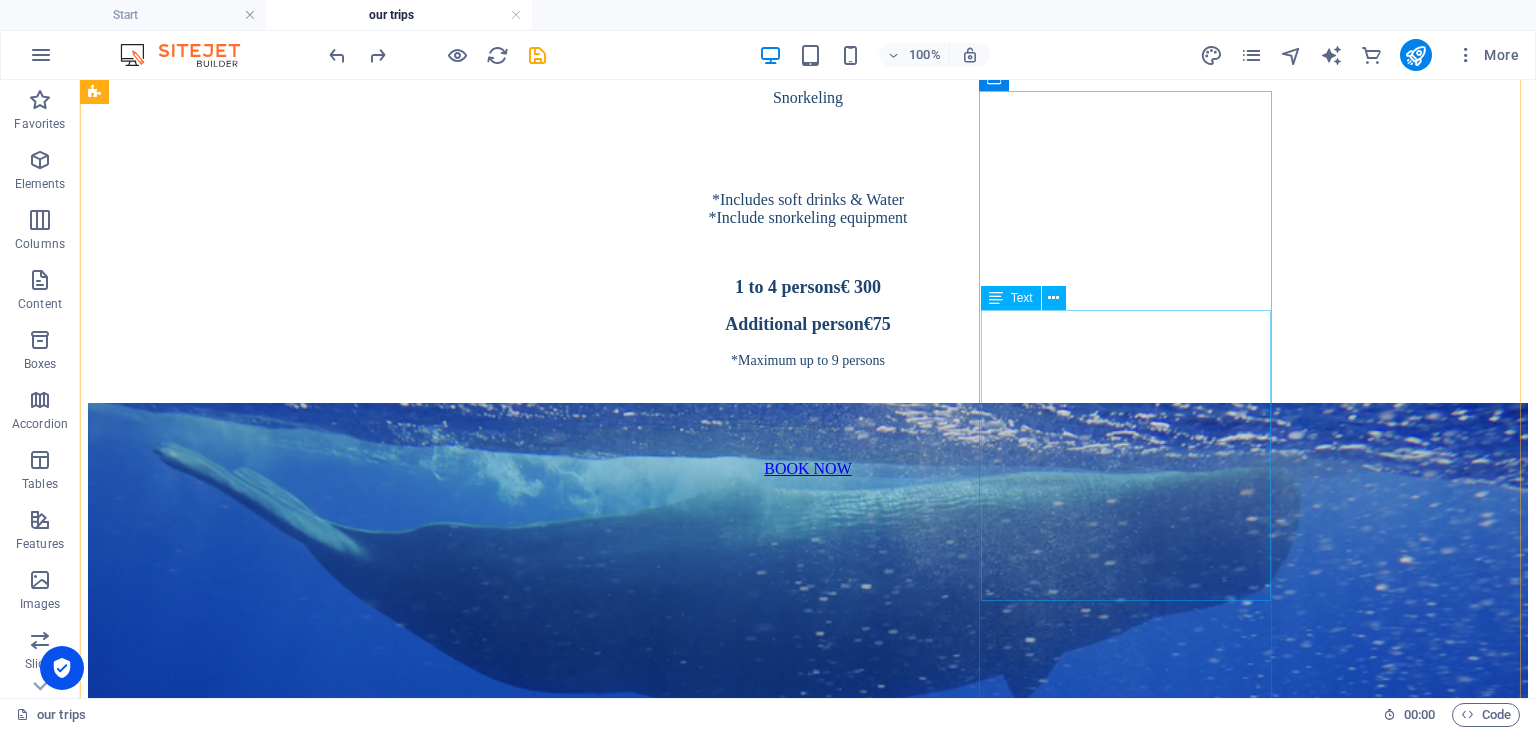 click on "08:00 to 15:00  Coin [PERSON_NAME] & Flat Island Music & animation on Board Snorkeling *Lunch BBQ & Drink included (Alcohol, Water & Soft drinks) * Veg menu available on request 1 to 4 persons  € 480" at bounding box center (808, 11007) 